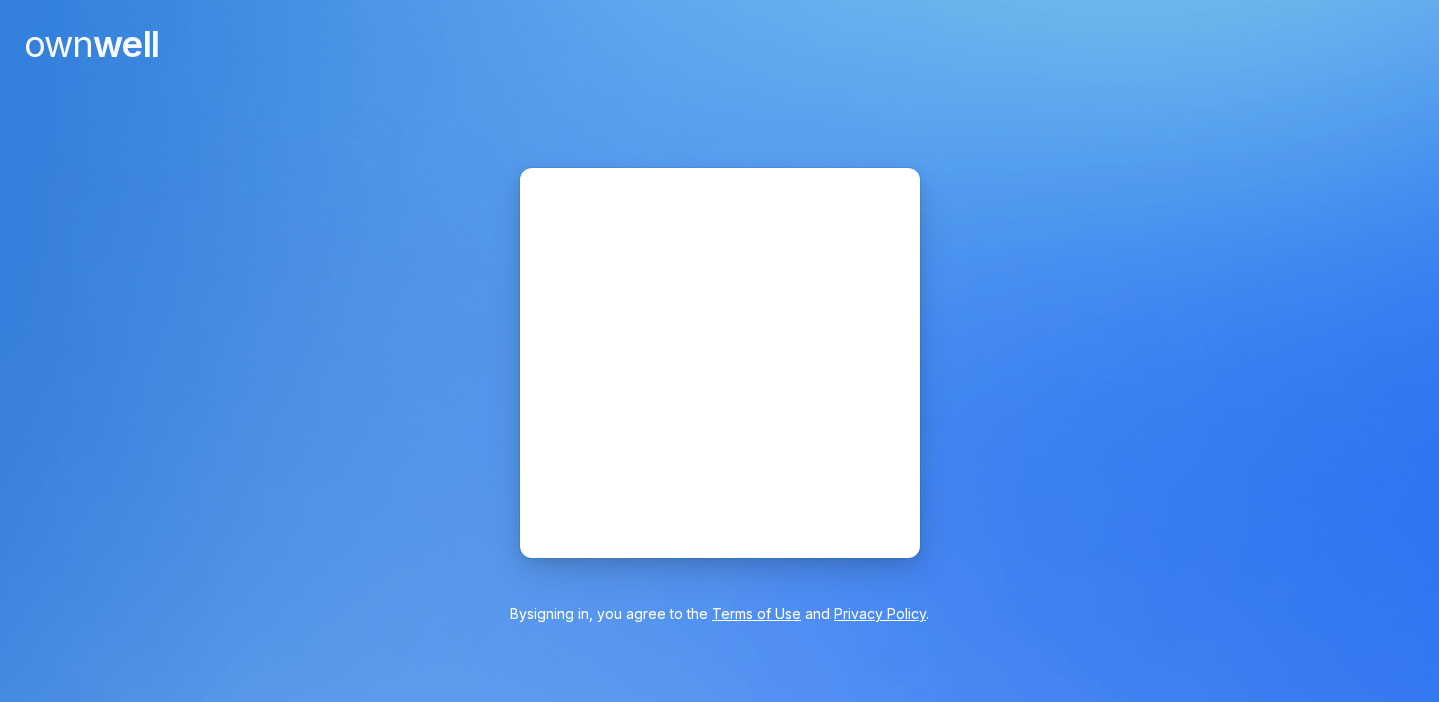 scroll, scrollTop: 0, scrollLeft: 0, axis: both 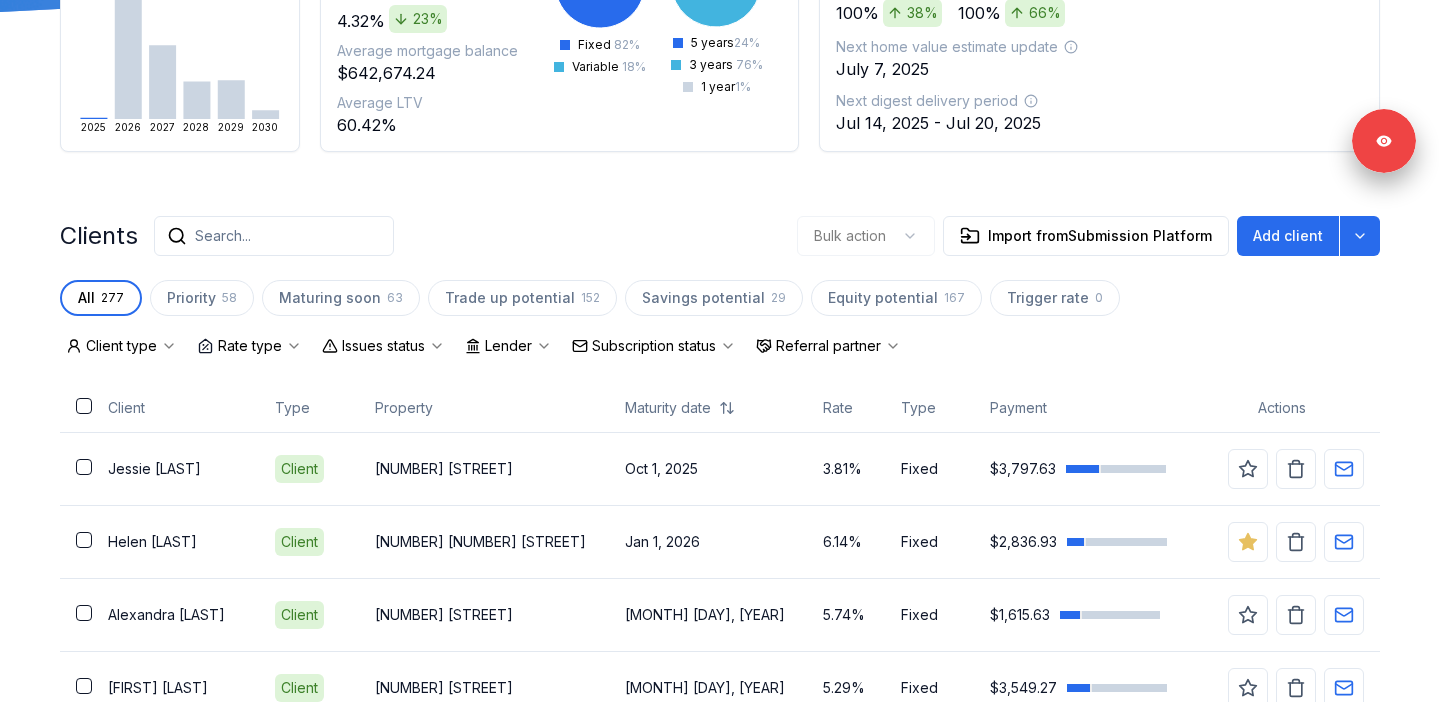 click on "Subscription status" at bounding box center [654, 346] 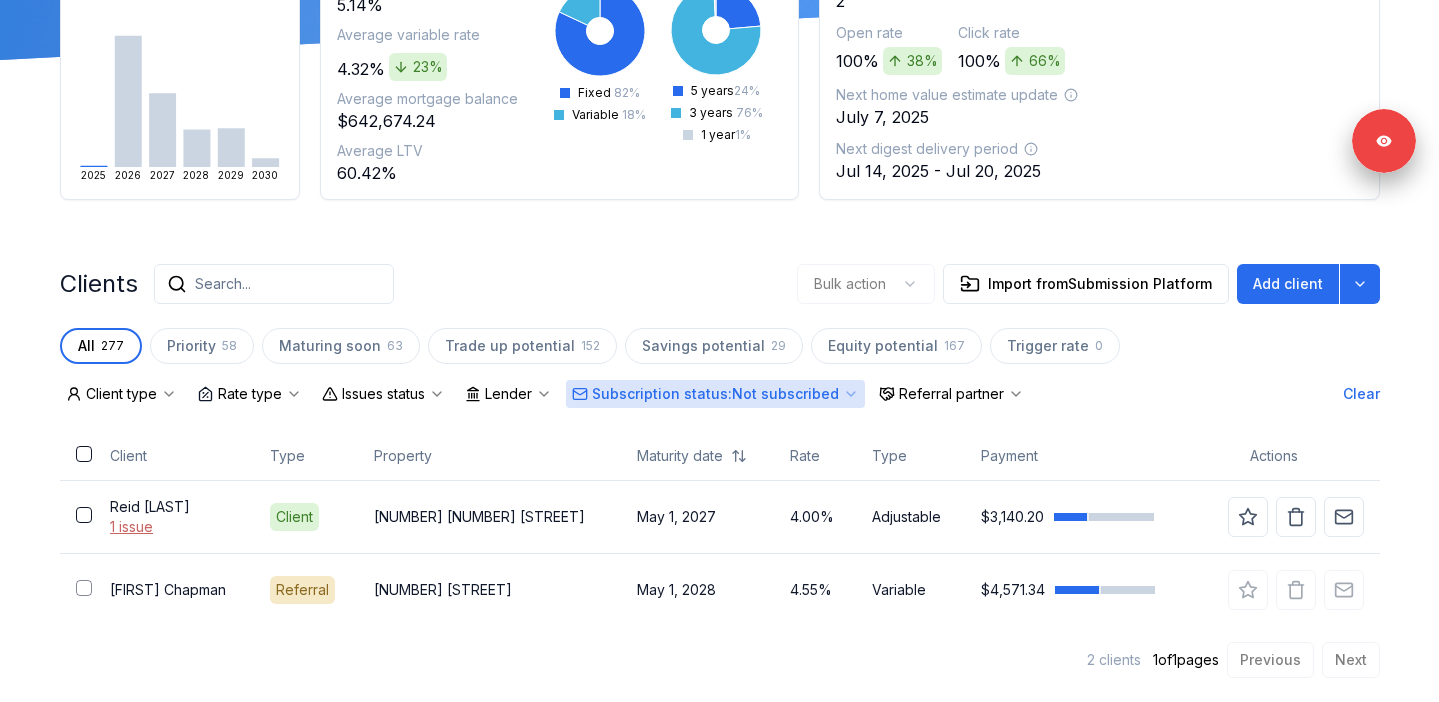 scroll, scrollTop: 239, scrollLeft: 0, axis: vertical 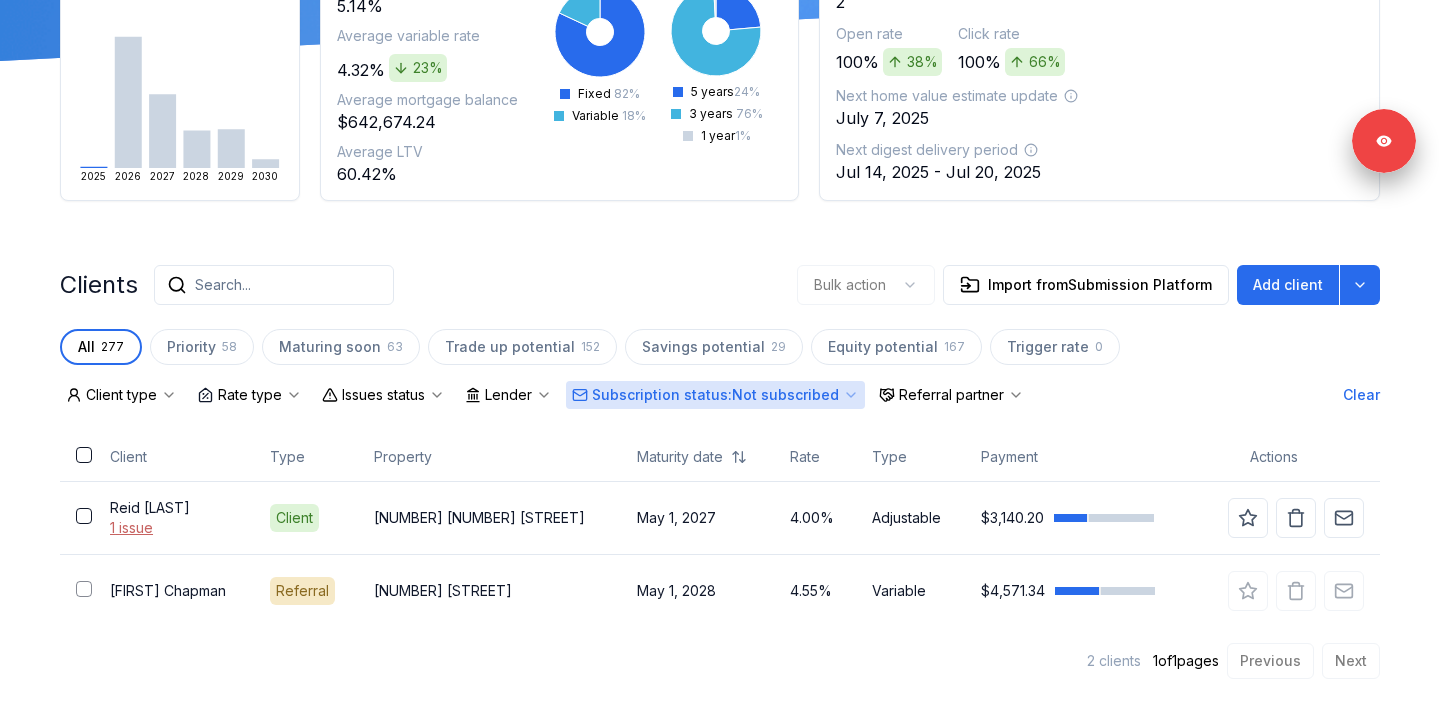click on "Subscription status :  Not subscribed" at bounding box center [715, 395] 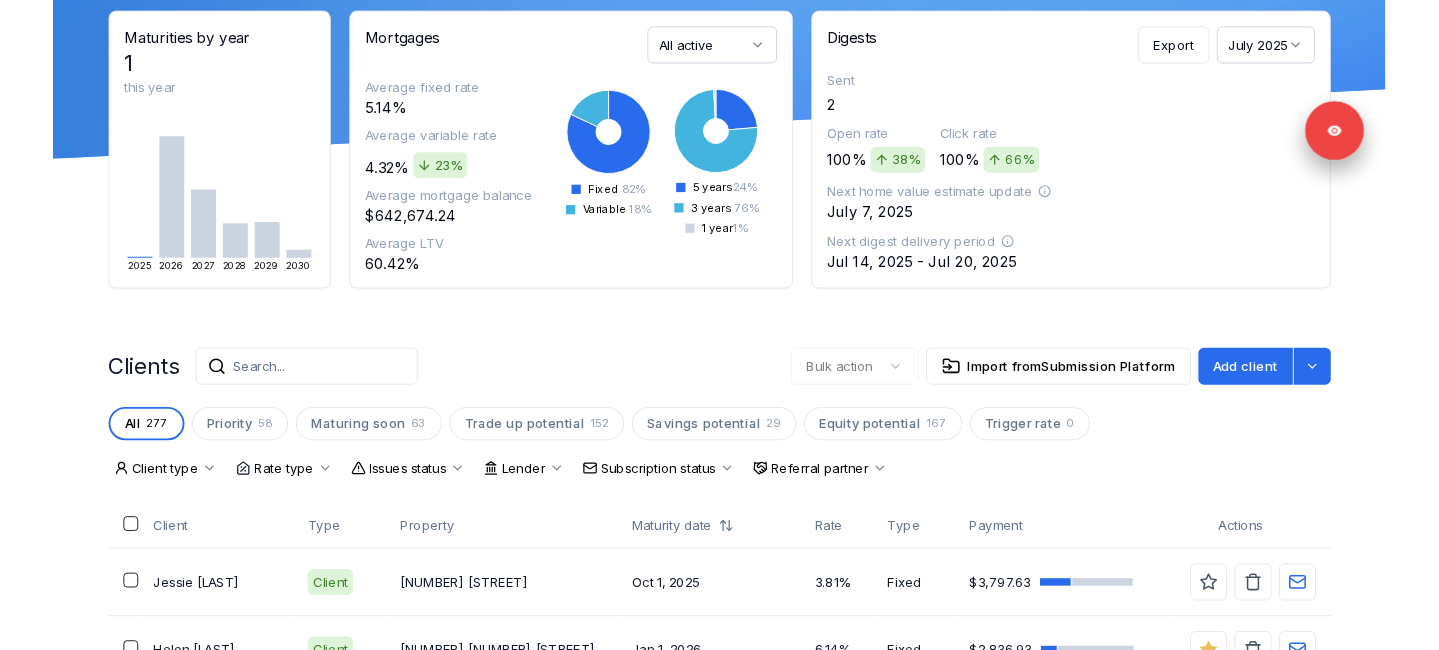 scroll, scrollTop: 0, scrollLeft: 0, axis: both 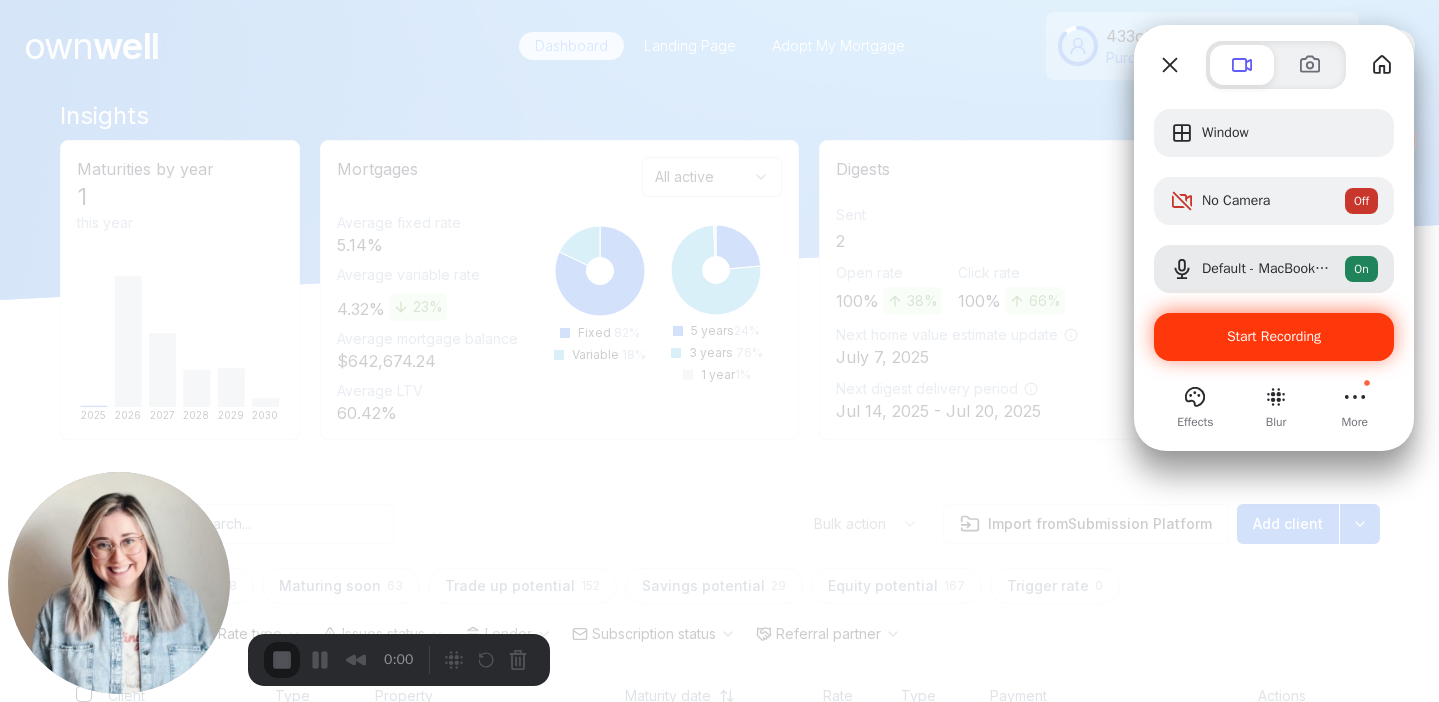 click on "Start Recording" at bounding box center [1274, 337] 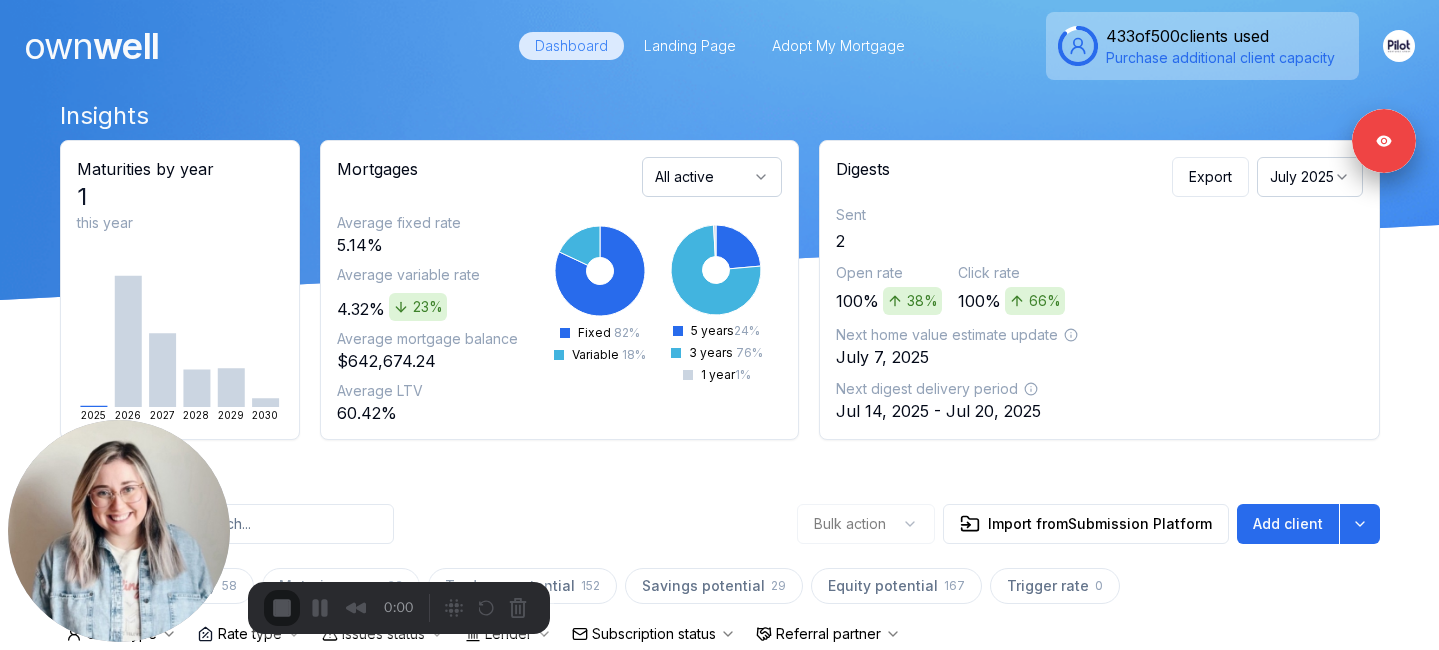 click on "Start Recording" at bounding box center [54, 702] 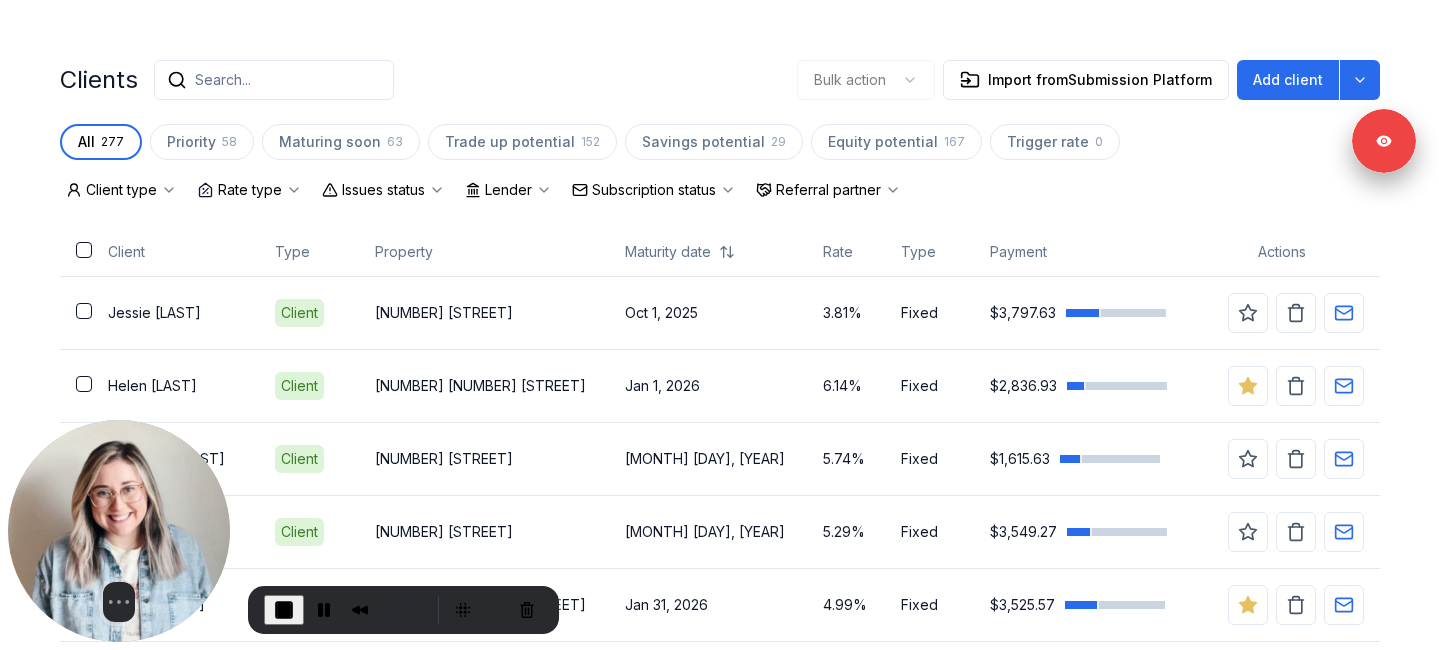 scroll, scrollTop: 450, scrollLeft: 0, axis: vertical 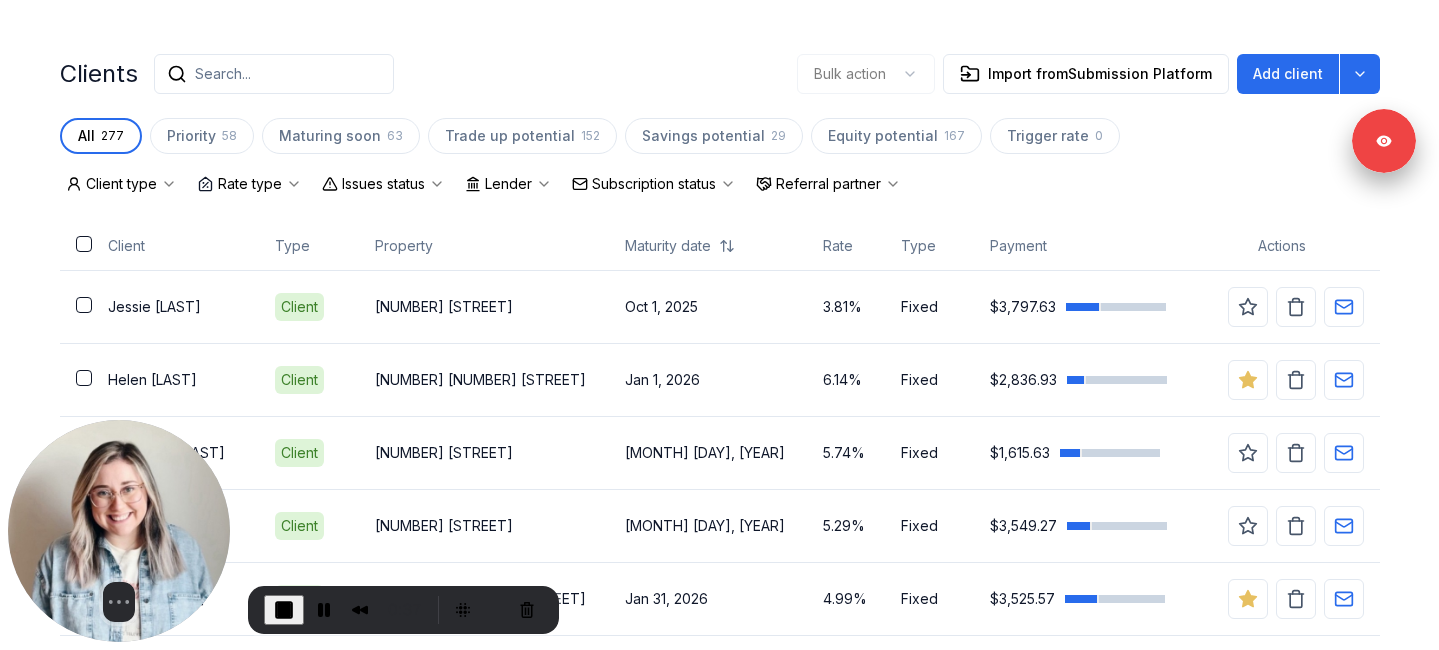 click on "Search..." at bounding box center (223, 74) 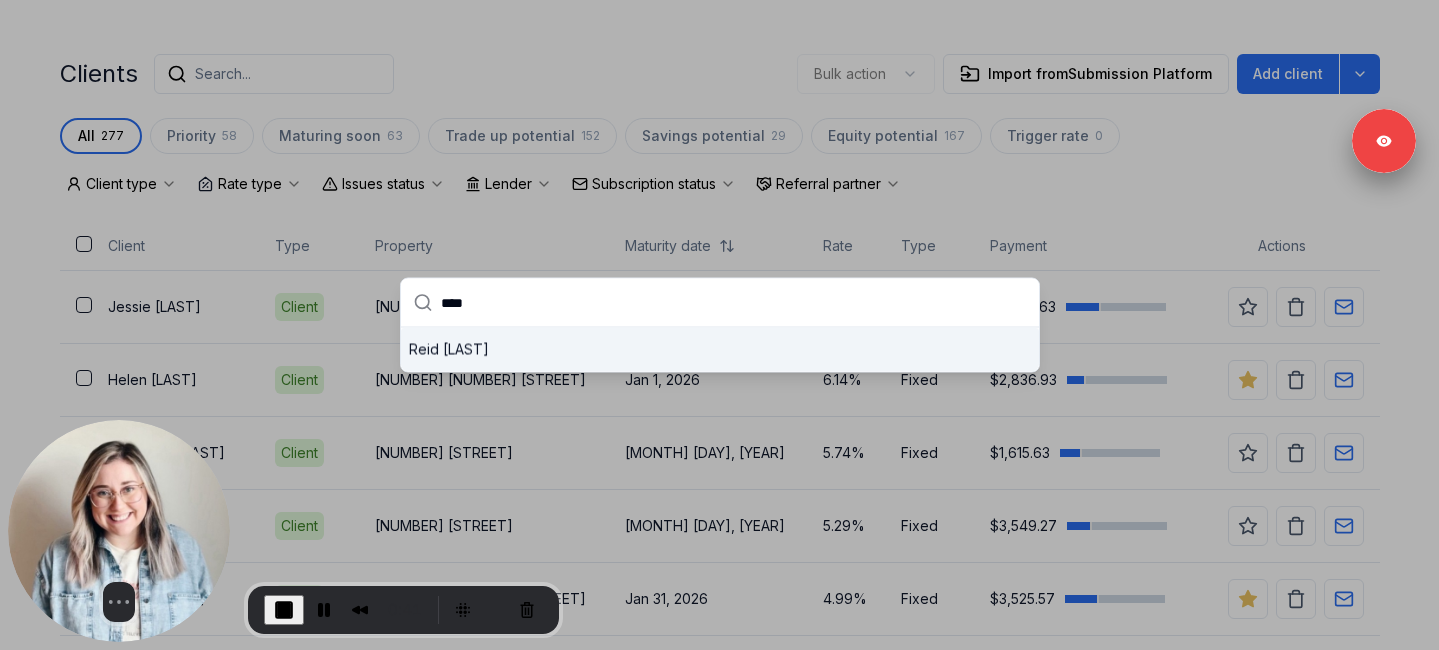 type on "****" 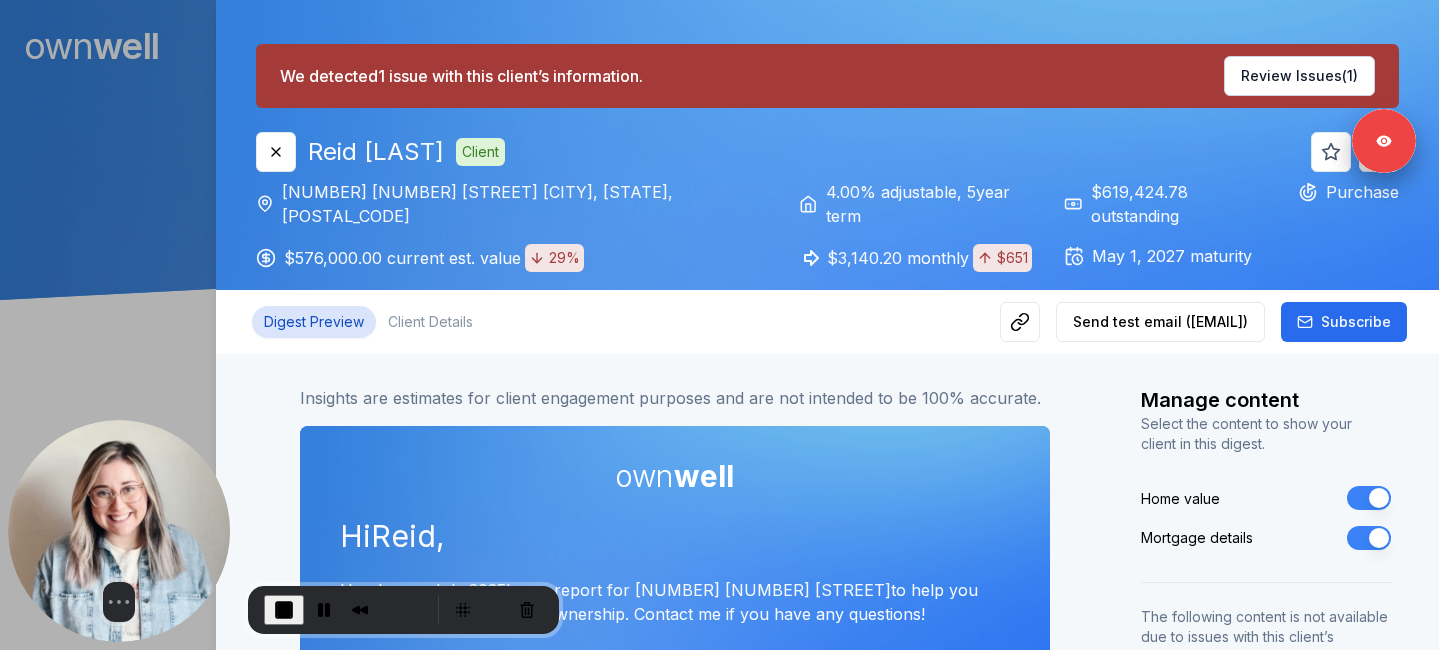 scroll, scrollTop: 0, scrollLeft: 0, axis: both 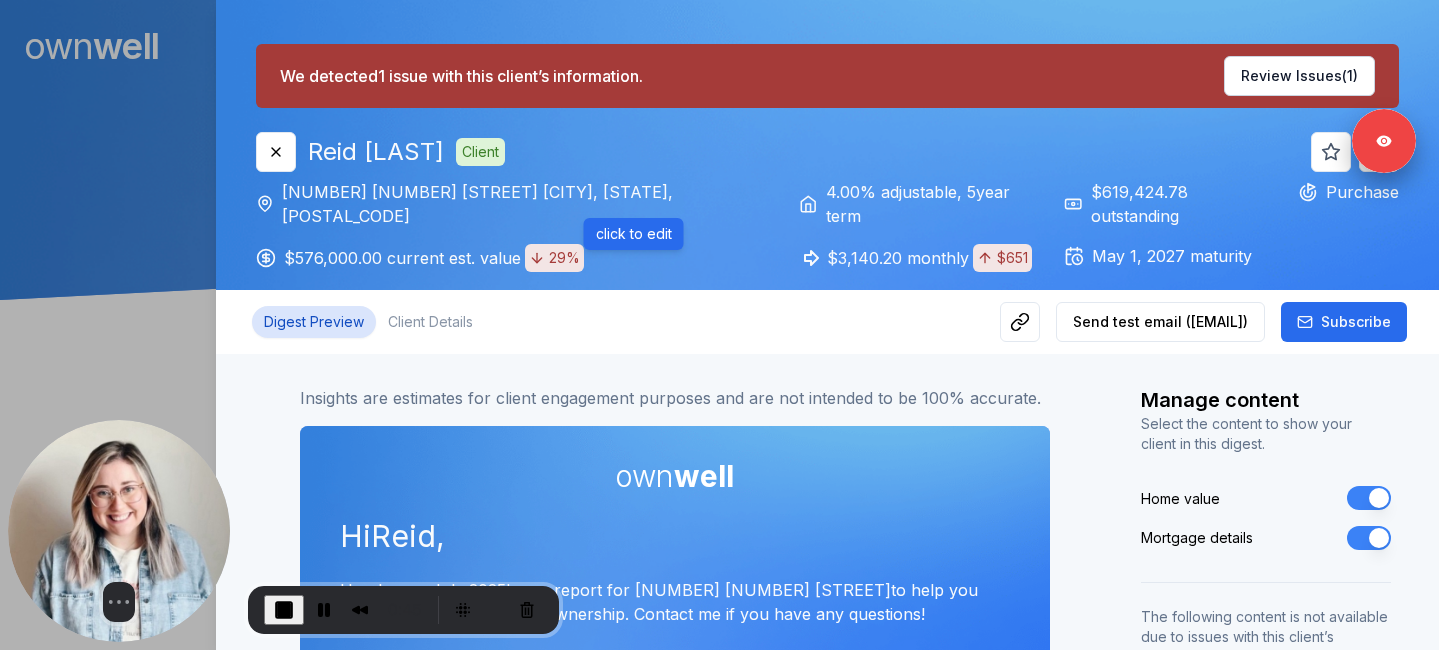 click on "$576,000.00   current est. value 29%" at bounding box center (434, 258) 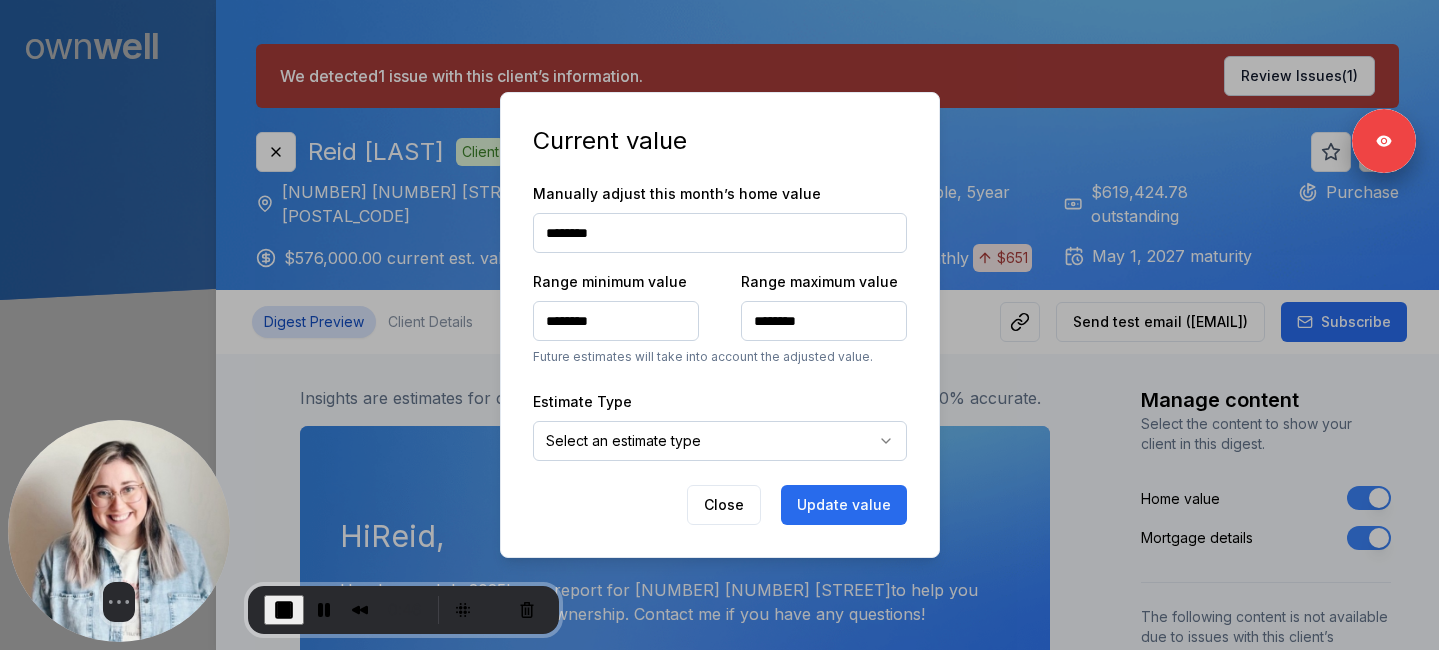 click on "********" at bounding box center (720, 233) 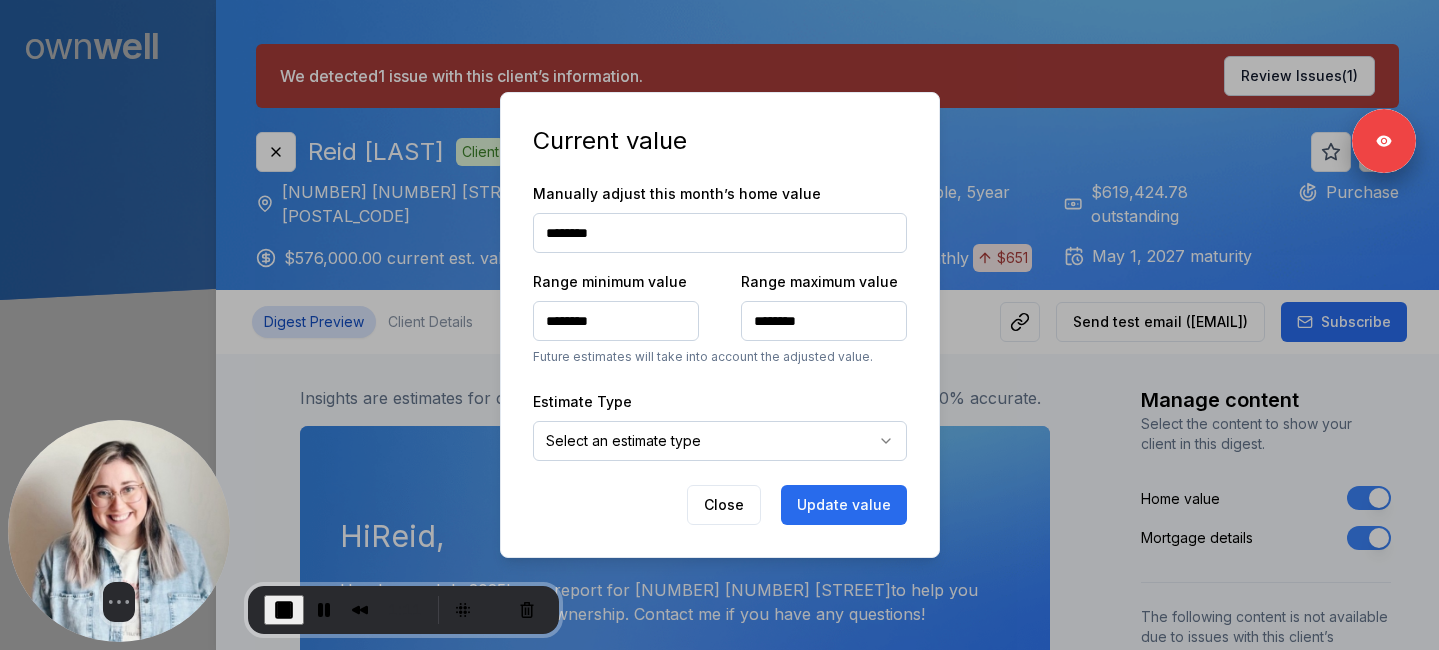 click on "Ownwell's platform is not optimized for mobile at this time.   For the best experience, please use a   desktop or laptop  to manage your account.   Note:  The   personalized homeownership reports   you generate for clients   are fully mobile-friendly   and can be easily viewed on any device. own well Dashboard Landing Page Adopt My Mortgage 433  of  500  clients used Purchase additional client capacity Signed in as Tyler Wilson Sign out We detected  1   issue   with this client’s information.   Review Issues  (1) Close Reid   Foerter Client 1108 10 Laguna Court New Westminster, BC, V3M 6W3 $576,000.00   current est. value 29% 4.00%   adjustable ,   5  year term $3,140.20   monthly   $651 $619,424.78   outstanding May 1, 2027   maturity Purchase Digest Preview Client Details Send test email ( info@wearepilot.ca ) Subscribe Insights are estimates for client engagement purposes and are not intended to be 100% accurate. own well Hi  Reid , Here's your  July 2025  home report for   1108 10 Laguna Court     29%" at bounding box center [719, 150] 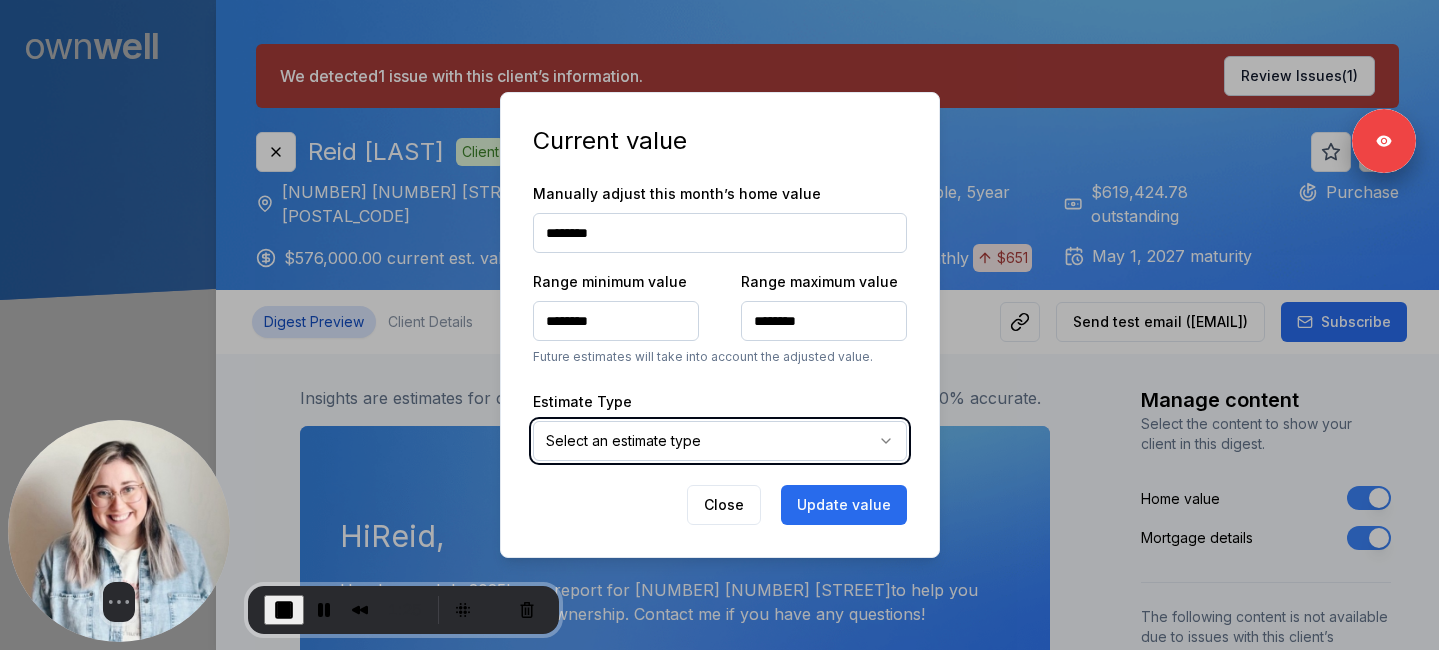 click at bounding box center [719, 325] 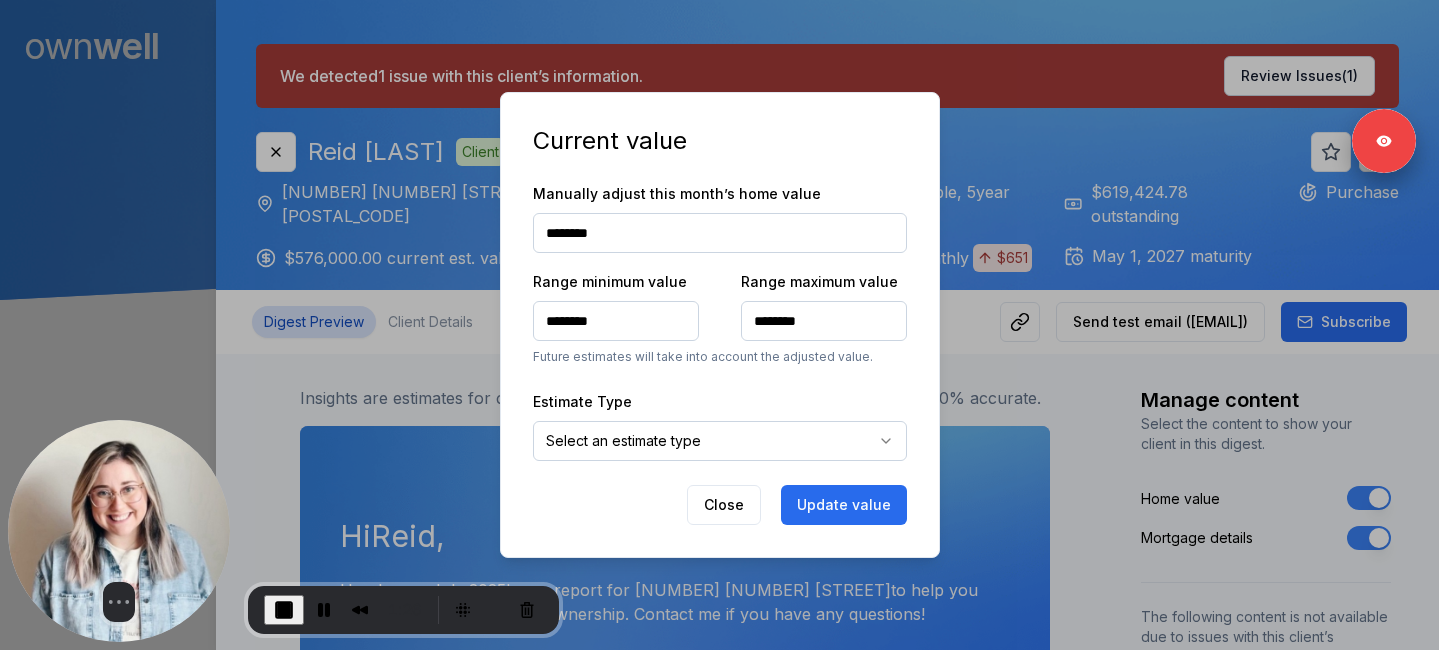 click at bounding box center (719, 325) 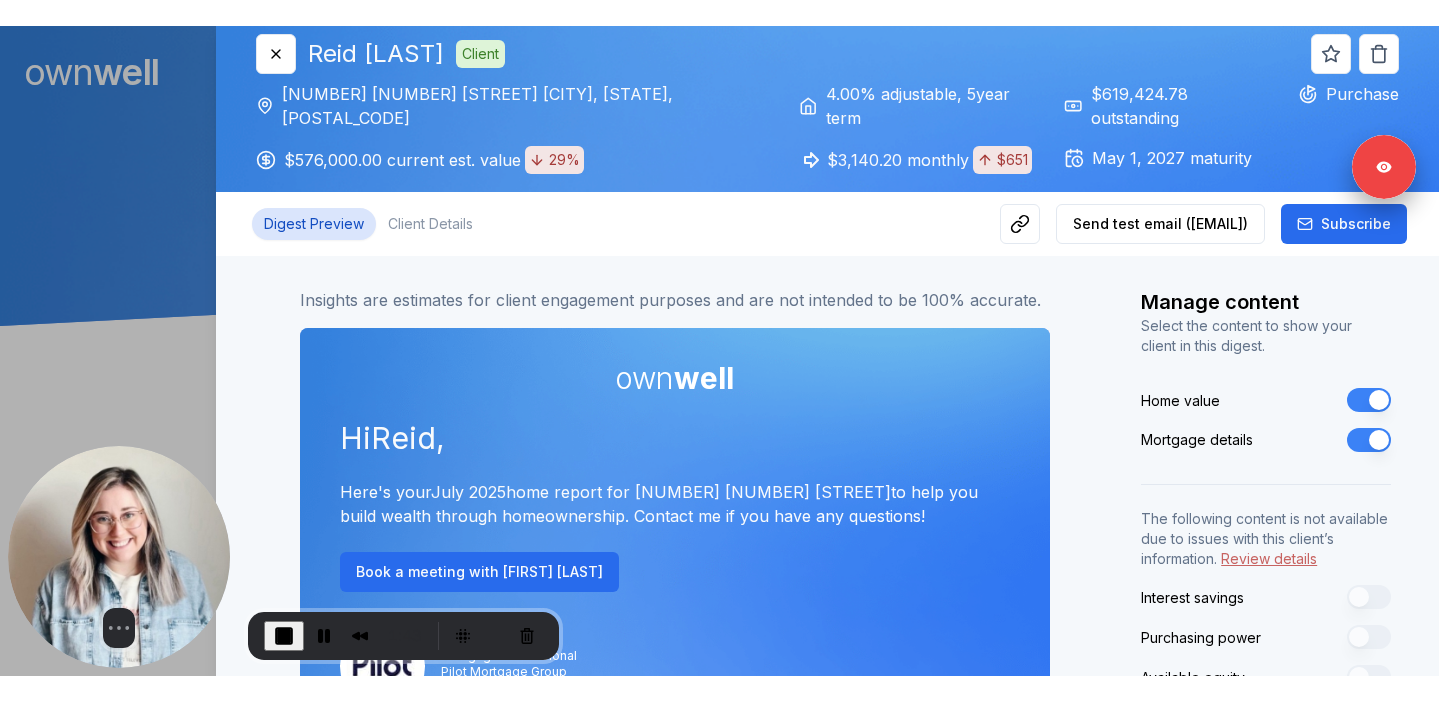scroll, scrollTop: 14, scrollLeft: 0, axis: vertical 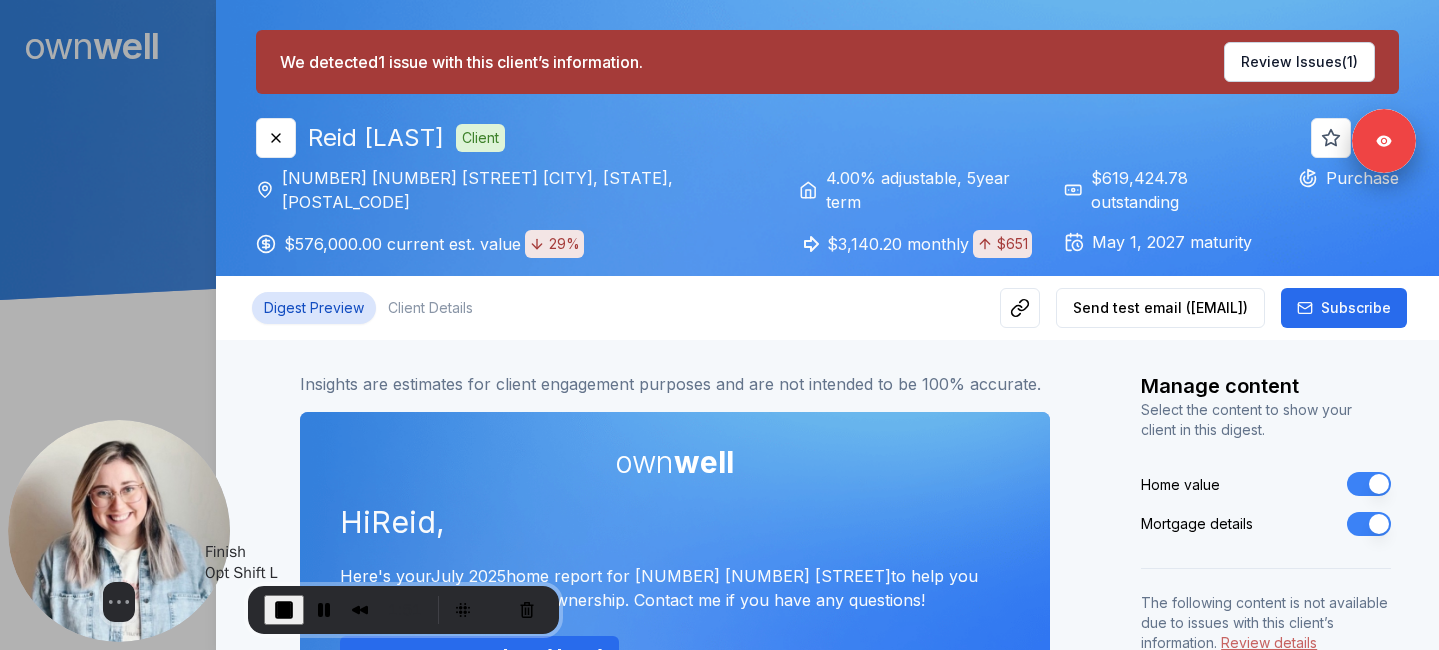 click at bounding box center [284, 610] 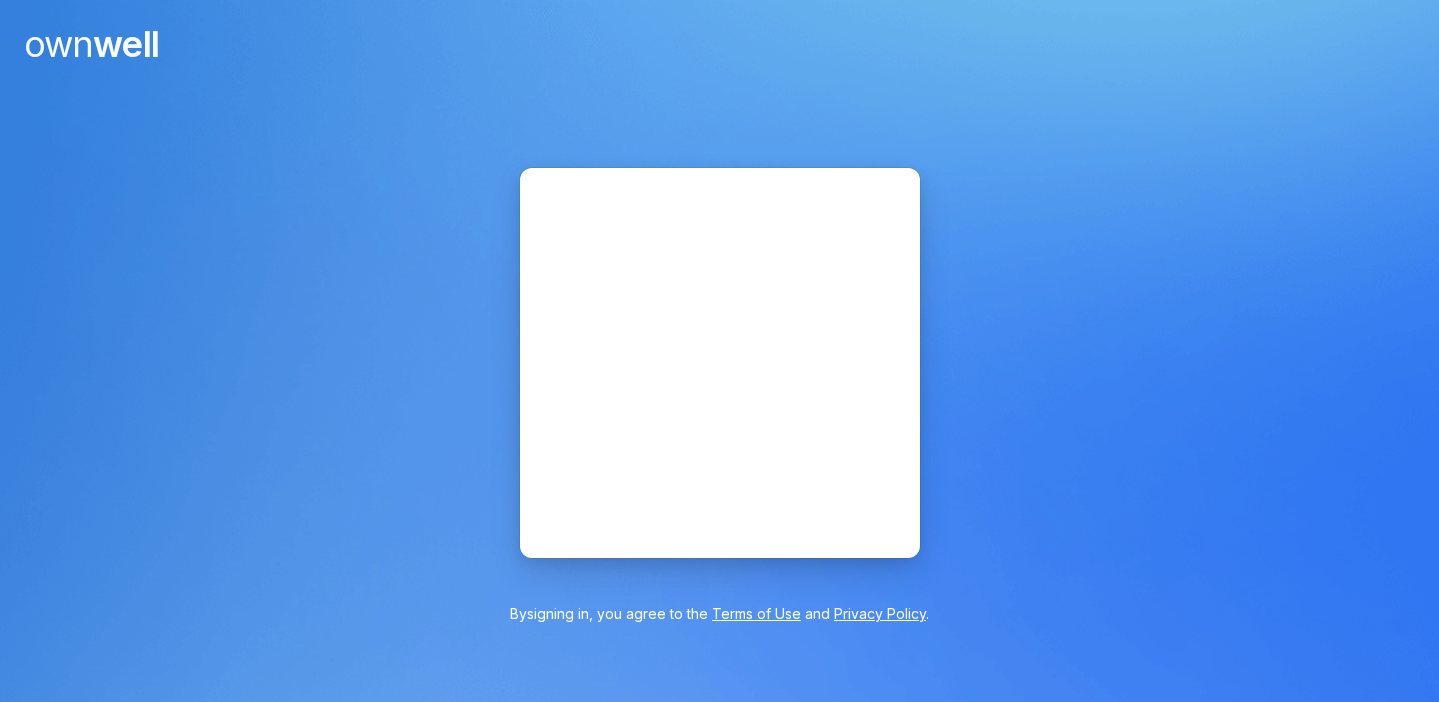 scroll, scrollTop: 0, scrollLeft: 0, axis: both 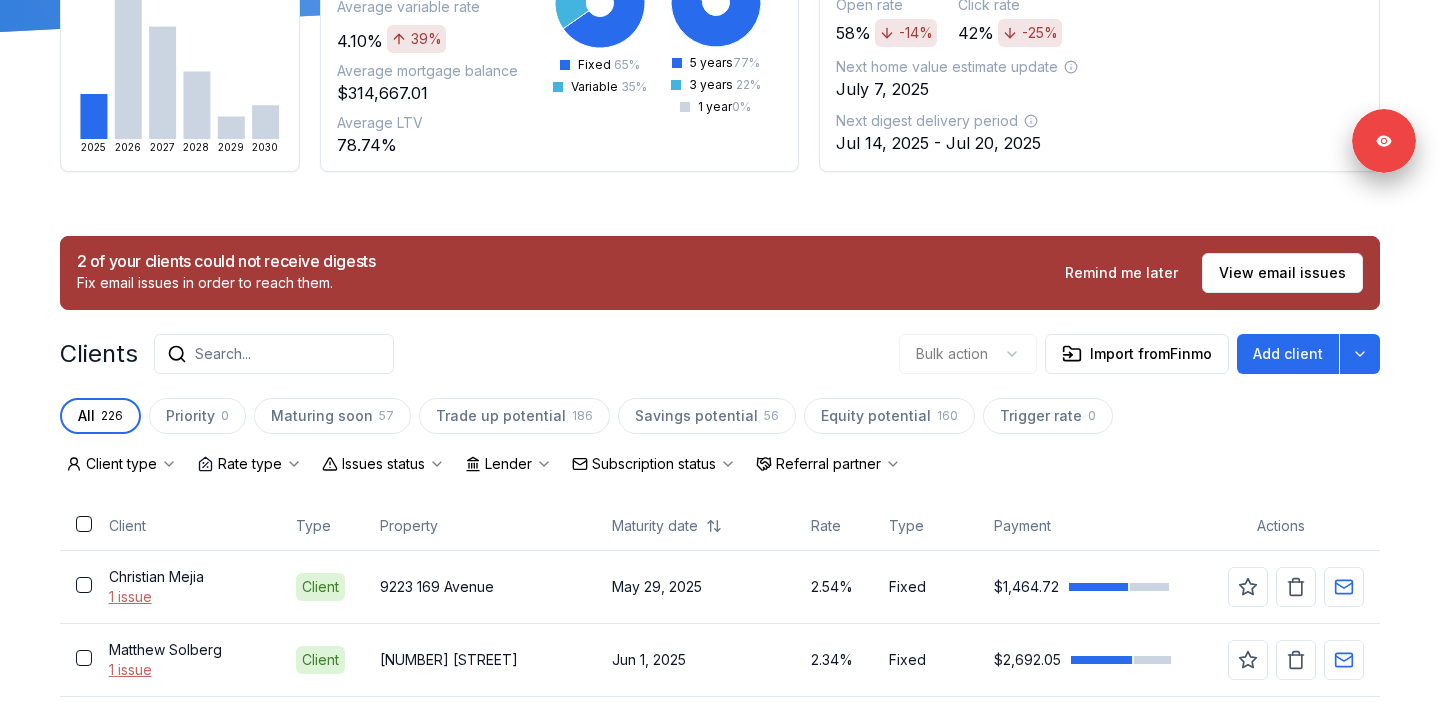click on "Subscription status" at bounding box center [654, 464] 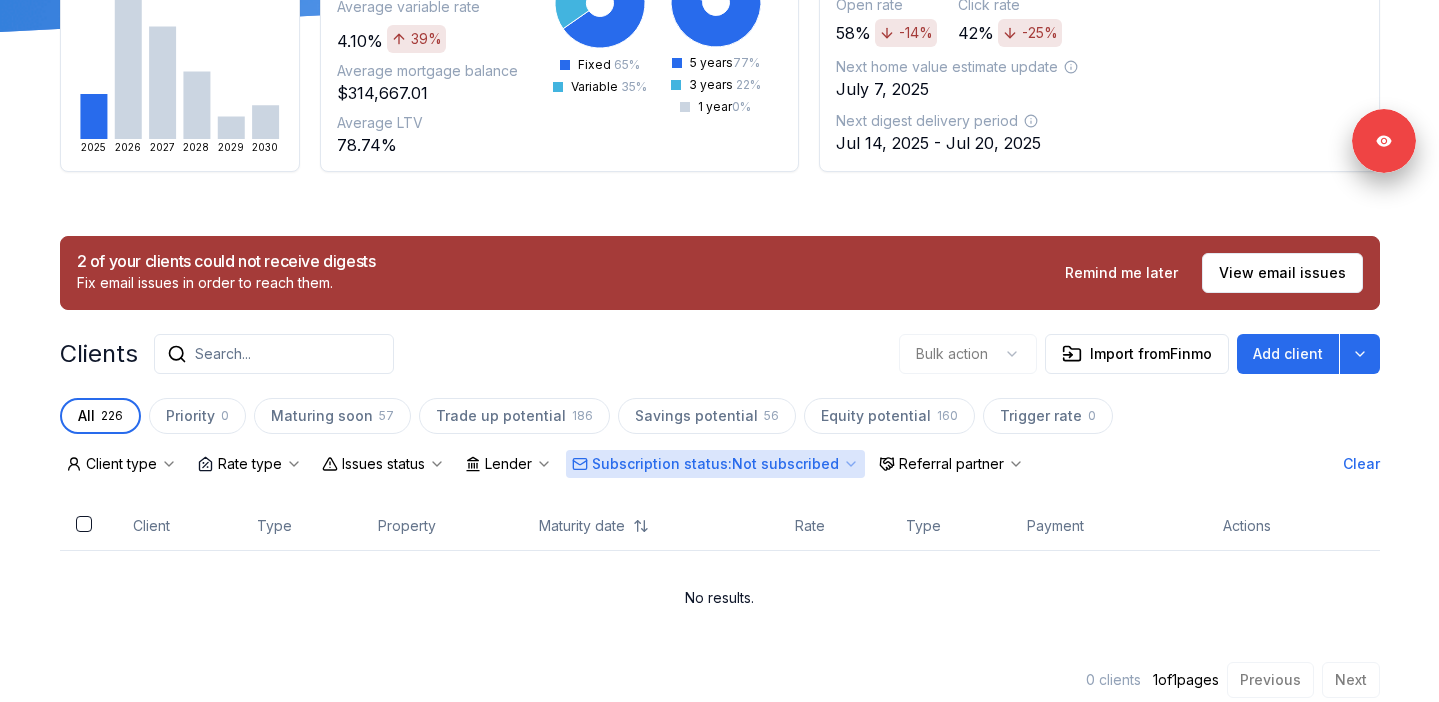 click on "Subscription status :  Not subscribed" at bounding box center [715, 464] 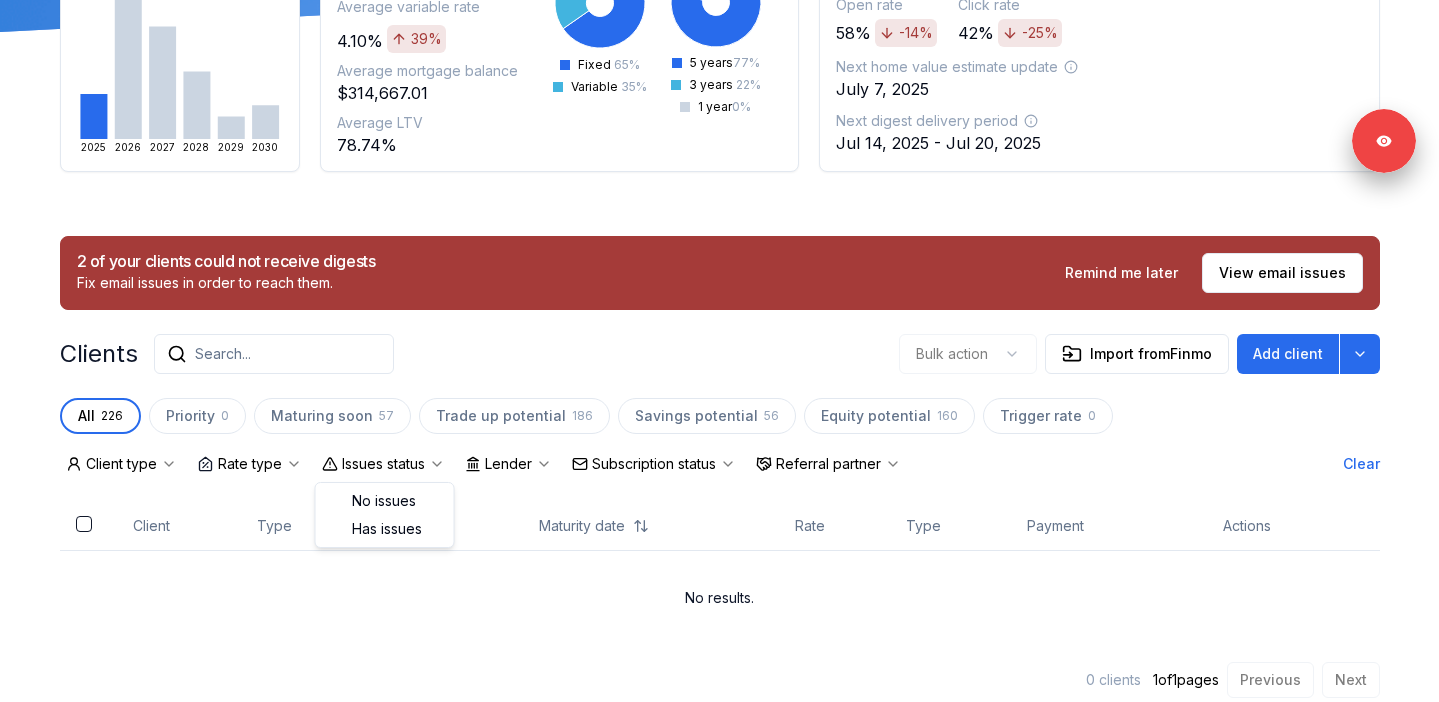 click on "Issues status" at bounding box center (383, 464) 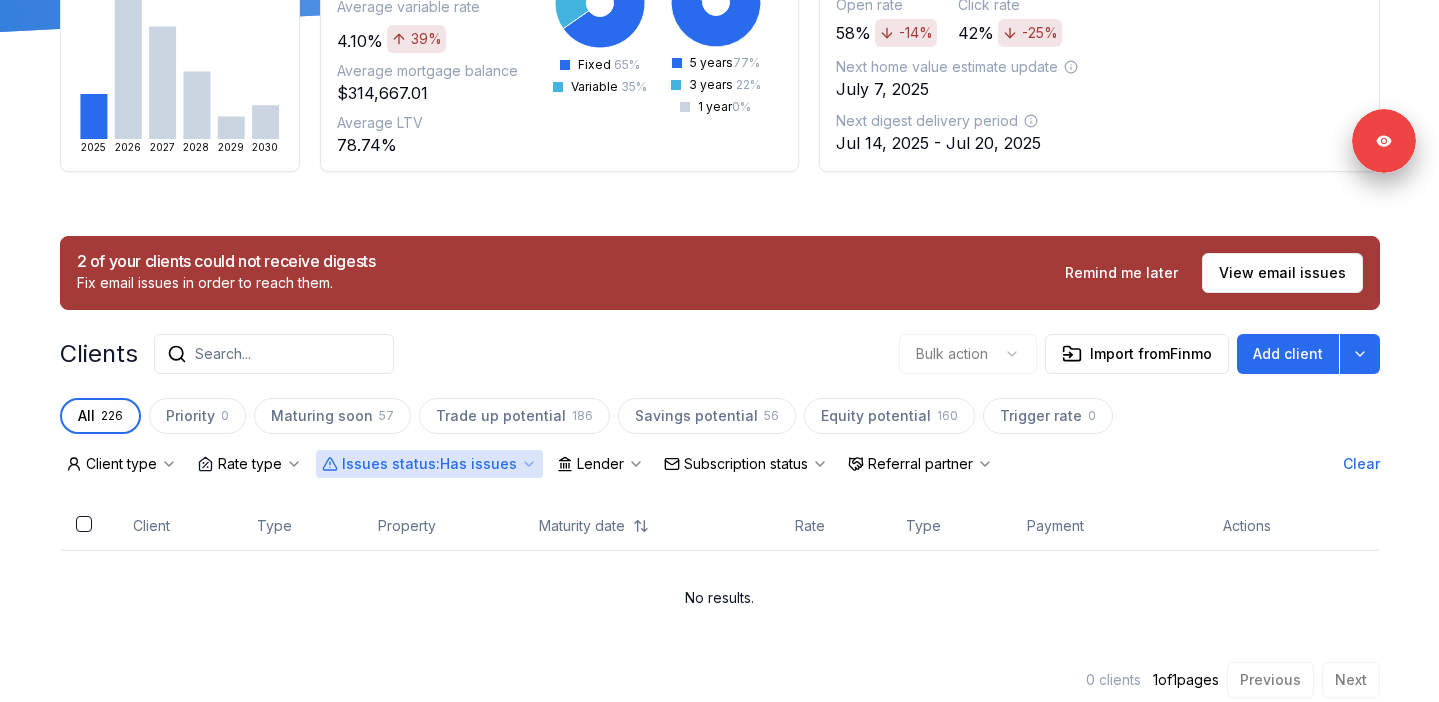click on "226" at bounding box center (112, 416) 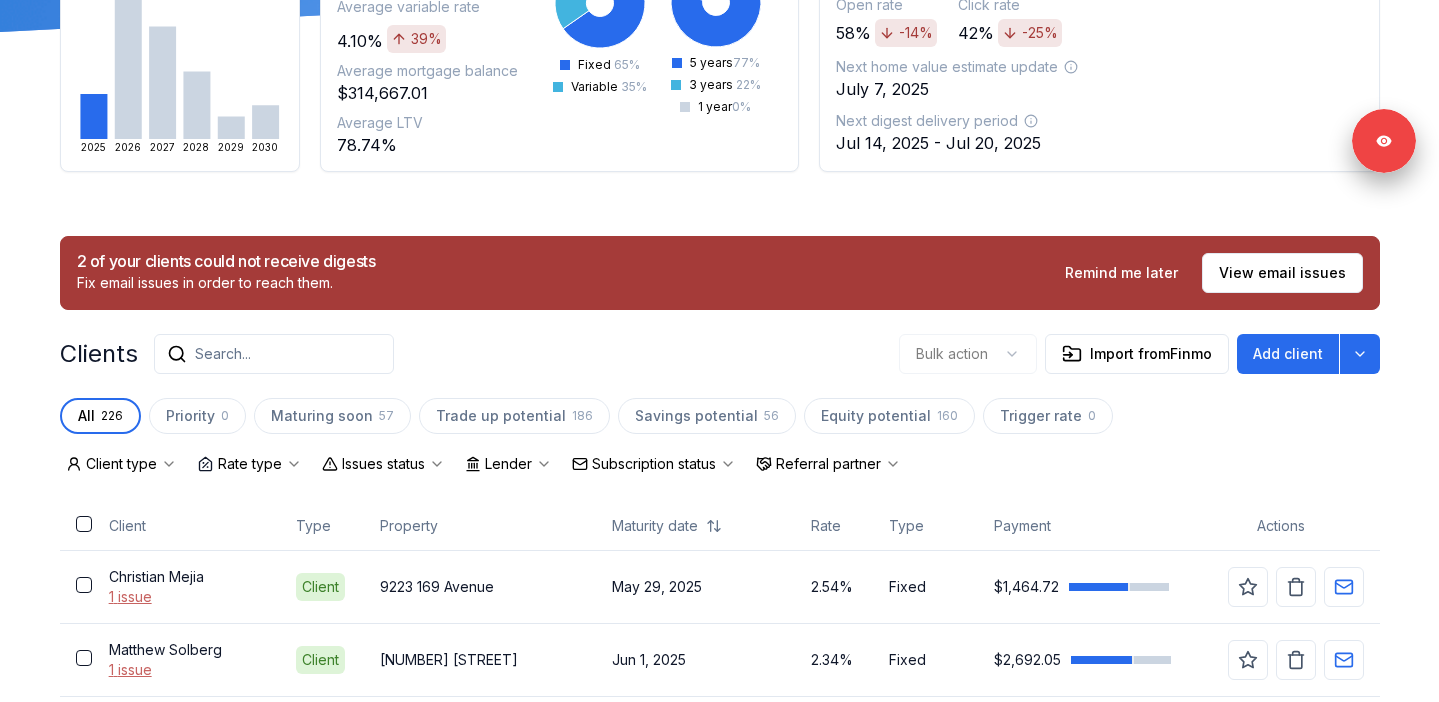 click 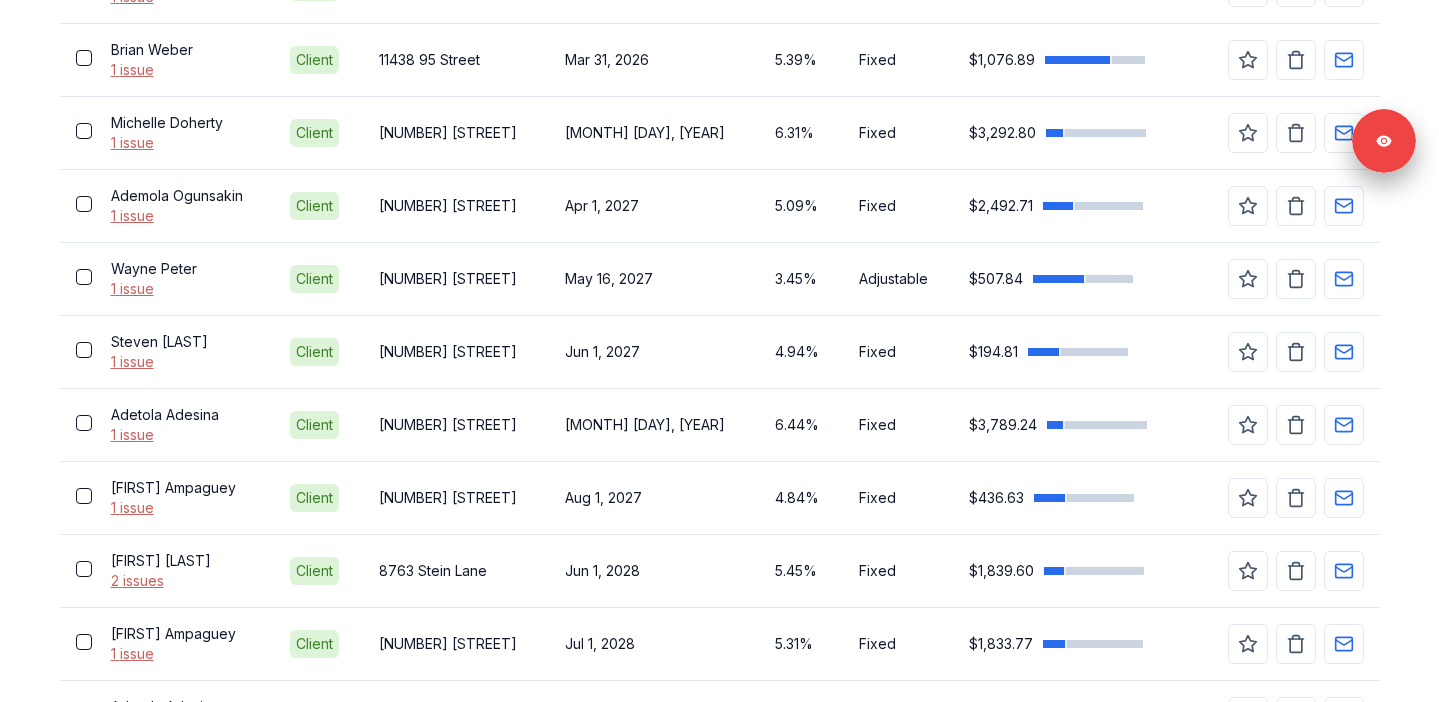 scroll, scrollTop: 1578, scrollLeft: 0, axis: vertical 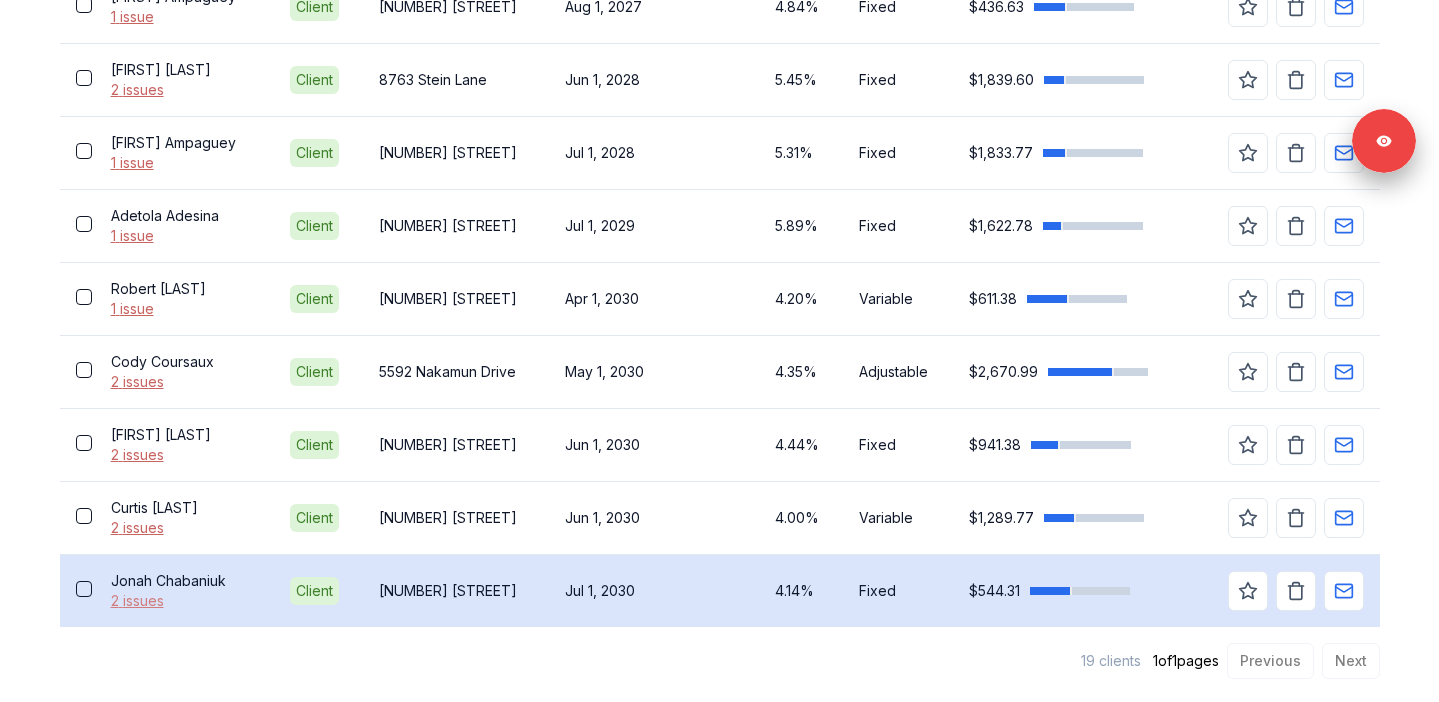 click on "2   issues" at bounding box center [185, 601] 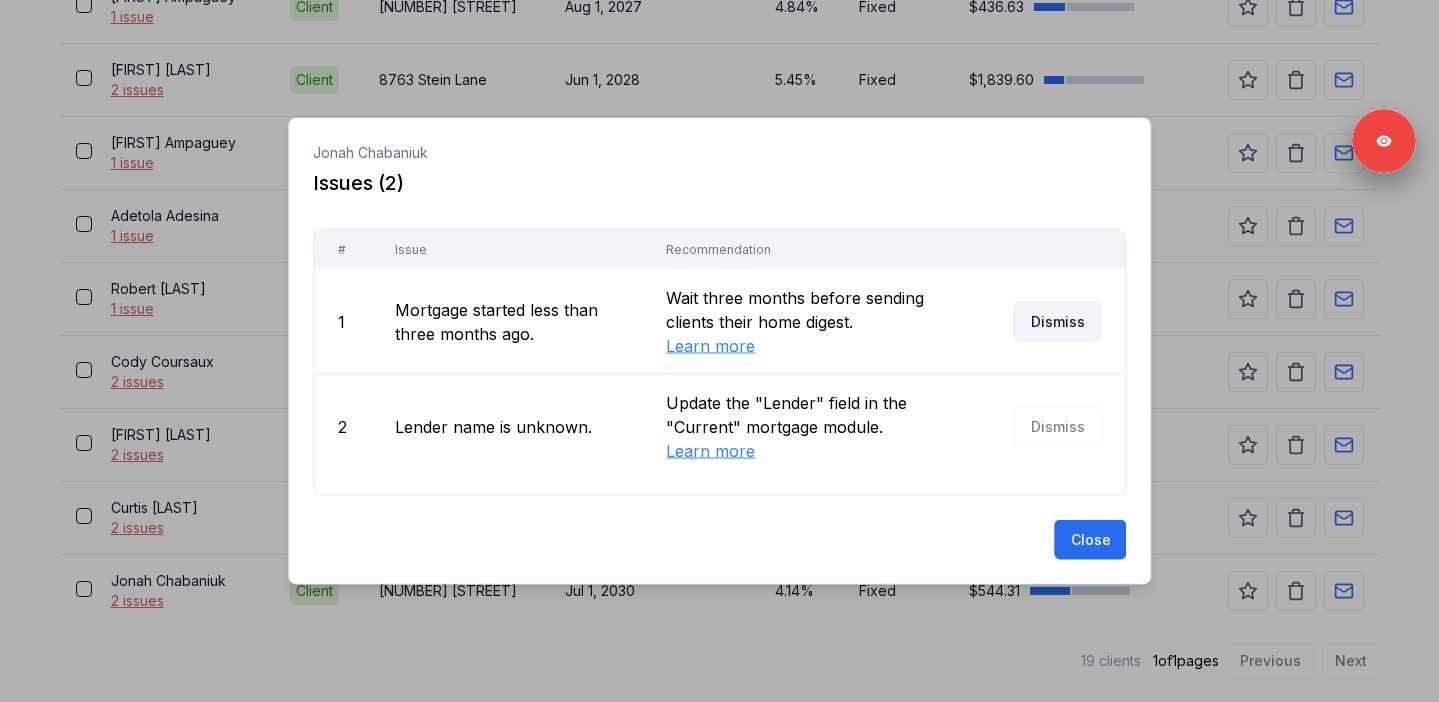 click on "Dismiss" at bounding box center [1057, 322] 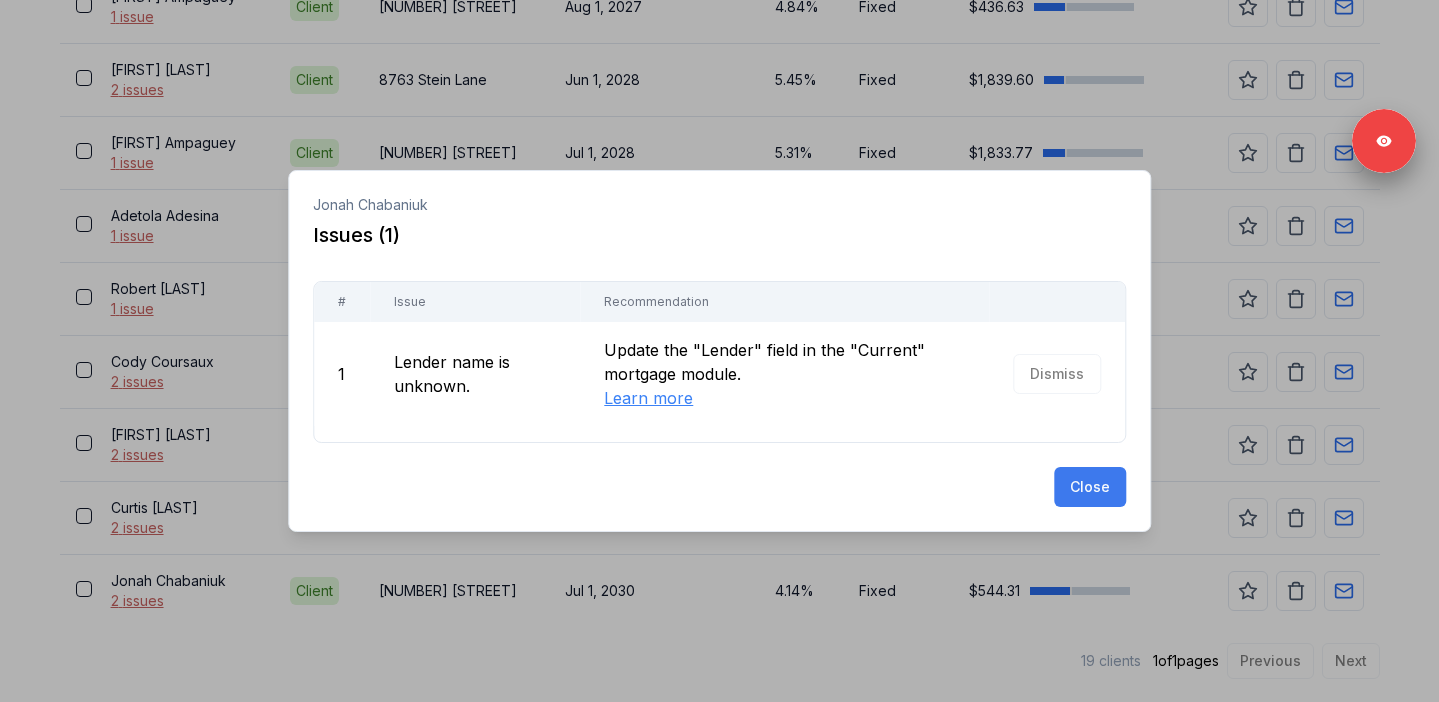 click on "Close" at bounding box center [1090, 487] 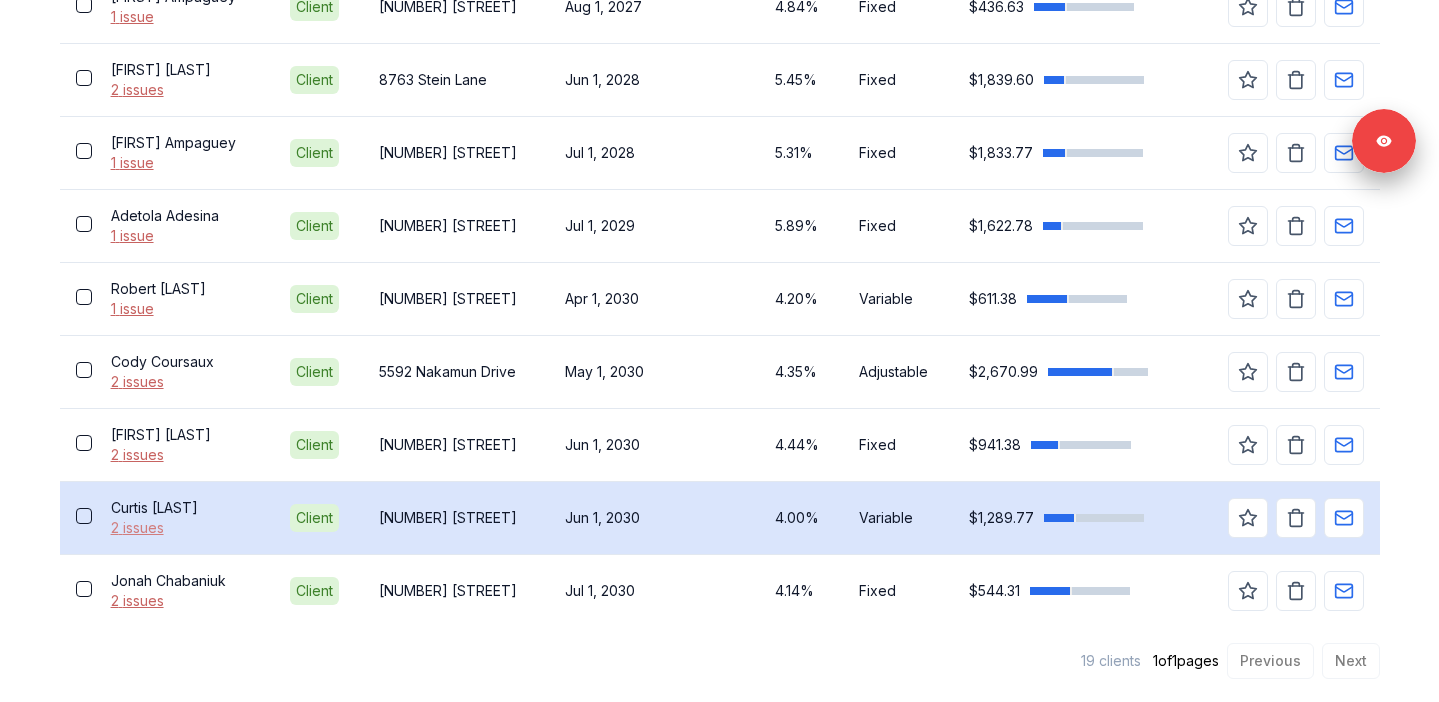 click on "2   issues" at bounding box center (185, 528) 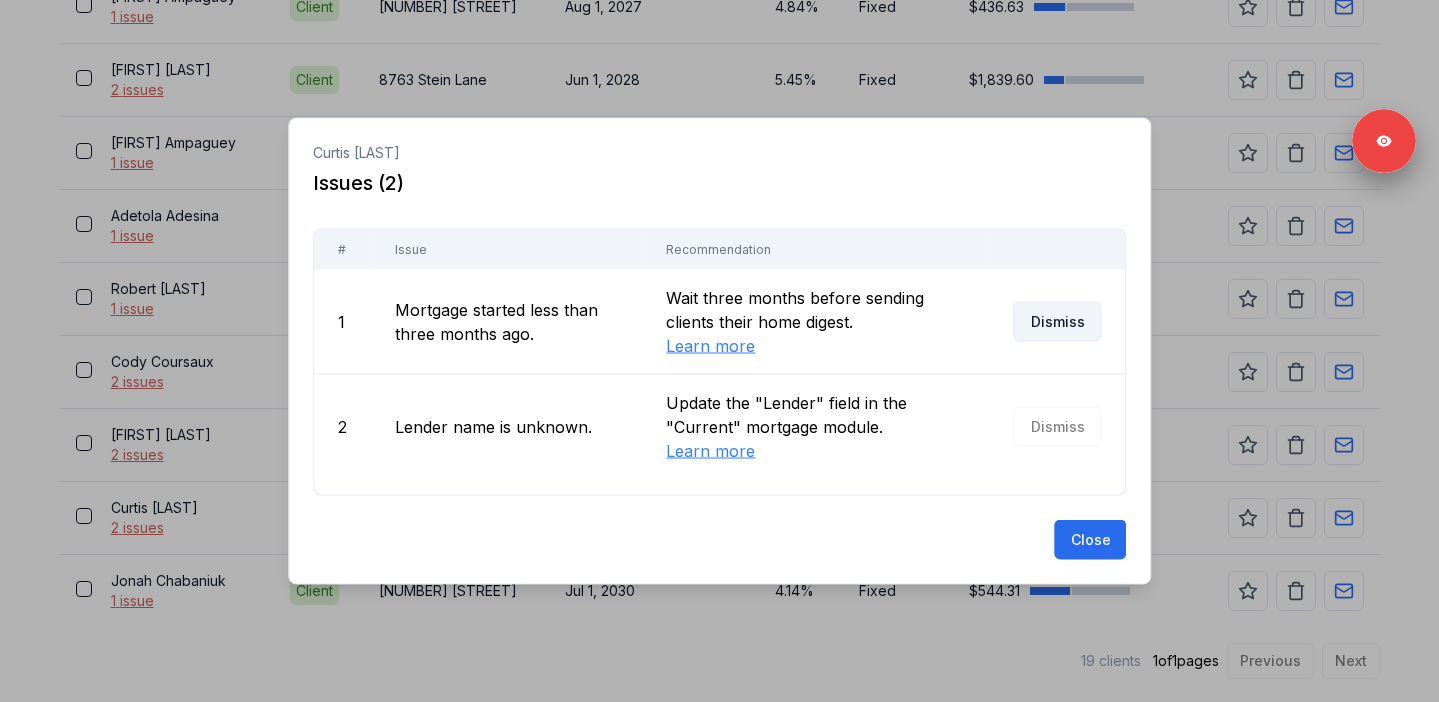 click on "Dismiss" at bounding box center [1057, 322] 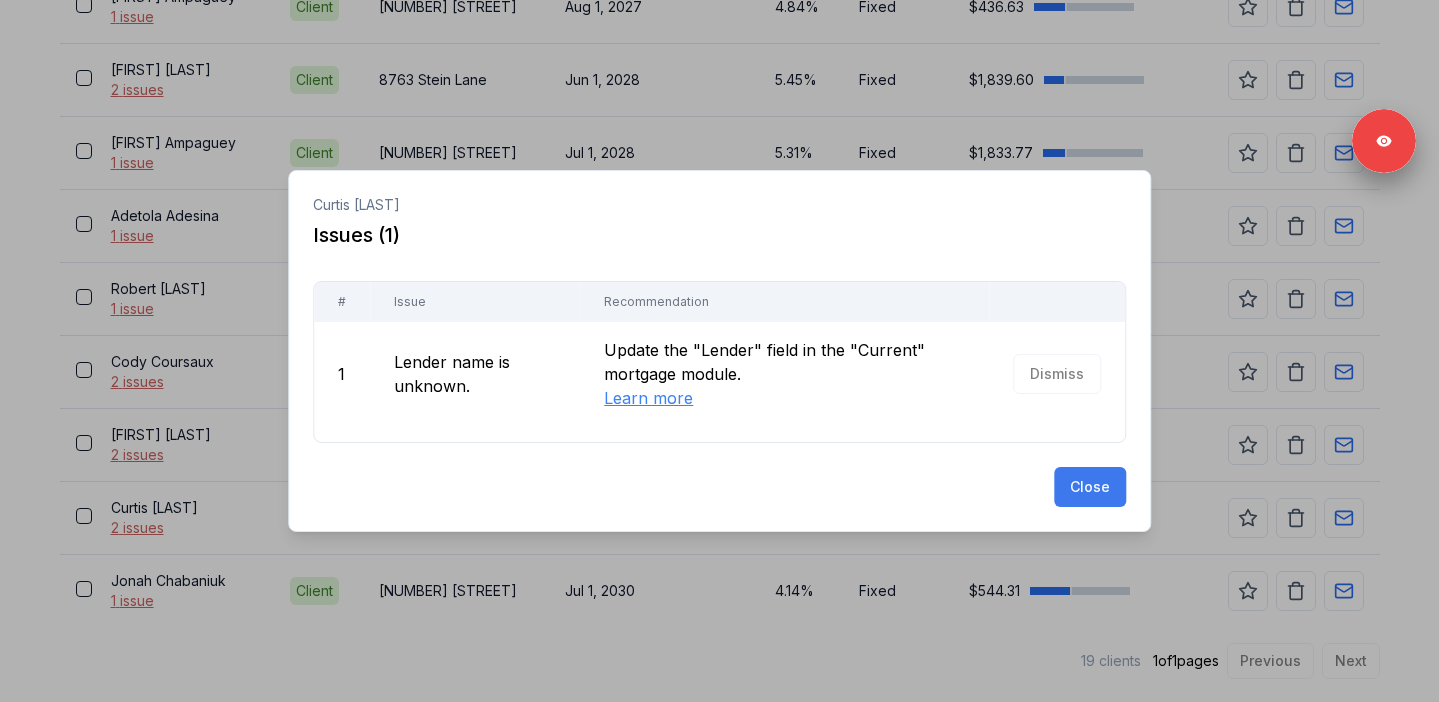 click on "Close" at bounding box center (1090, 487) 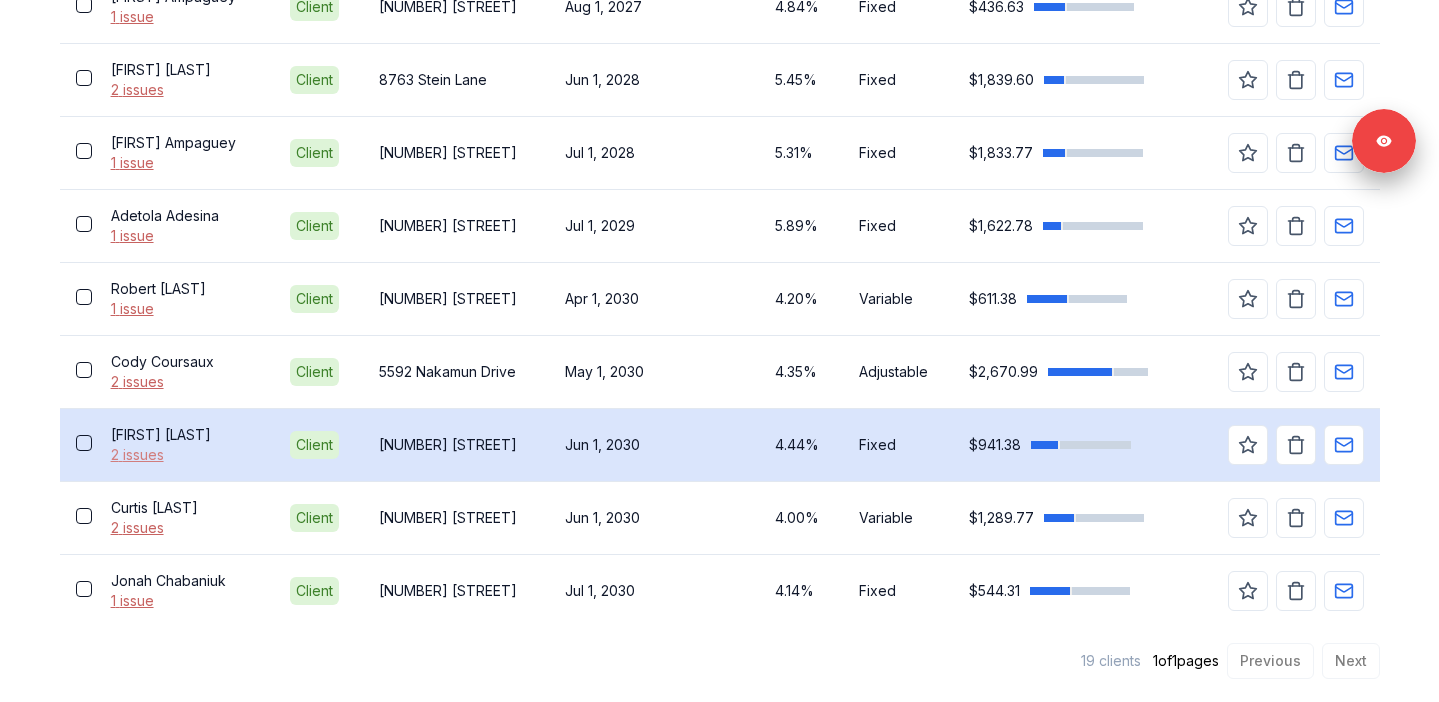 click on "2   issues" at bounding box center (185, 455) 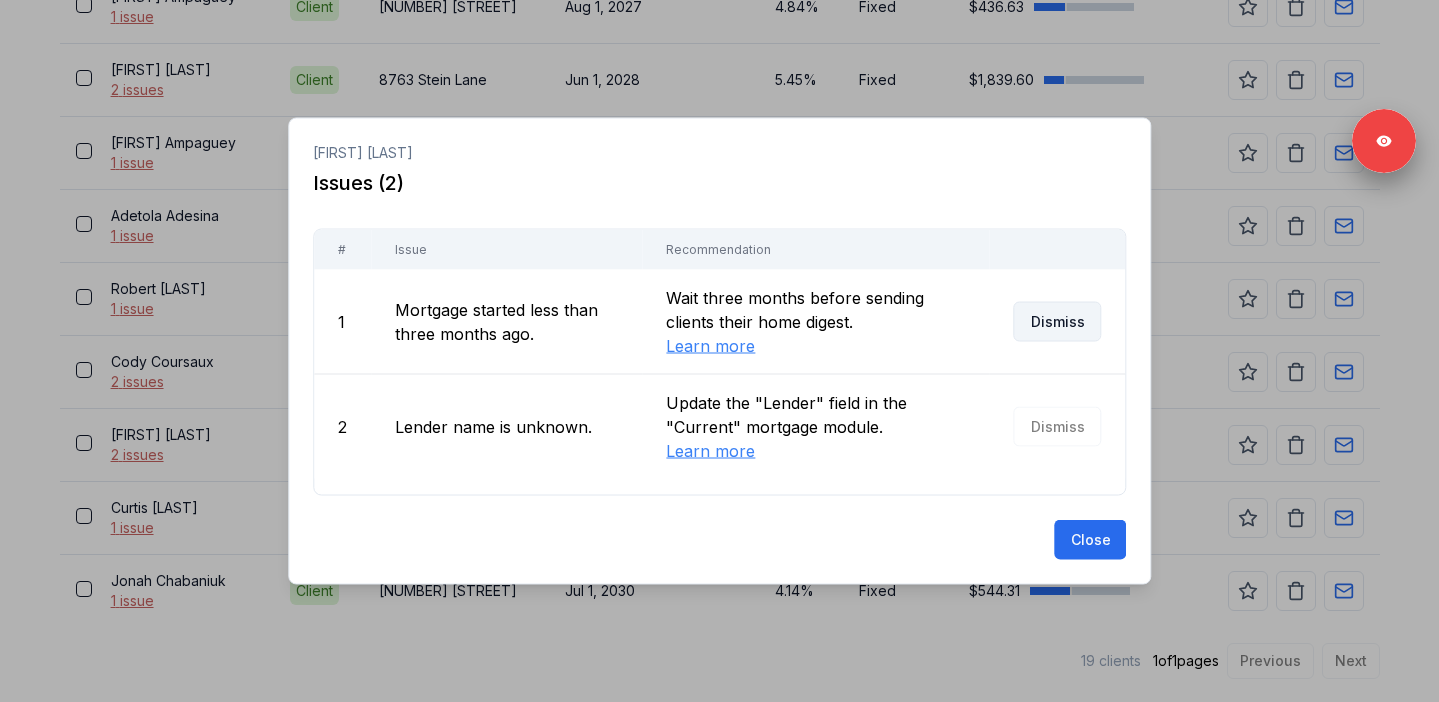click on "Dismiss" at bounding box center (1057, 322) 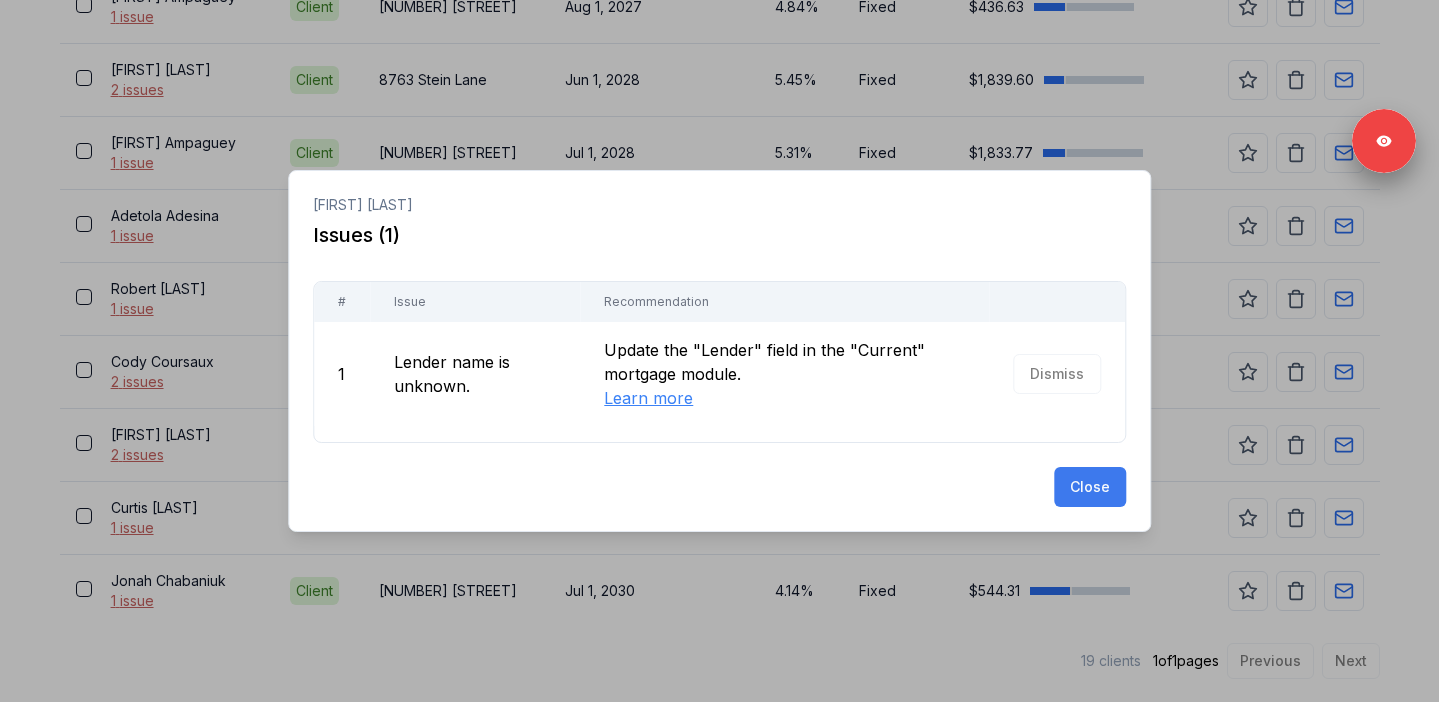 click on "Close" at bounding box center (1090, 487) 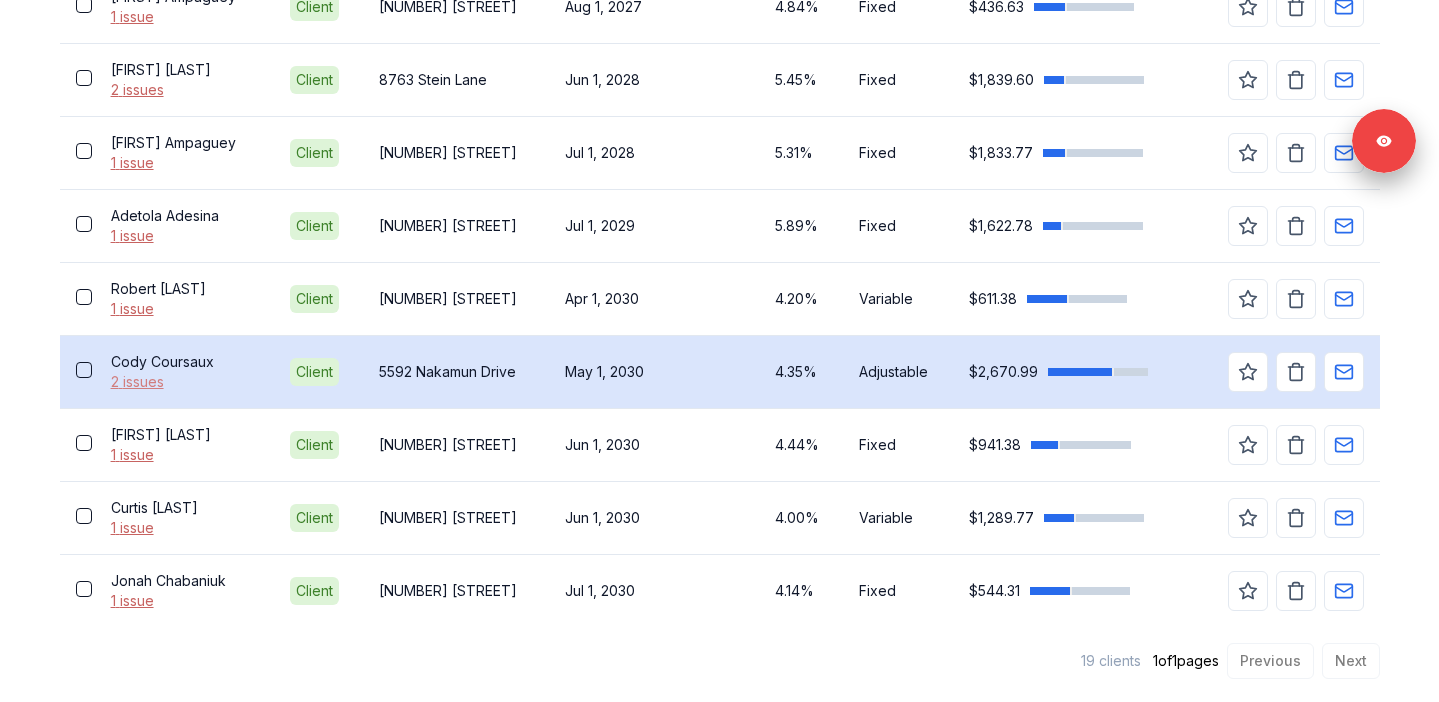 click on "2   issues" at bounding box center (185, 382) 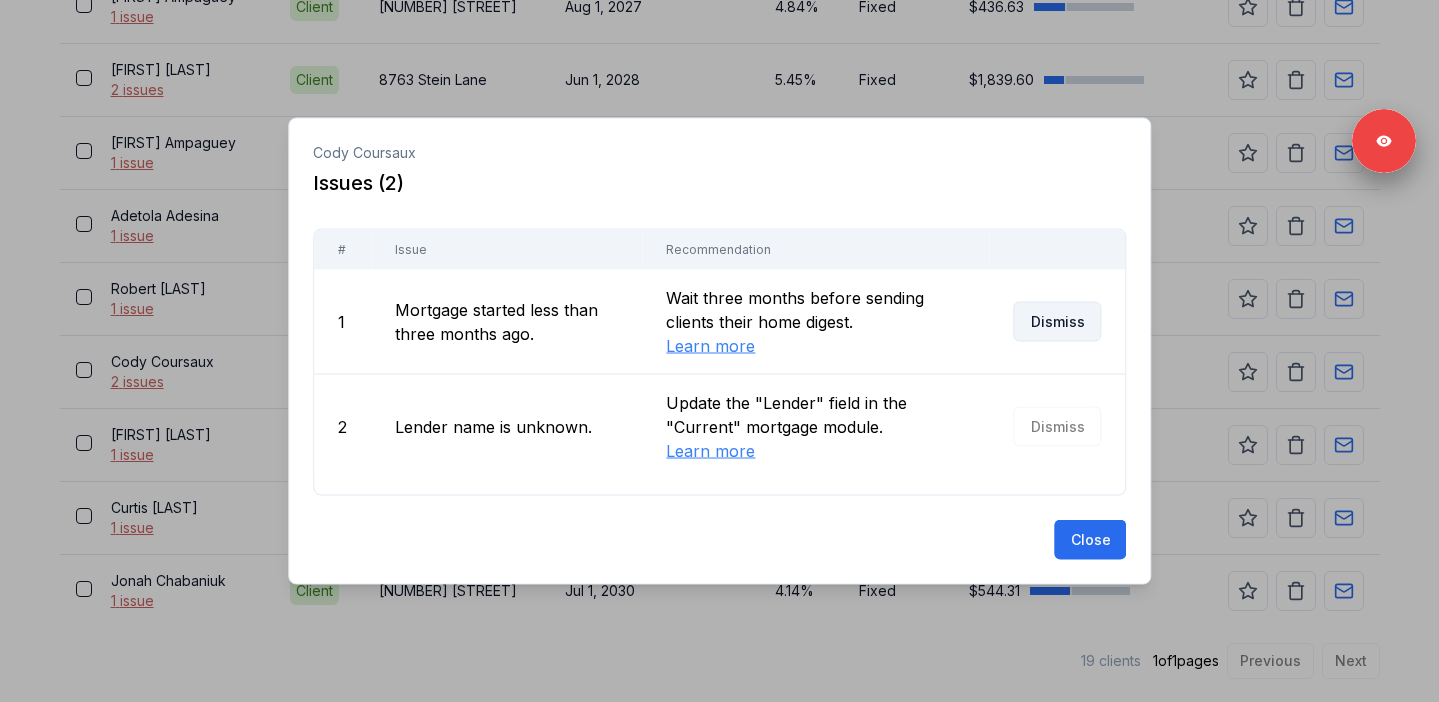 click on "Dismiss" at bounding box center [1057, 322] 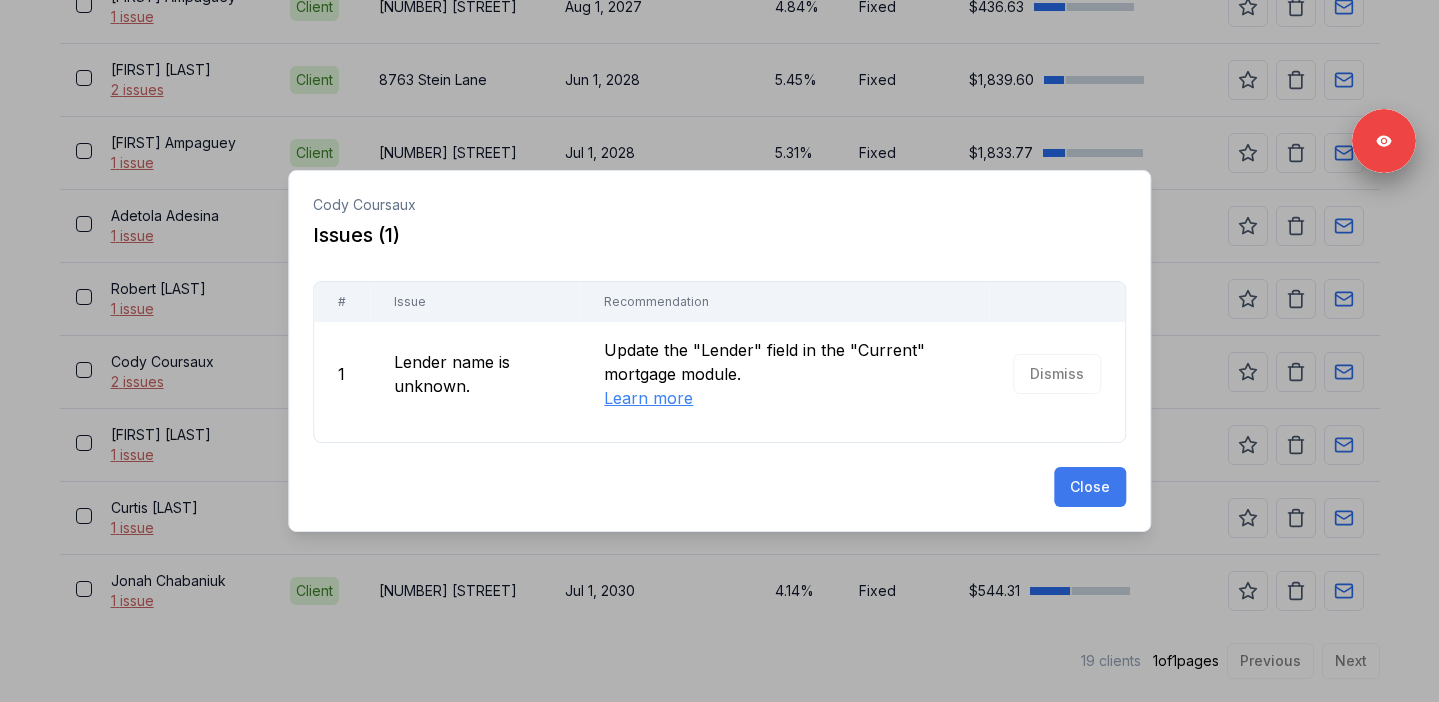 click on "Close" at bounding box center [1090, 487] 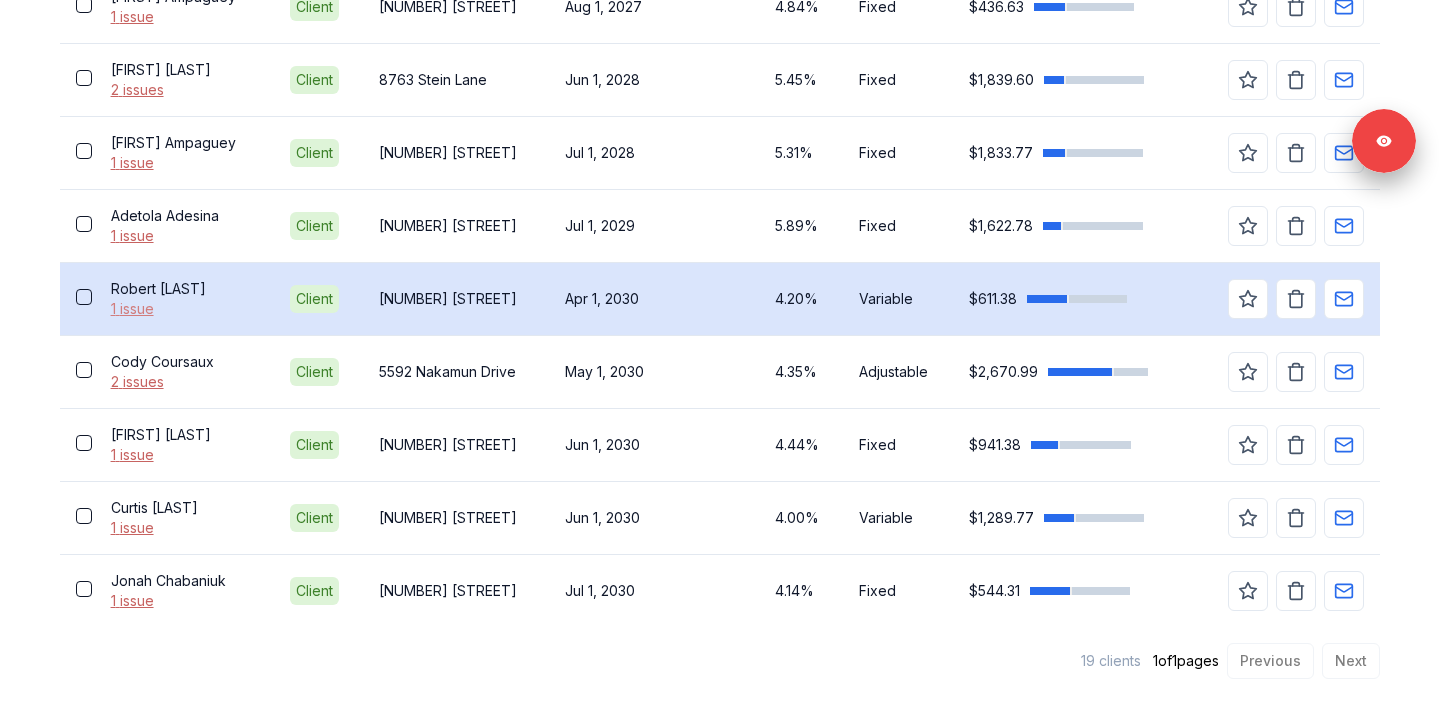 click on "1   issue" at bounding box center [185, 309] 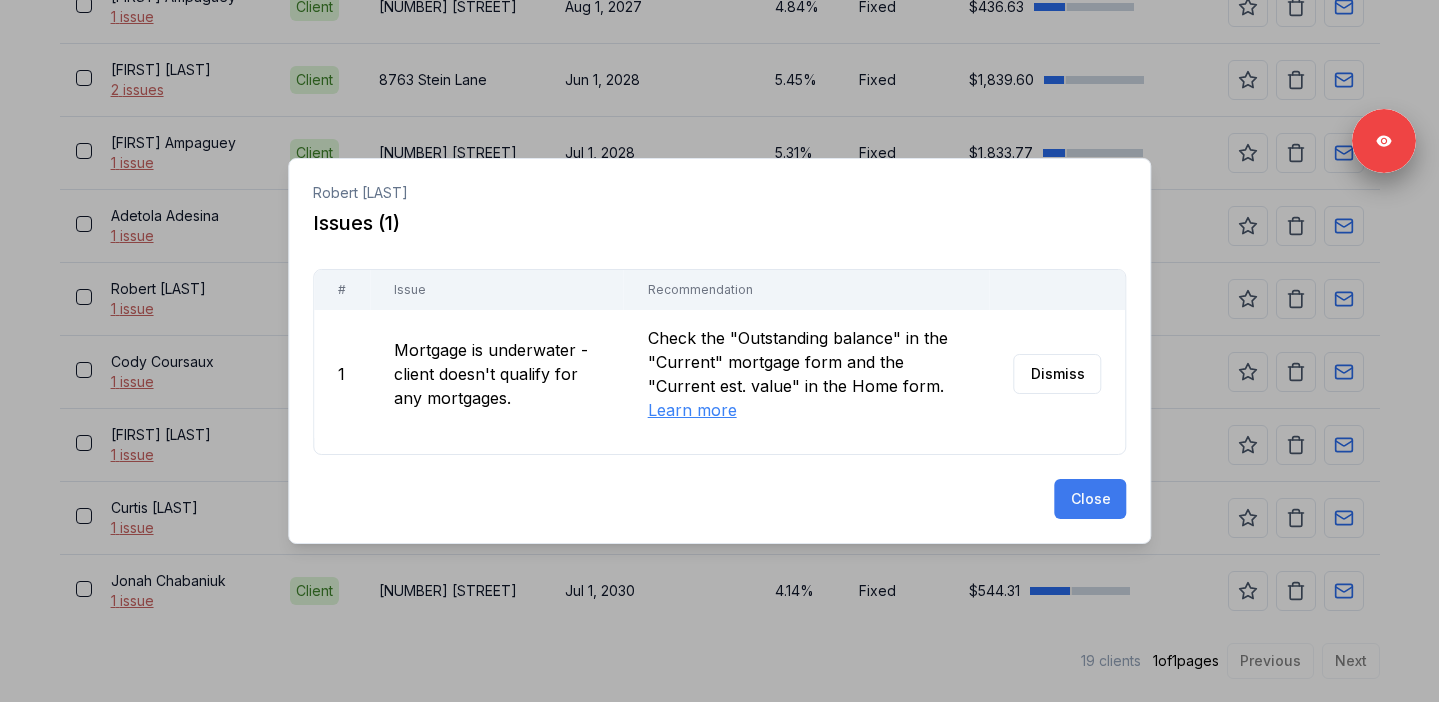 click on "Close" at bounding box center (1090, 499) 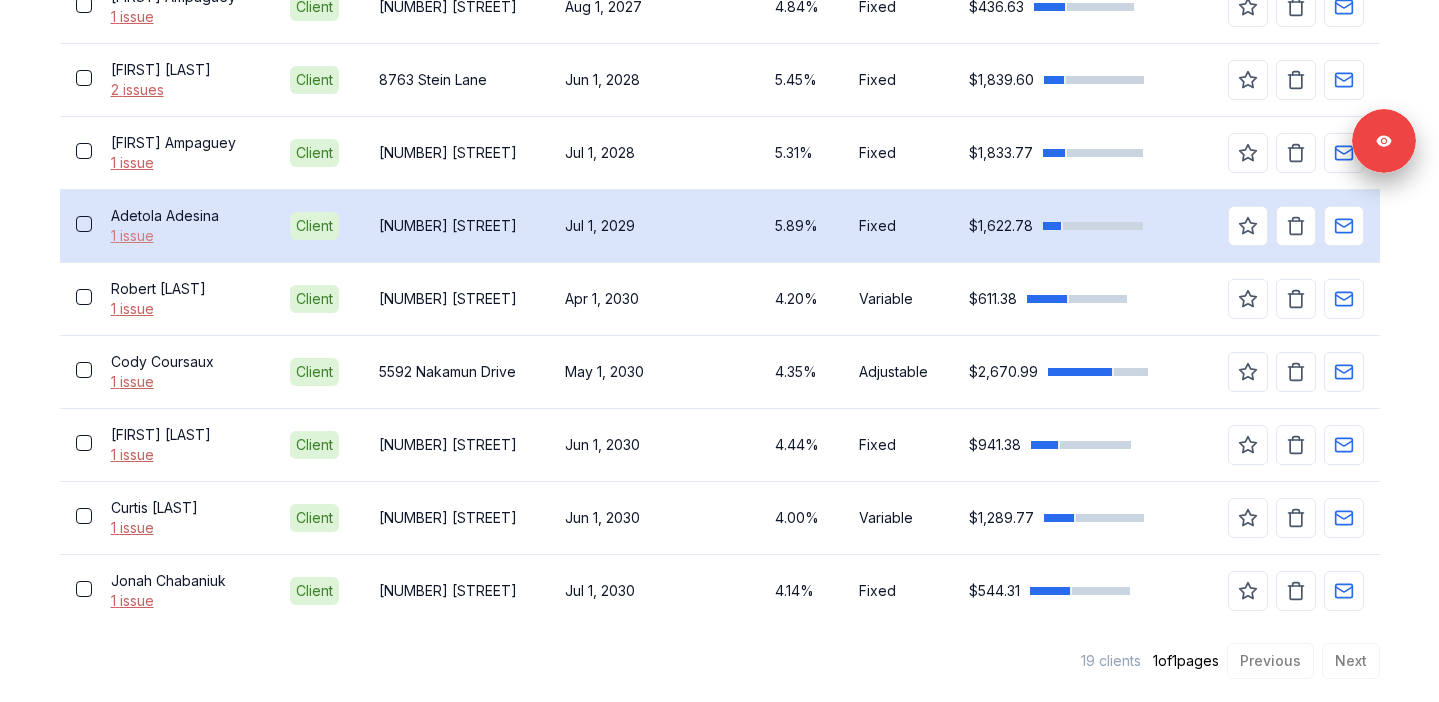 click on "1   issue" at bounding box center (185, 236) 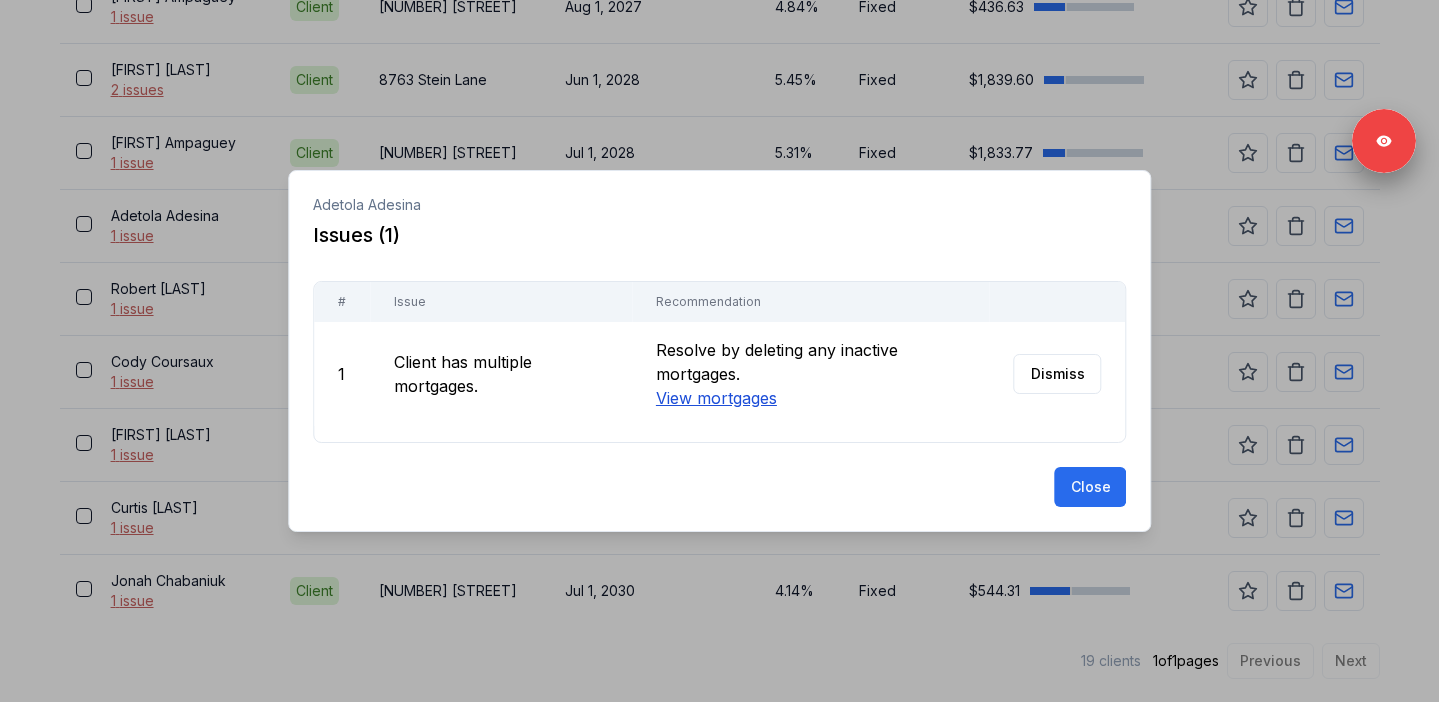 click on "View mortgages" at bounding box center [715, 398] 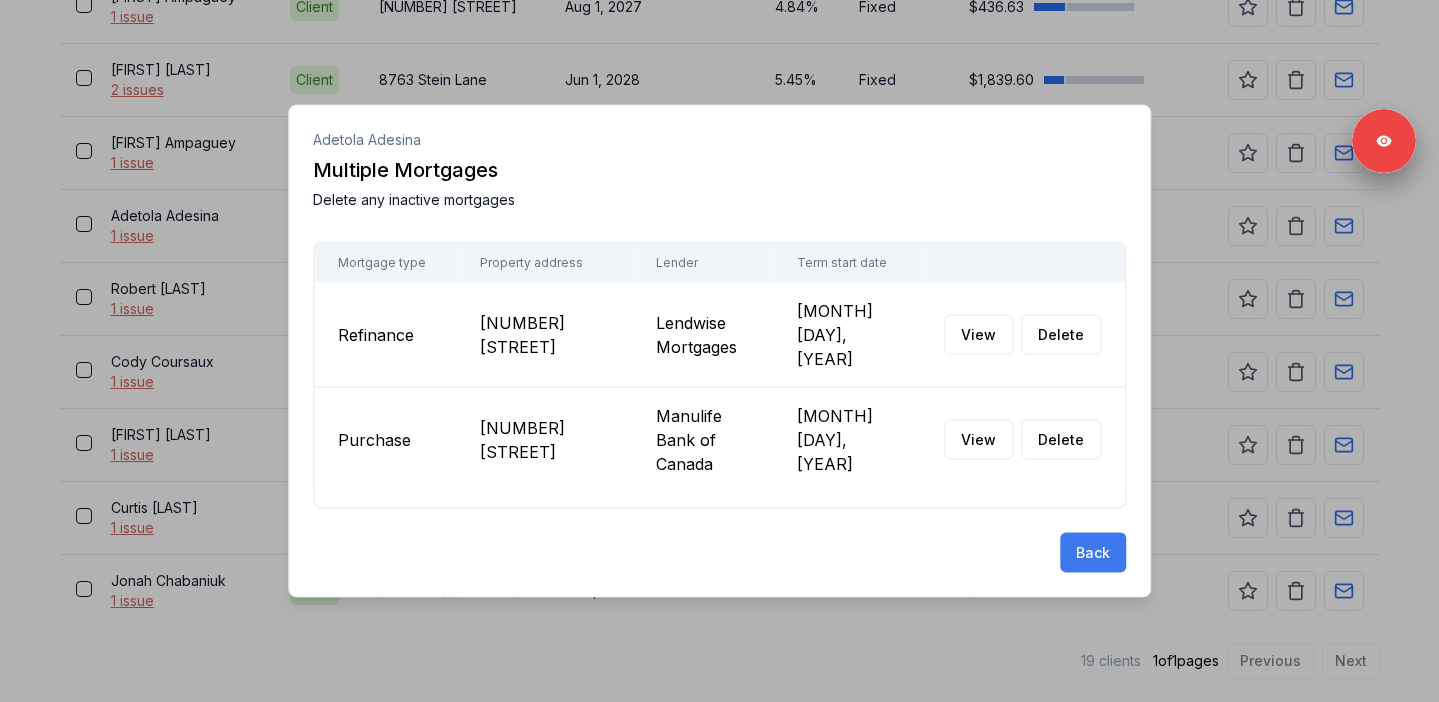 click on "Back" at bounding box center [1093, 553] 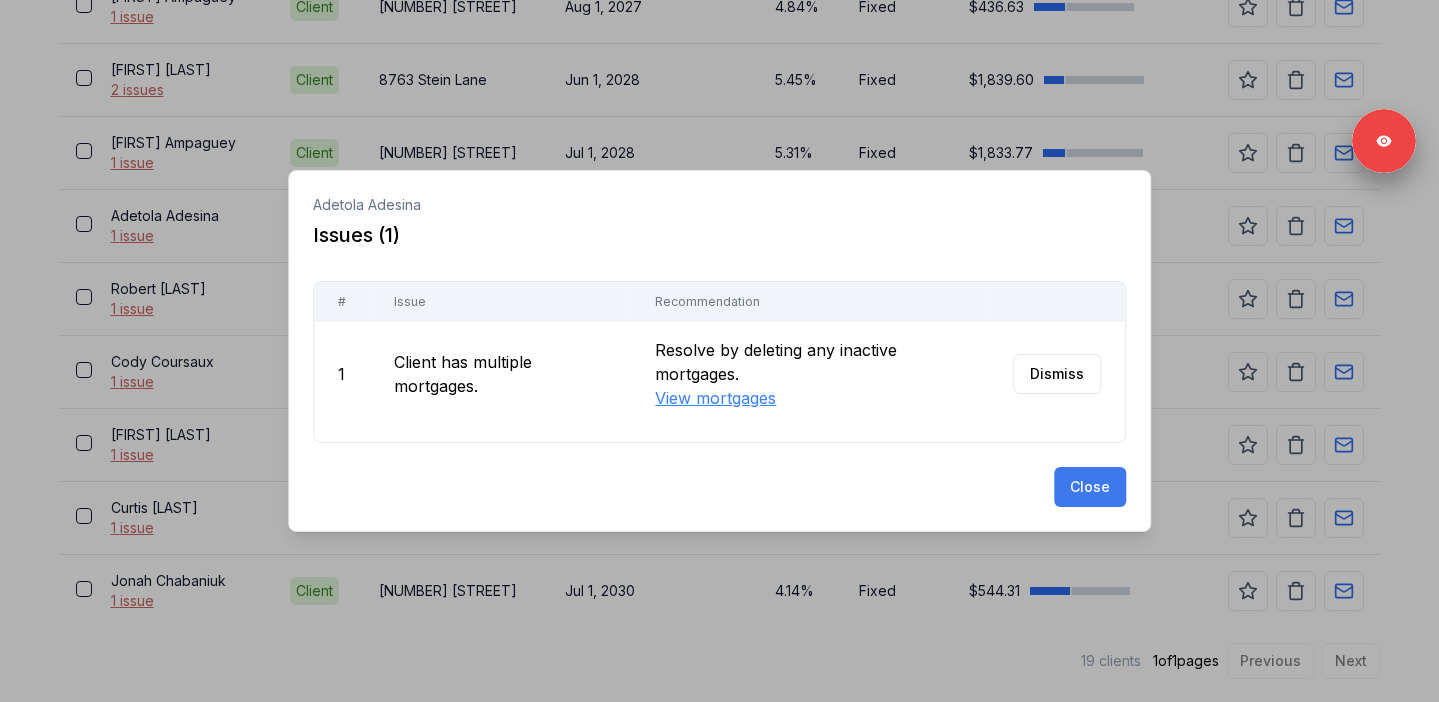 click on "Close" at bounding box center [1090, 487] 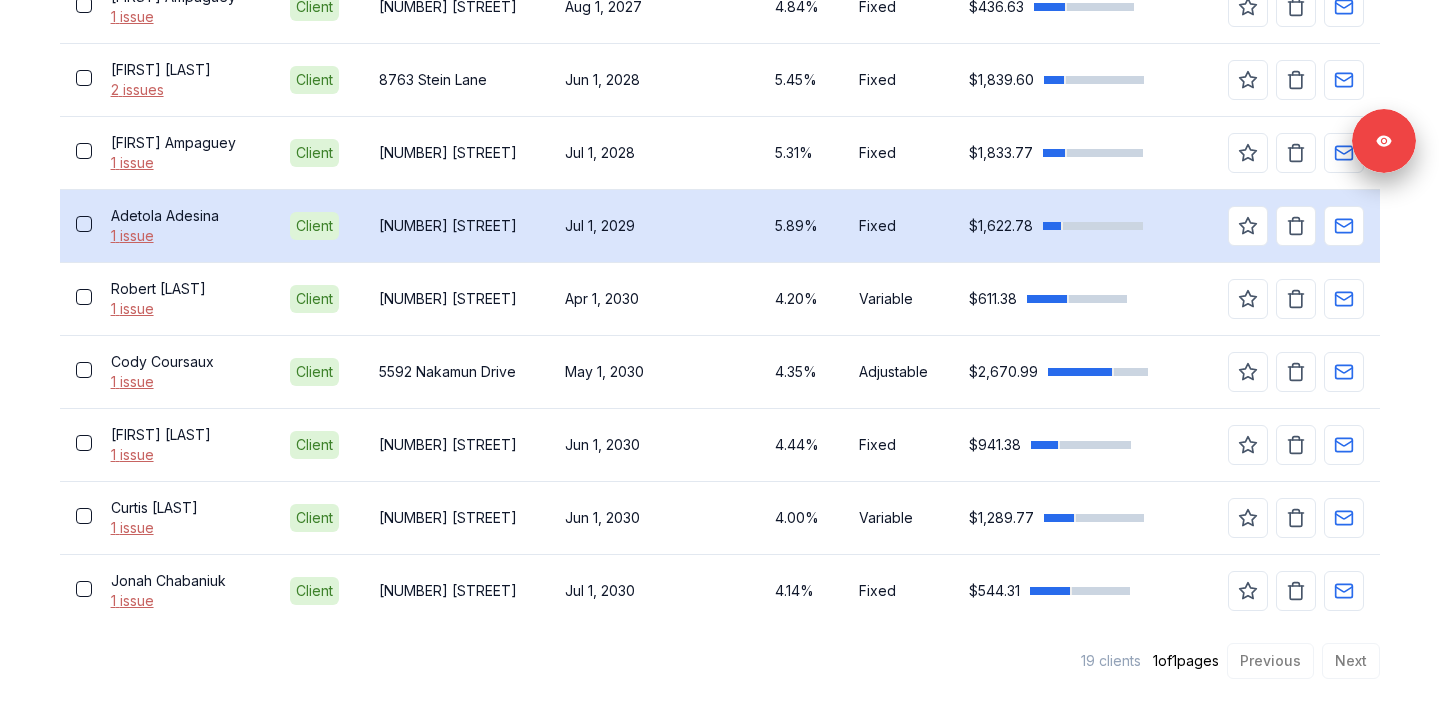 click on "Adetola   Adesina" at bounding box center (185, 216) 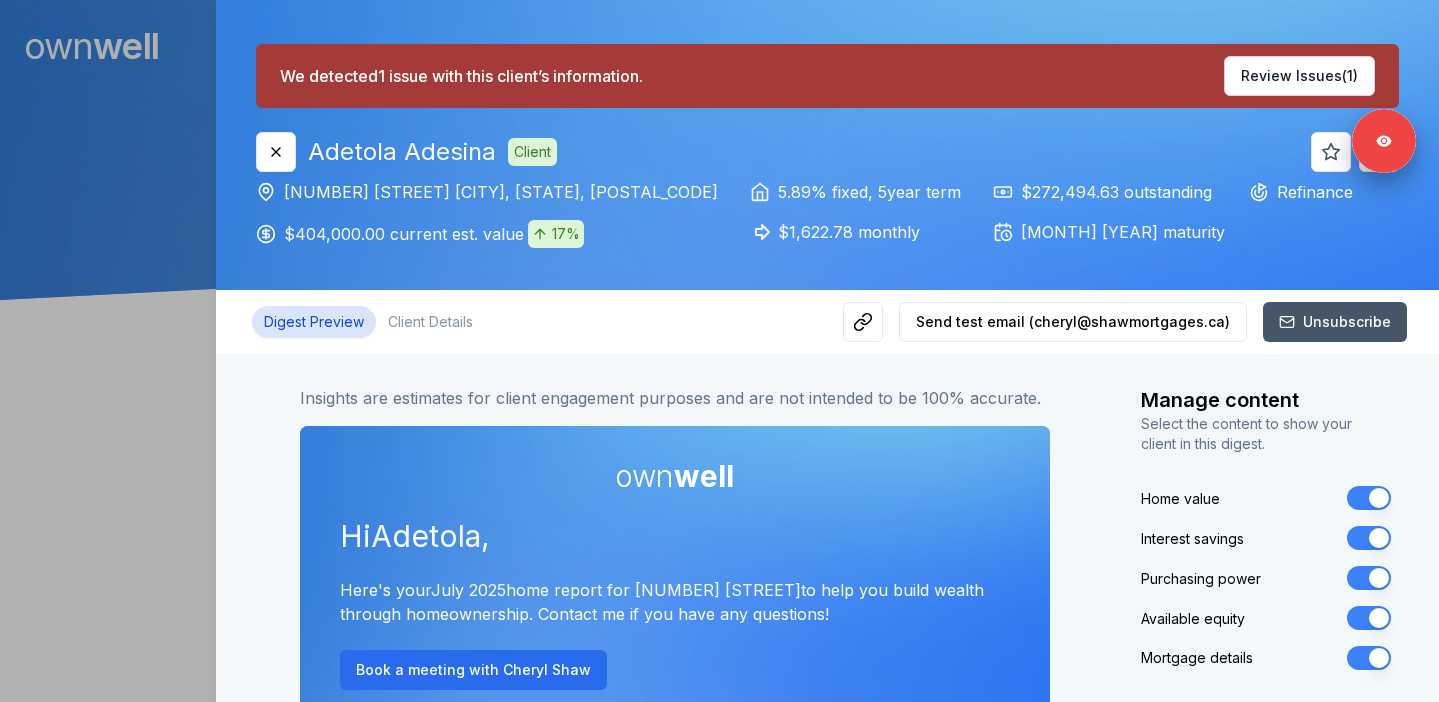 scroll, scrollTop: 0, scrollLeft: 0, axis: both 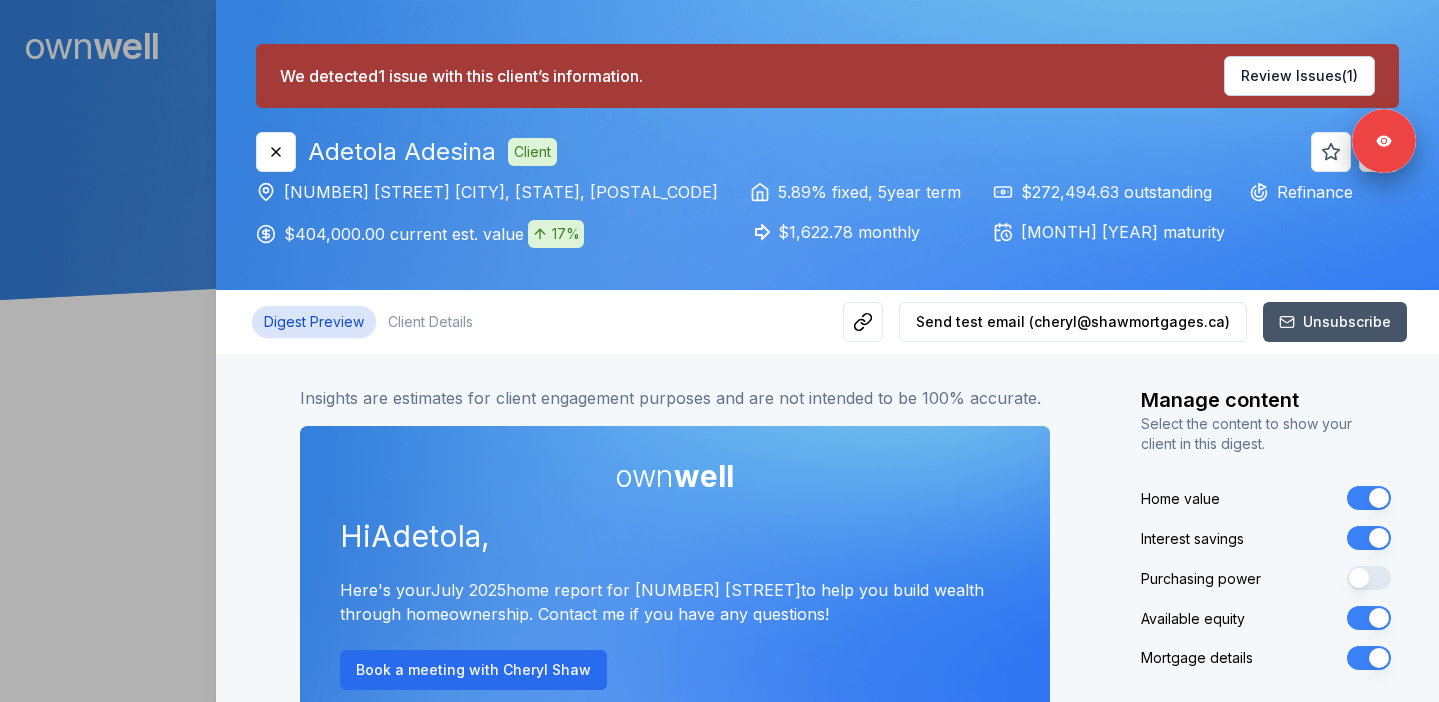 click on "Home value Interest savings Purchasing power Available equity Mortgage details" at bounding box center (1266, 578) 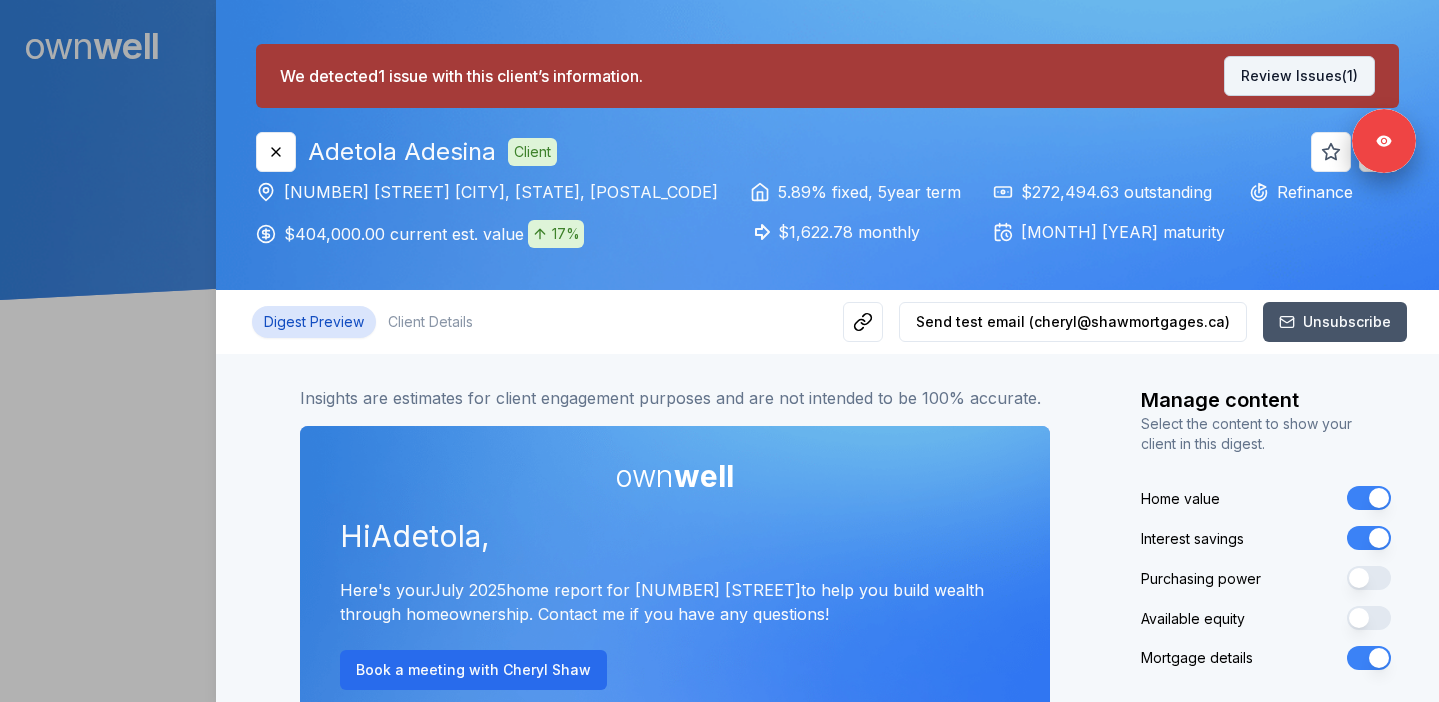 click on "Review Issues  (1)" at bounding box center (1299, 76) 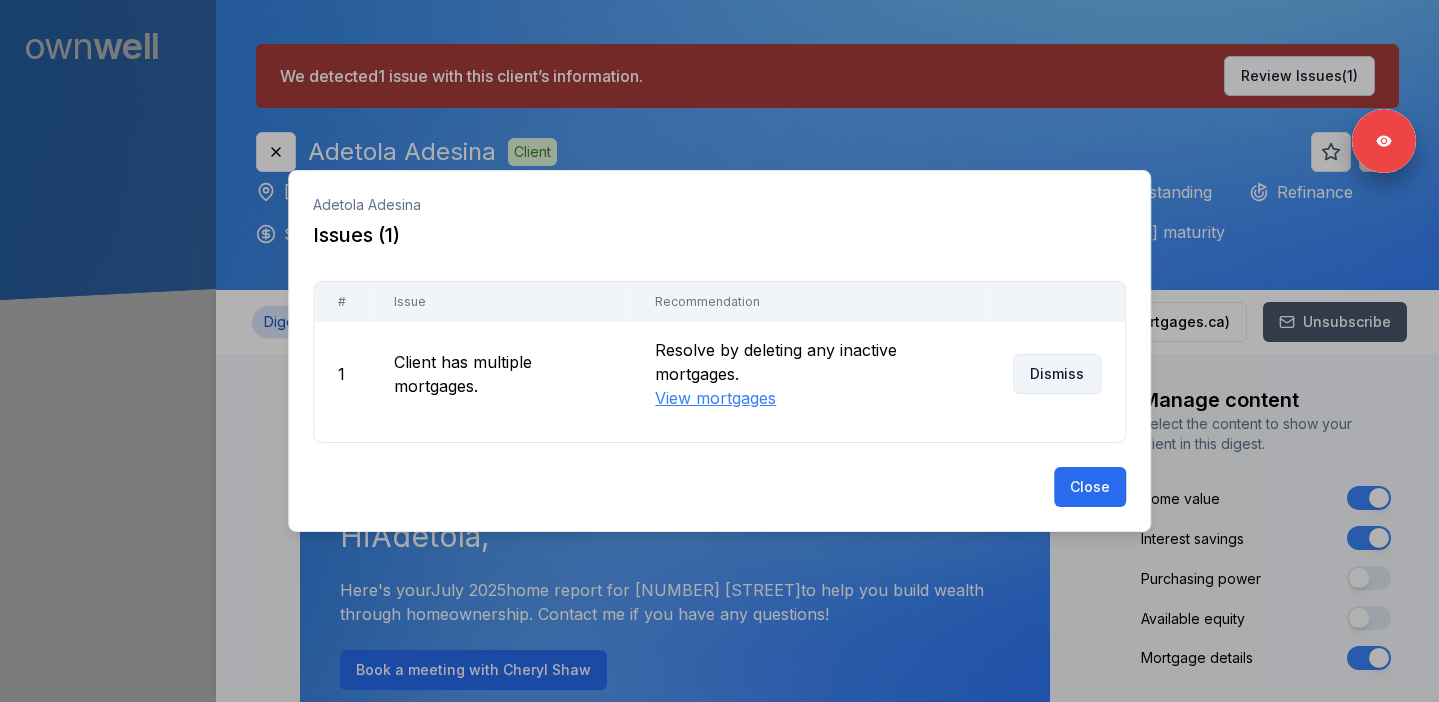 click on "Dismiss" at bounding box center (1057, 374) 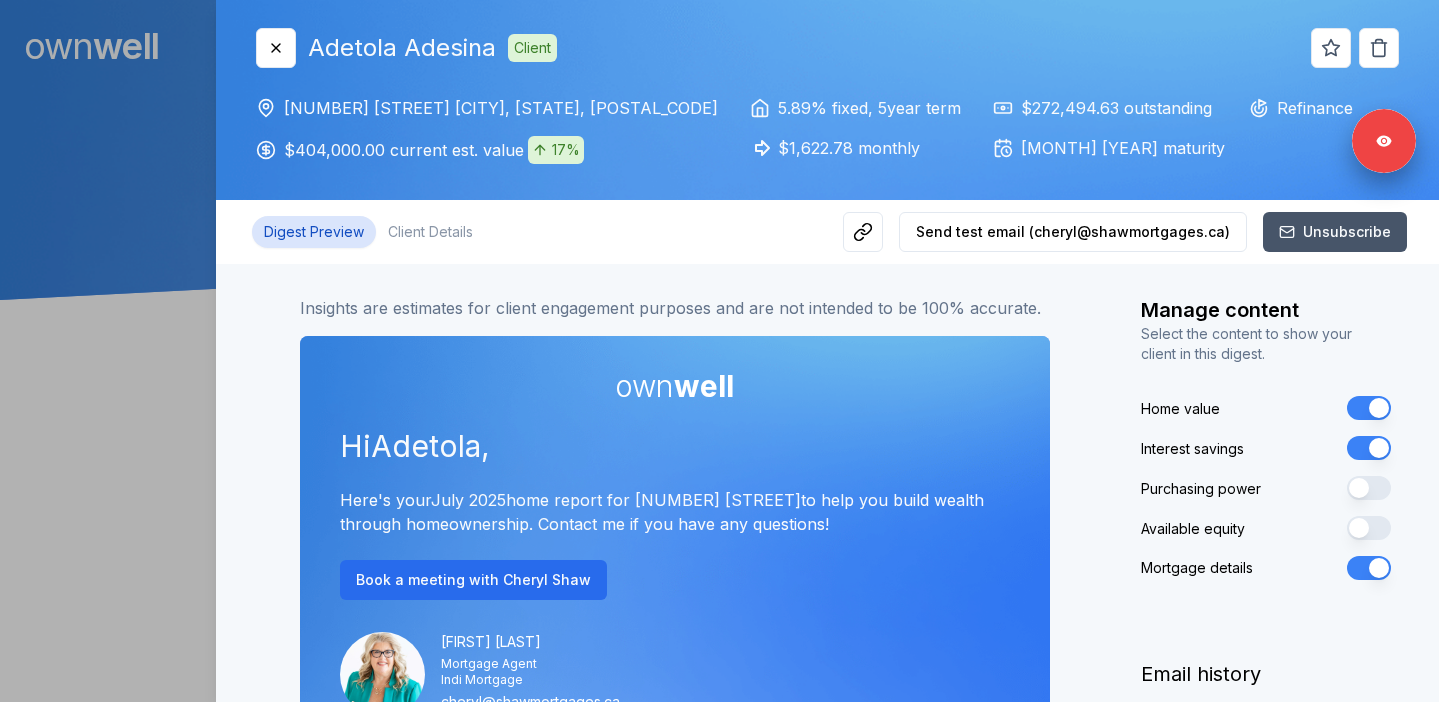 click at bounding box center (719, 351) 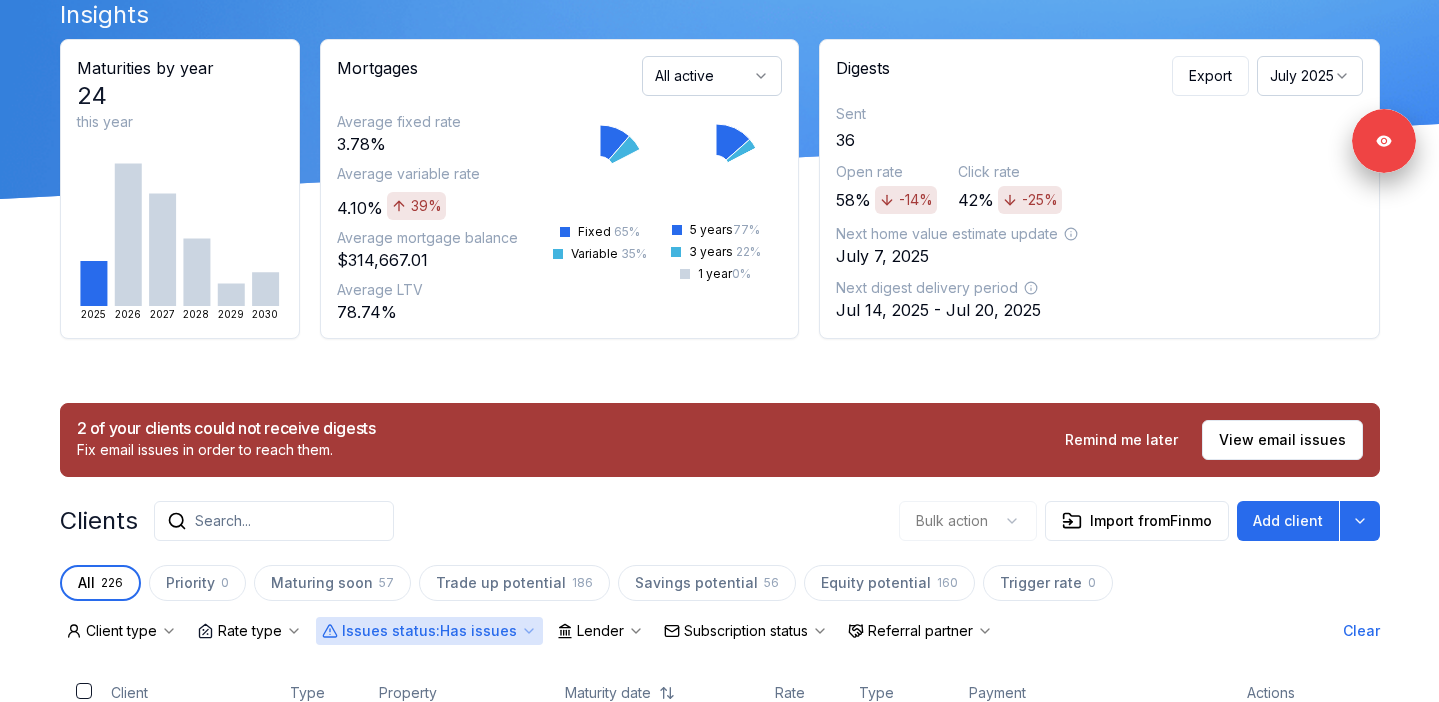 scroll, scrollTop: 321, scrollLeft: 0, axis: vertical 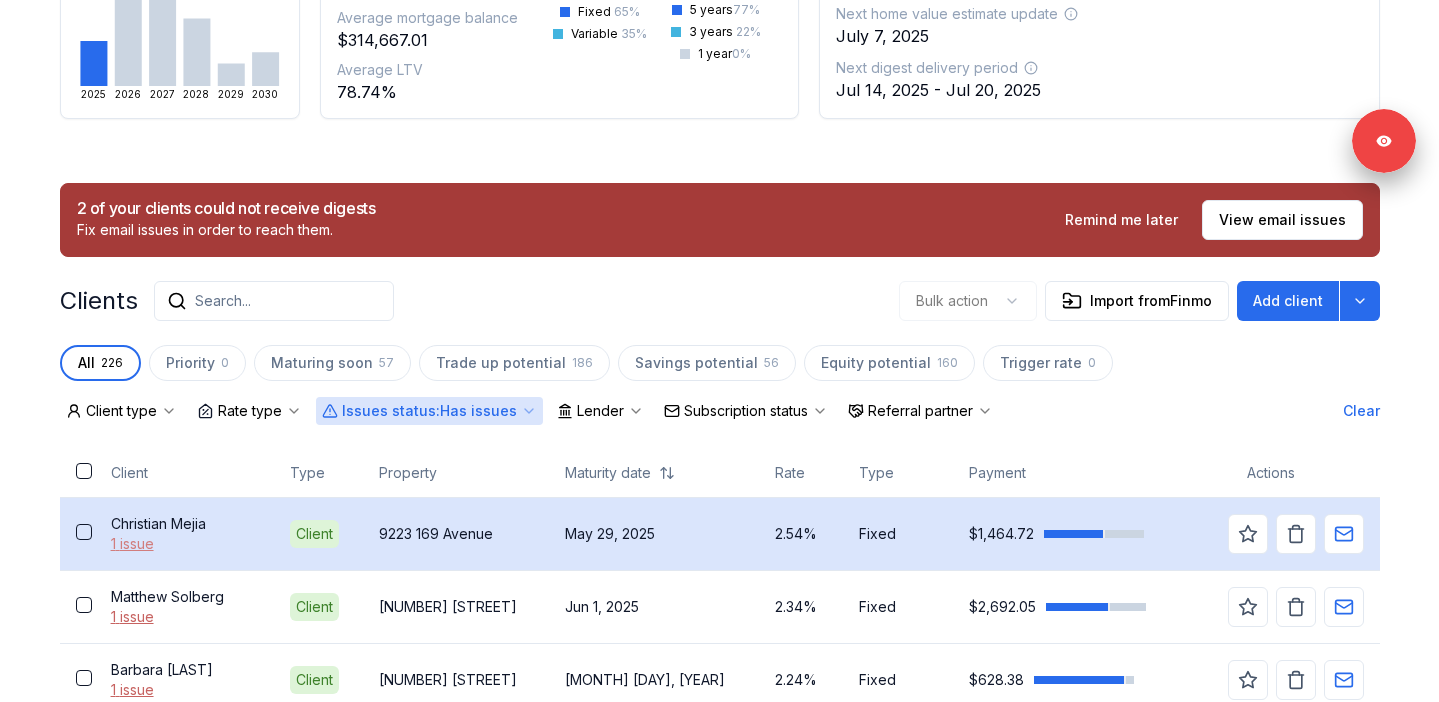 click on "1   issue" at bounding box center [185, 544] 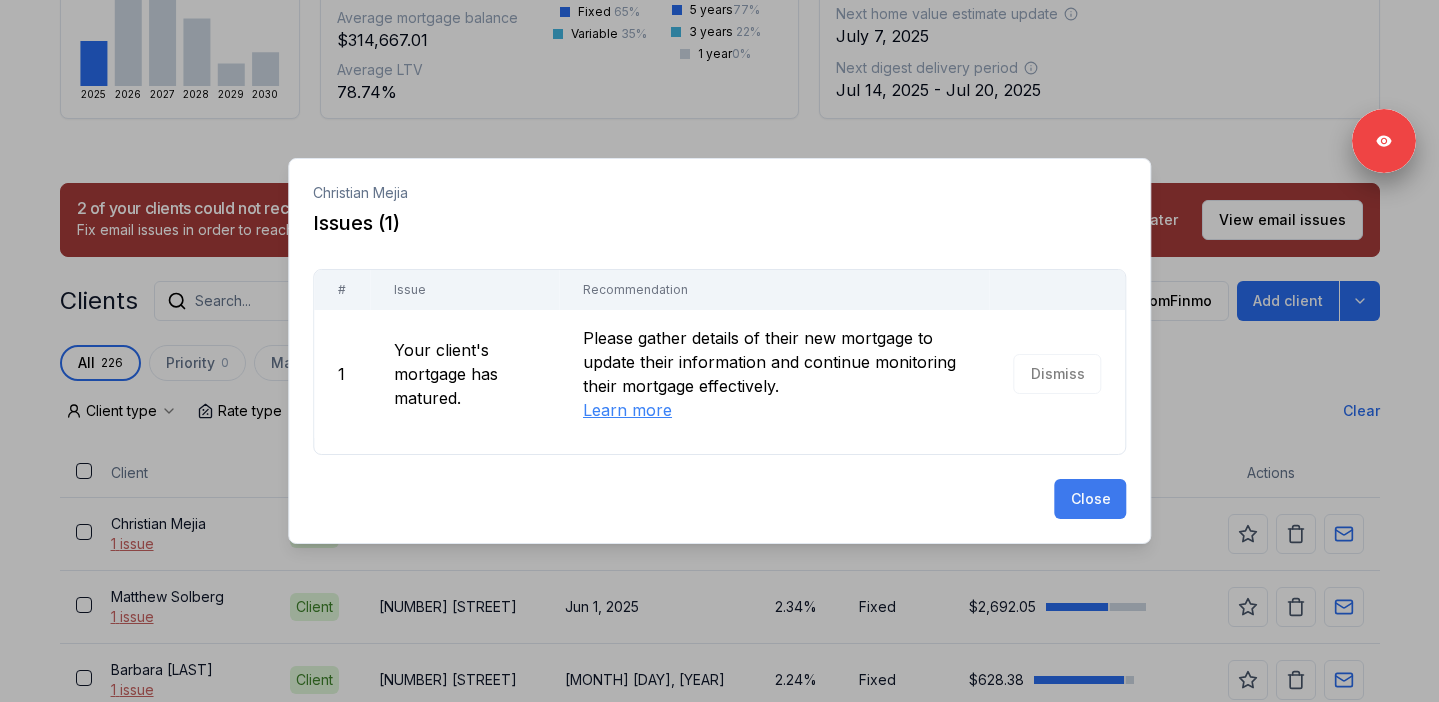 click on "Close" at bounding box center [1090, 499] 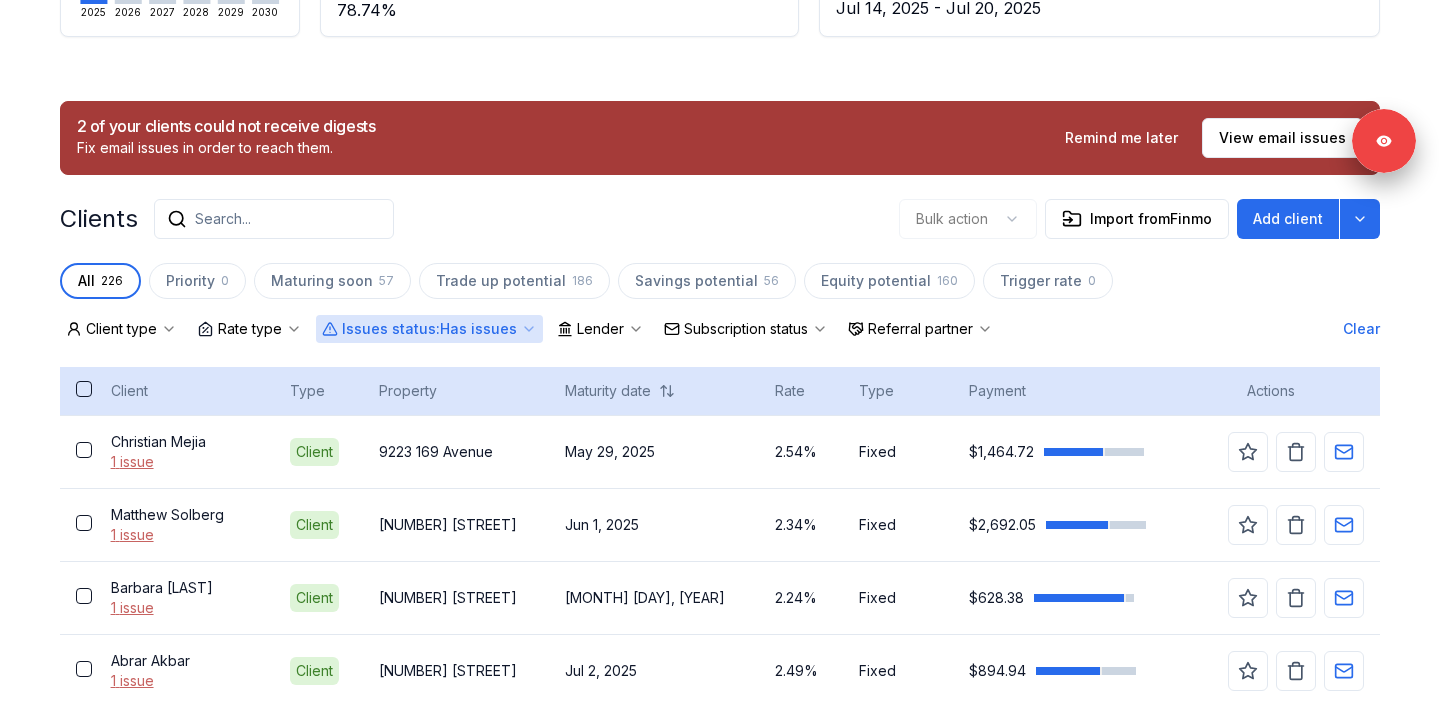 scroll, scrollTop: 407, scrollLeft: 0, axis: vertical 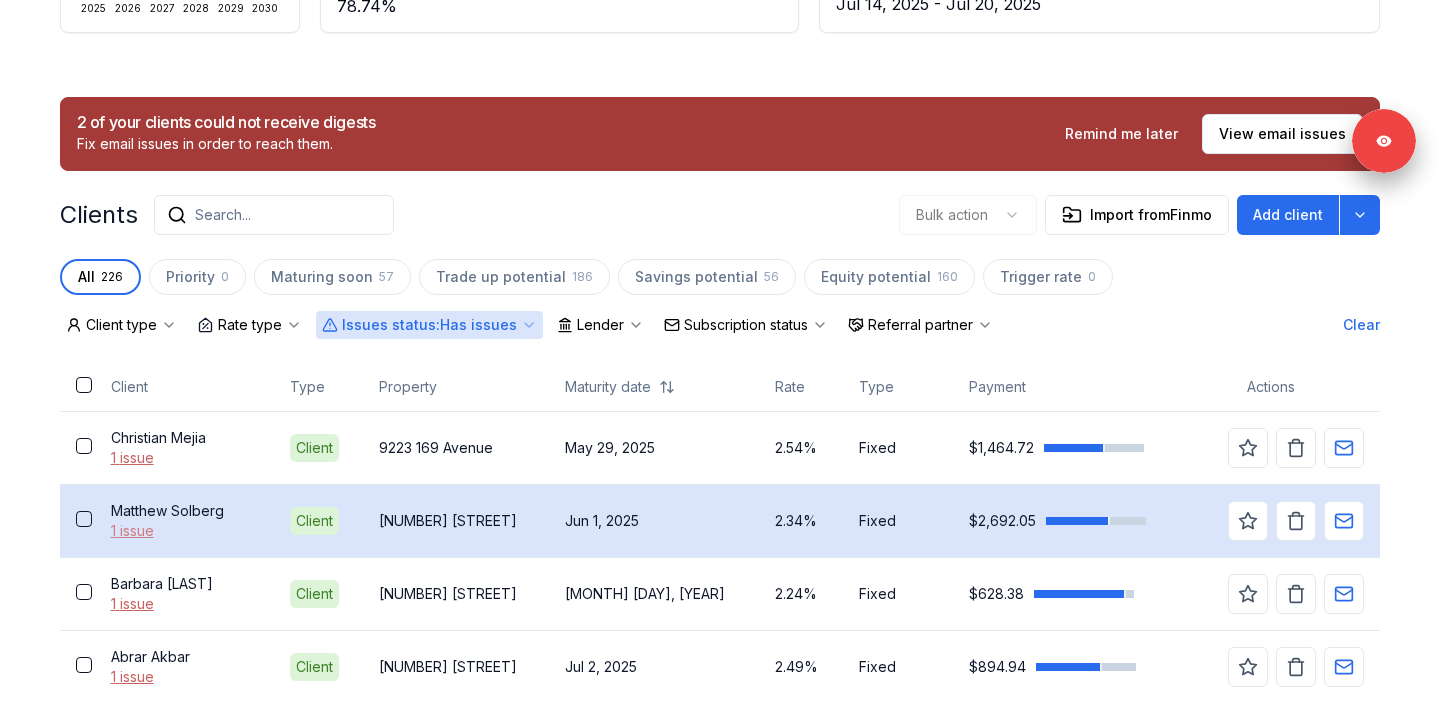 click on "1   issue" at bounding box center [185, 531] 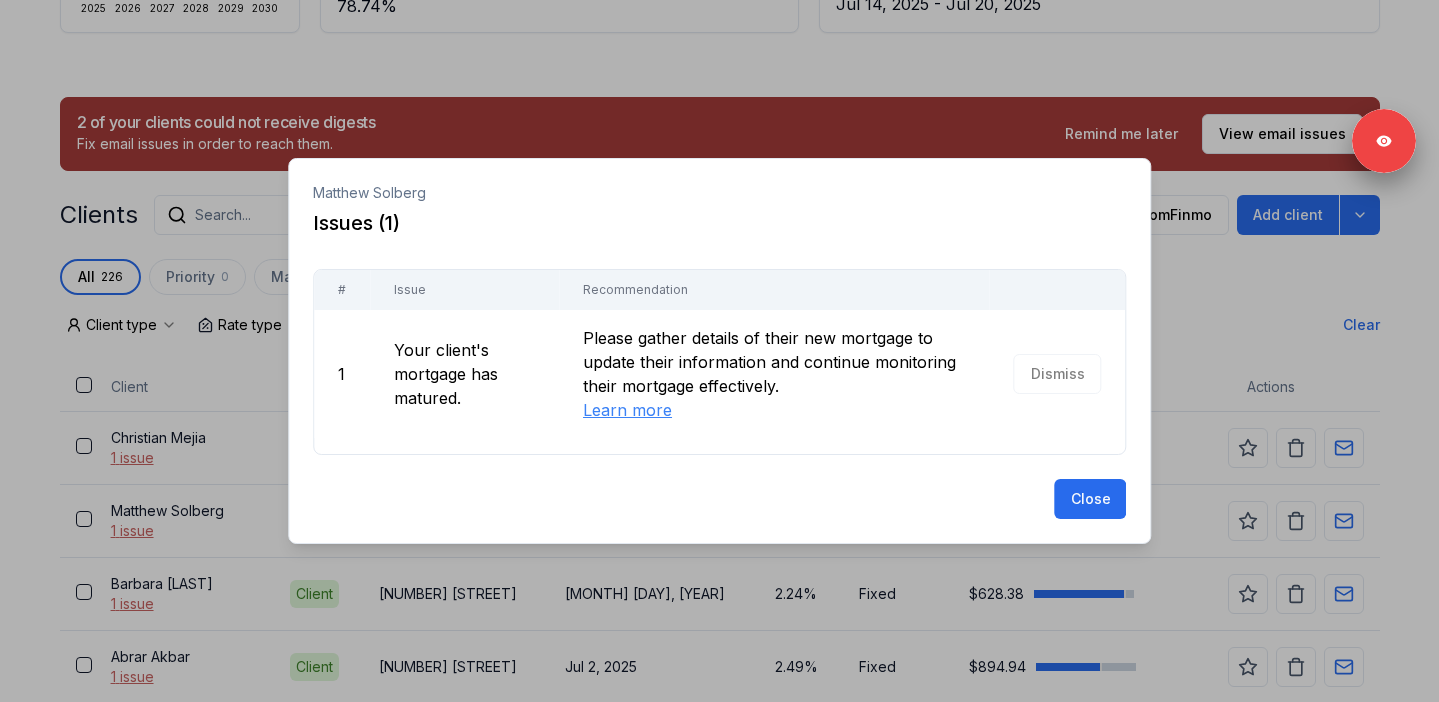 click at bounding box center [719, 351] 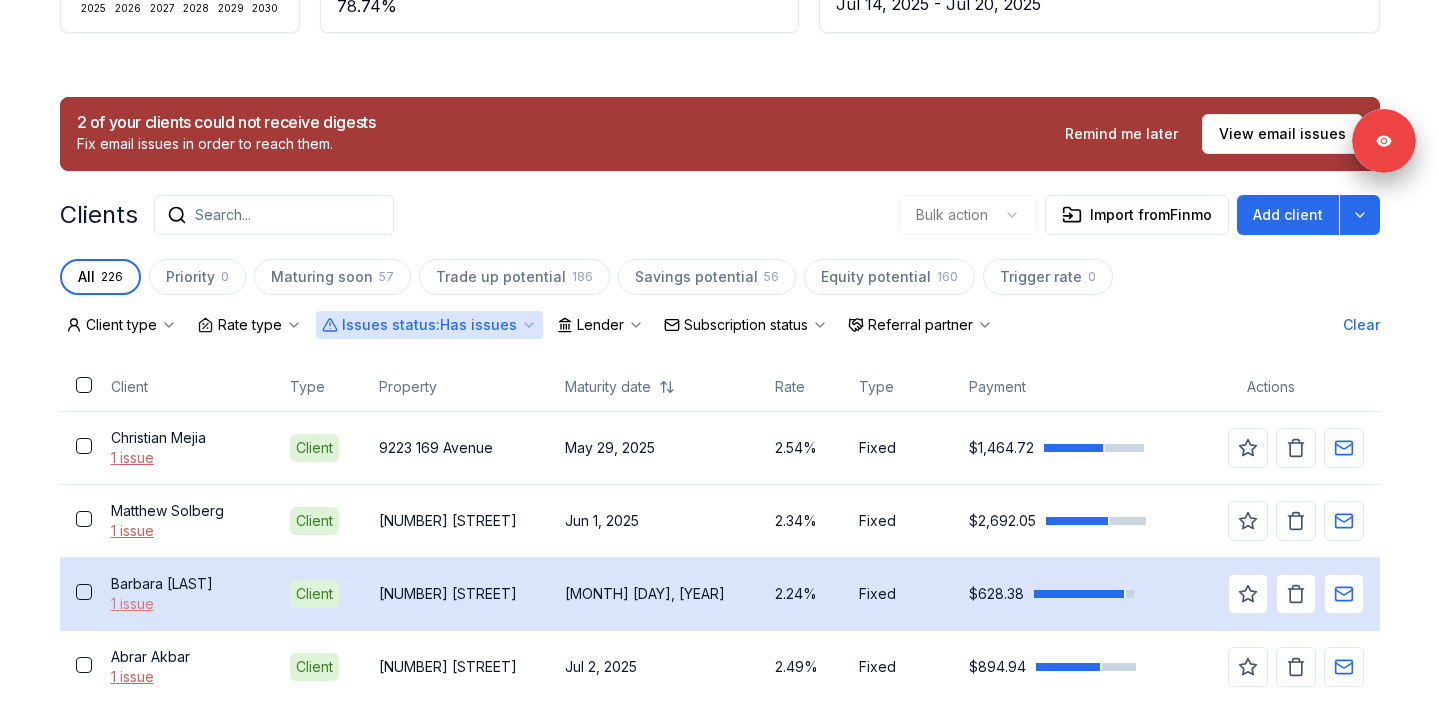 click on "1   issue" at bounding box center [185, 604] 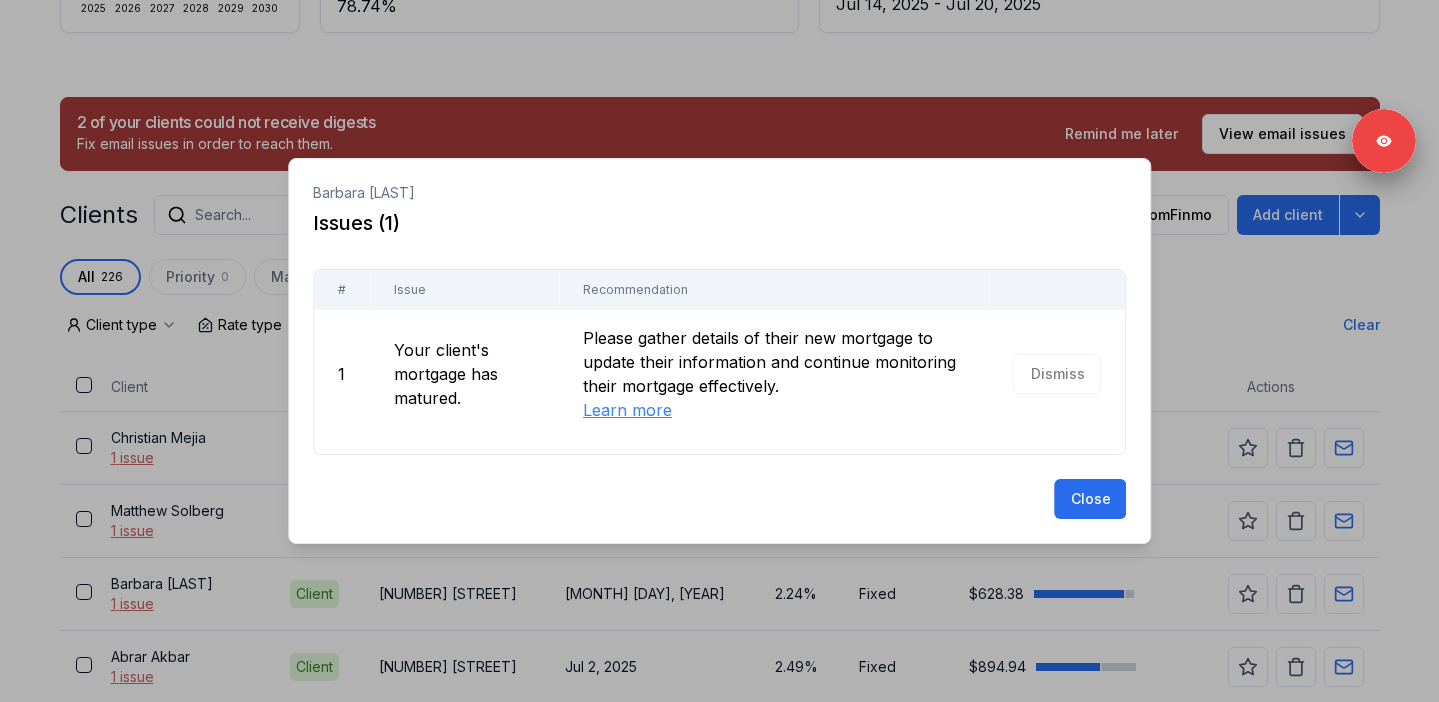 click at bounding box center [719, 351] 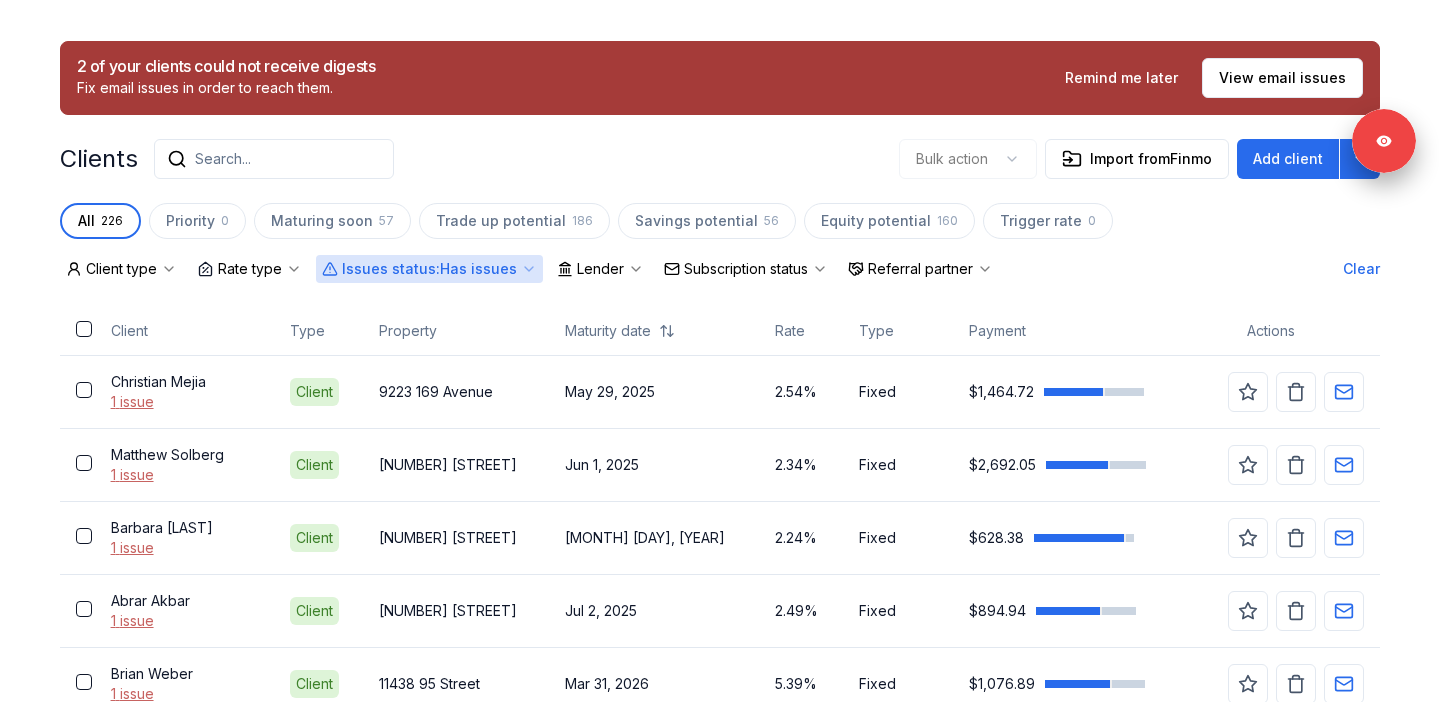 scroll, scrollTop: 549, scrollLeft: 0, axis: vertical 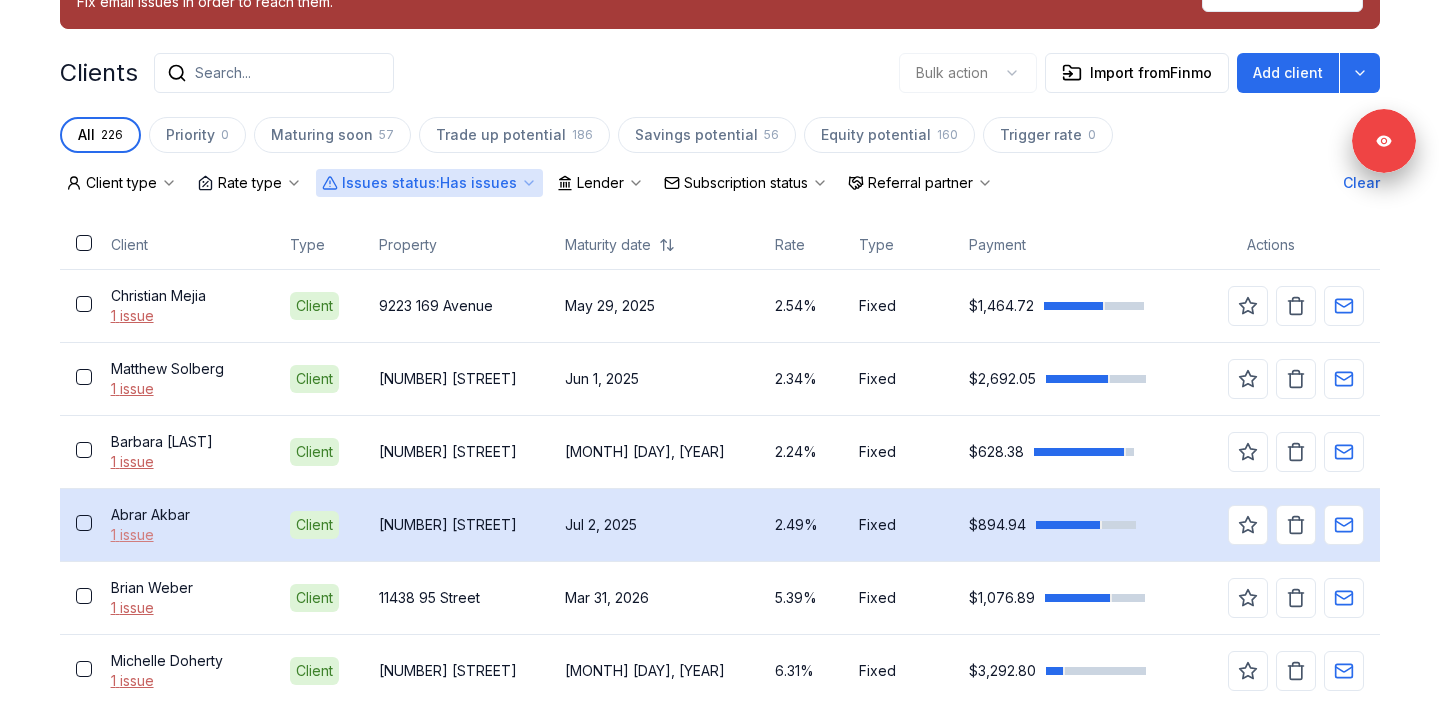 click on "1   issue" at bounding box center [185, 535] 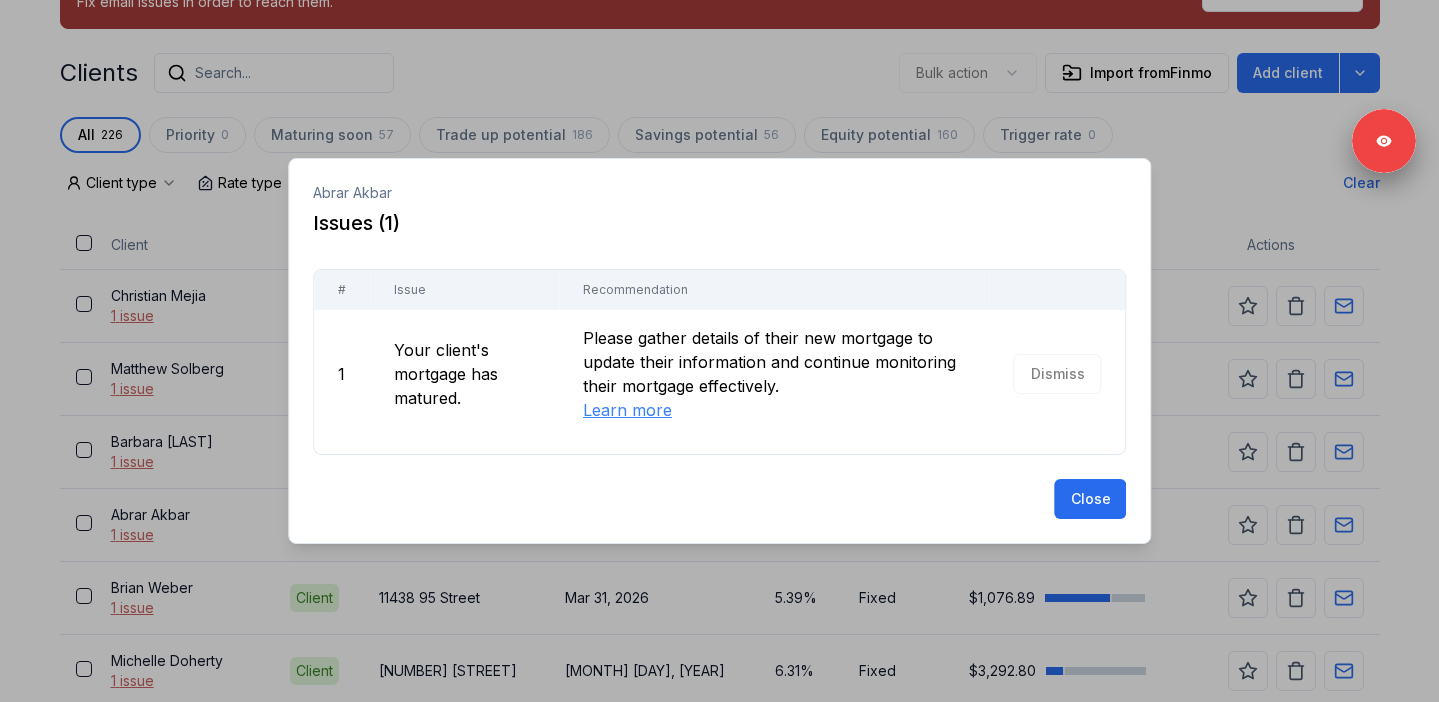 click at bounding box center [719, 351] 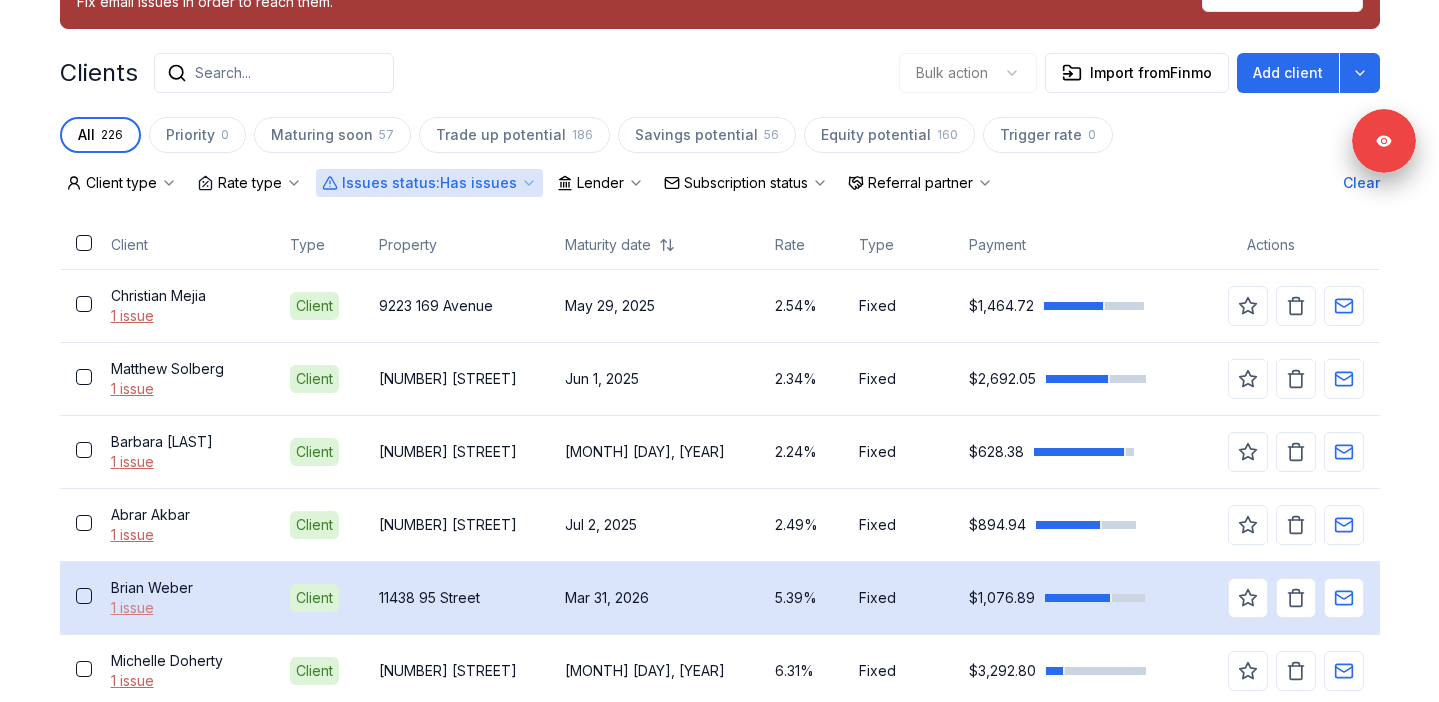 click on "1   issue" at bounding box center (185, 608) 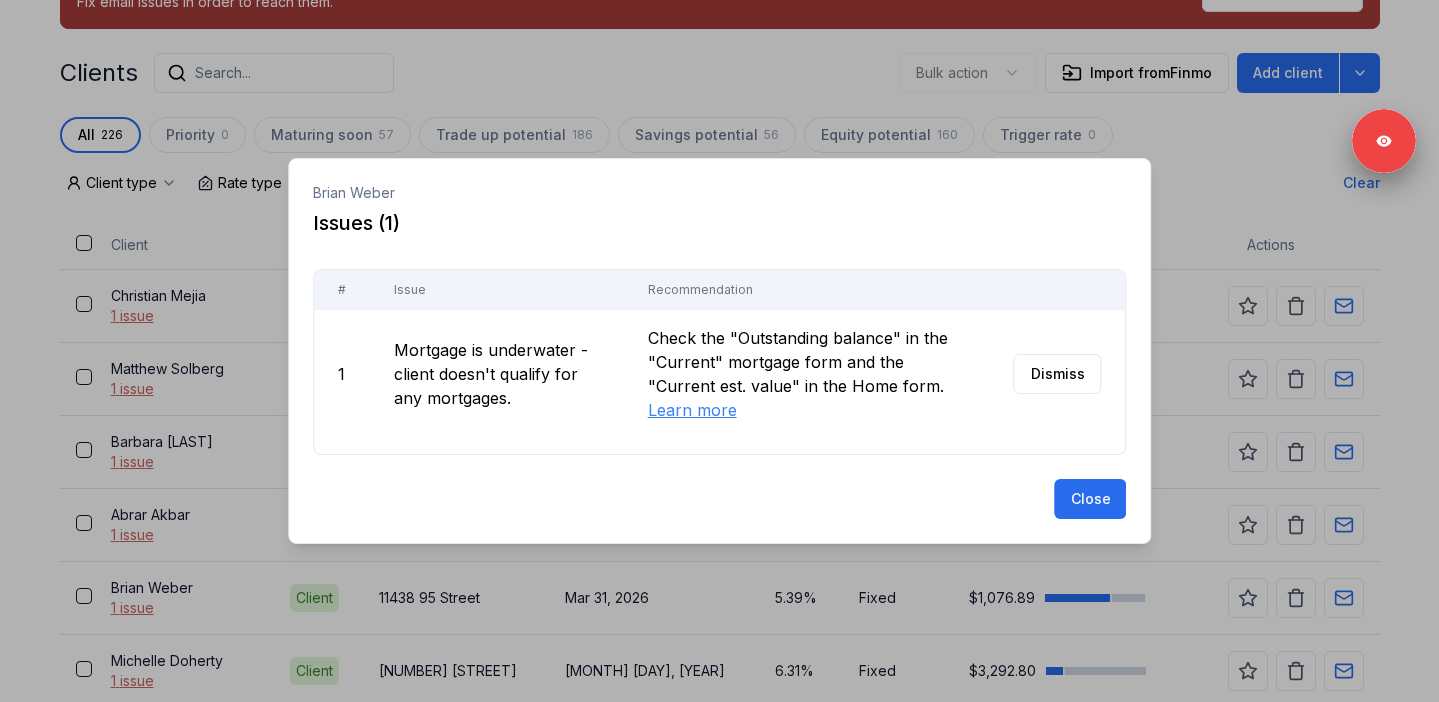 click at bounding box center [719, 351] 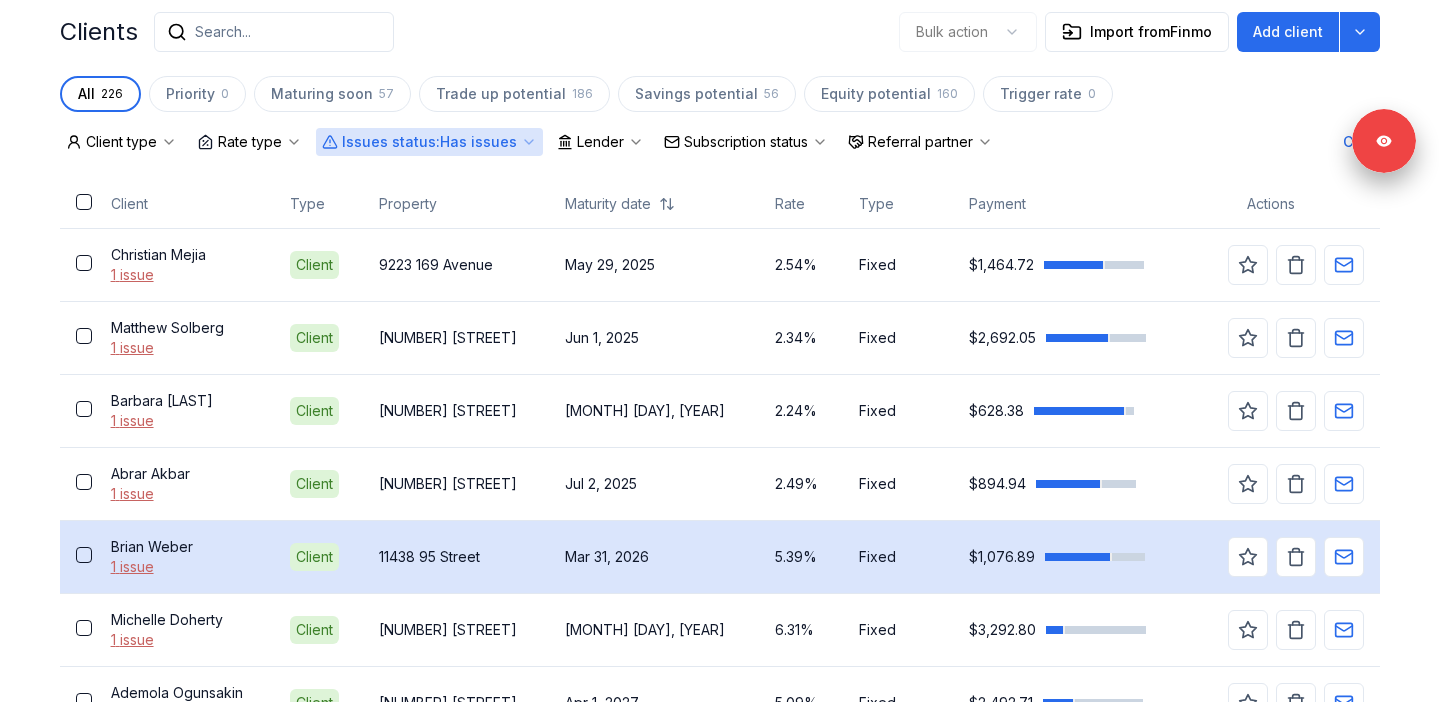 scroll, scrollTop: 650, scrollLeft: 0, axis: vertical 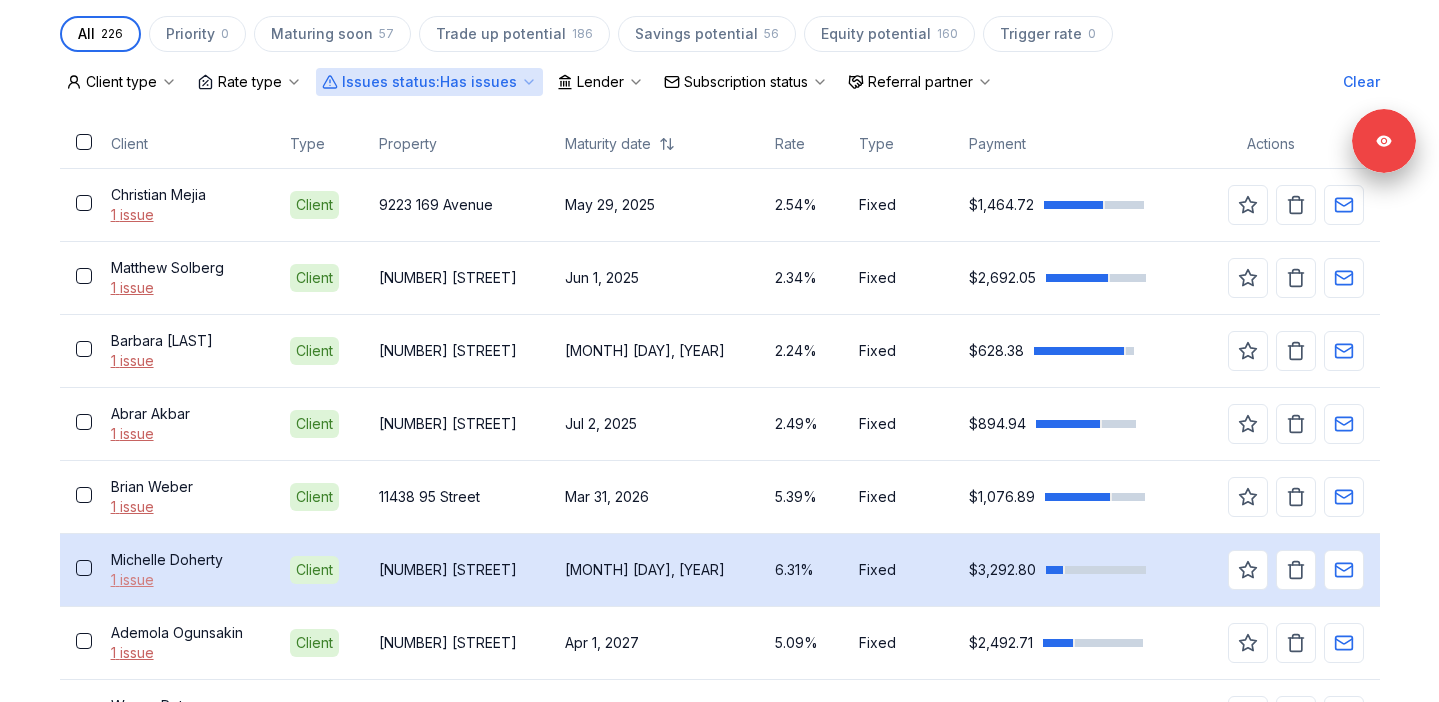 click on "1   issue" at bounding box center (185, 580) 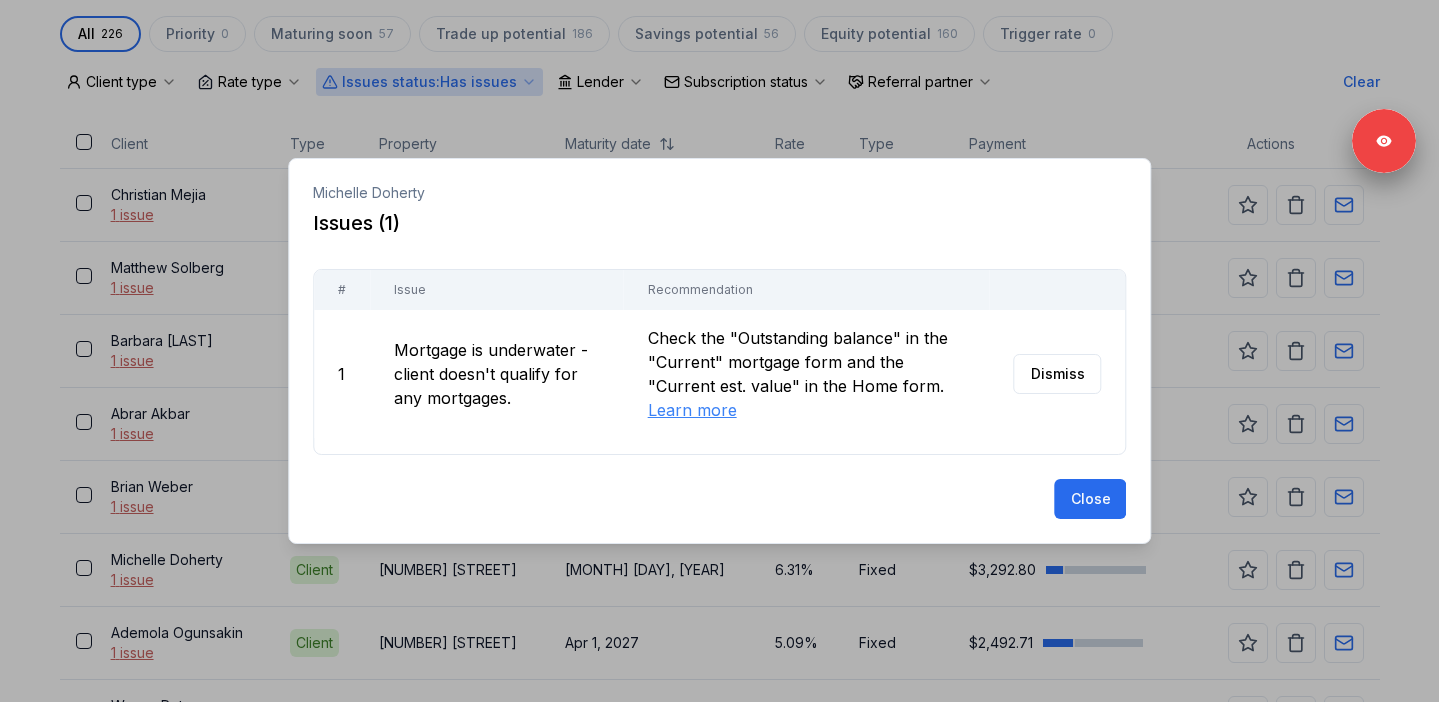 click at bounding box center [719, 351] 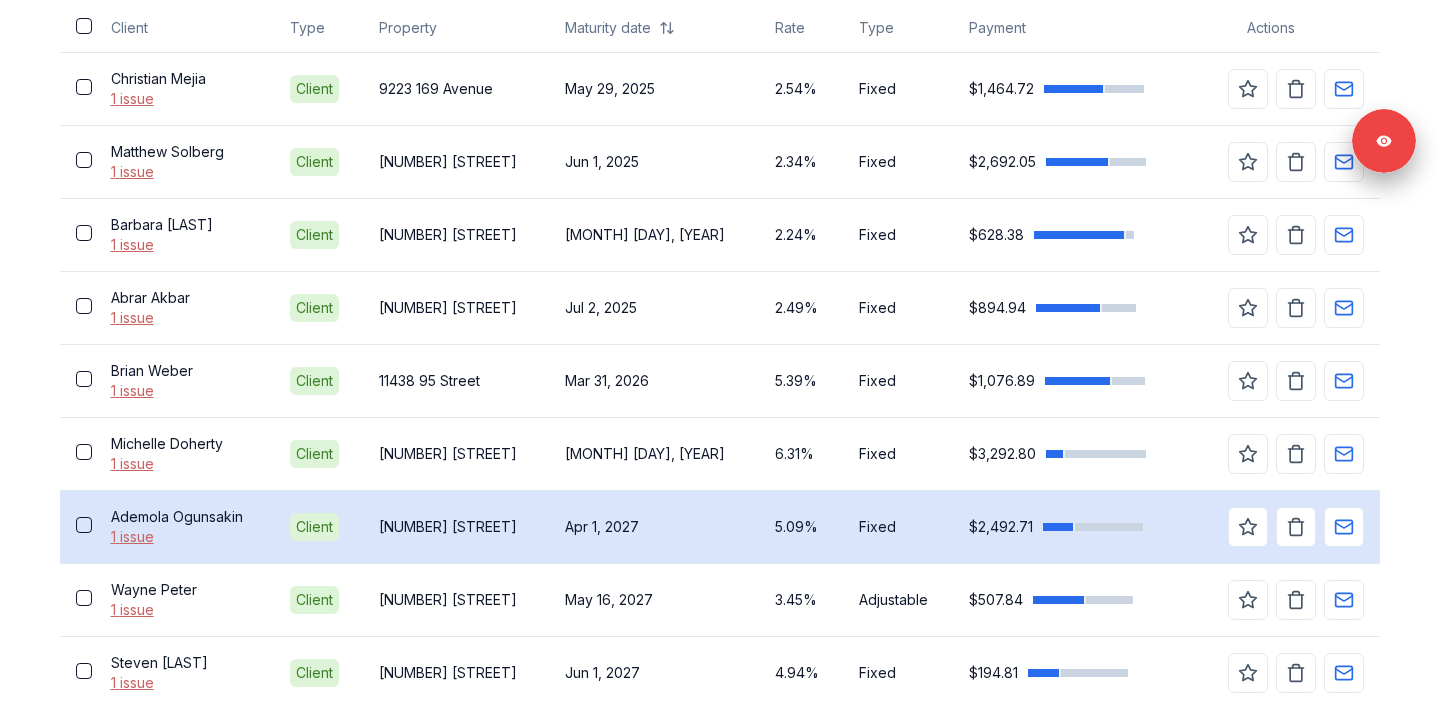 scroll, scrollTop: 774, scrollLeft: 0, axis: vertical 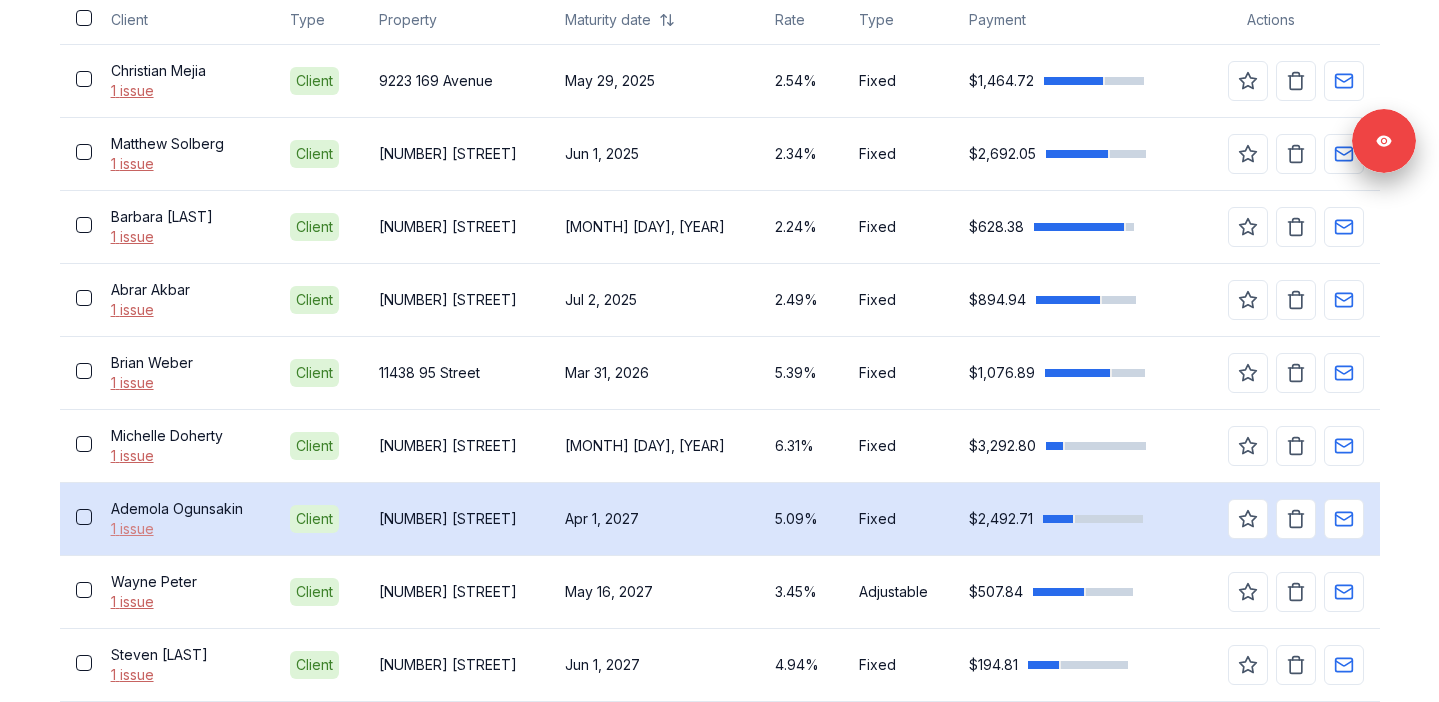 click on "1   issue" at bounding box center [185, 529] 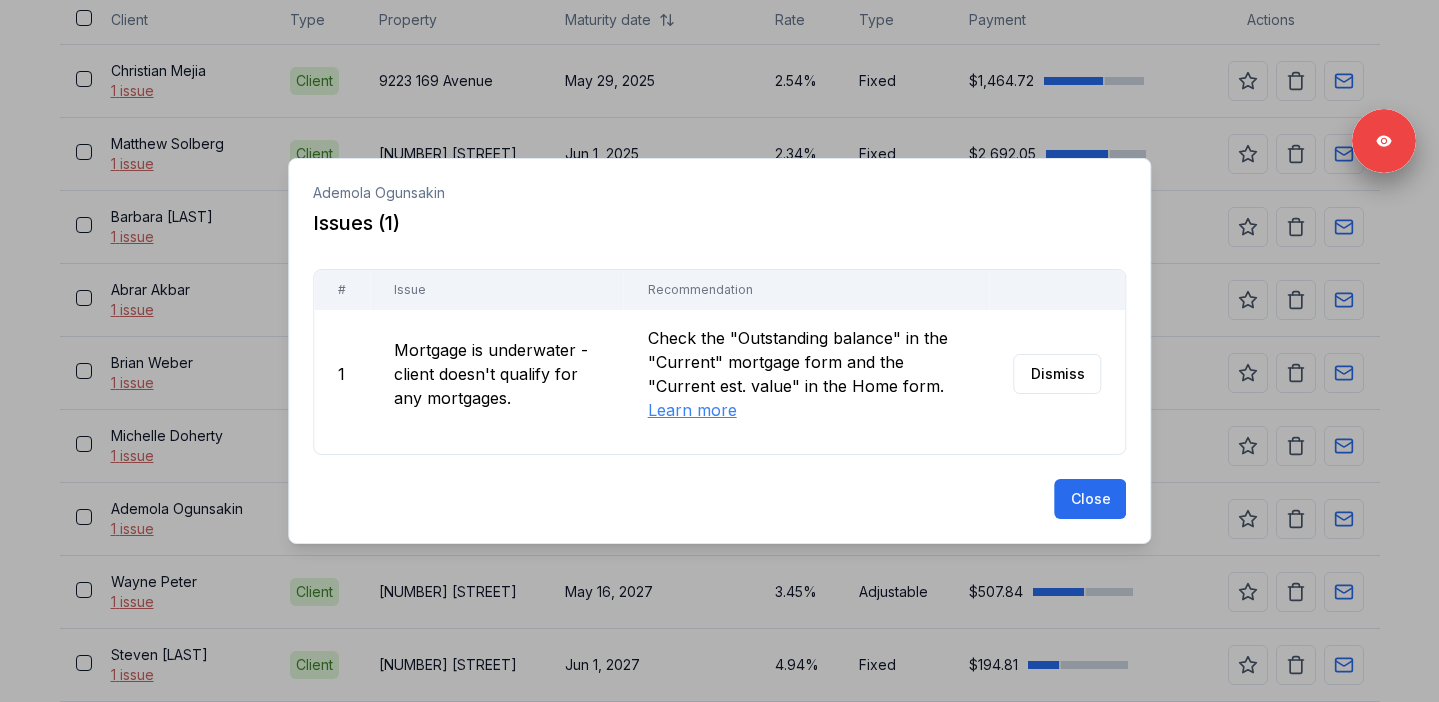 click at bounding box center (719, 351) 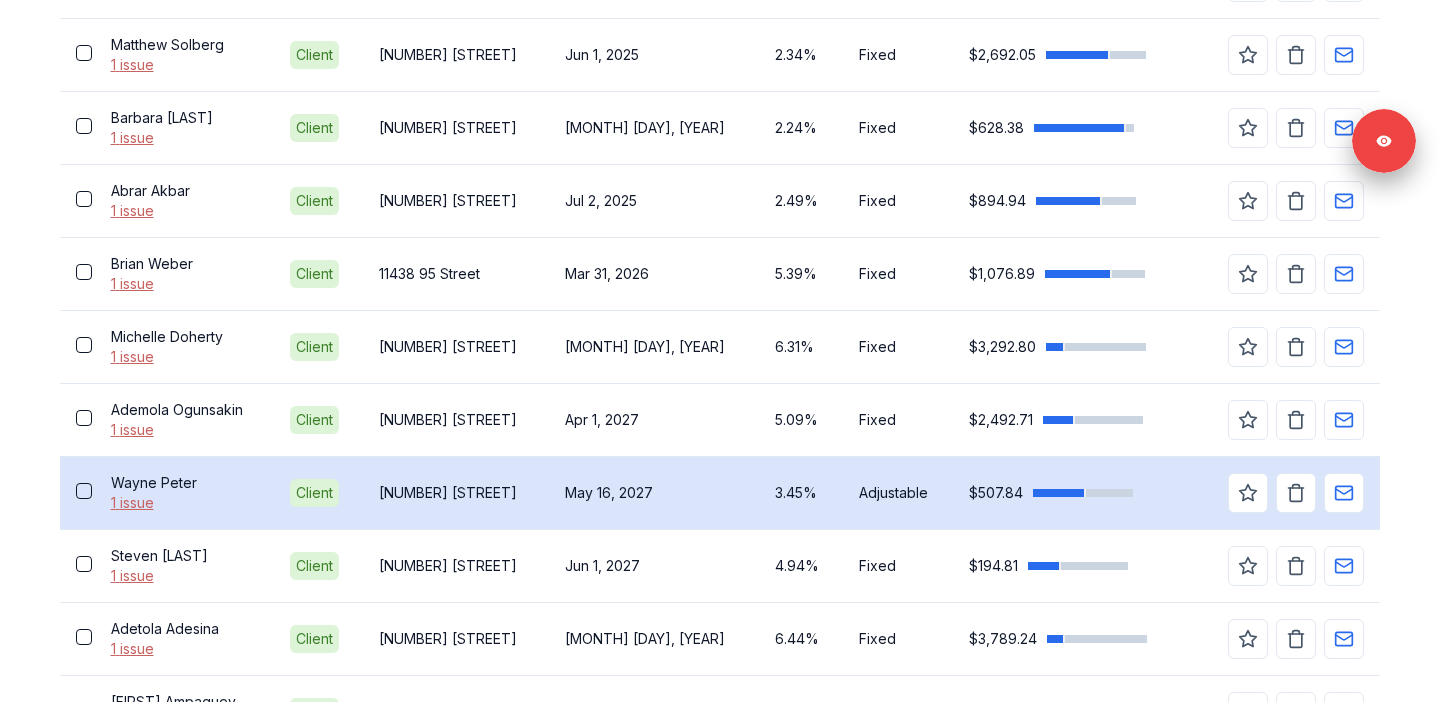 scroll, scrollTop: 886, scrollLeft: 0, axis: vertical 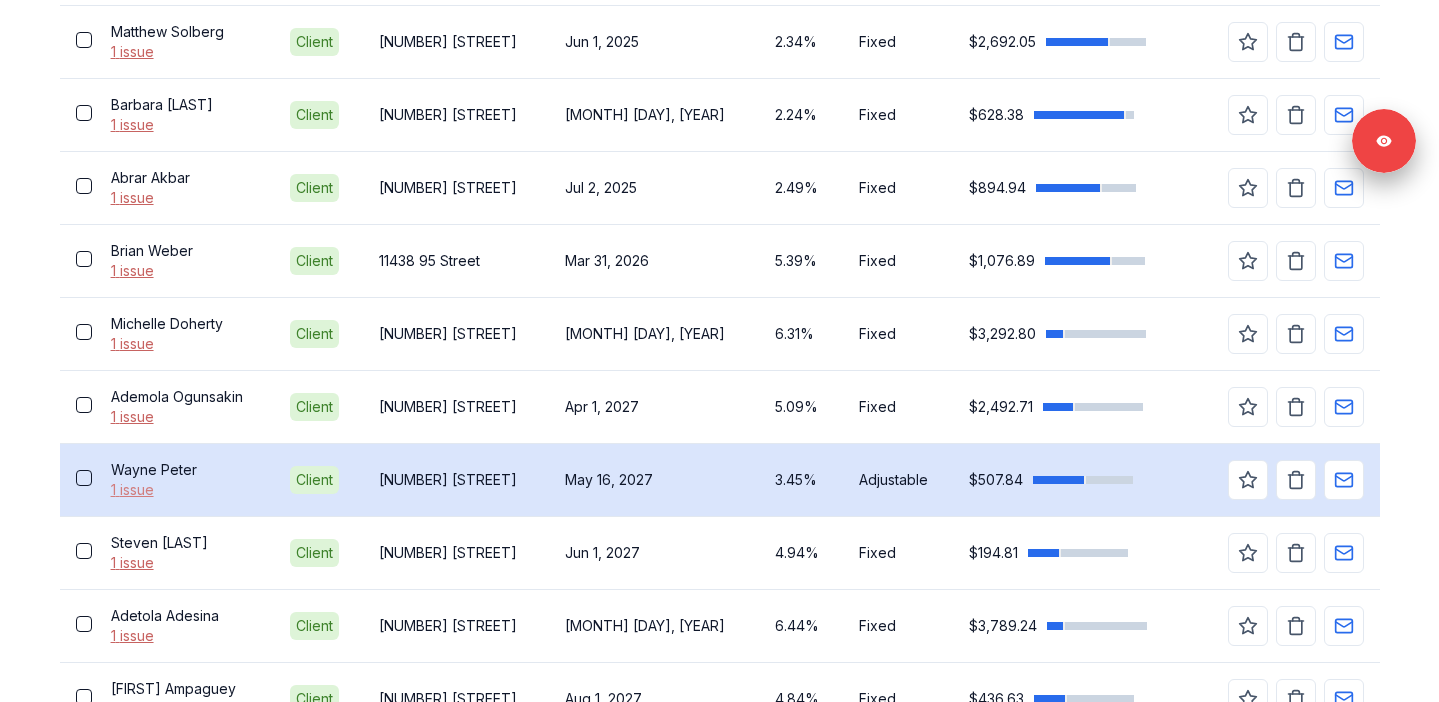 click on "1   issue" at bounding box center [185, 490] 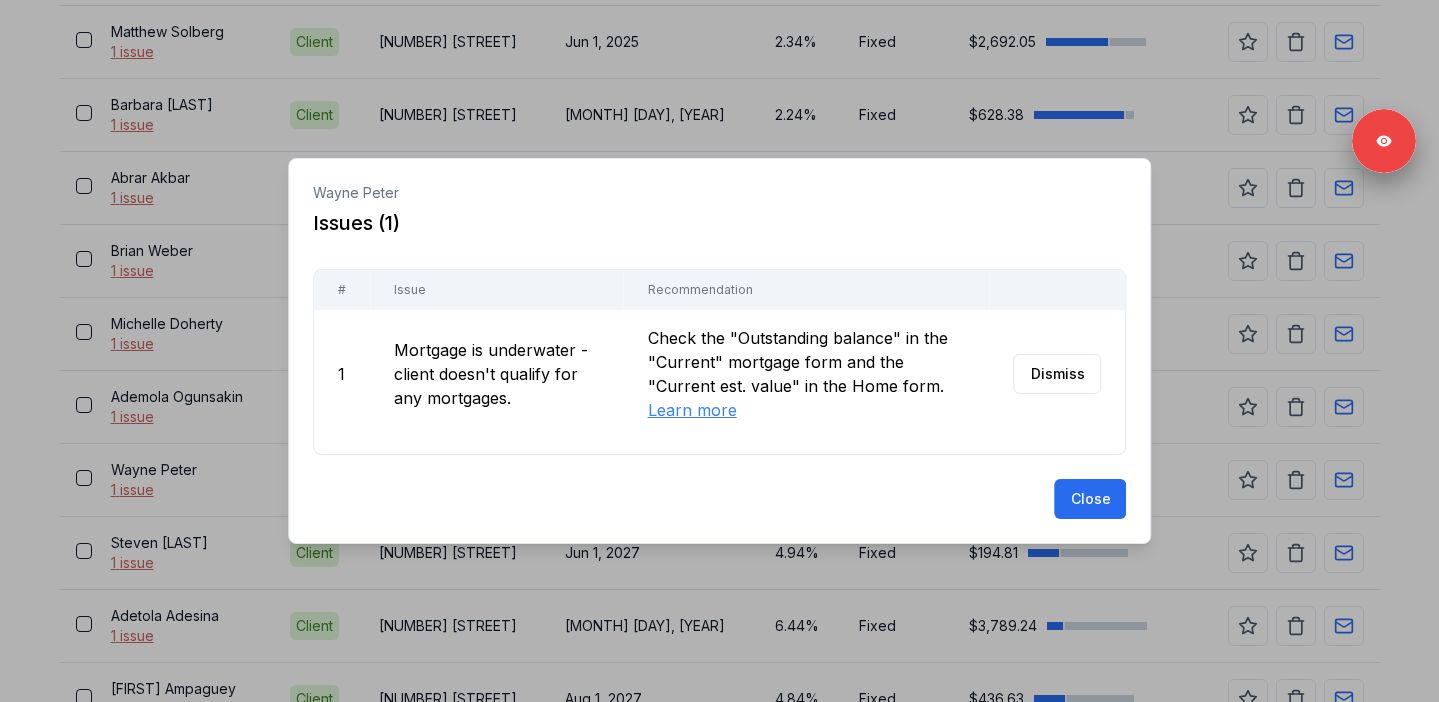 click at bounding box center (719, 351) 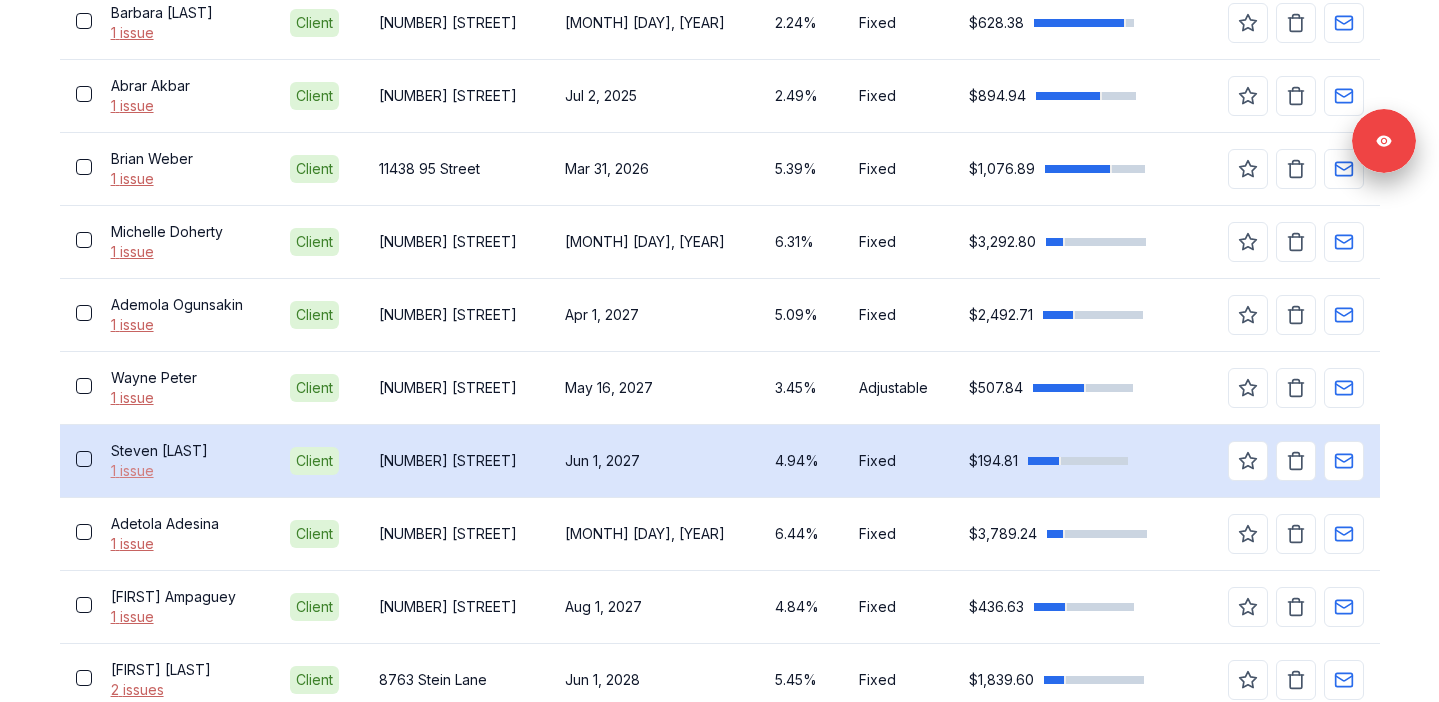 scroll, scrollTop: 1005, scrollLeft: 0, axis: vertical 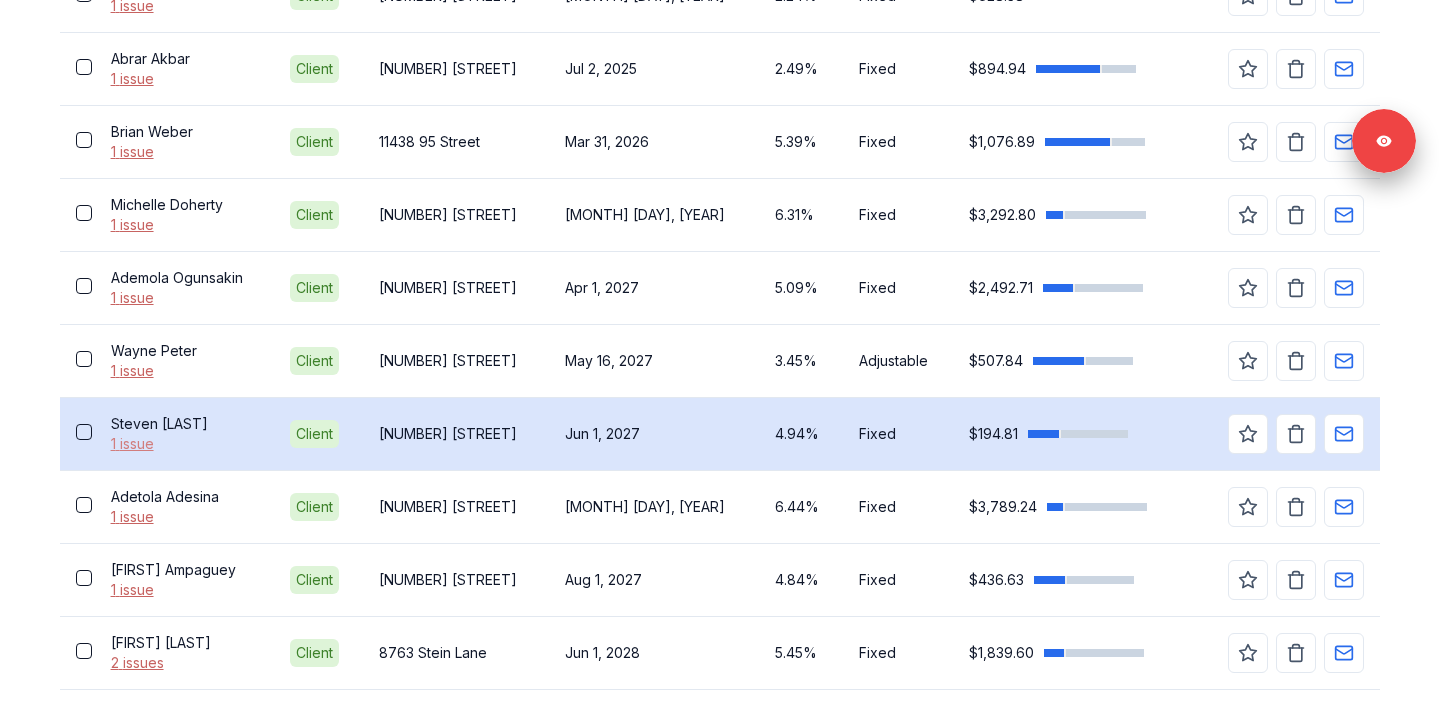 click on "1   issue" at bounding box center (185, 444) 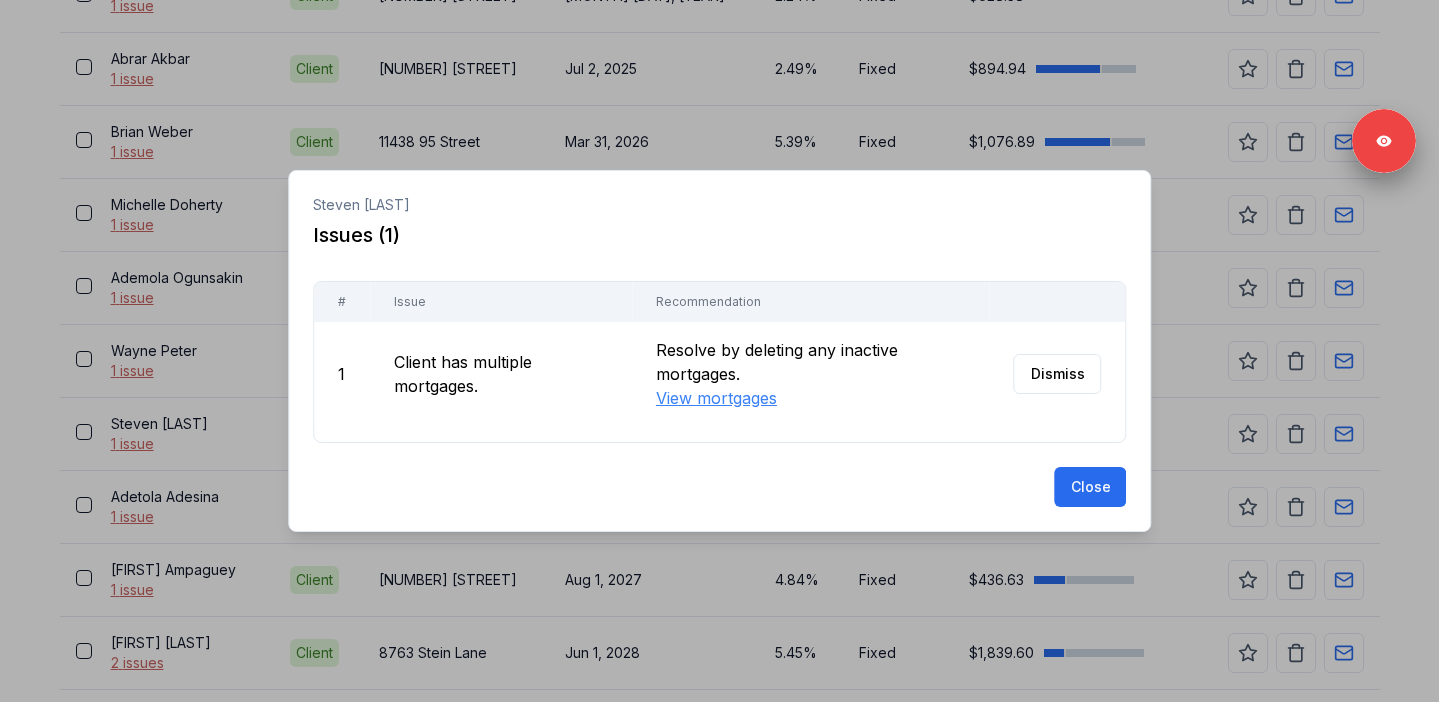 click at bounding box center [719, 351] 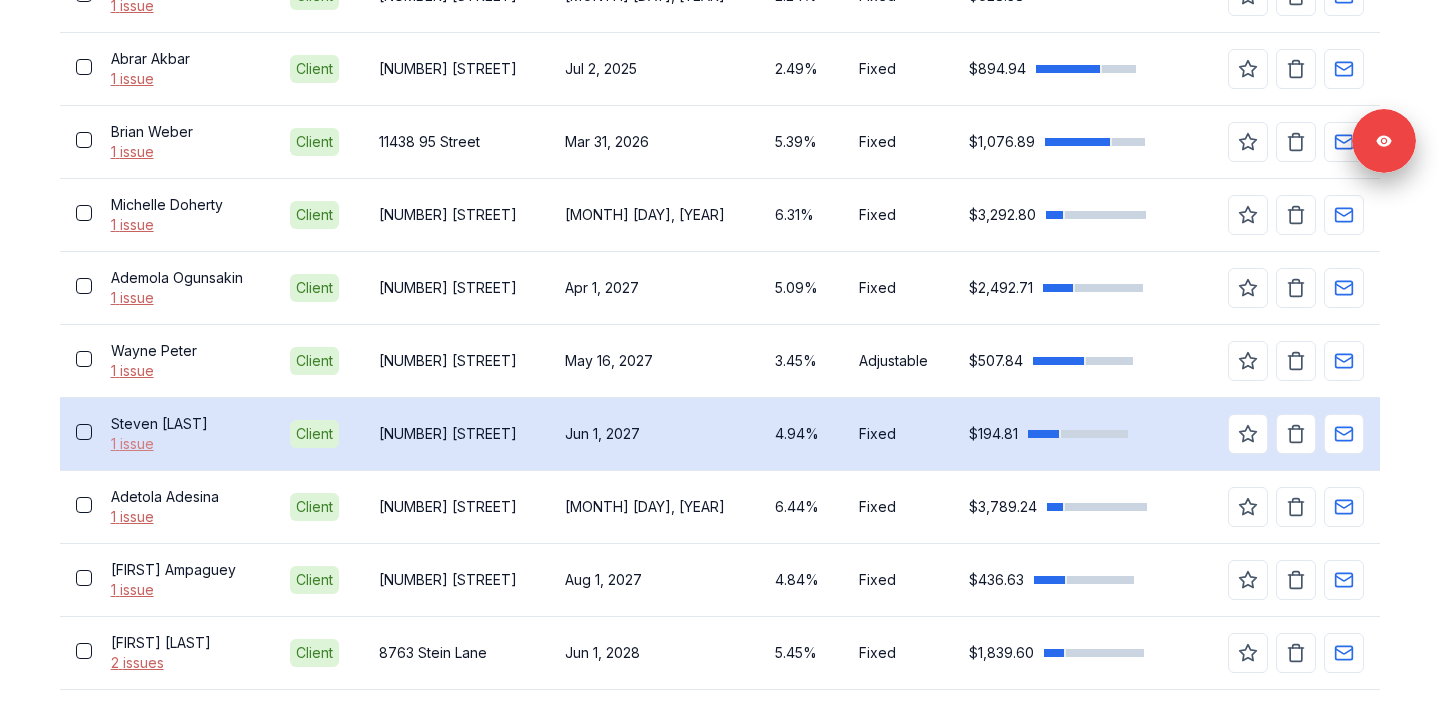 click on "1   issue" at bounding box center [185, 444] 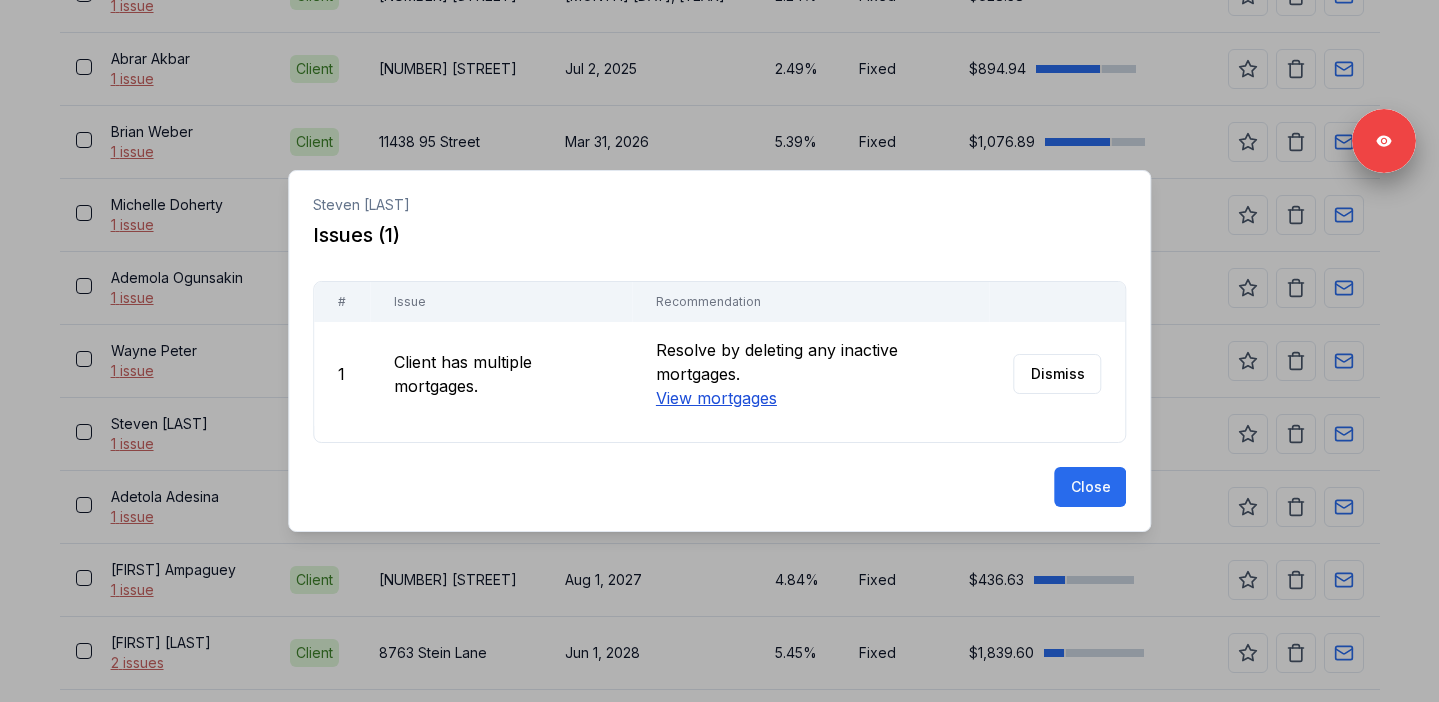 click on "View mortgages" at bounding box center (715, 398) 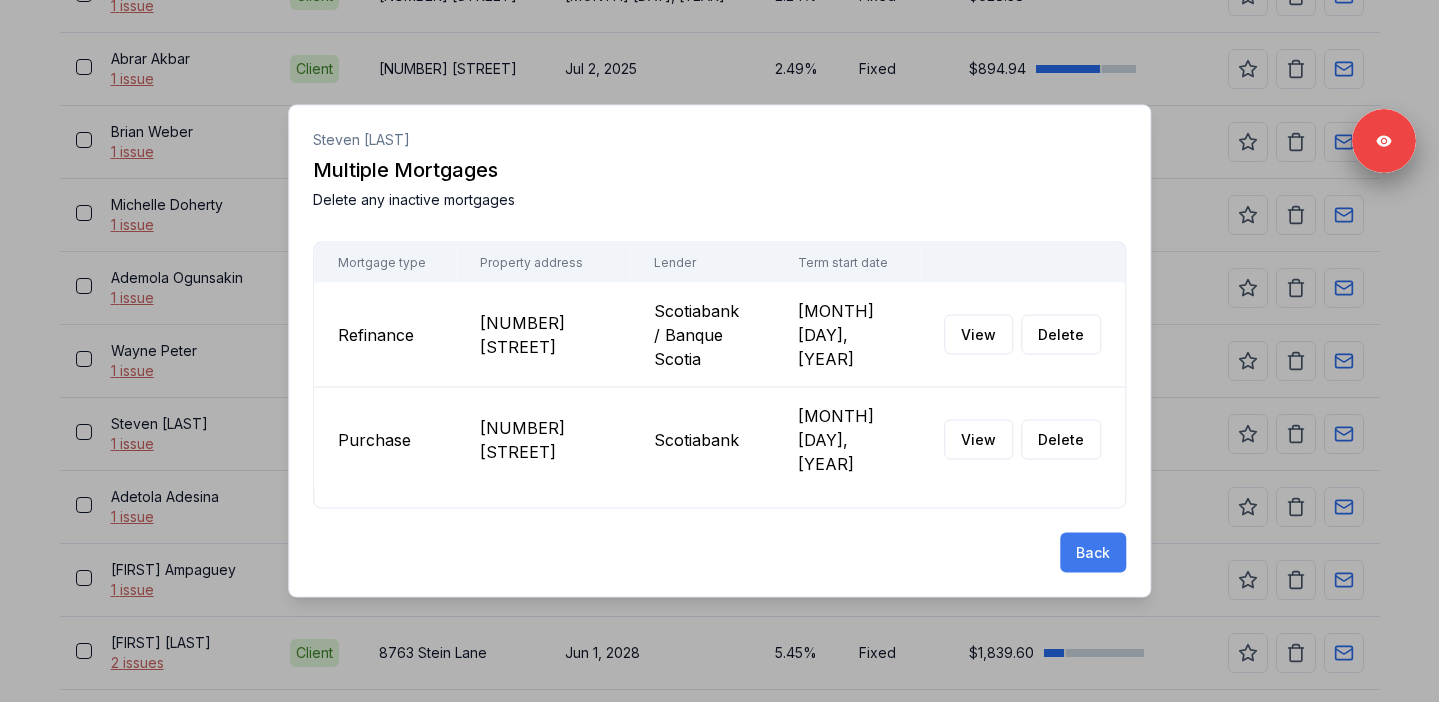 click on "Back" at bounding box center [1093, 553] 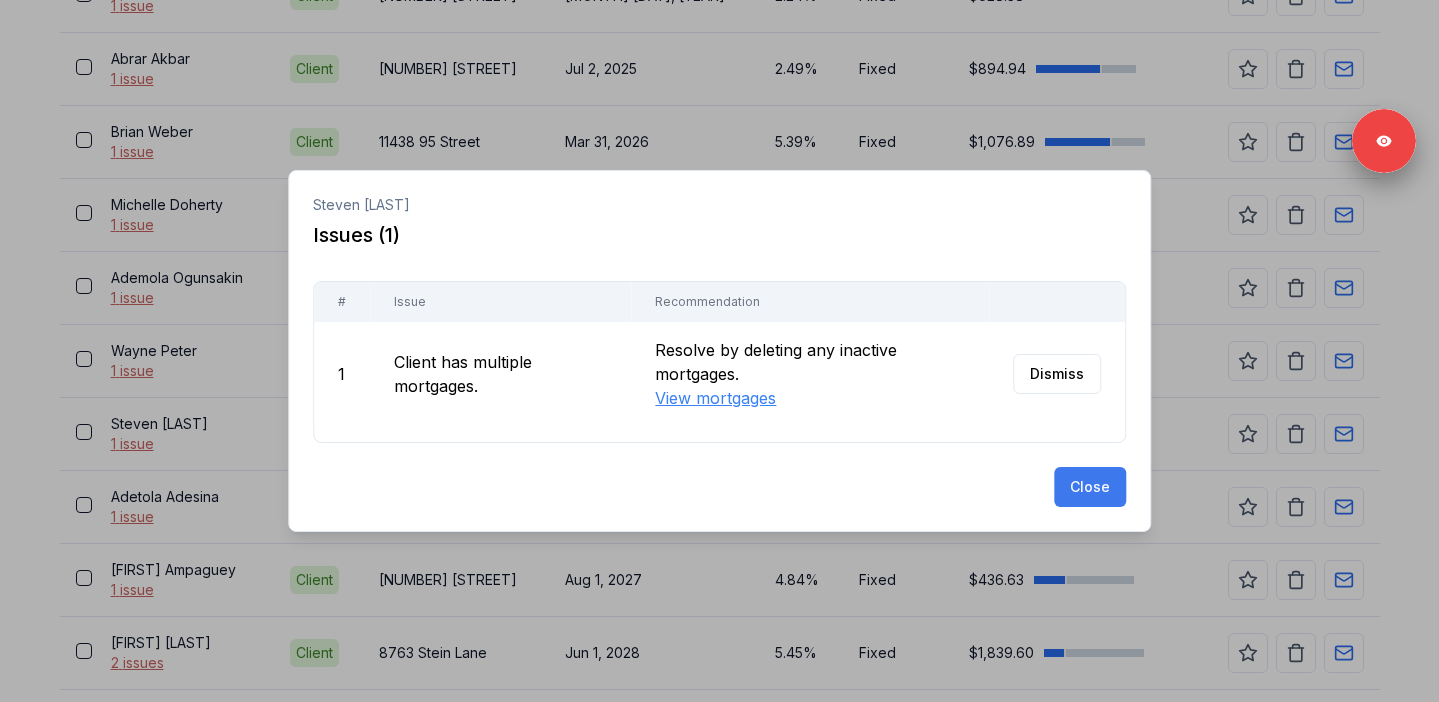 click on "Close" at bounding box center [1090, 487] 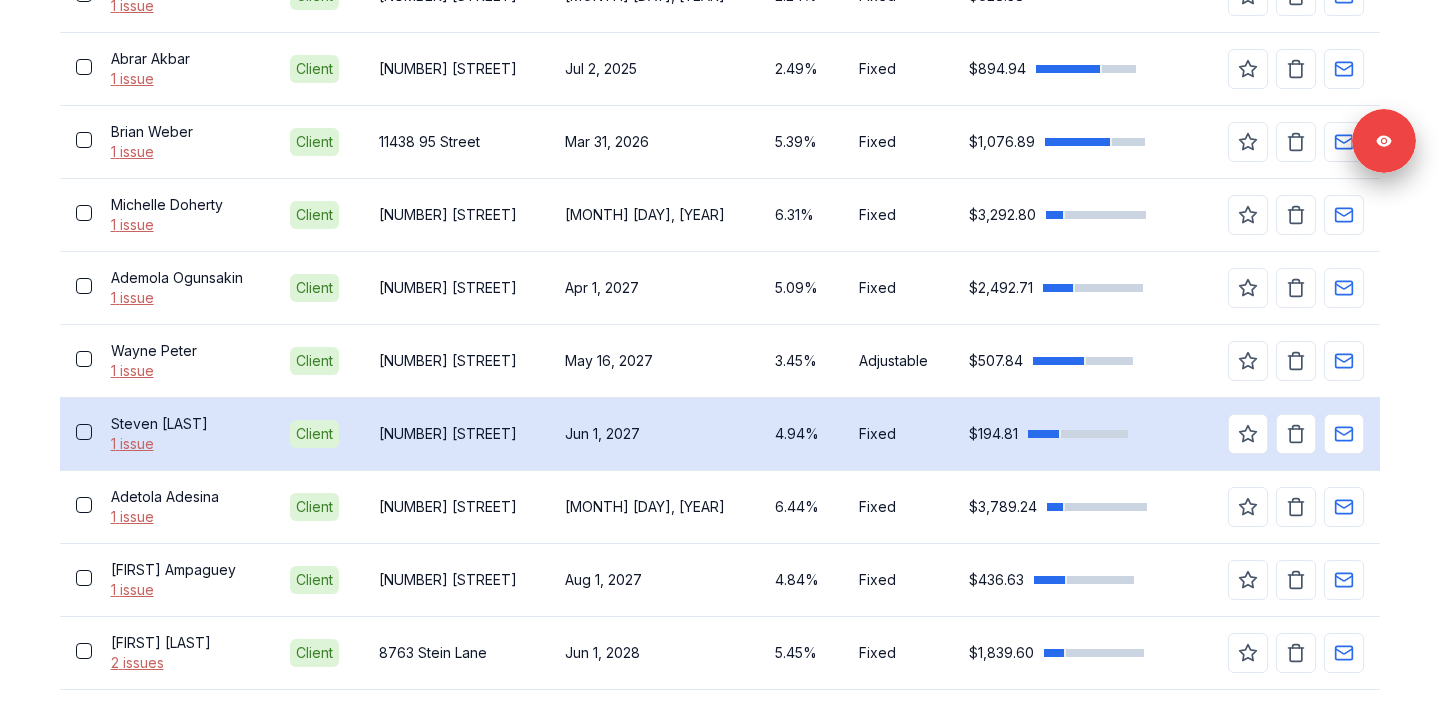 click on "Steven   Kozel" at bounding box center [185, 424] 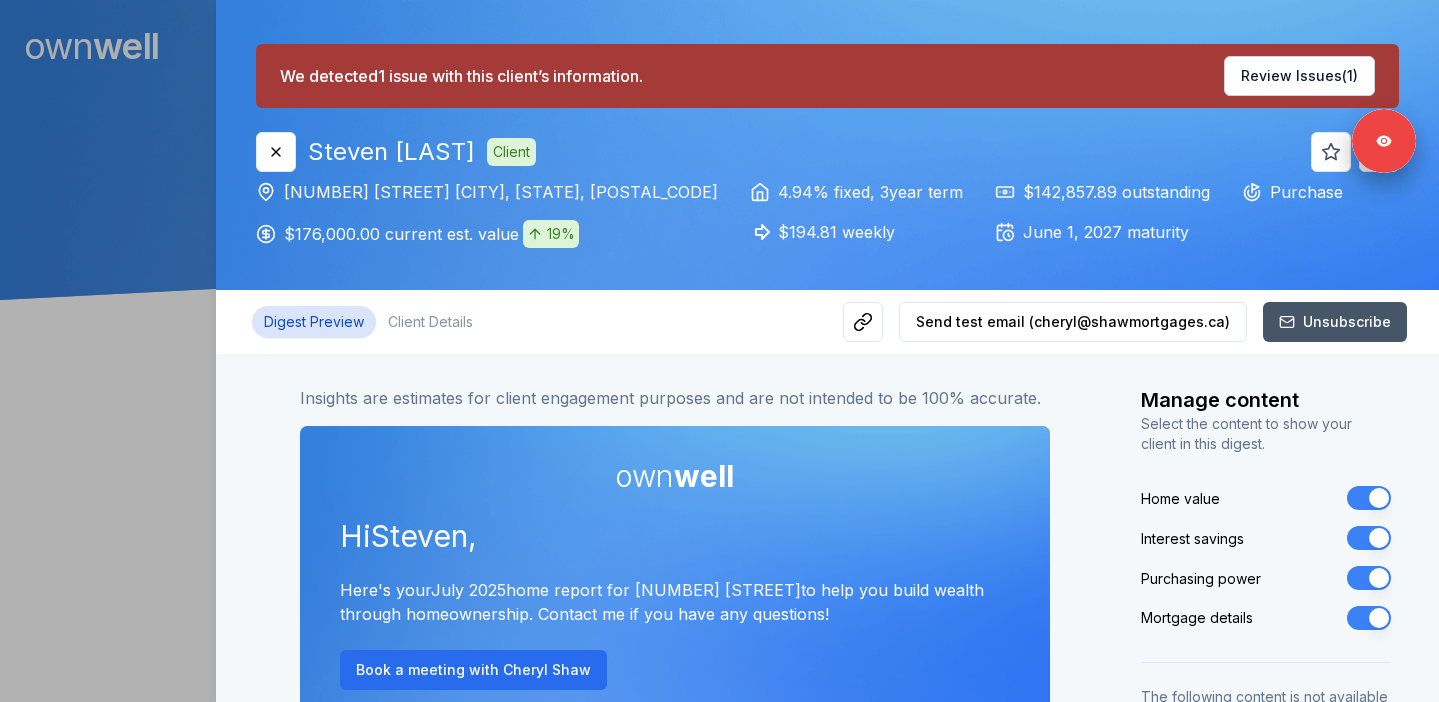 scroll, scrollTop: 0, scrollLeft: 0, axis: both 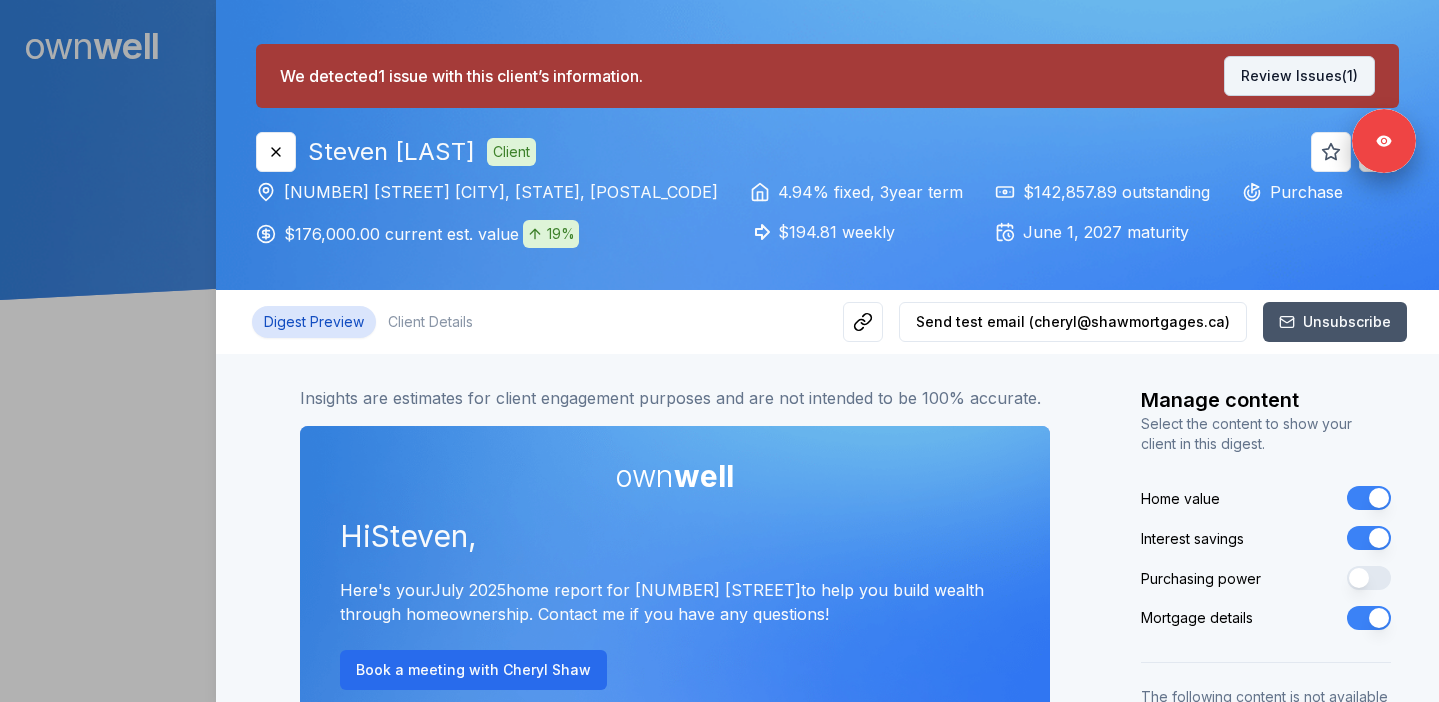 click on "Review Issues  (1)" at bounding box center [1299, 76] 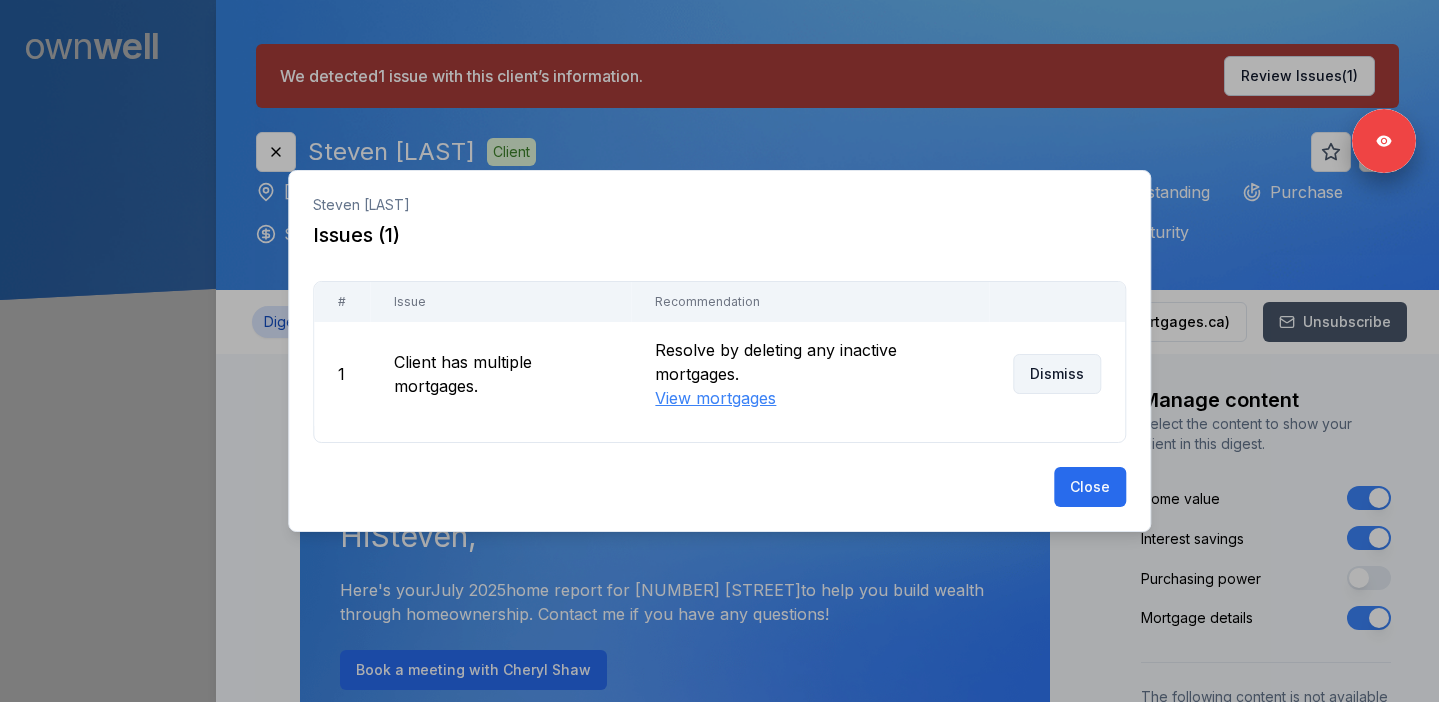 click on "Dismiss" at bounding box center (1057, 374) 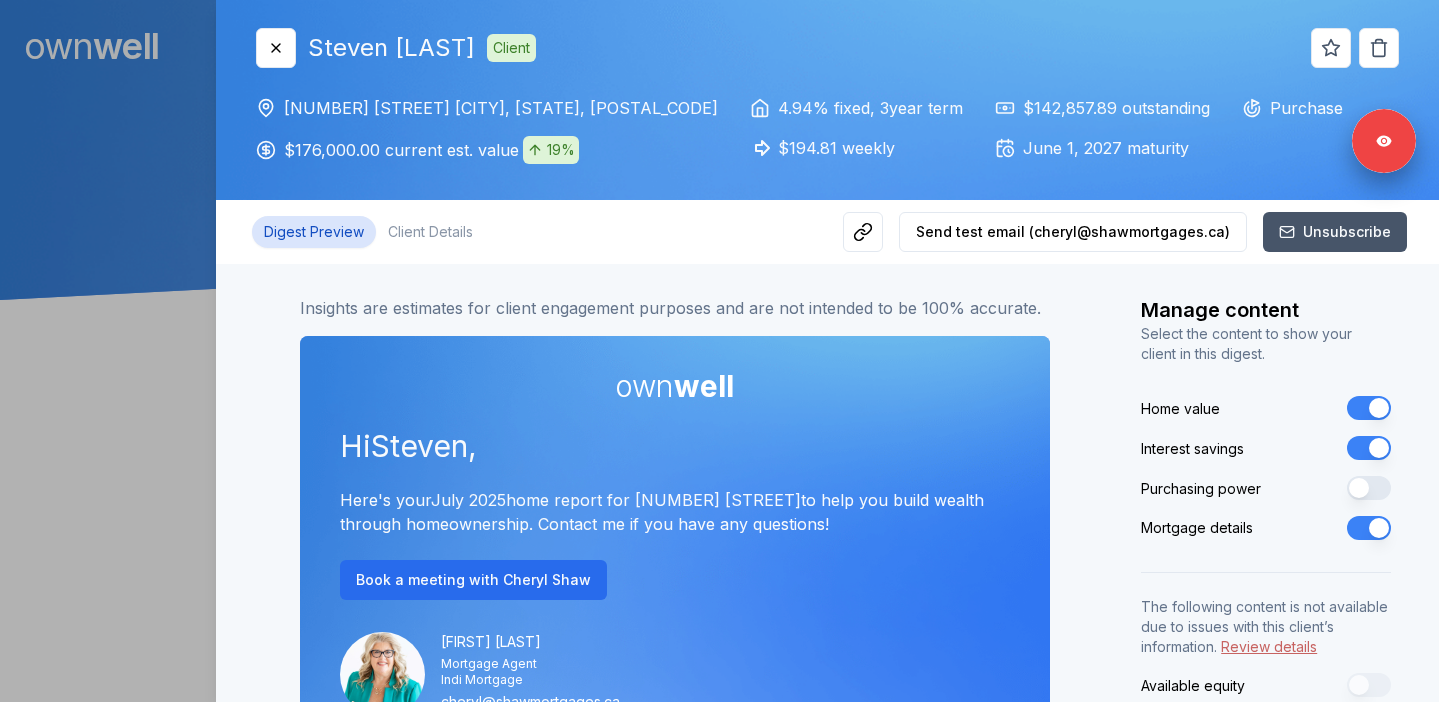 click at bounding box center [719, 351] 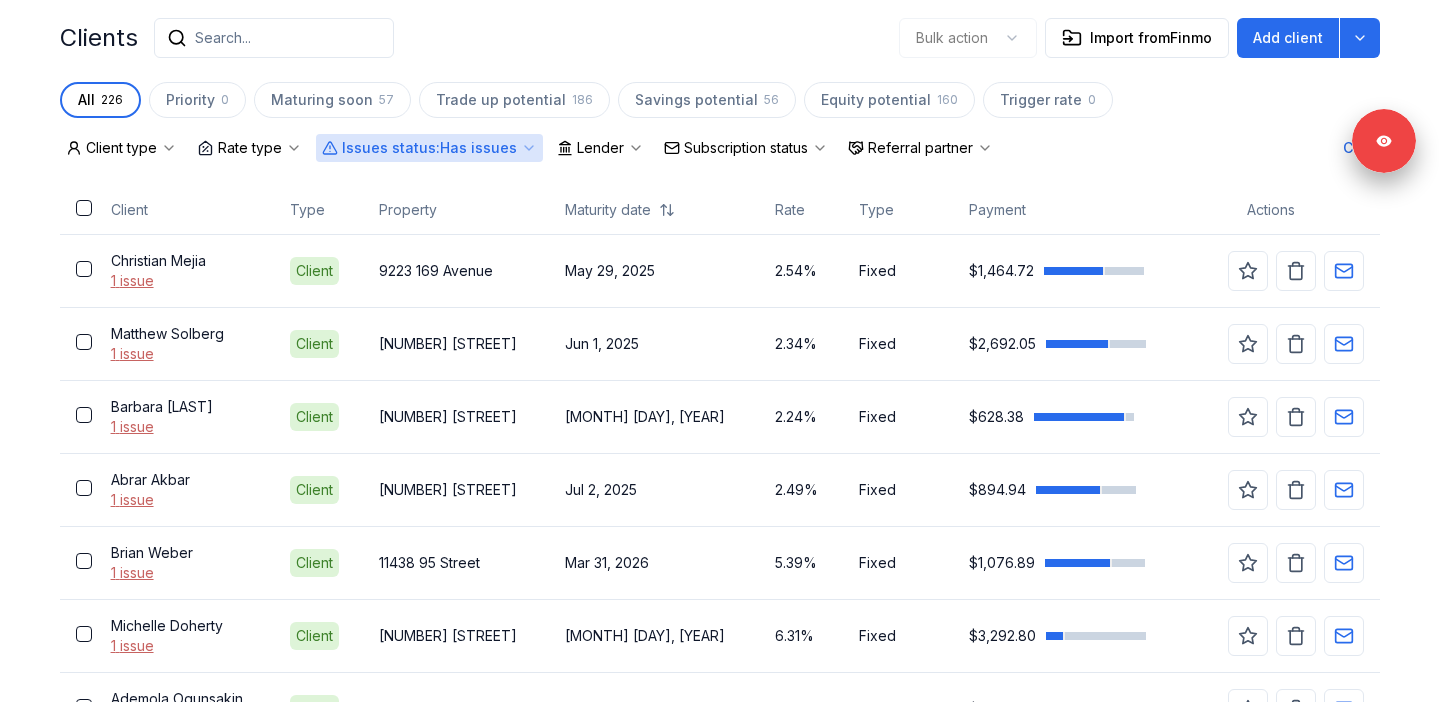 scroll, scrollTop: 658, scrollLeft: 0, axis: vertical 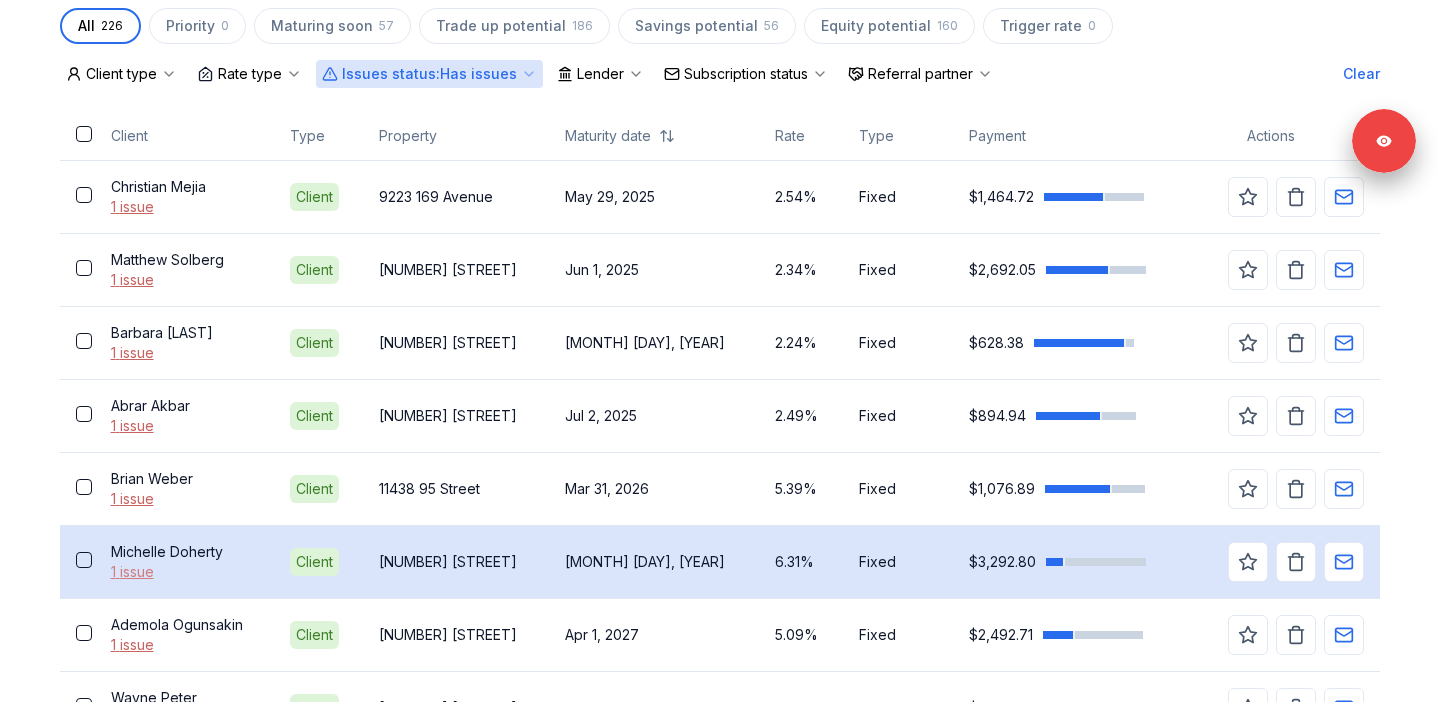 click on "1   issue" at bounding box center (185, 572) 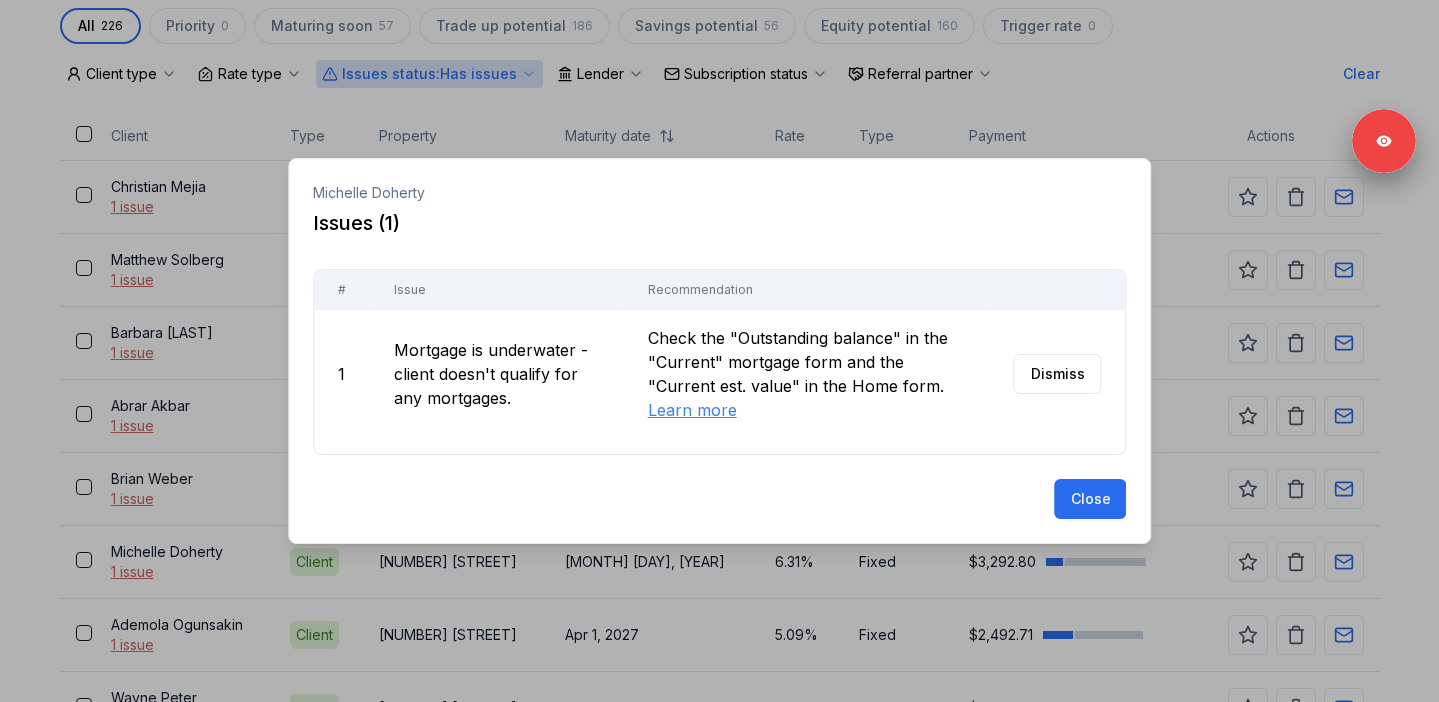 click at bounding box center [719, 351] 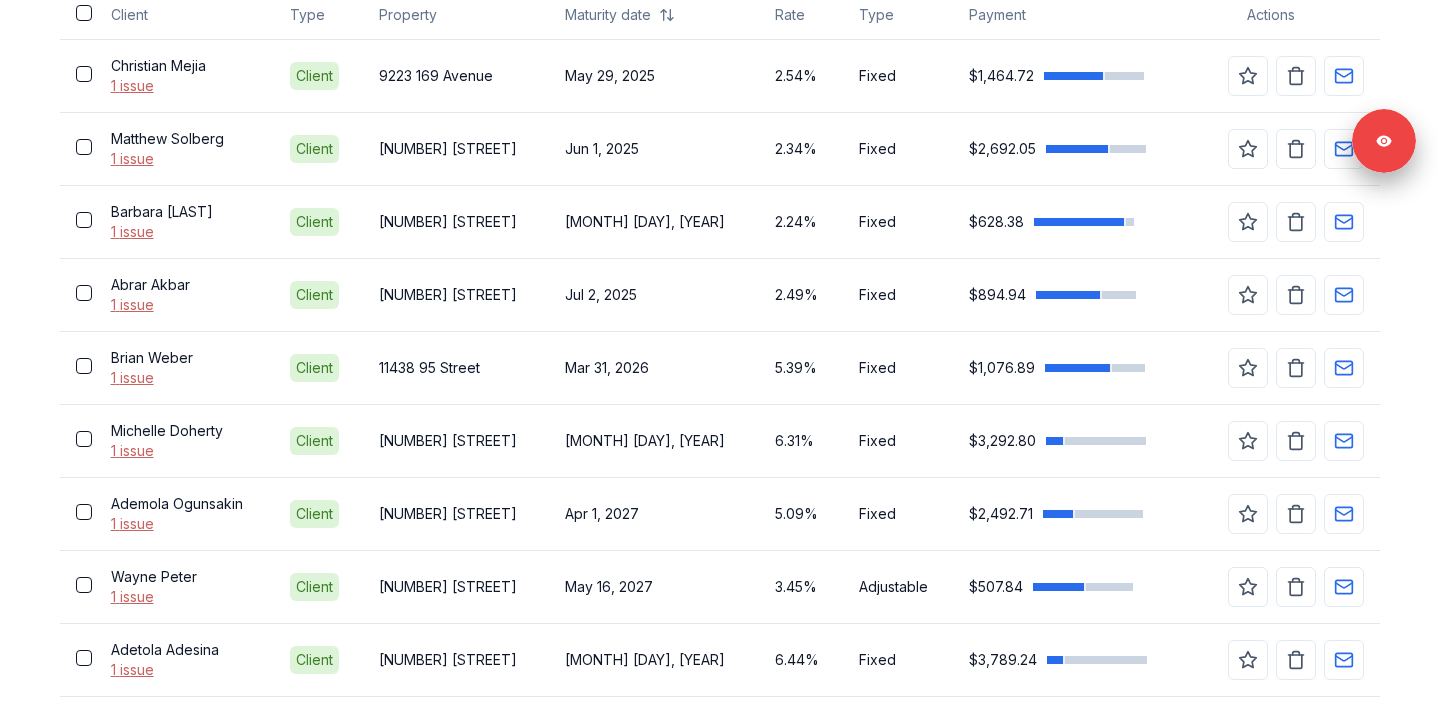 scroll, scrollTop: 790, scrollLeft: 0, axis: vertical 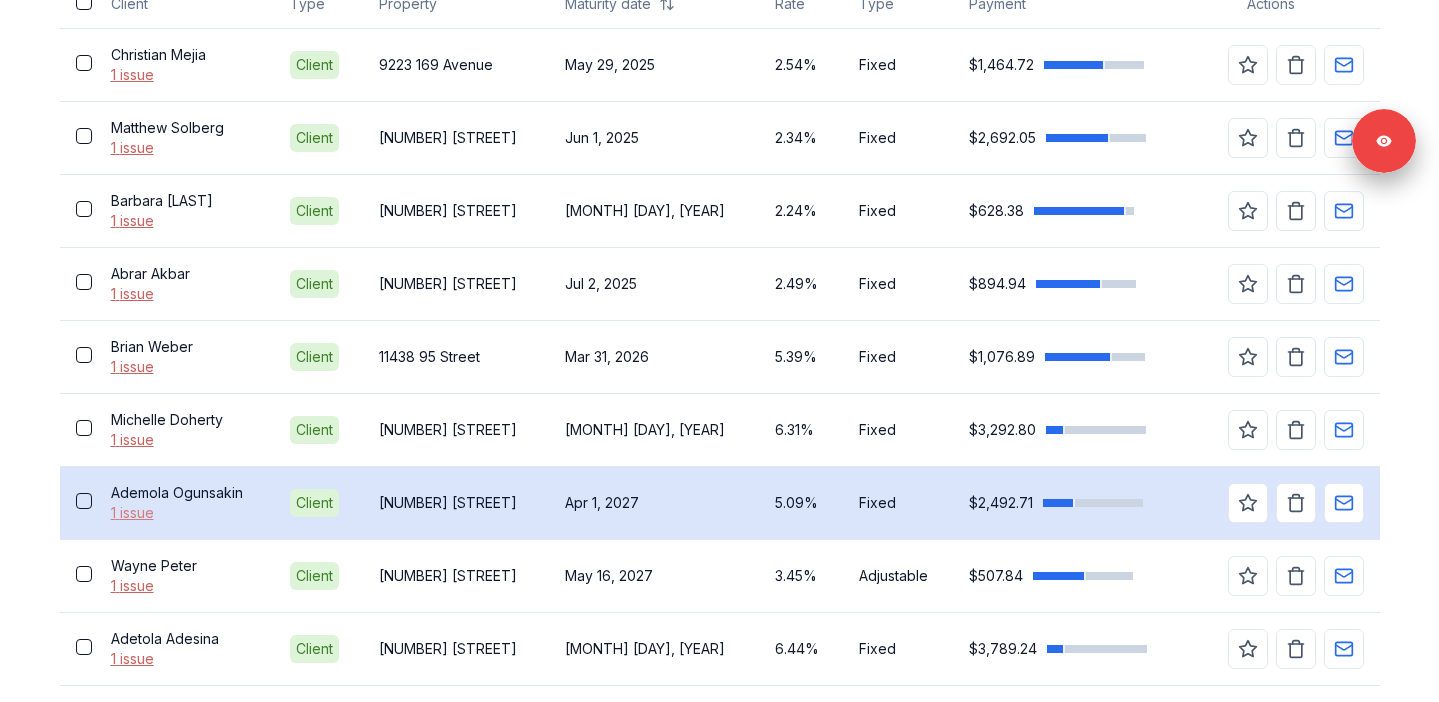 click on "1   issue" at bounding box center (185, 513) 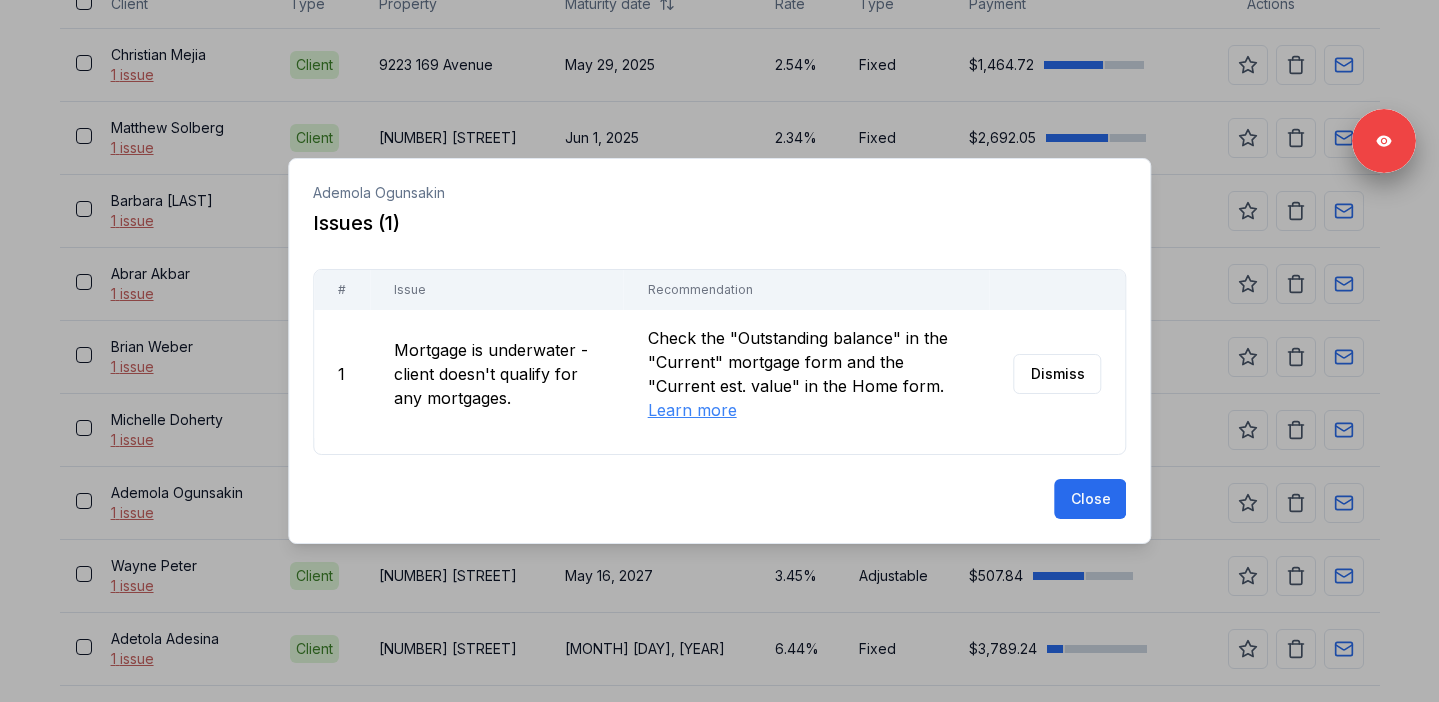 click at bounding box center [719, 351] 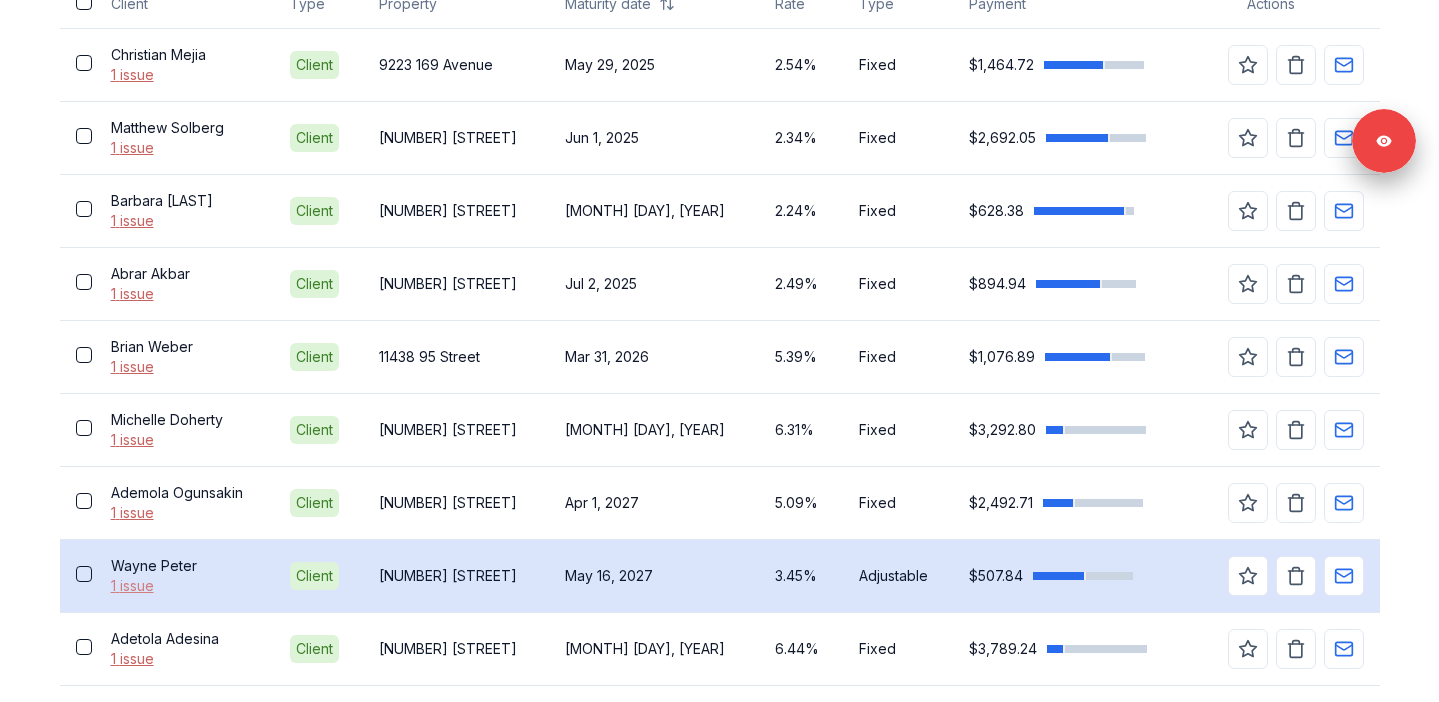 click on "1   issue" at bounding box center (185, 586) 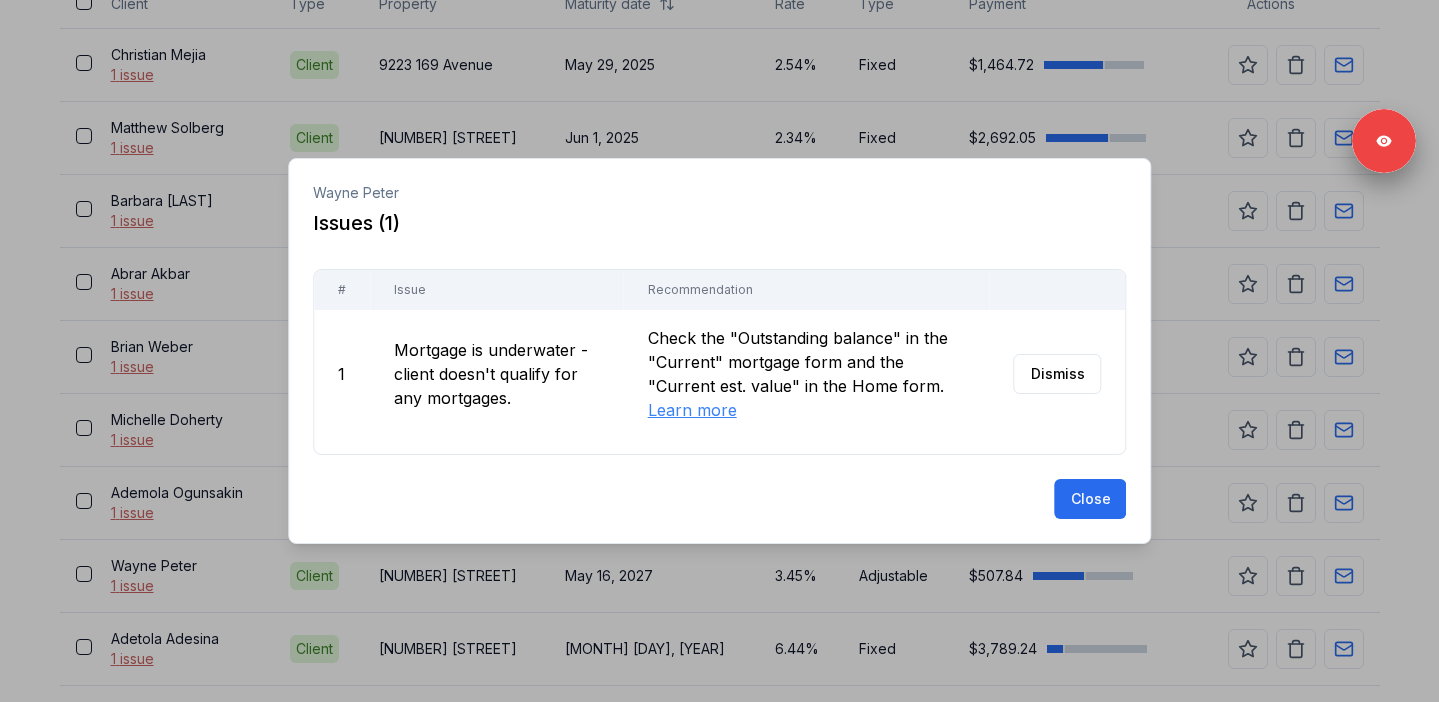click at bounding box center (719, 351) 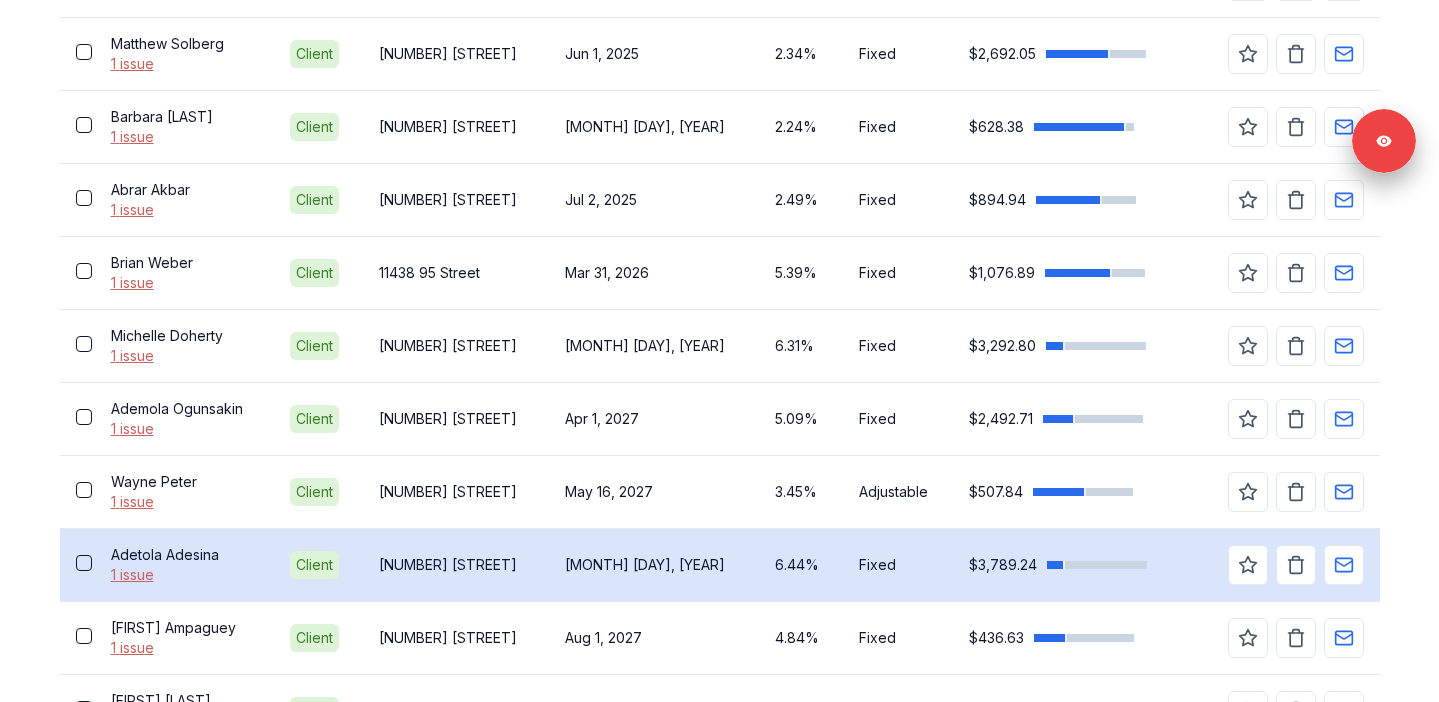 scroll, scrollTop: 906, scrollLeft: 0, axis: vertical 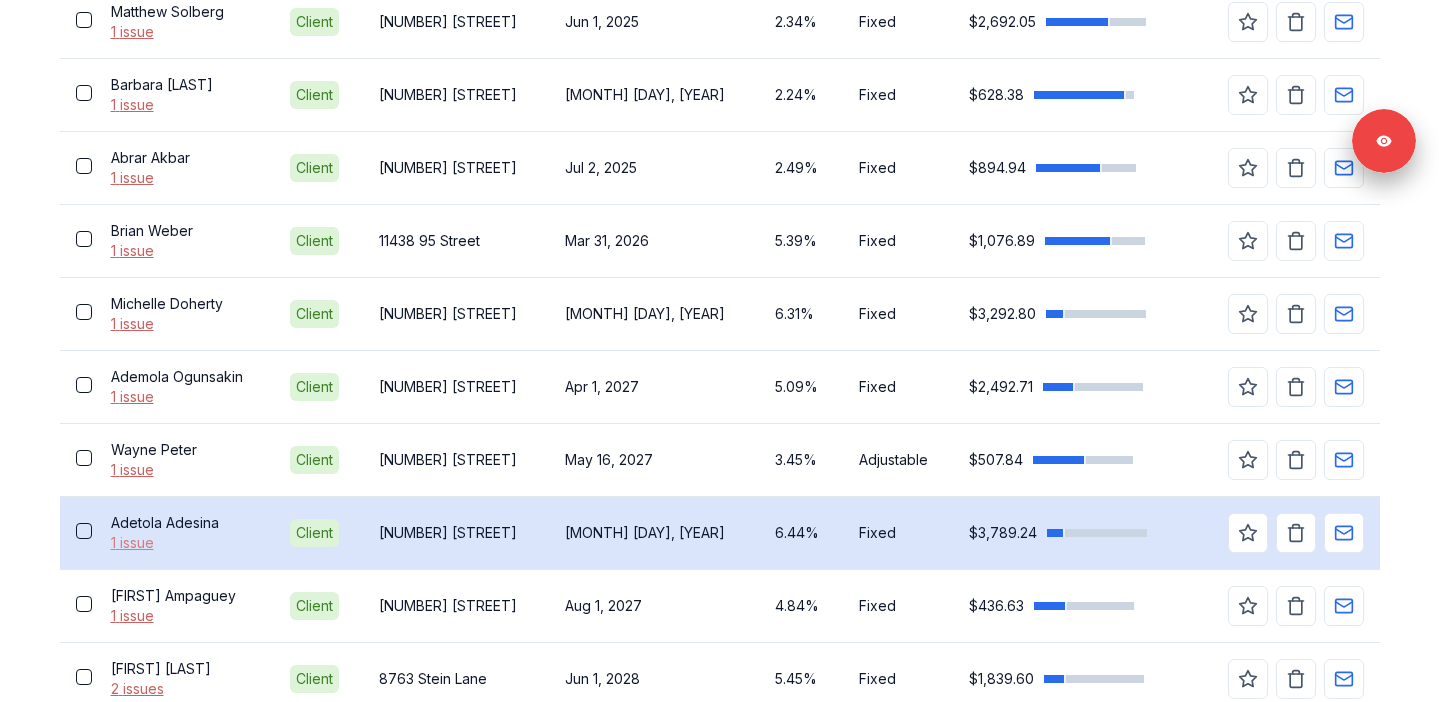 click on "1   issue" at bounding box center [185, 543] 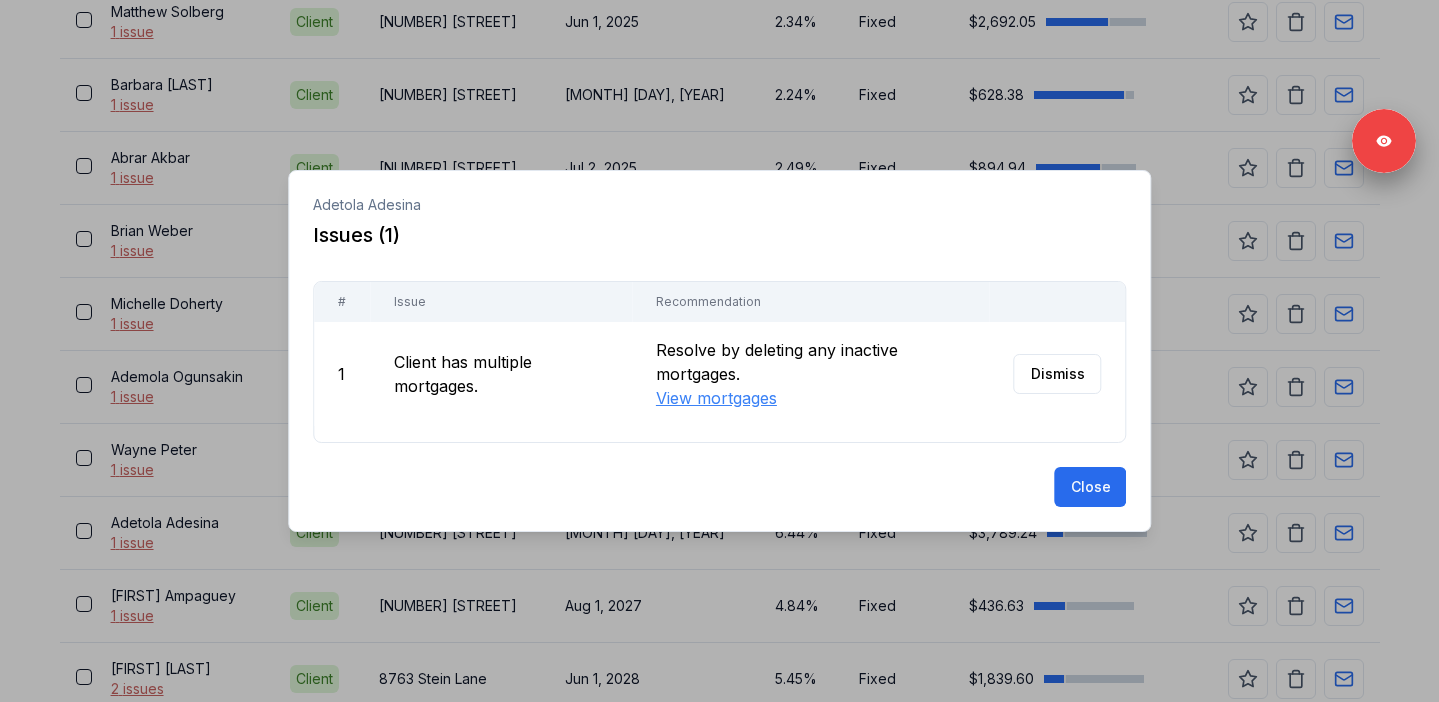 click at bounding box center (719, 351) 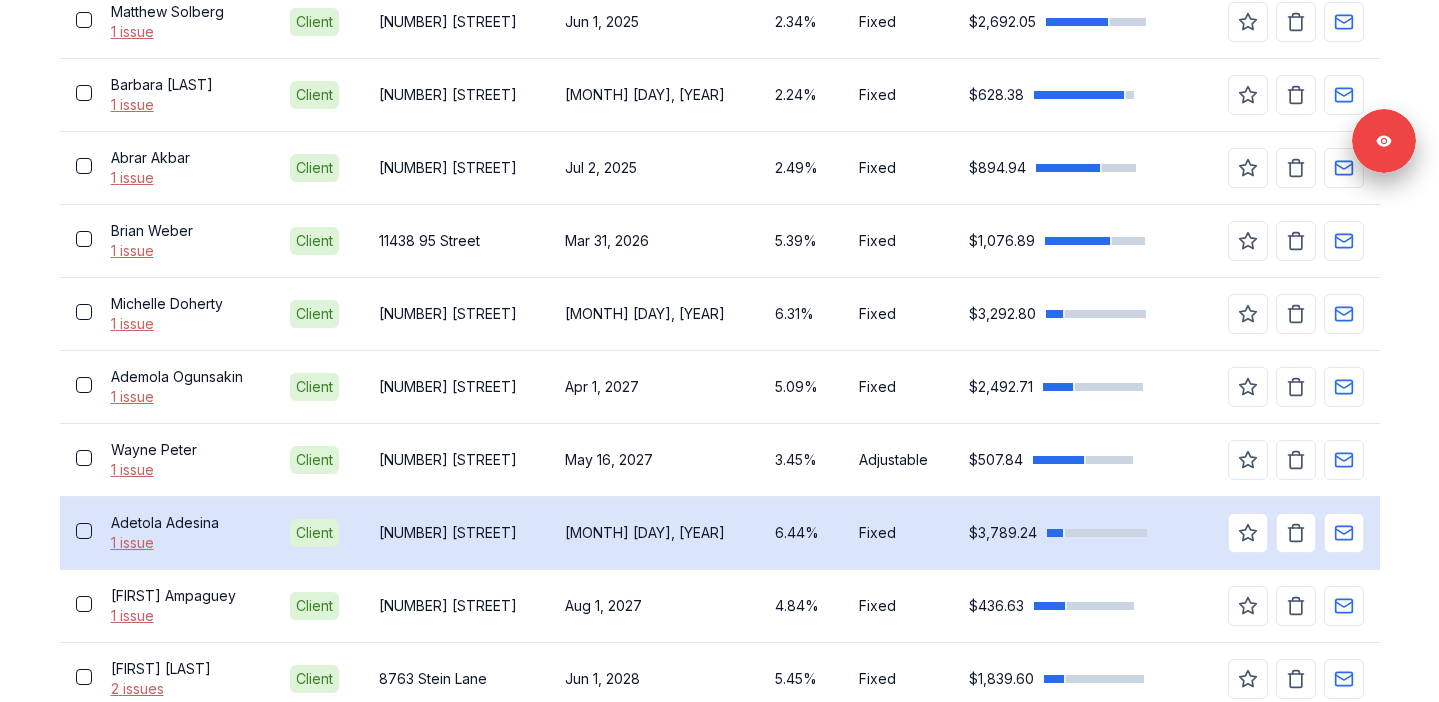click on "Adetola   Adesina" at bounding box center [185, 523] 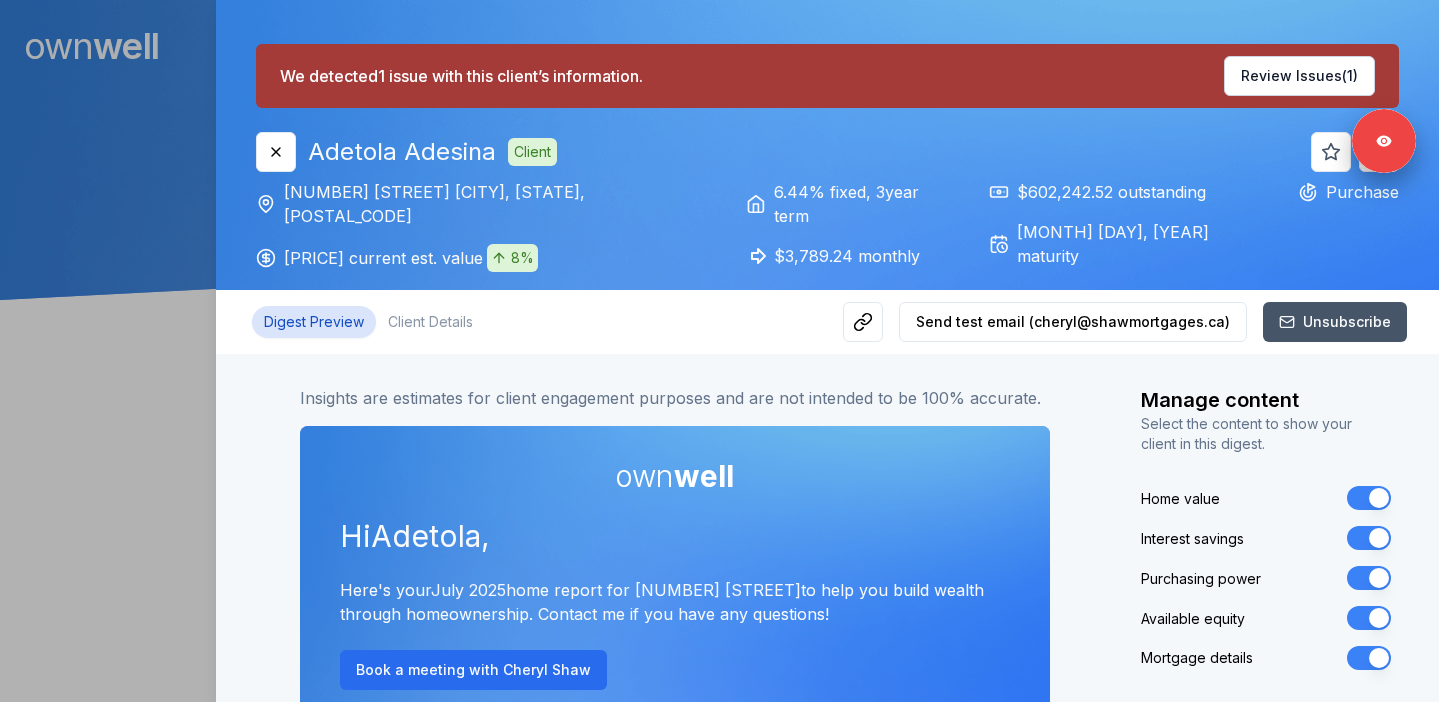 scroll, scrollTop: 0, scrollLeft: 0, axis: both 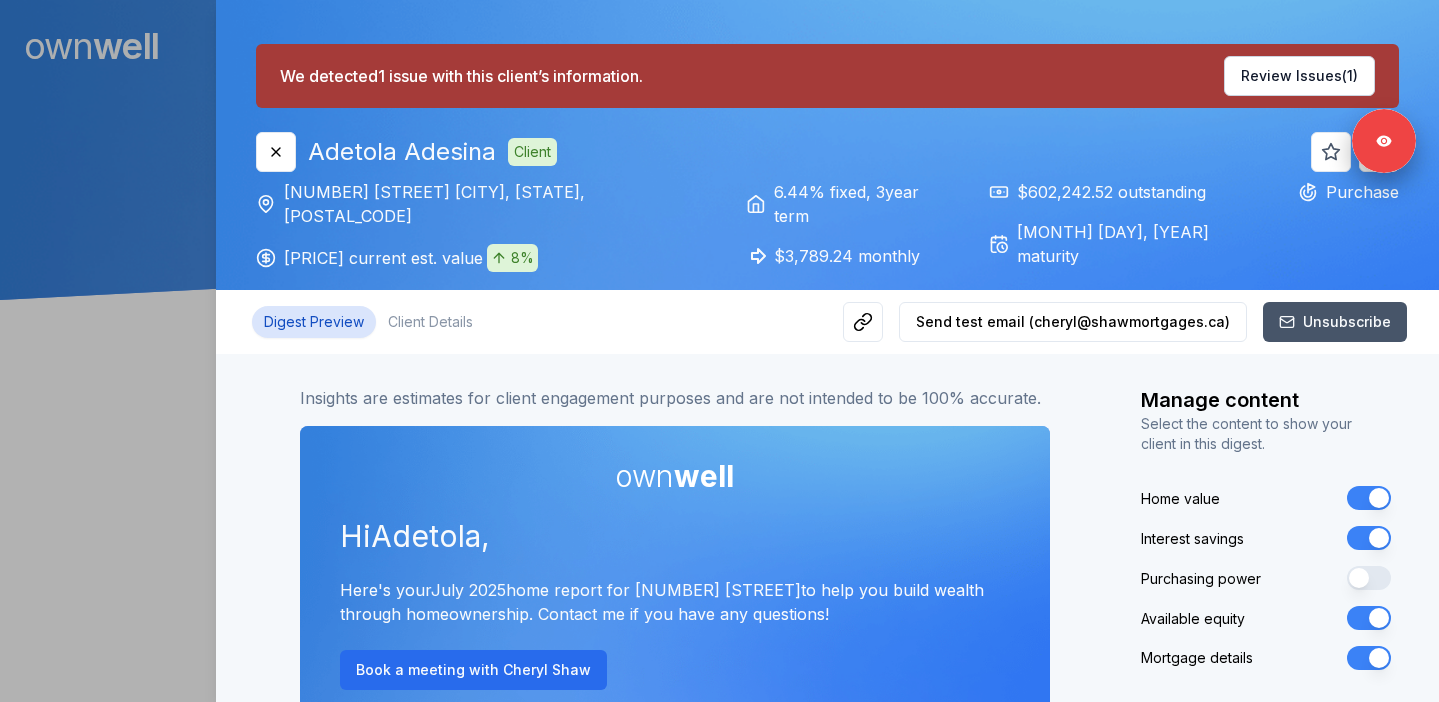 click on "Available equity" at bounding box center (1369, 618) 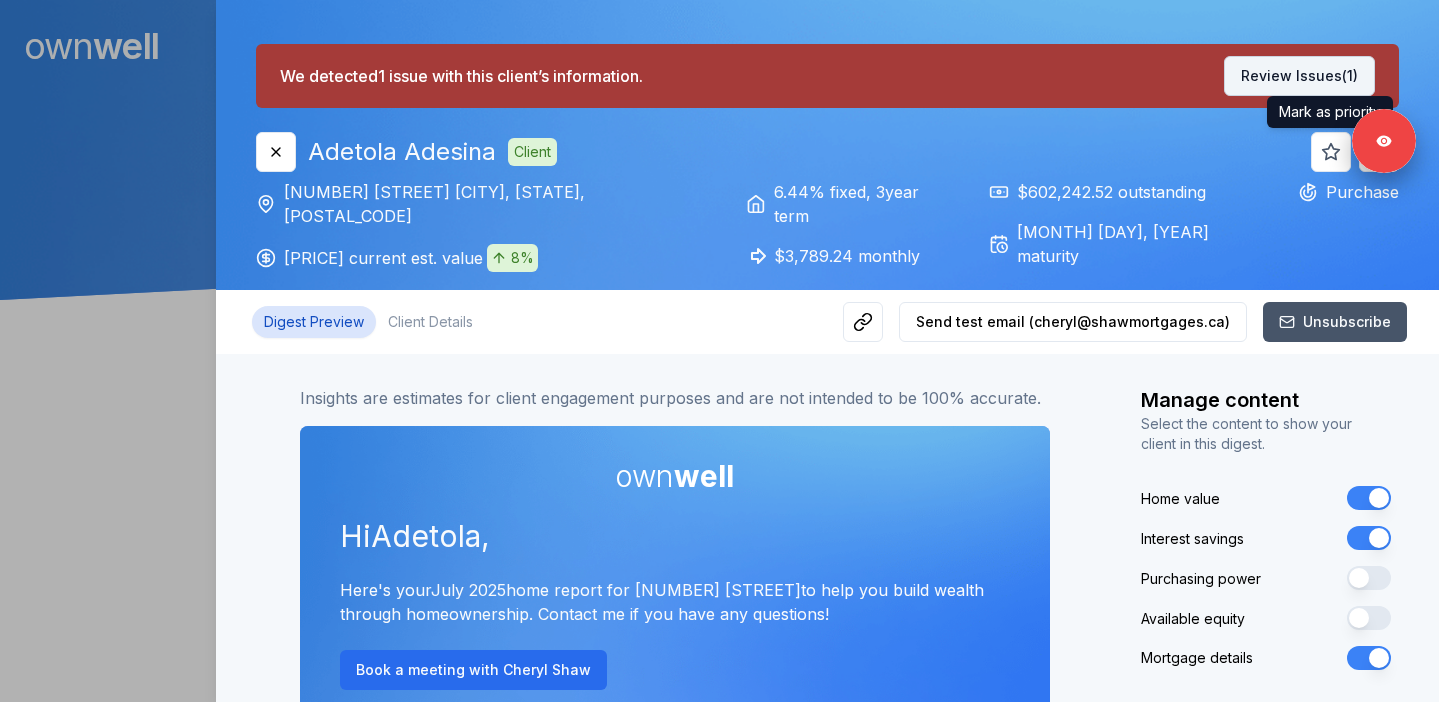 click on "Review Issues  (1)" at bounding box center [1299, 76] 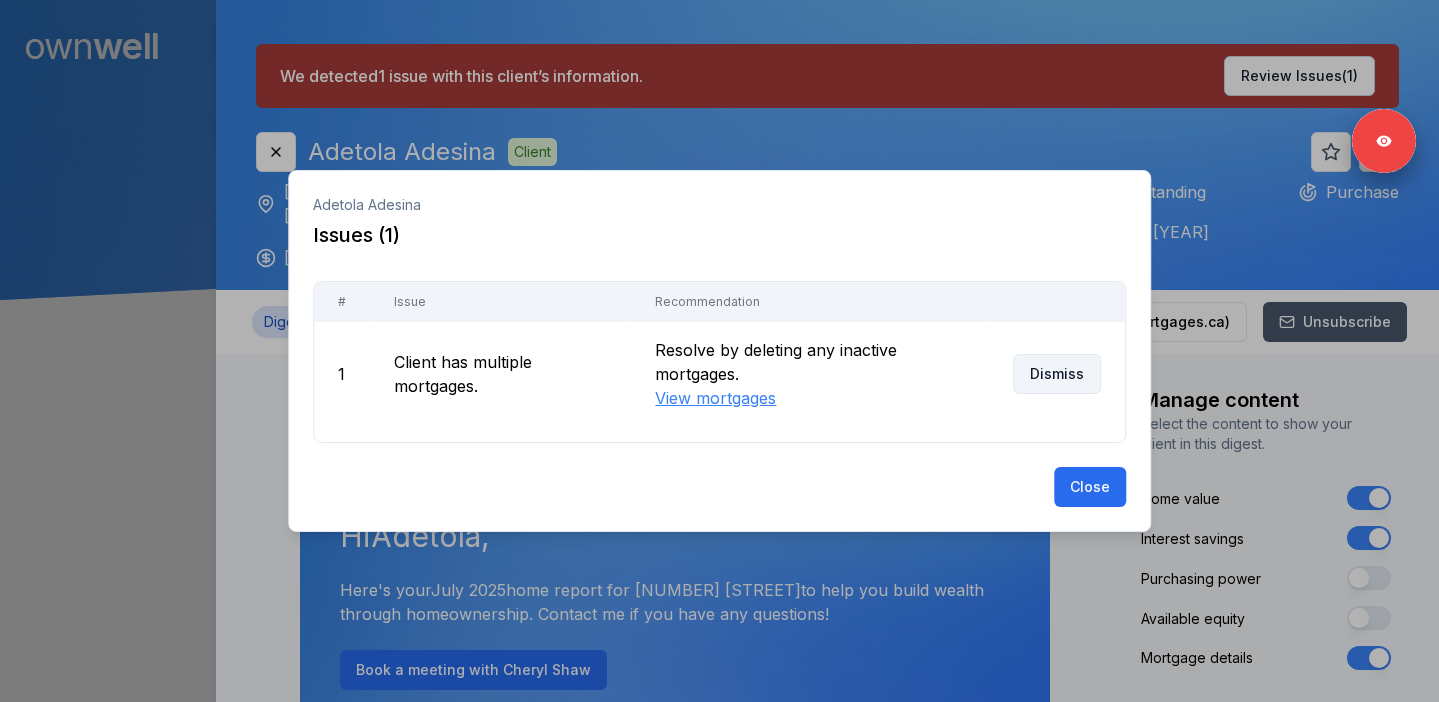 click on "Dismiss" at bounding box center [1057, 374] 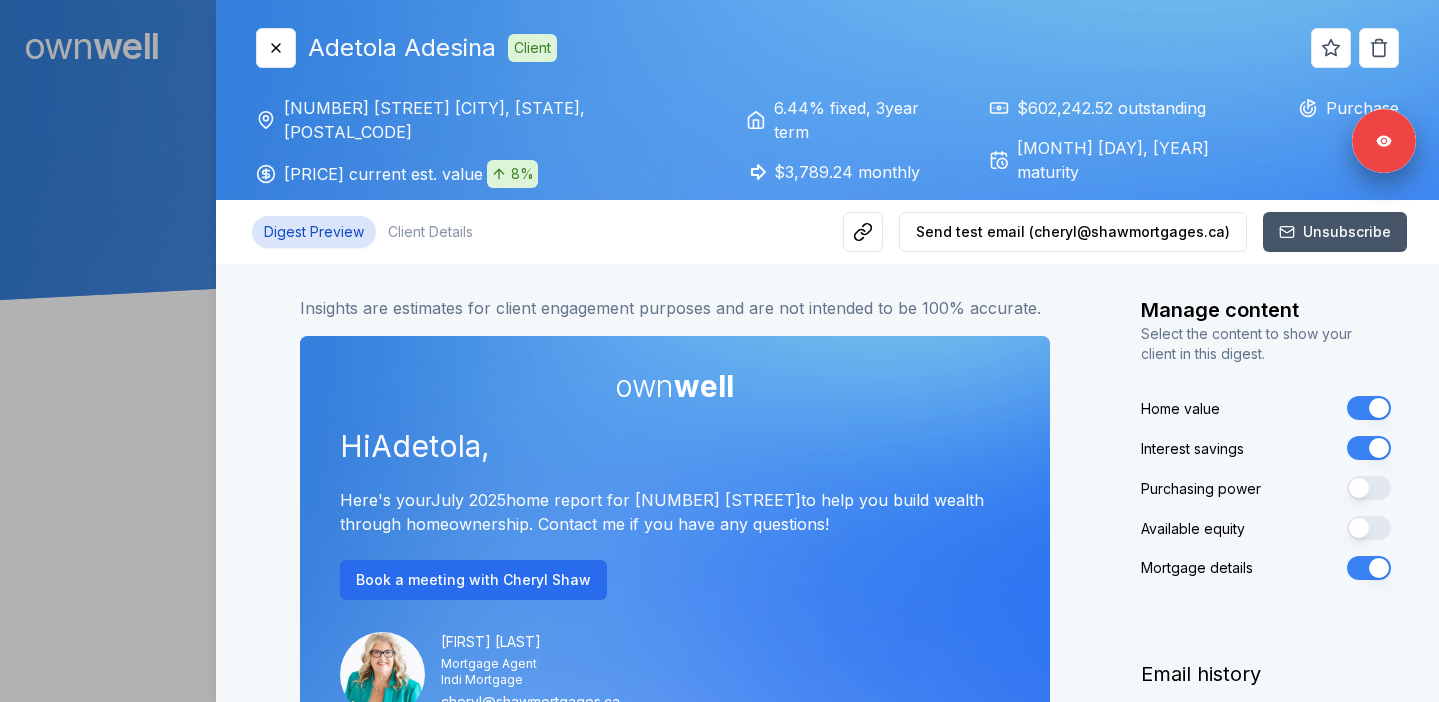 click at bounding box center (719, 351) 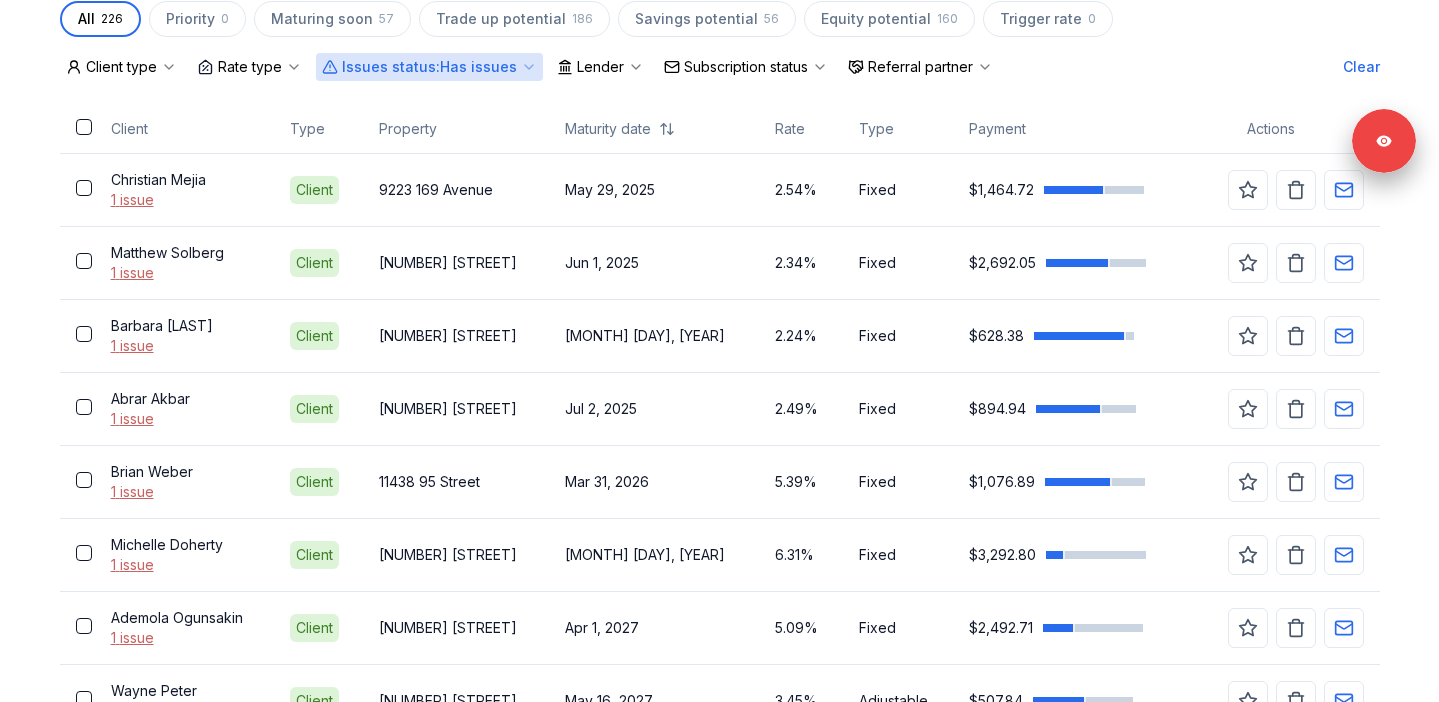 scroll, scrollTop: 1359, scrollLeft: 0, axis: vertical 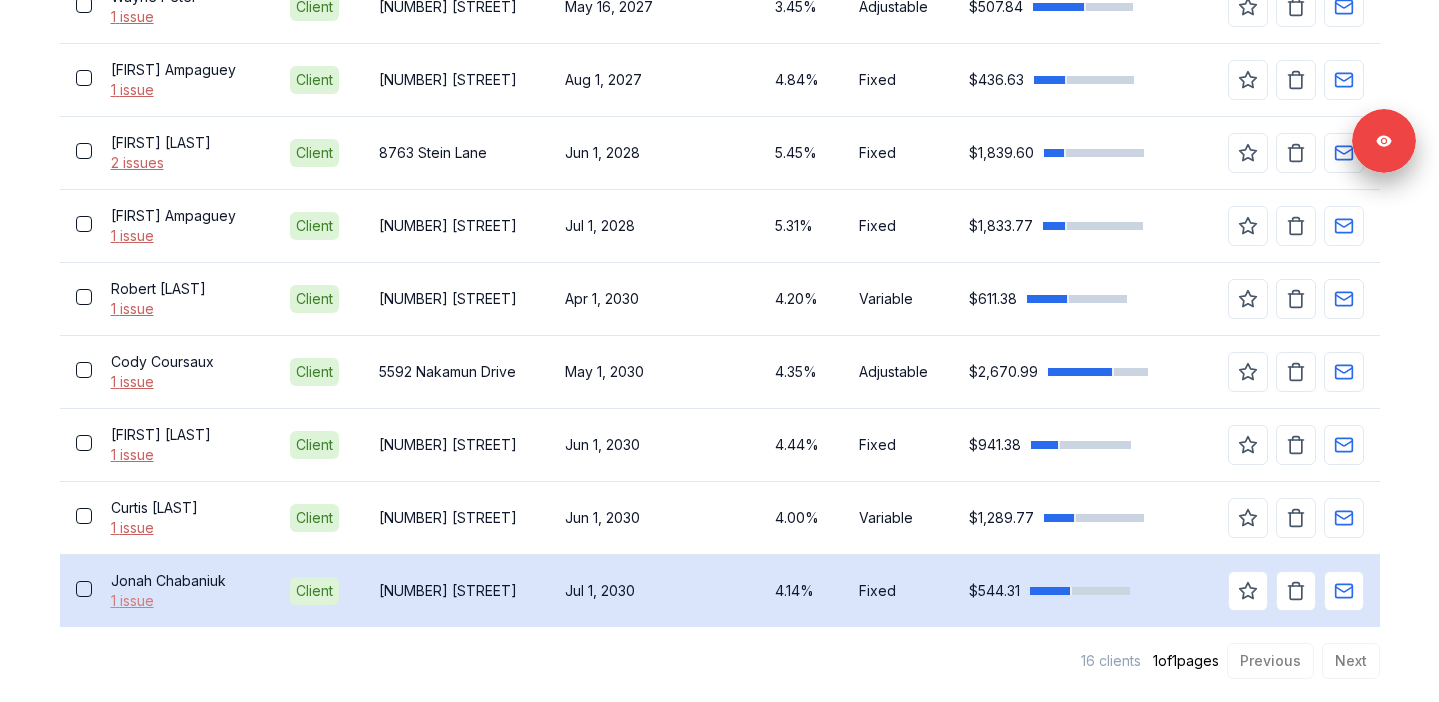 click on "1   issue" at bounding box center (185, 601) 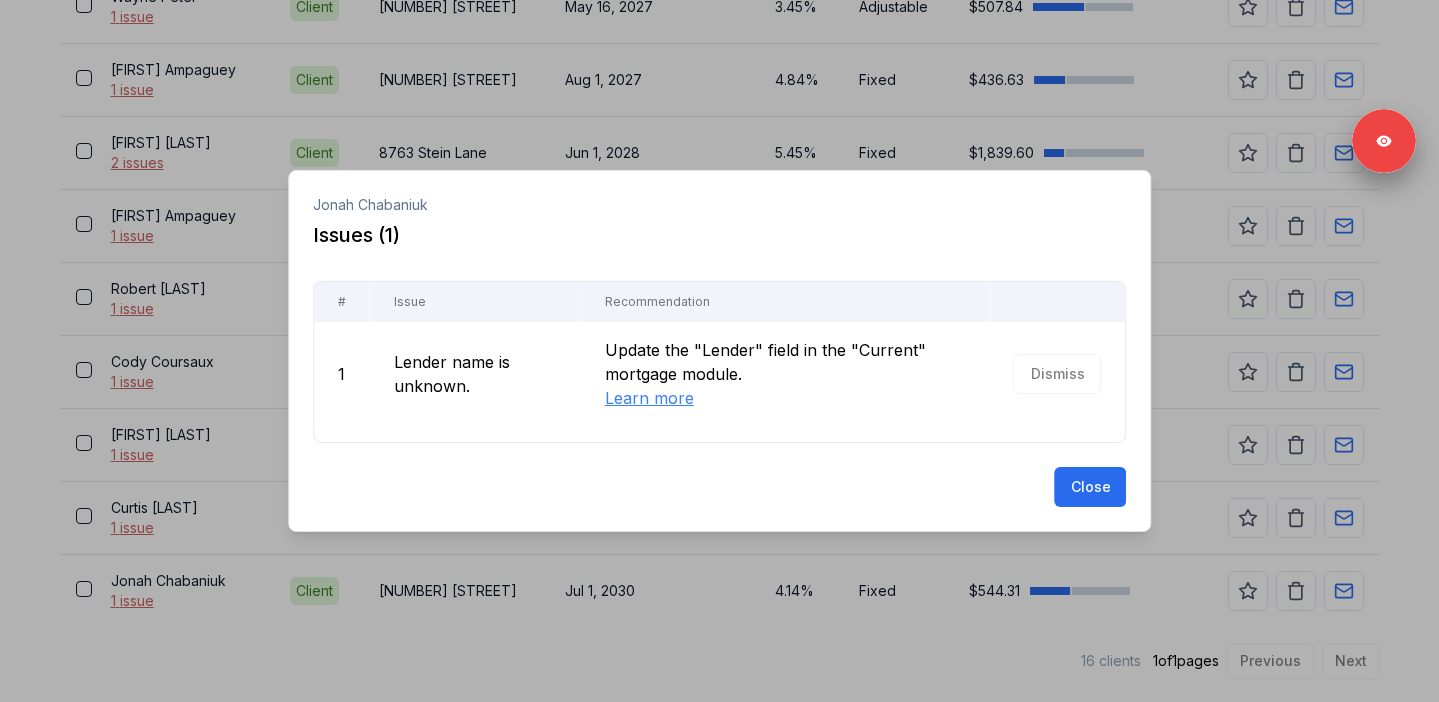 click at bounding box center [719, 351] 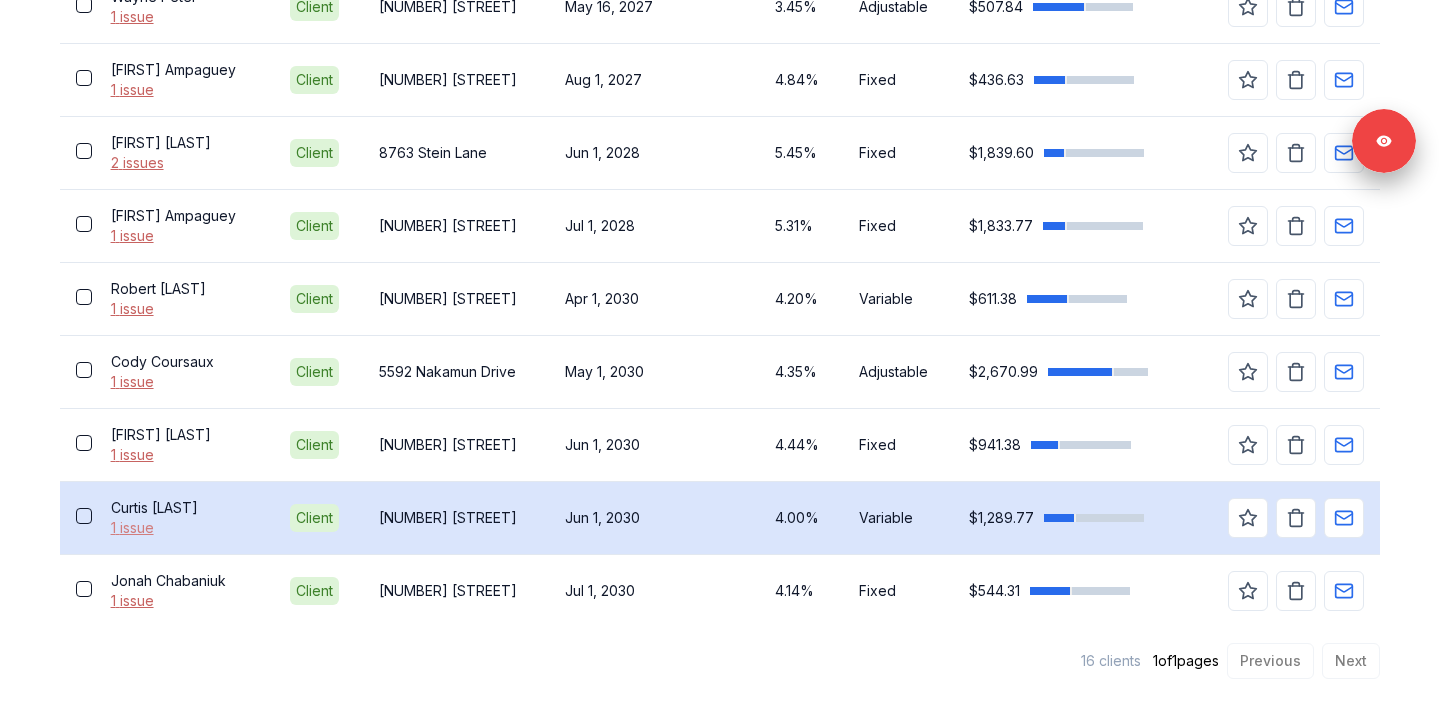 click on "1   issue" at bounding box center (185, 528) 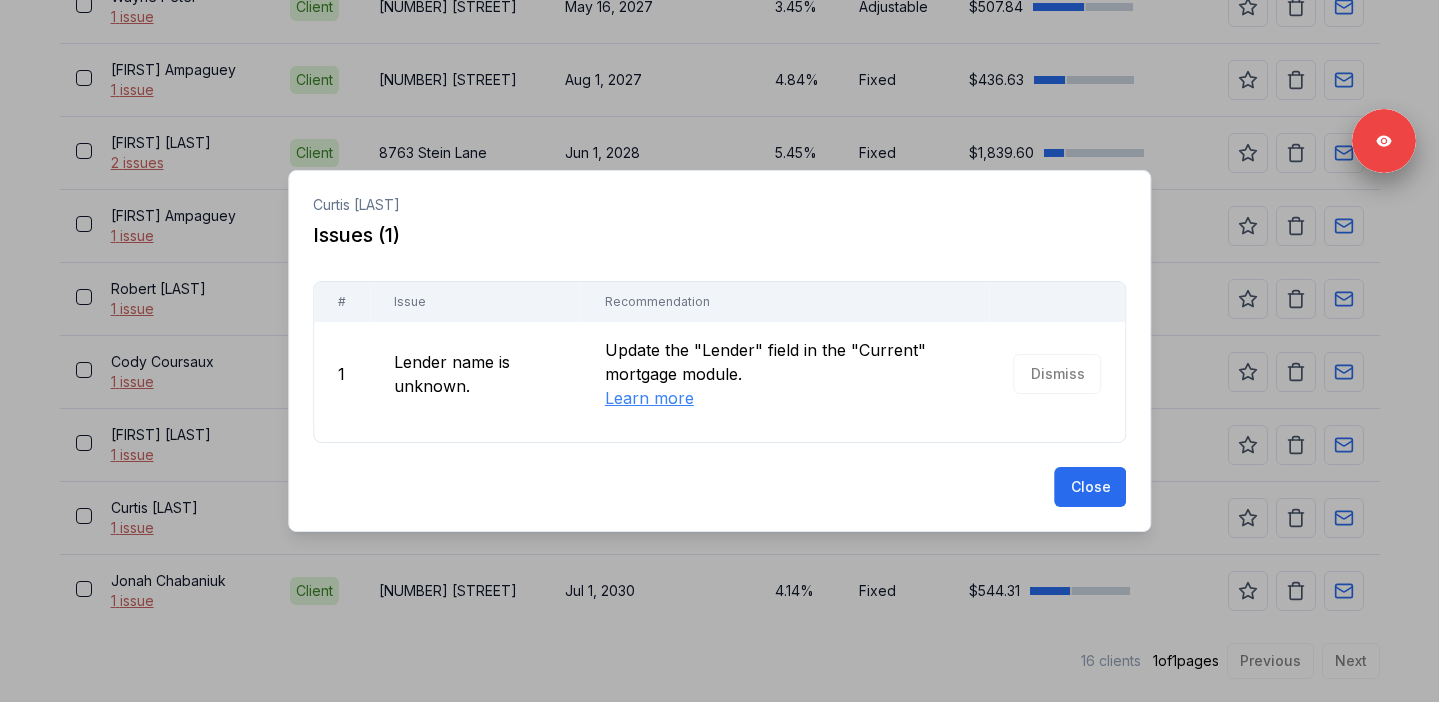 click at bounding box center [719, 351] 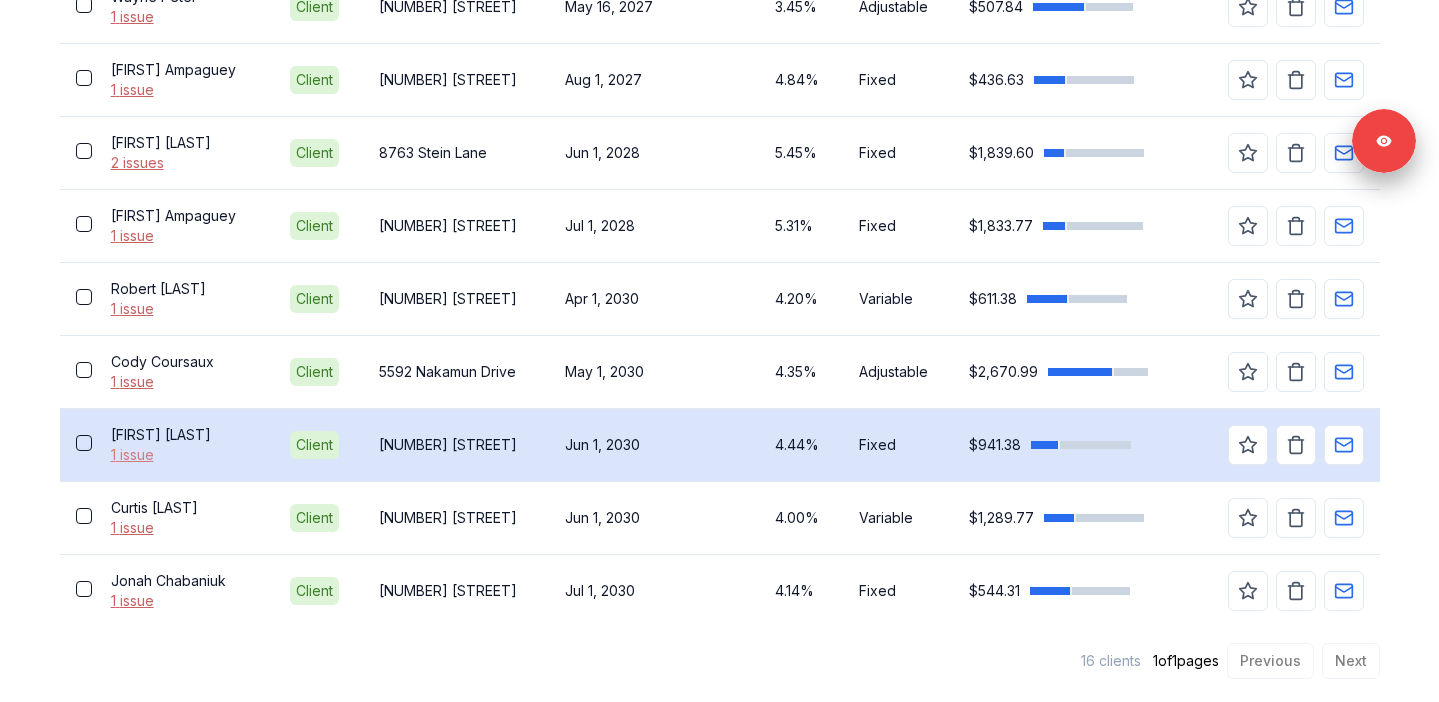 click on "1   issue" at bounding box center (185, 455) 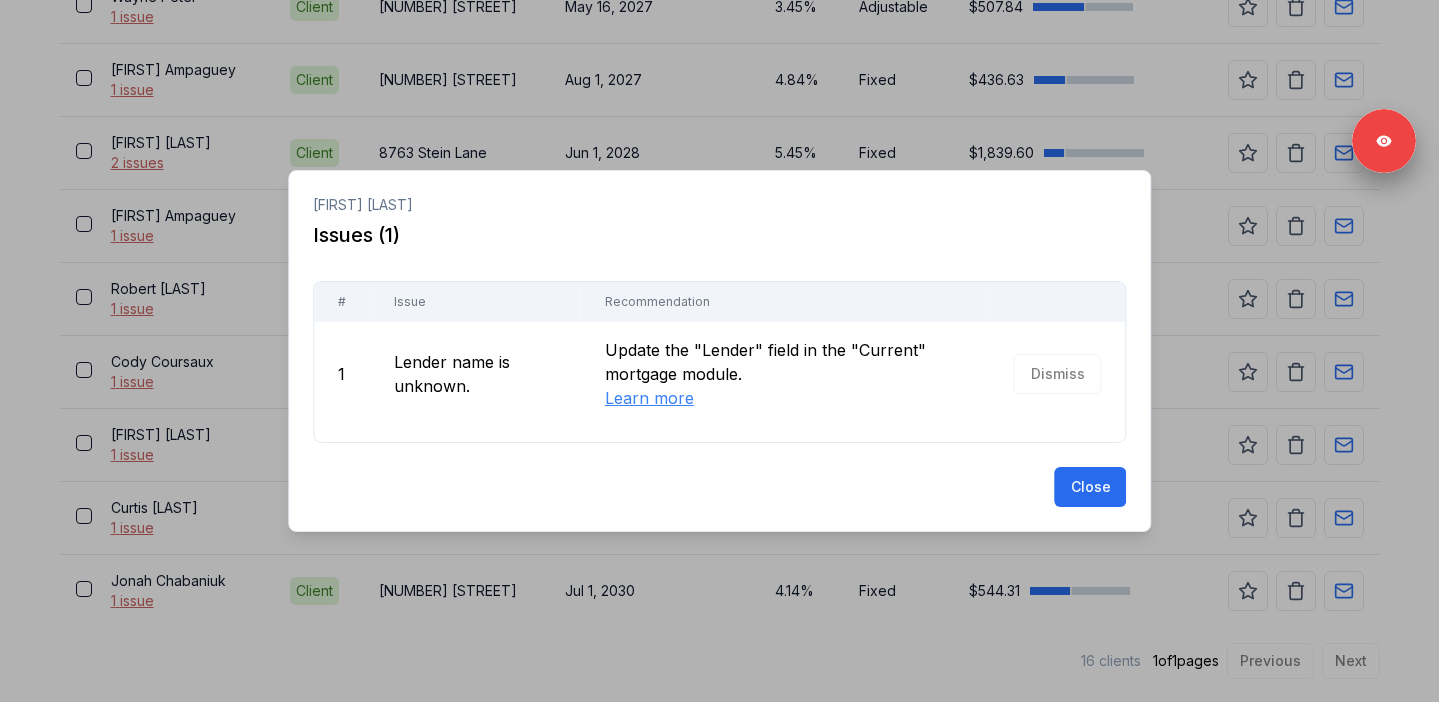 click at bounding box center [719, 351] 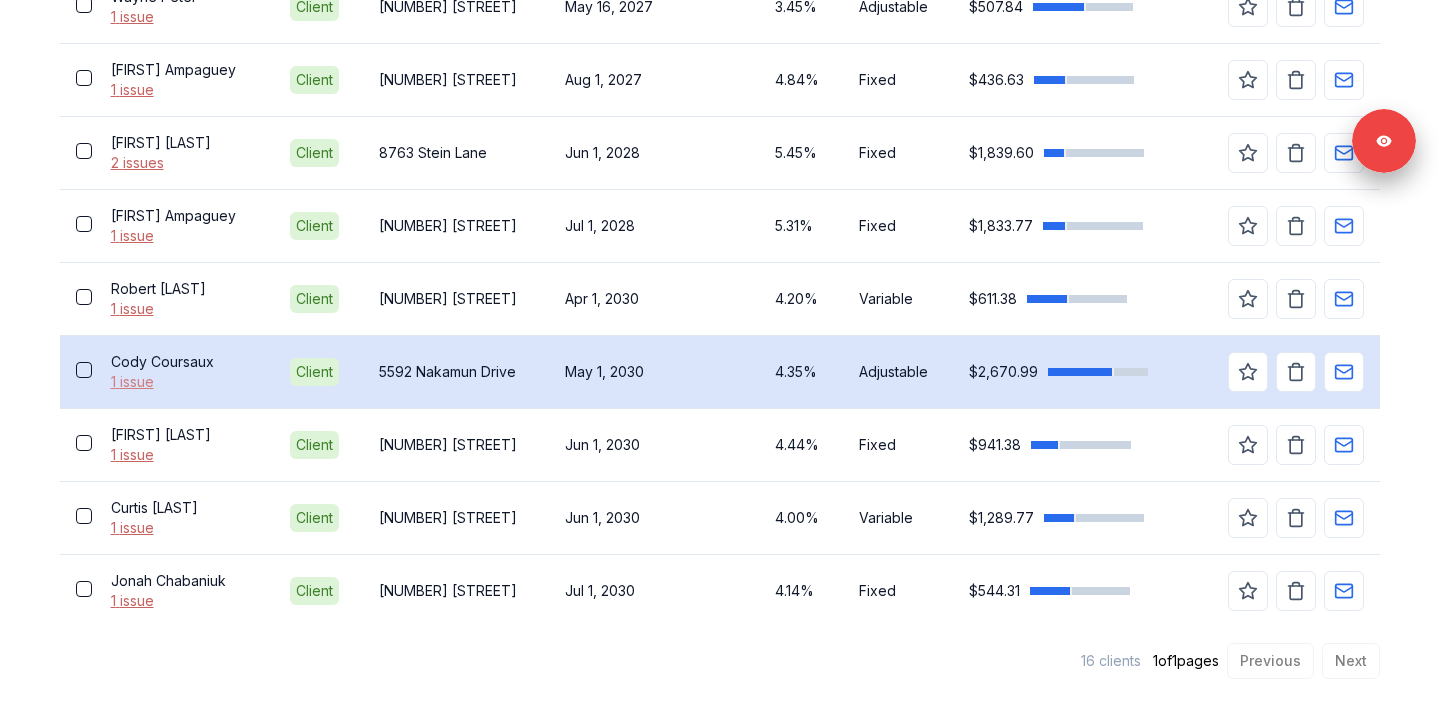 click on "1   issue" at bounding box center [185, 382] 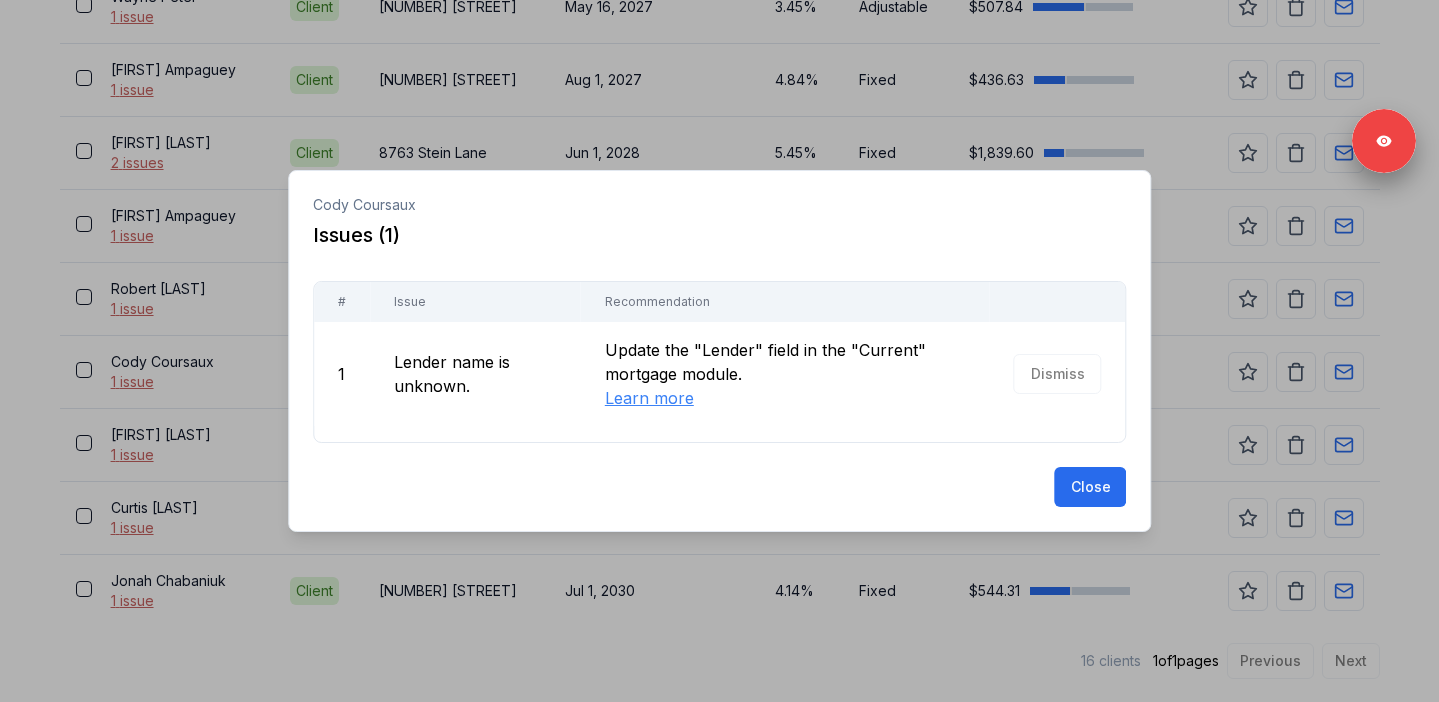 click at bounding box center [719, 351] 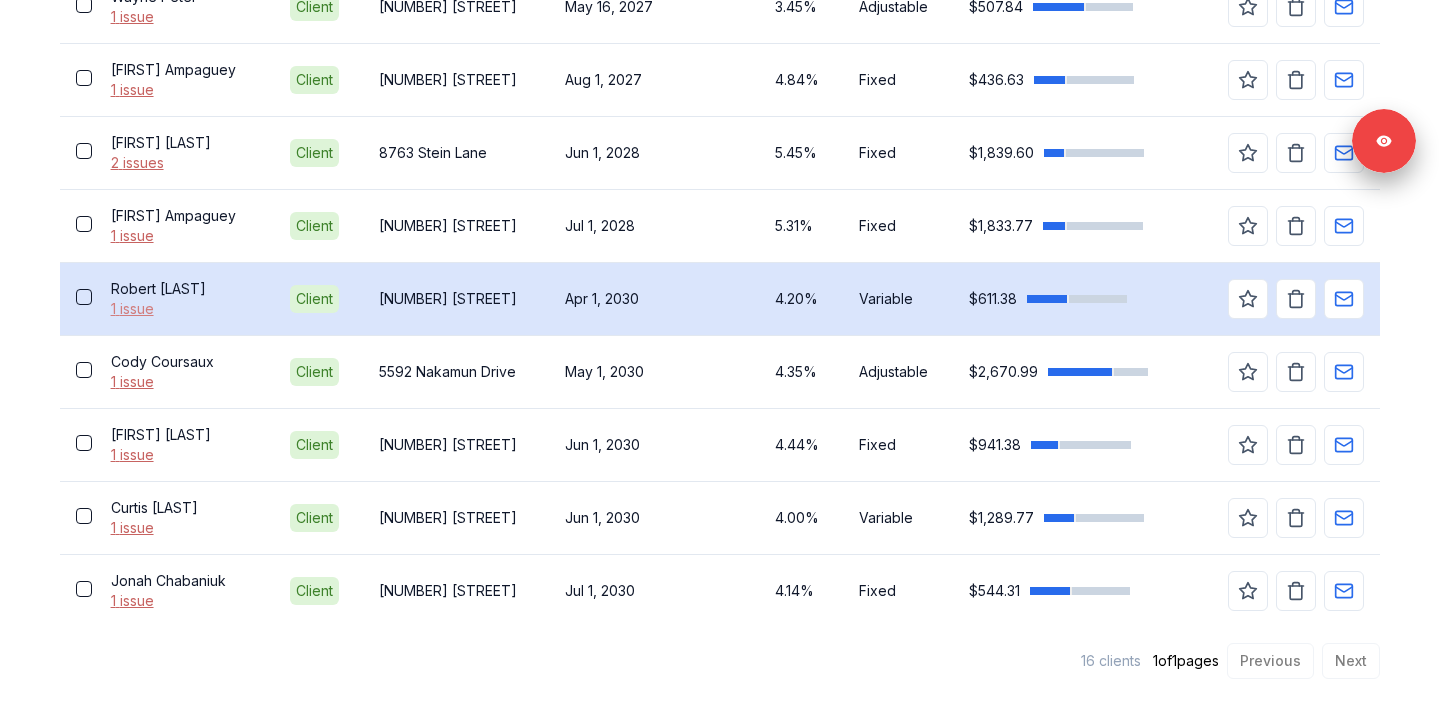 click on "1   issue" at bounding box center (185, 309) 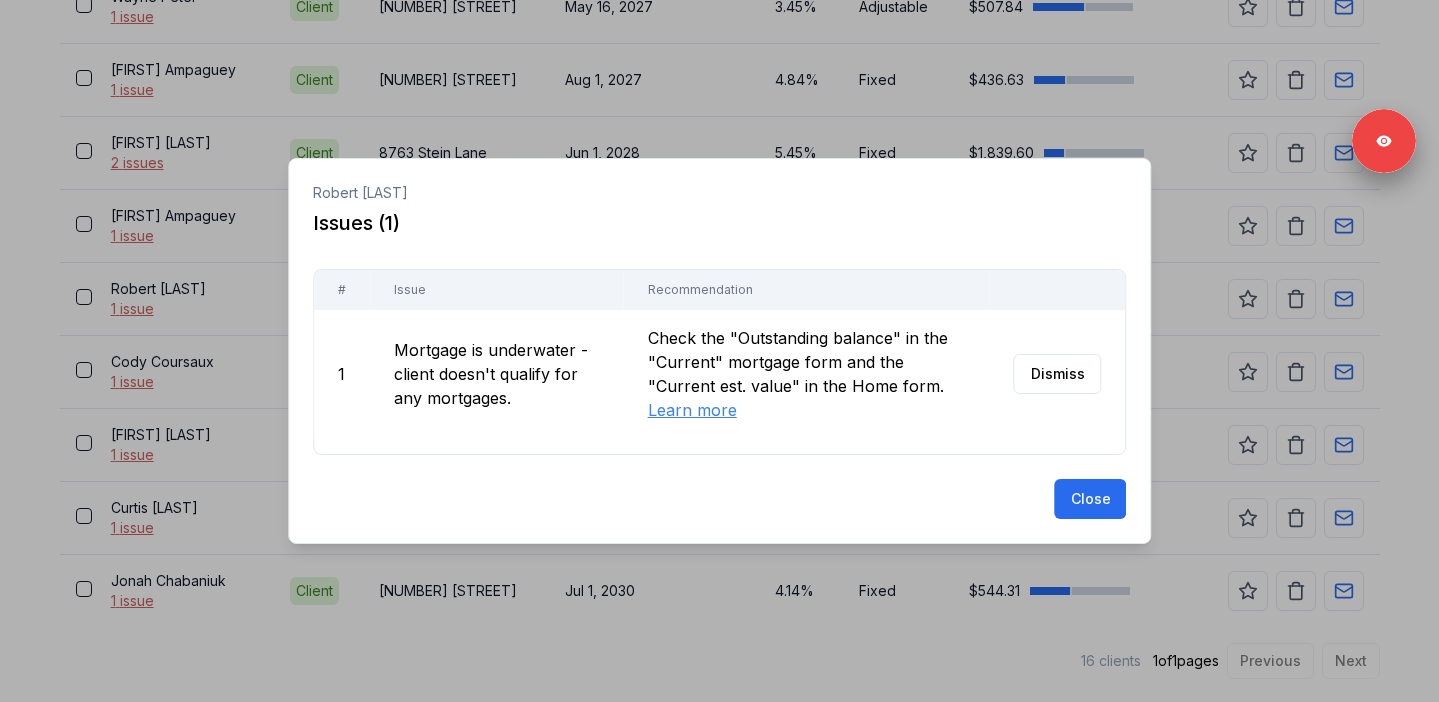 click at bounding box center [719, 351] 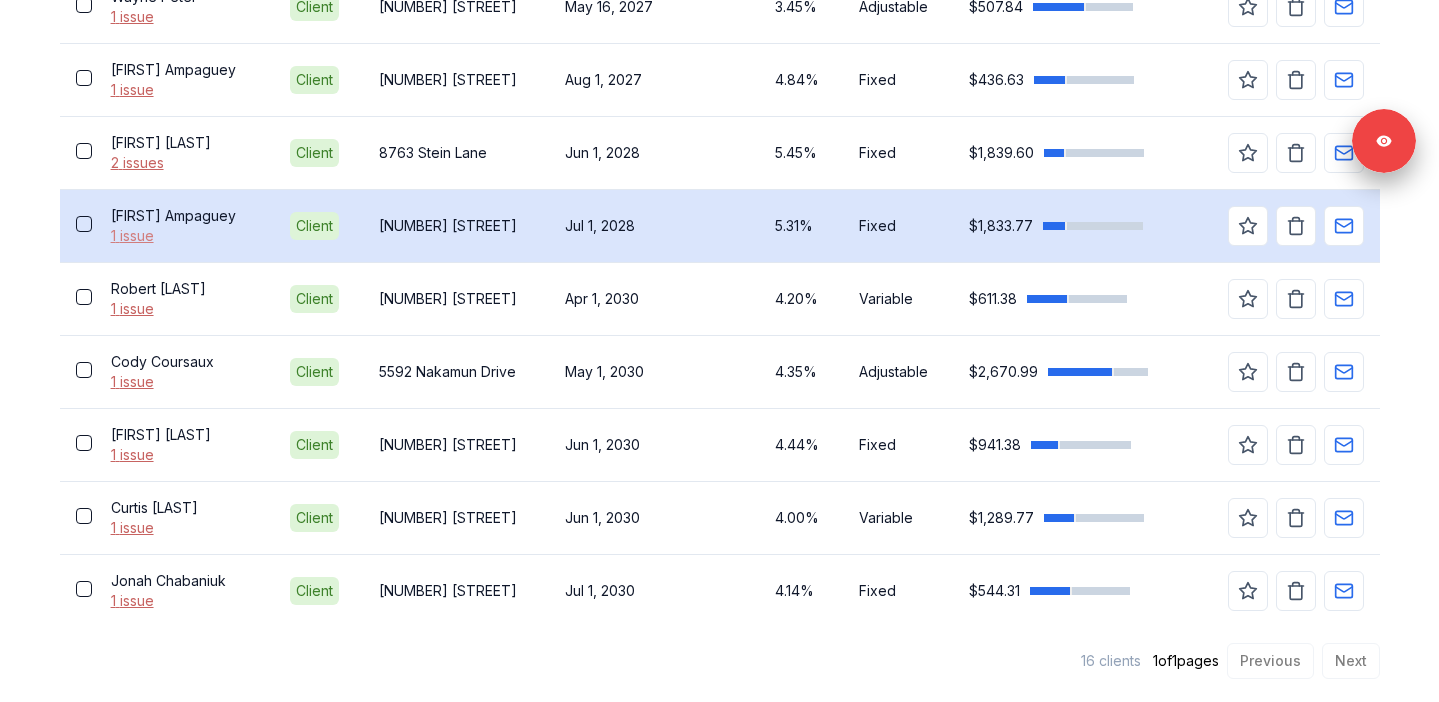 click on "1   issue" at bounding box center (185, 236) 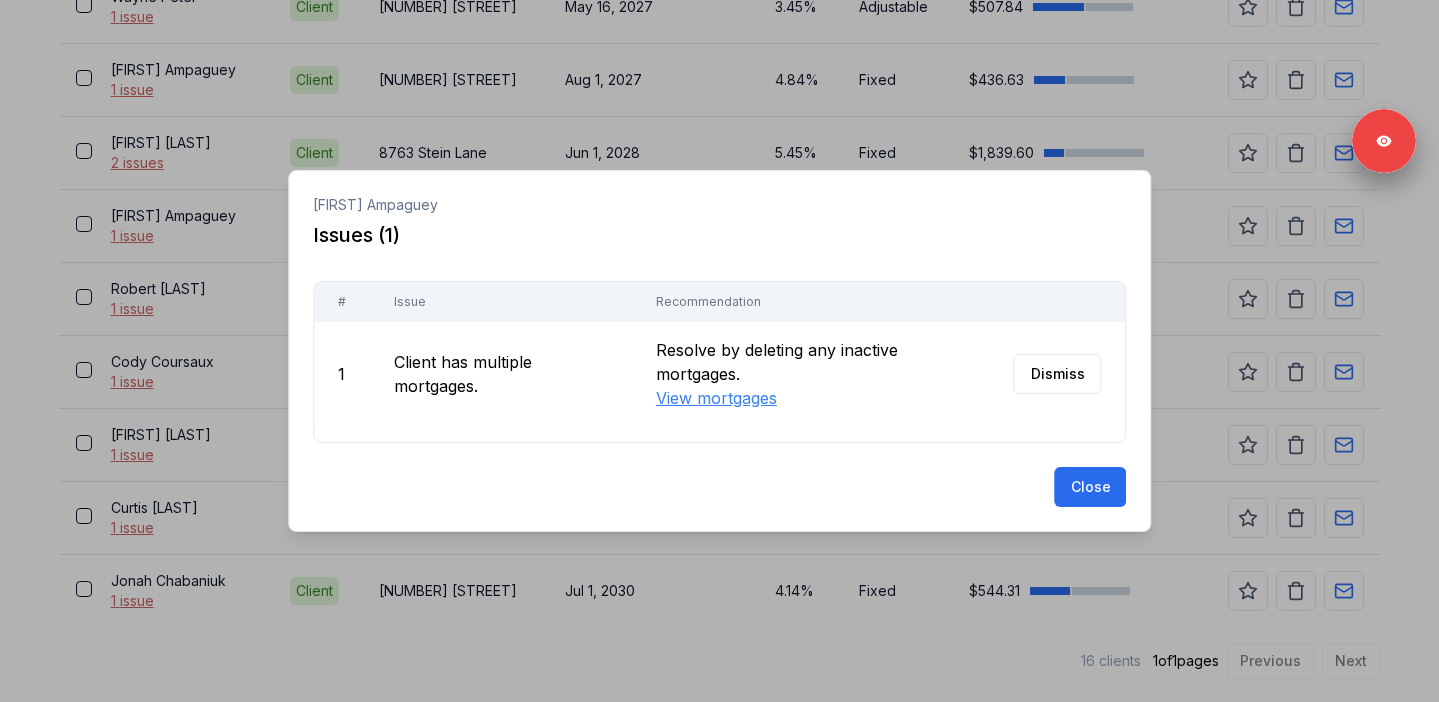 click at bounding box center (719, 351) 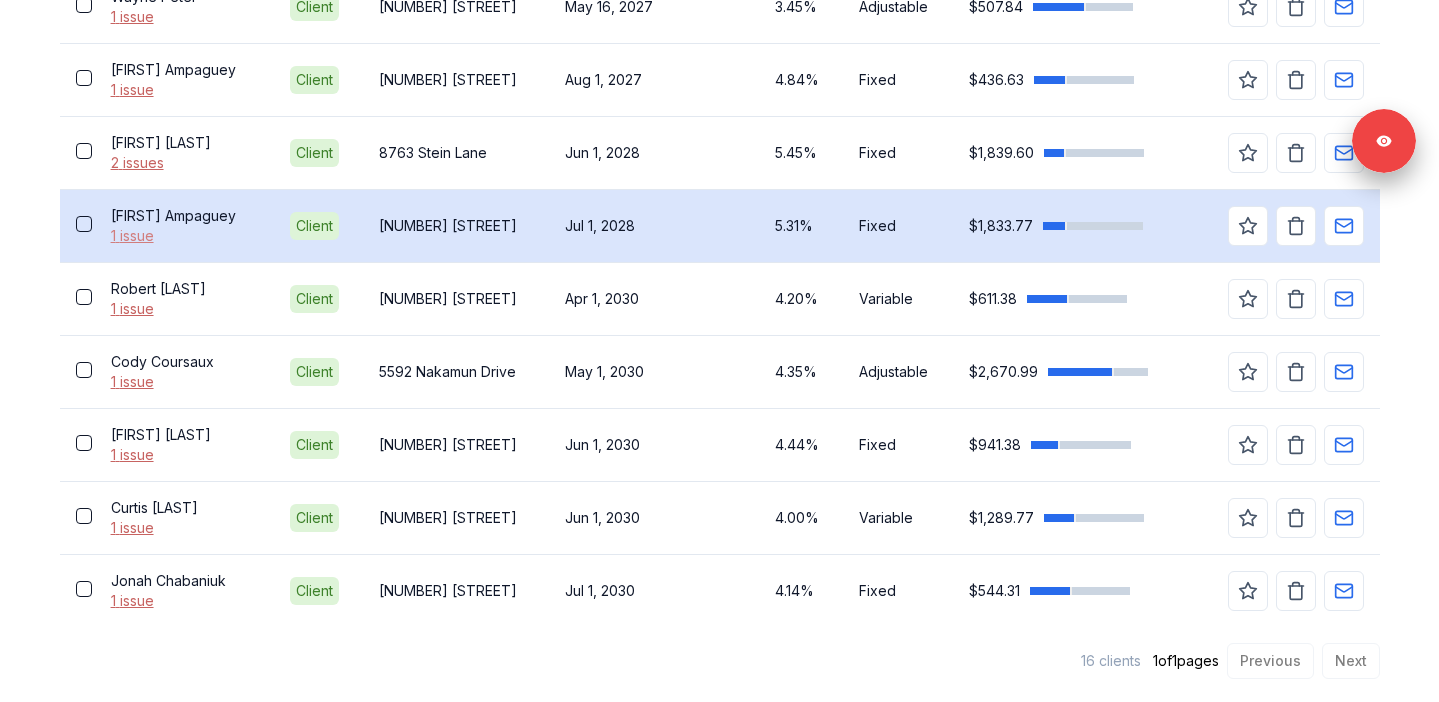 click on "1   issue" at bounding box center [185, 236] 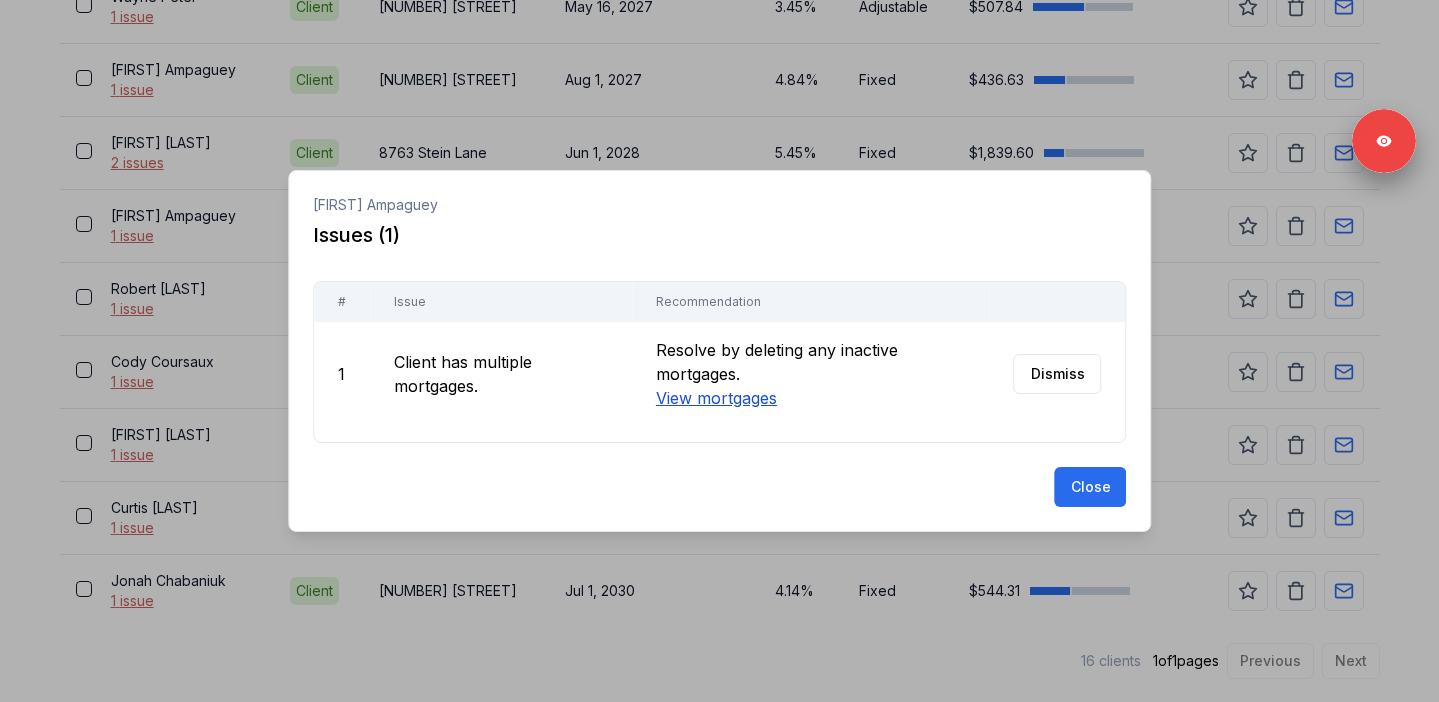 click on "View mortgages" at bounding box center [715, 398] 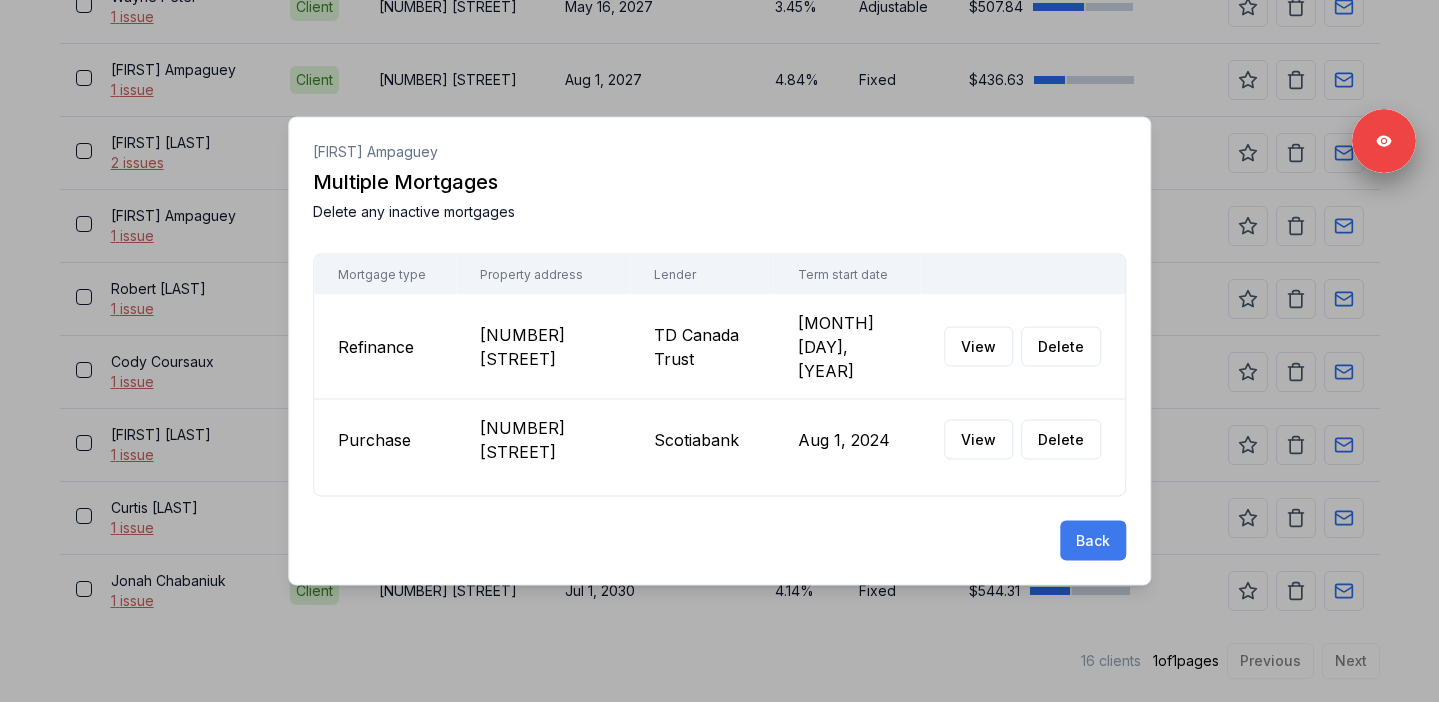 click on "Back" at bounding box center (1093, 541) 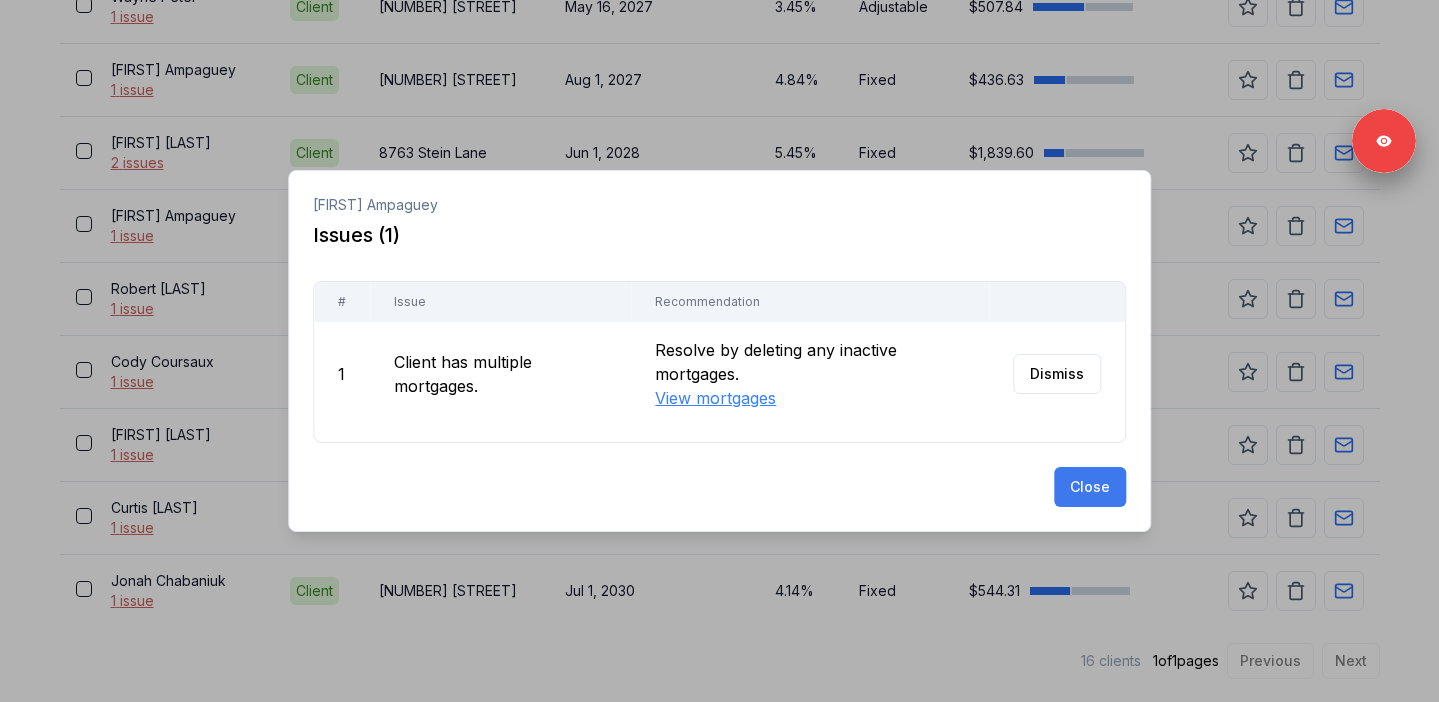 click on "Close" at bounding box center [1090, 487] 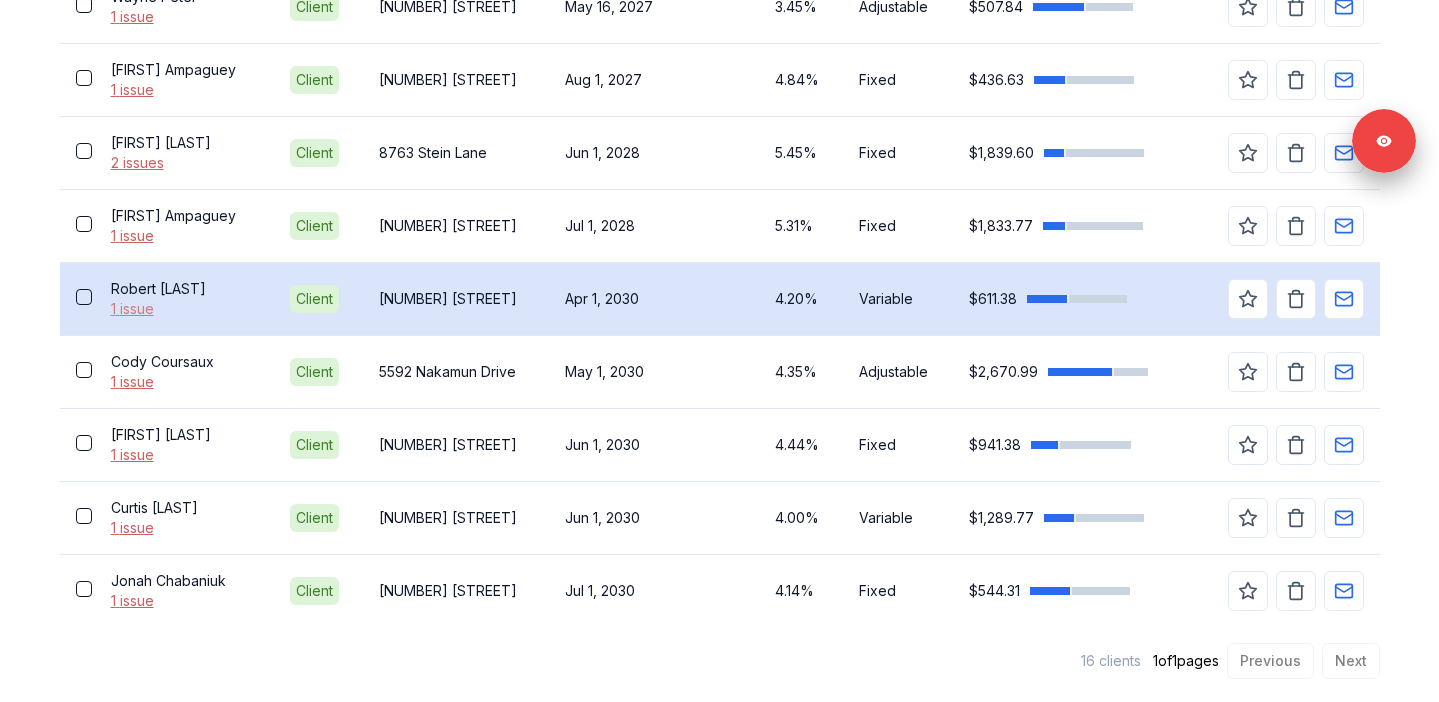 click on "1   issue" at bounding box center [185, 309] 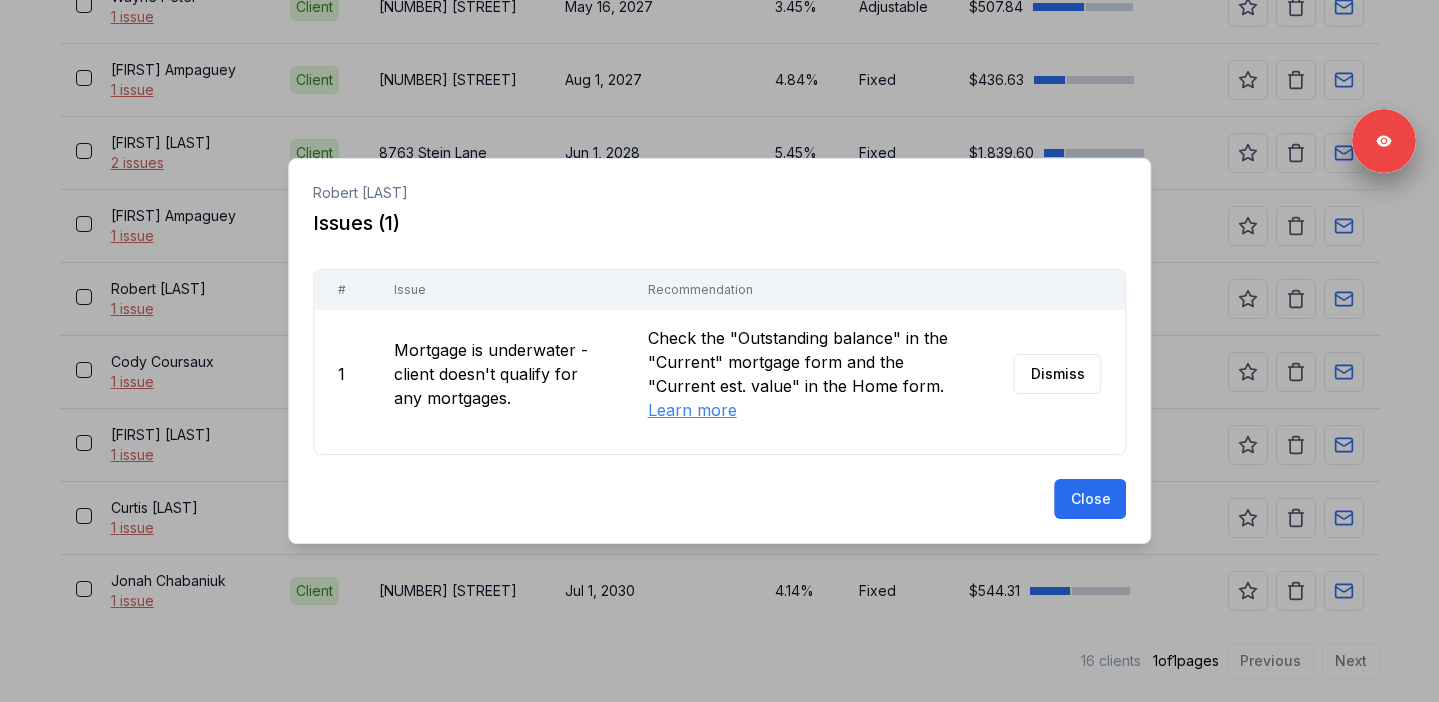 click at bounding box center (719, 351) 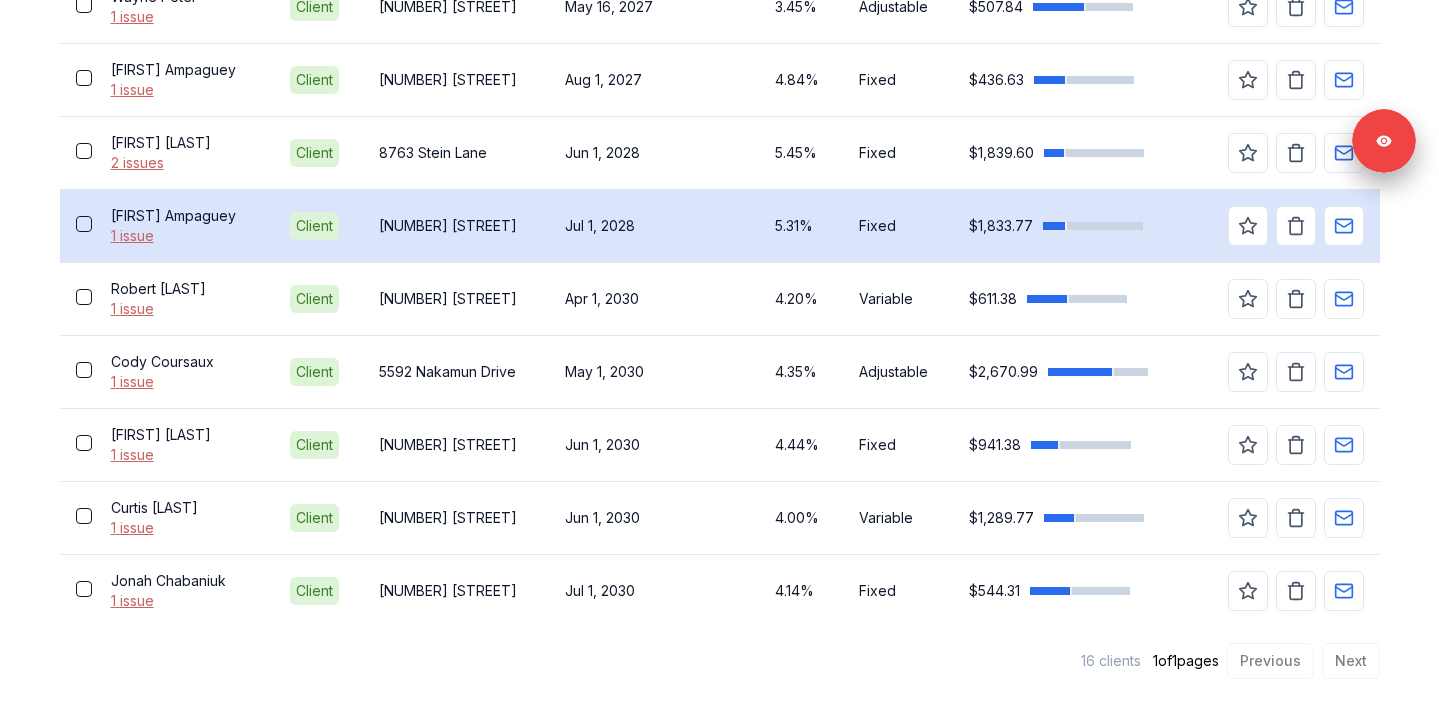 click on "Geneva   Ampaguey" at bounding box center (185, 216) 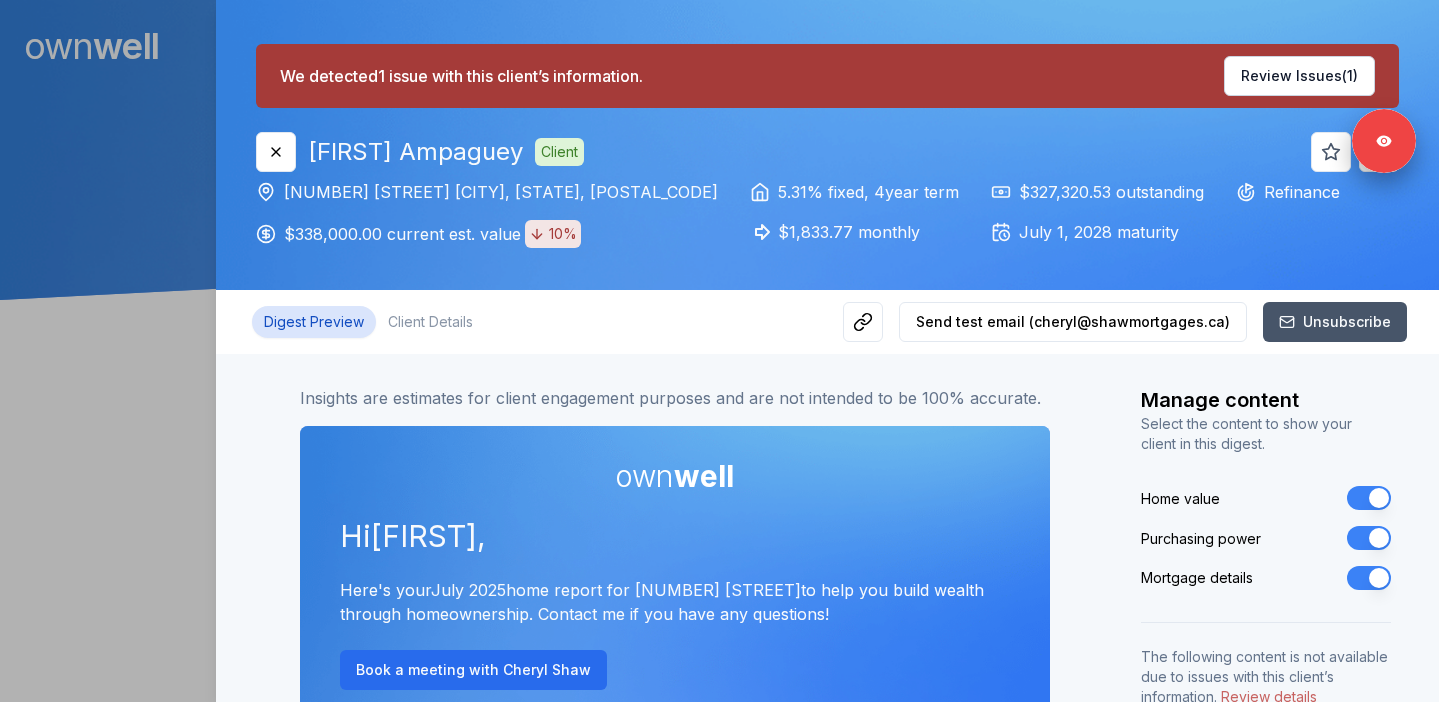 scroll, scrollTop: 0, scrollLeft: 0, axis: both 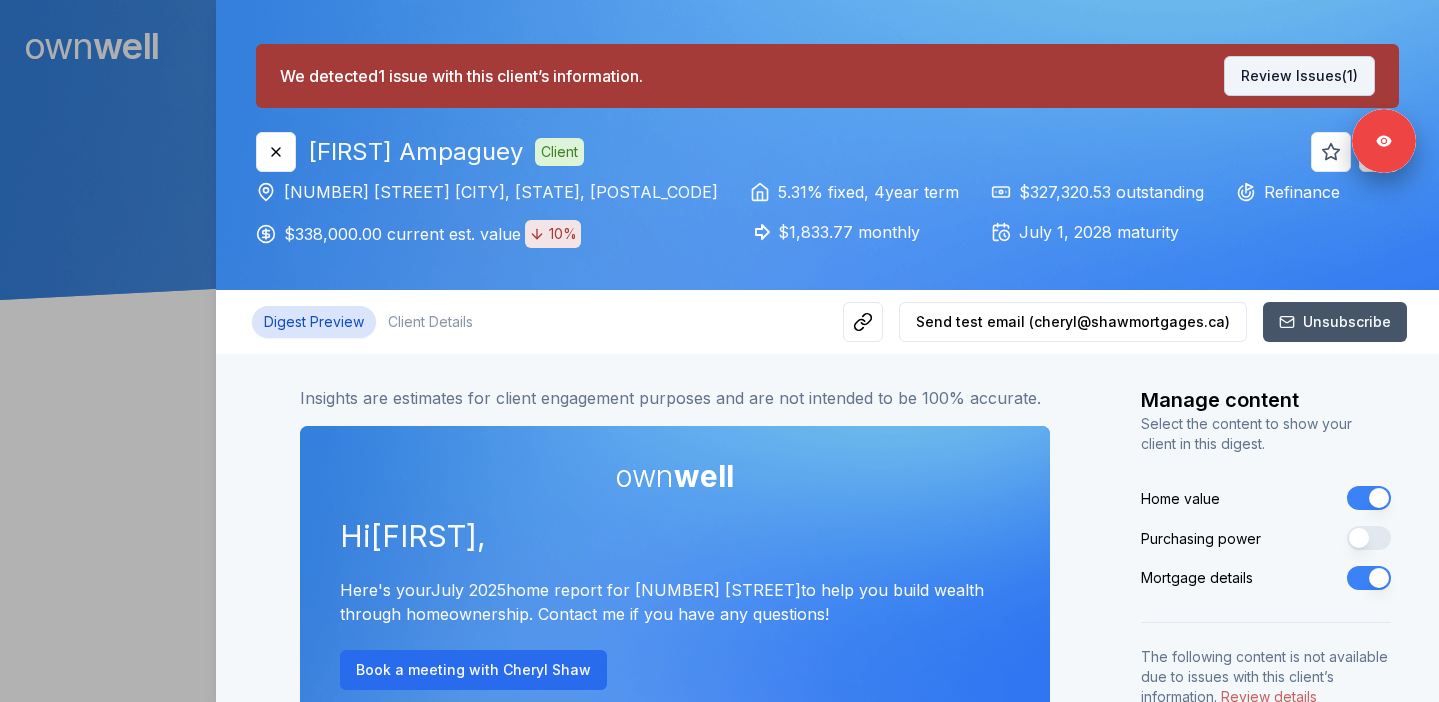click on "Review Issues  (1)" at bounding box center [1299, 76] 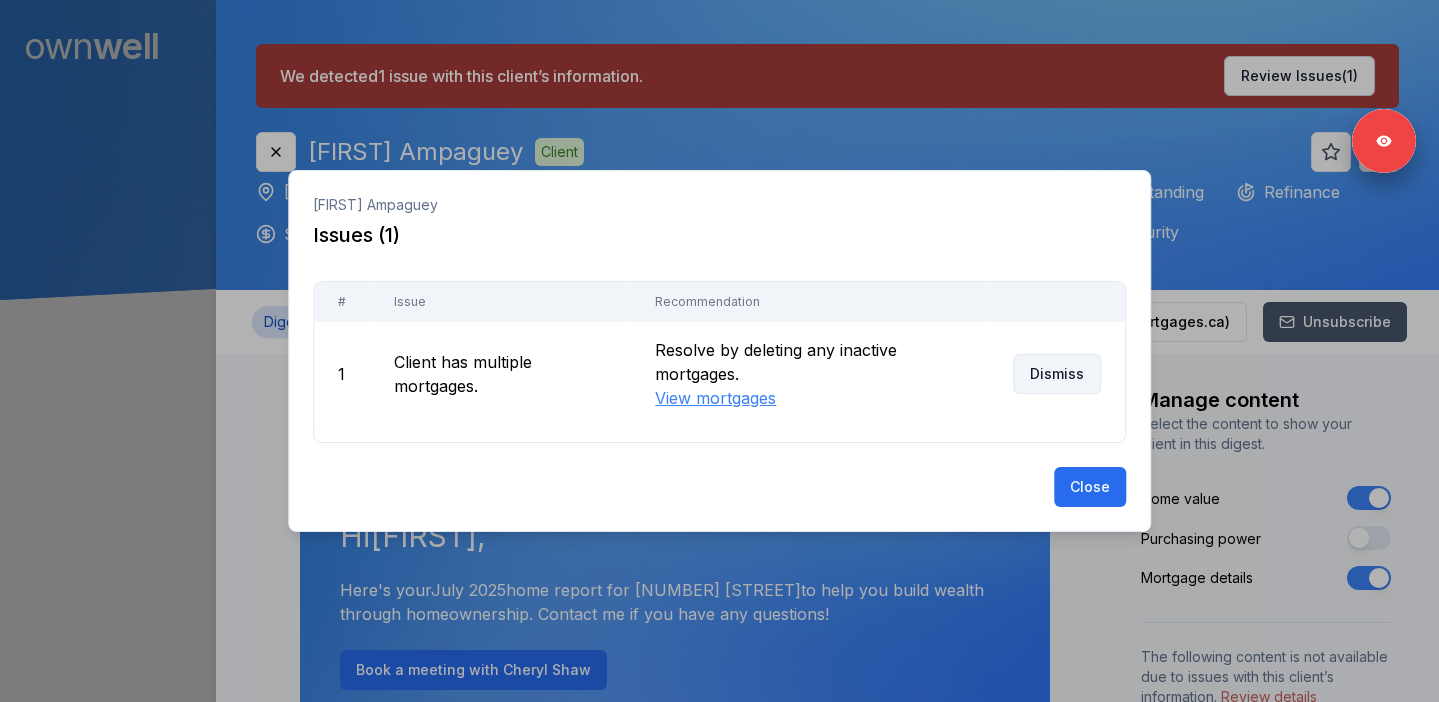 click on "Dismiss" at bounding box center [1057, 374] 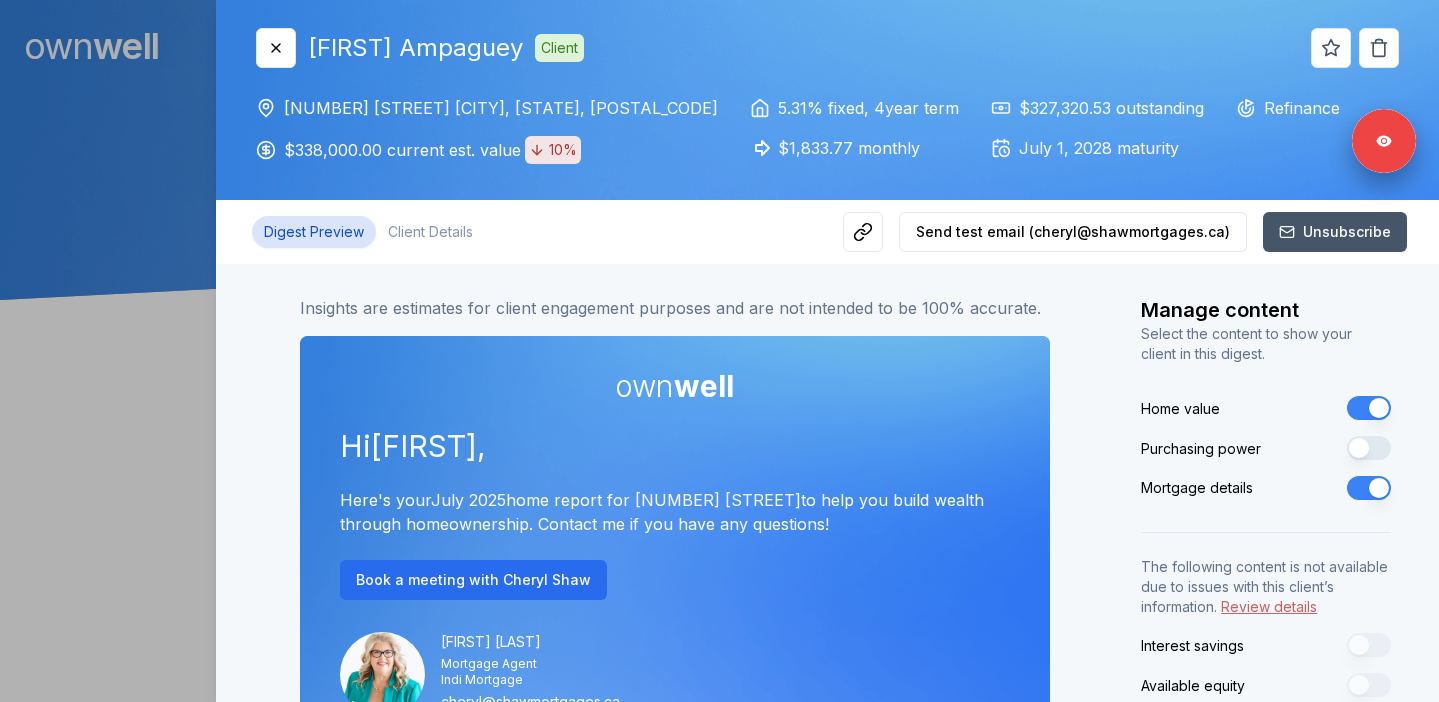 click at bounding box center [719, 351] 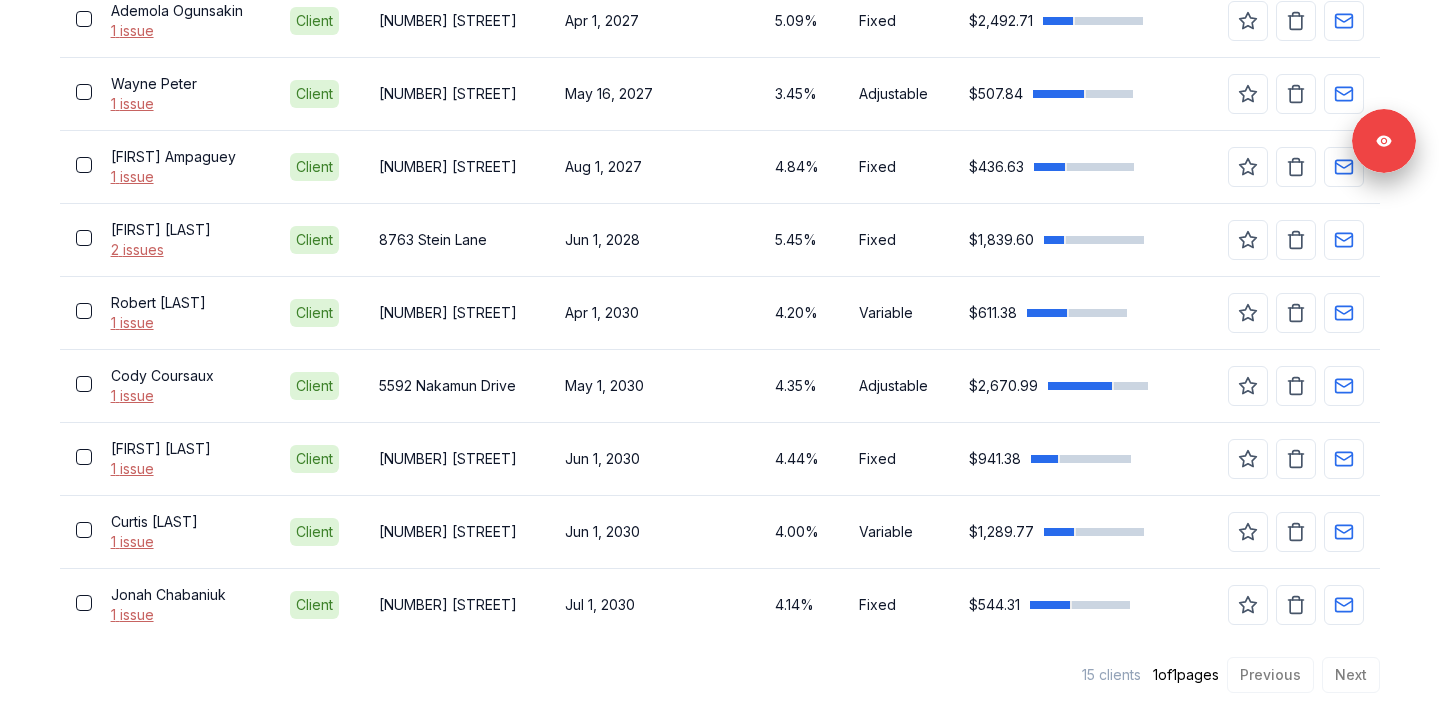 scroll, scrollTop: 1286, scrollLeft: 0, axis: vertical 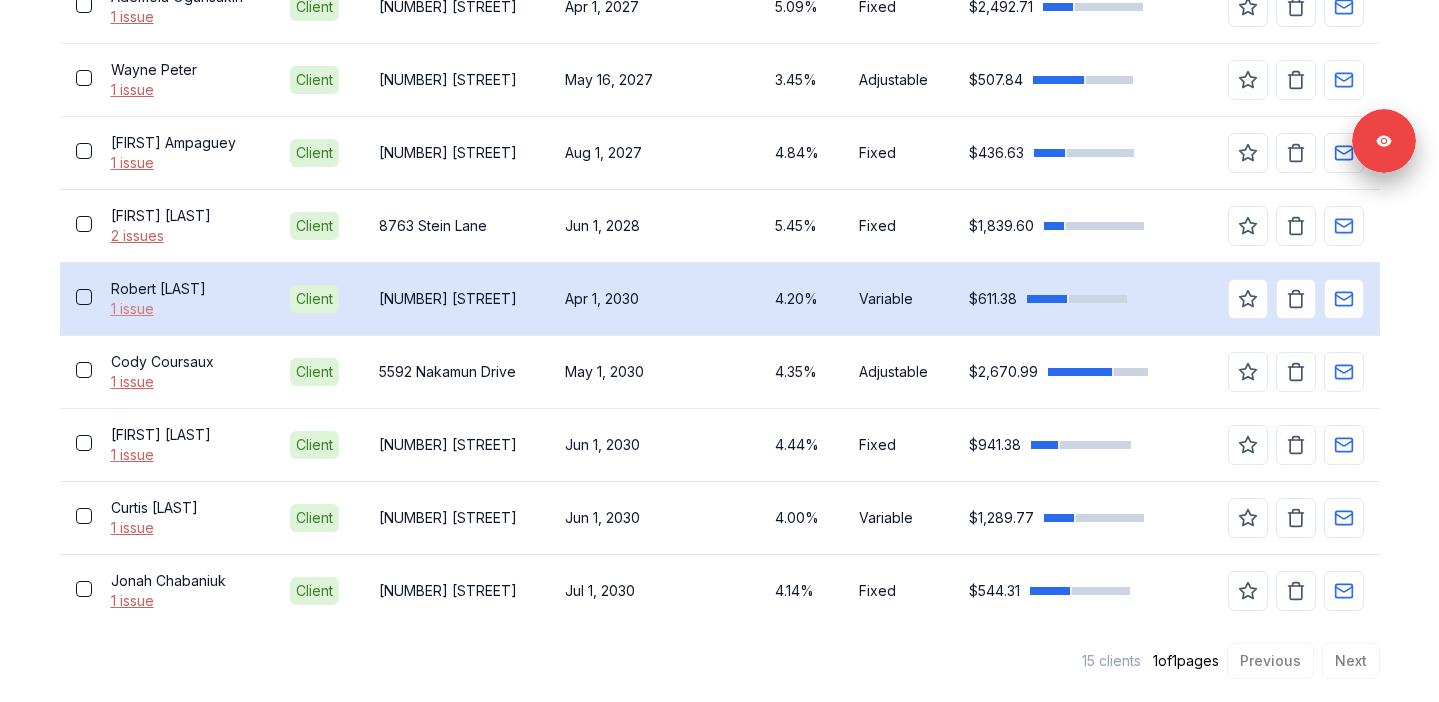 click on "1   issue" at bounding box center [185, 309] 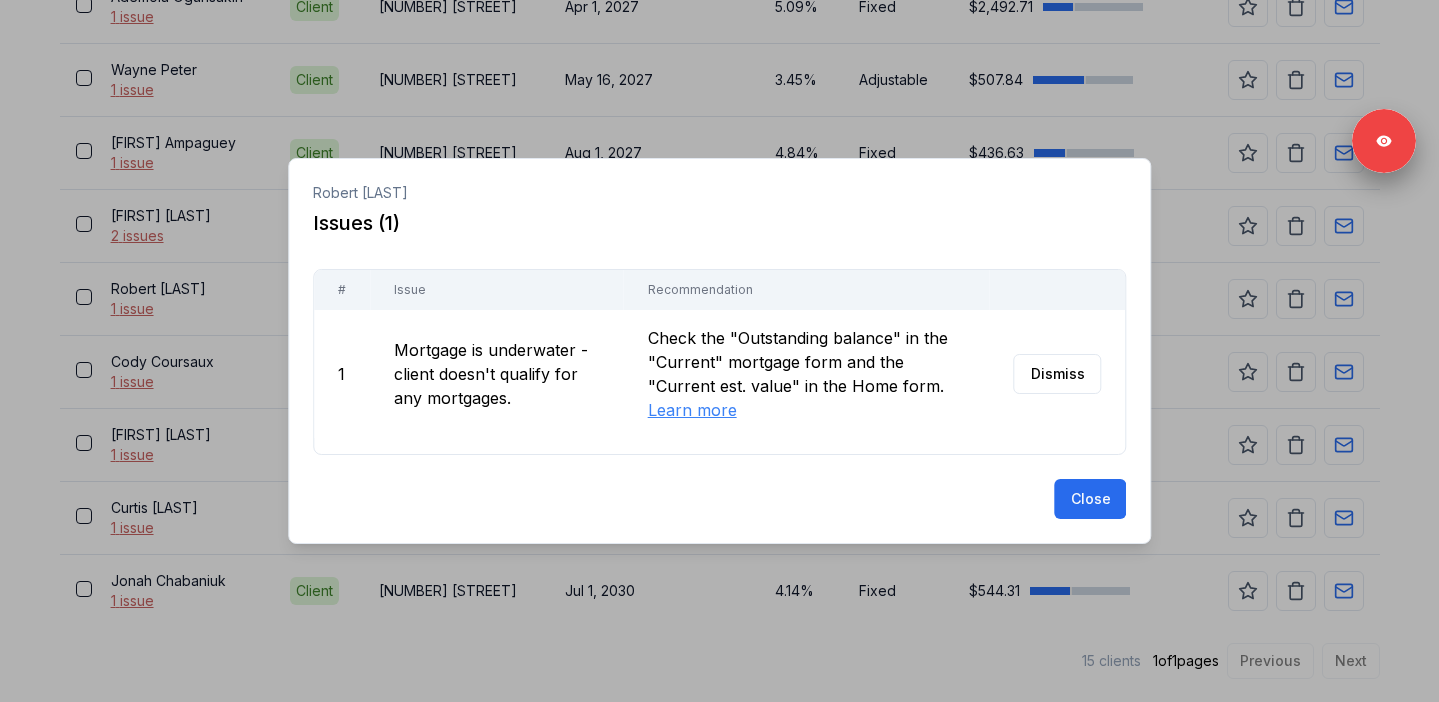 click at bounding box center [719, 351] 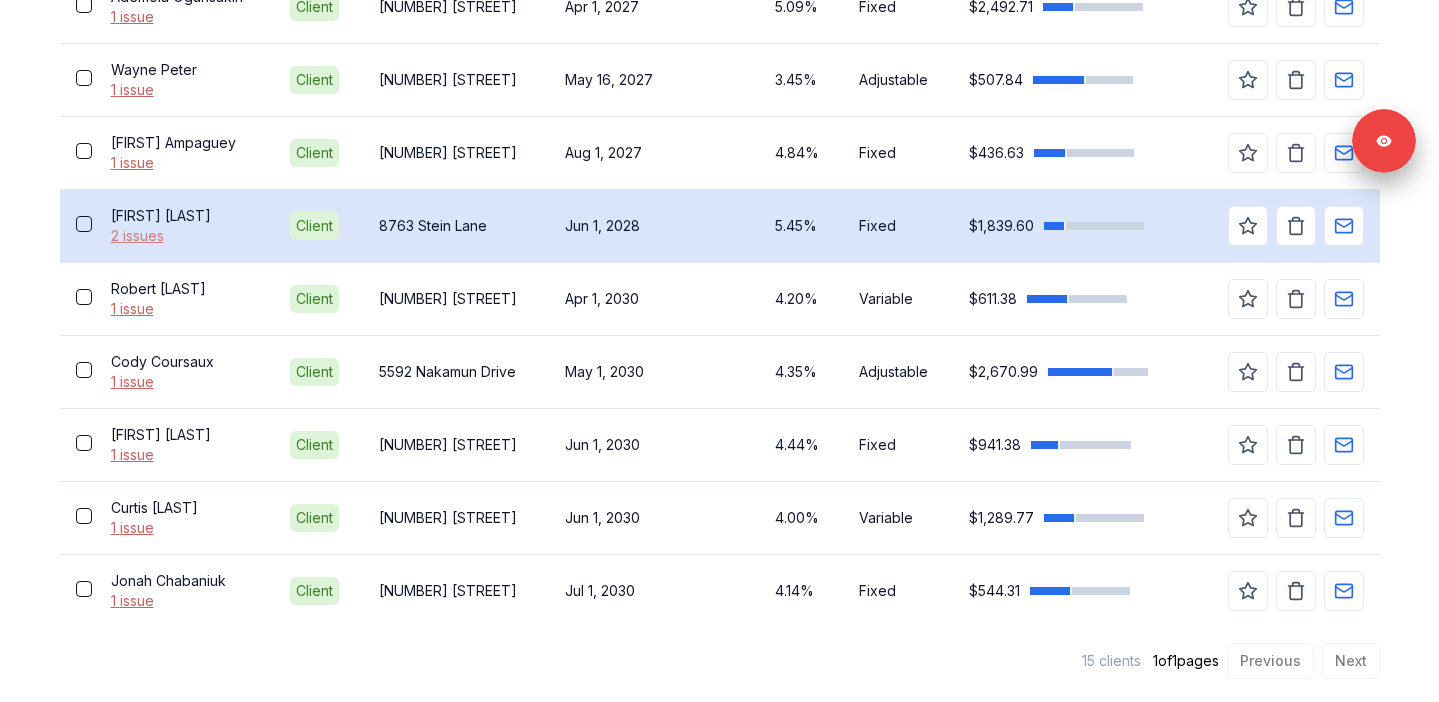 click on "2   issues" at bounding box center (185, 236) 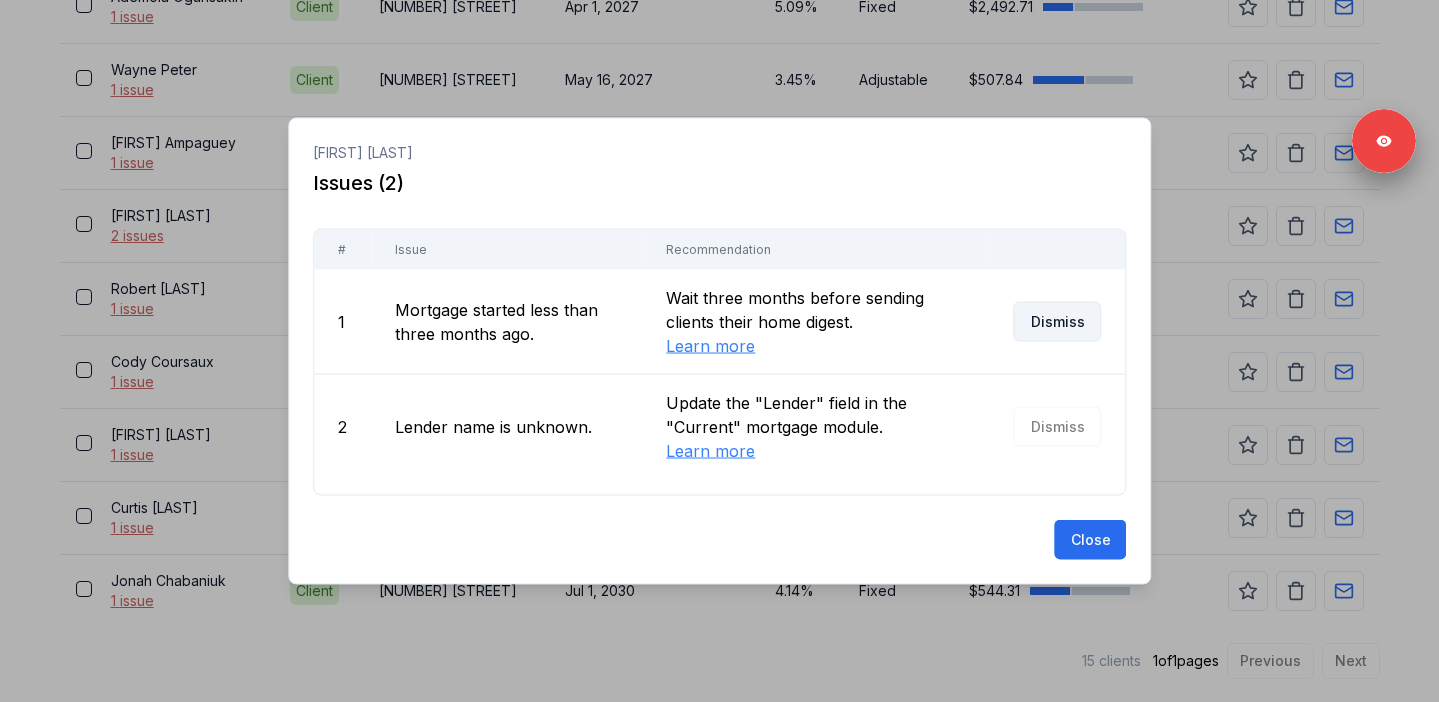 click on "Dismiss" at bounding box center (1057, 322) 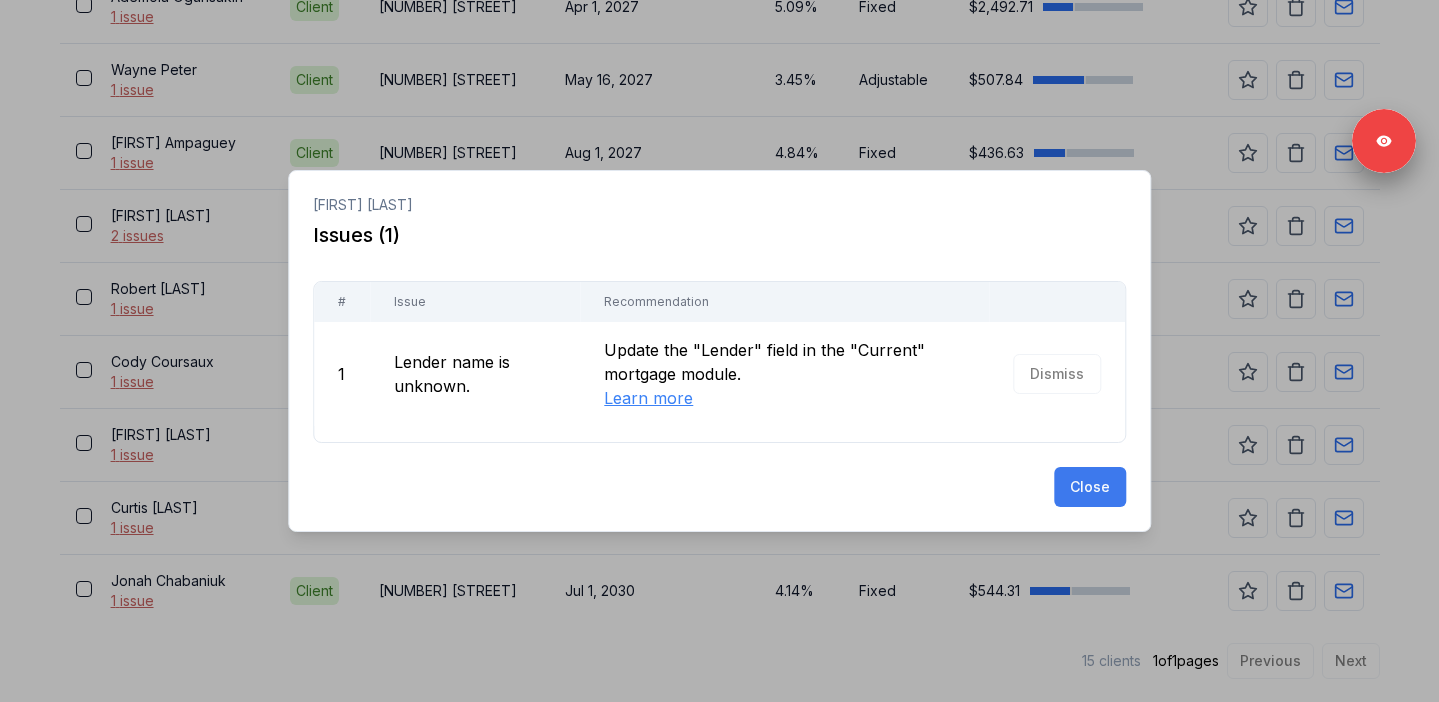 click on "Close" at bounding box center (1090, 487) 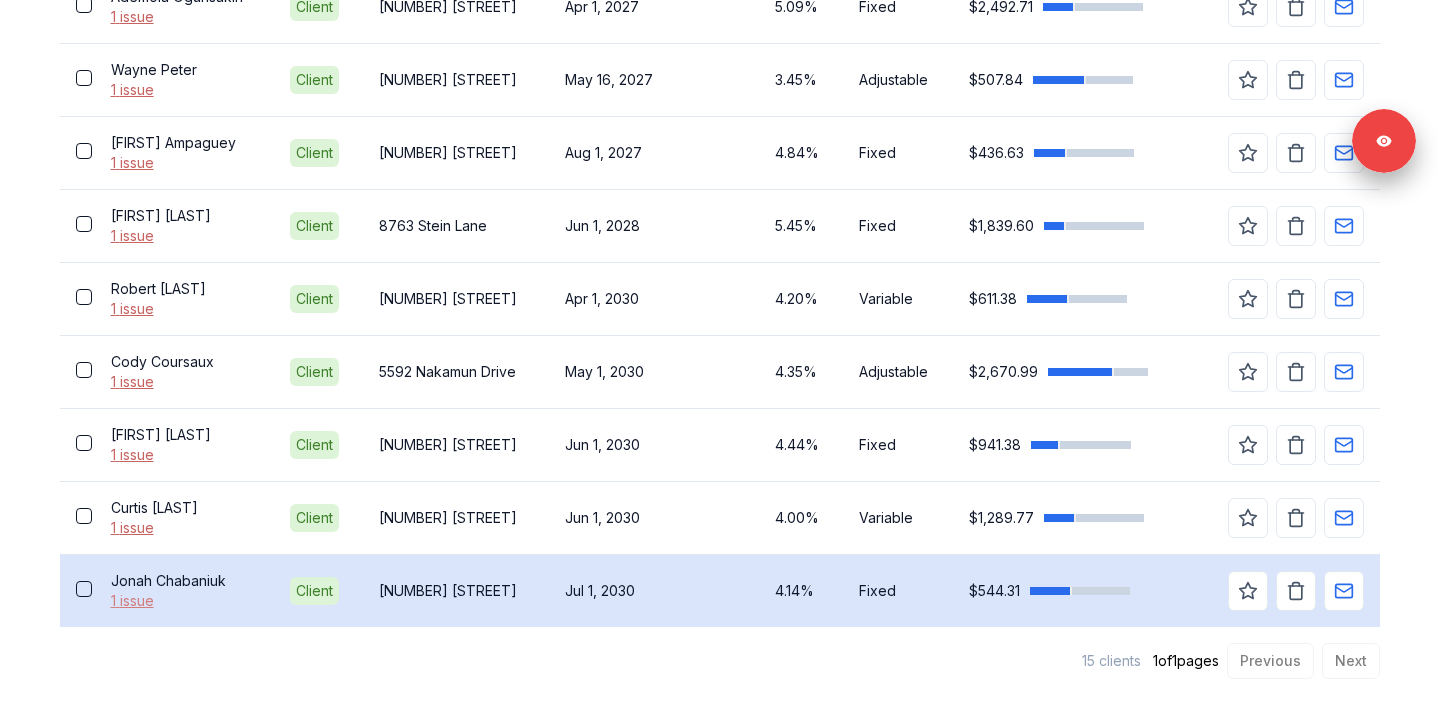 click on "1   issue" at bounding box center [185, 601] 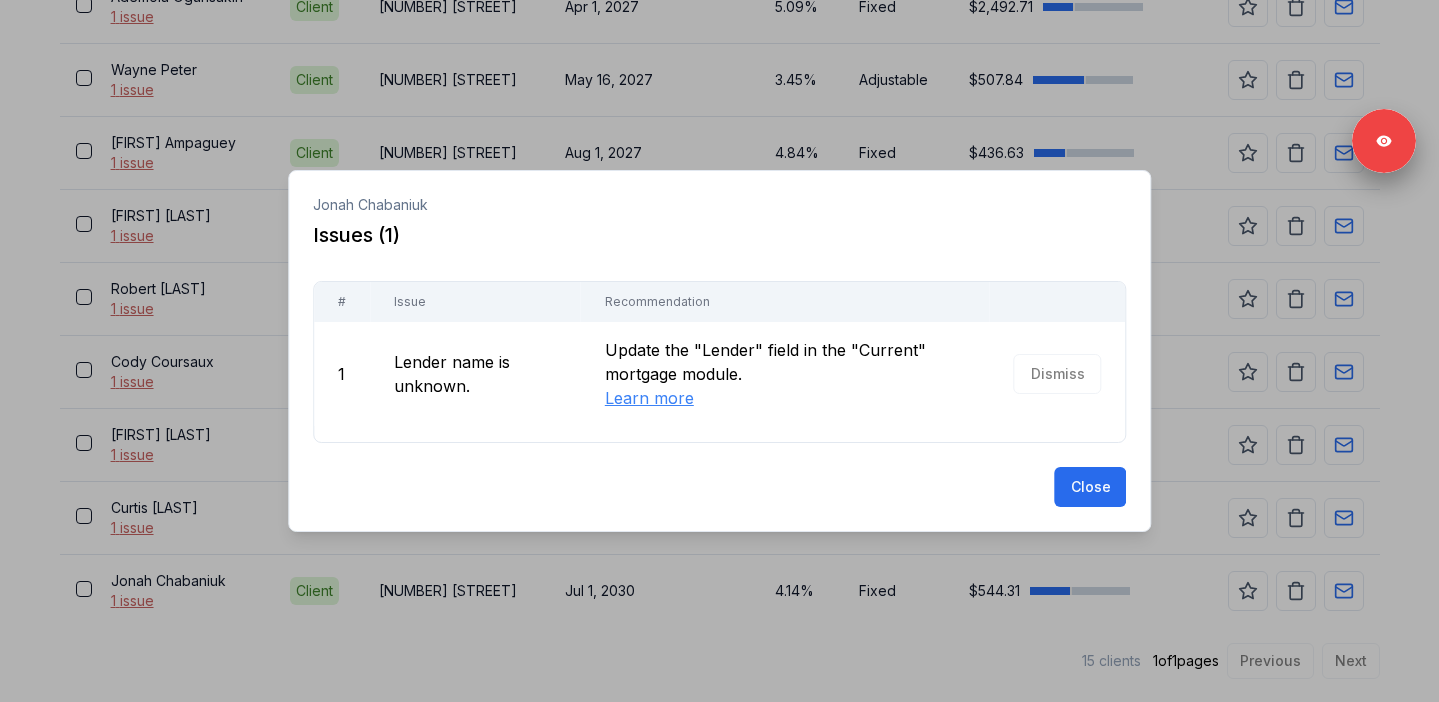 click at bounding box center [719, 351] 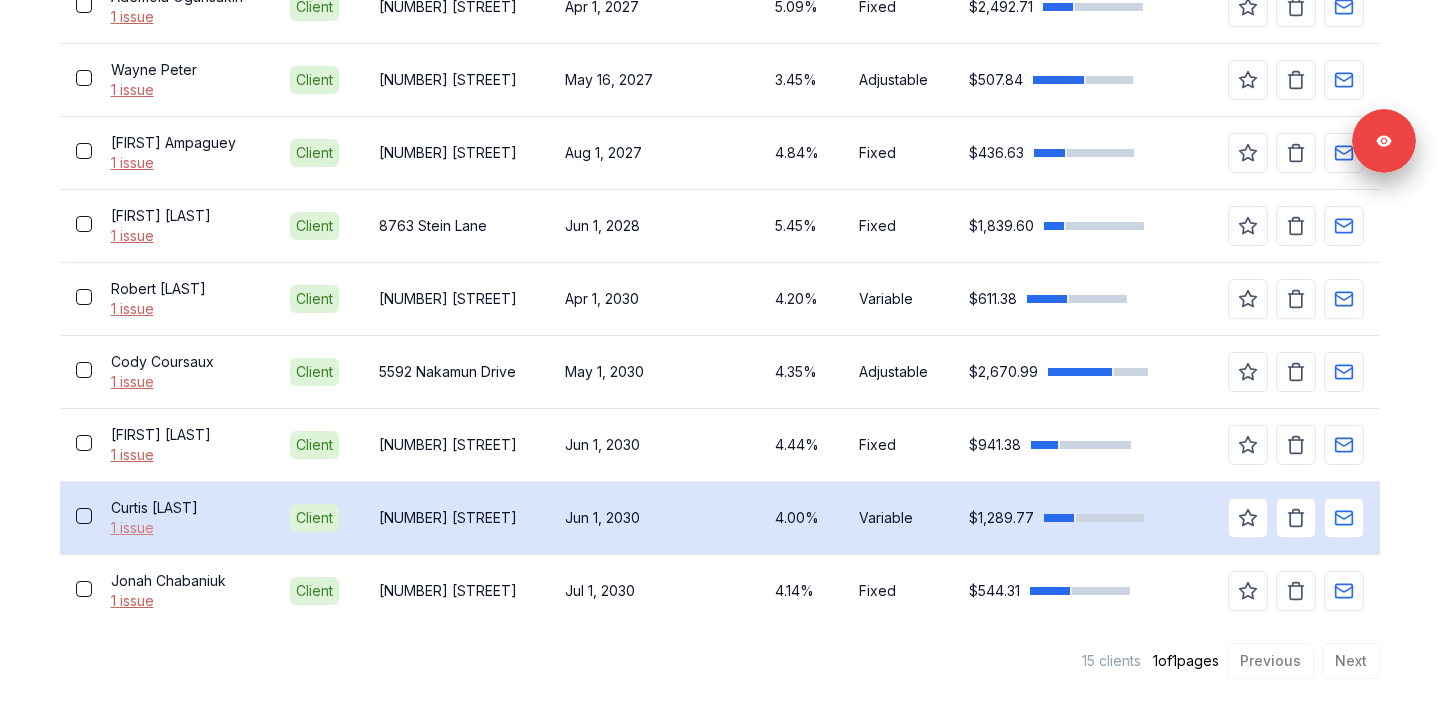 click on "1   issue" at bounding box center [185, 528] 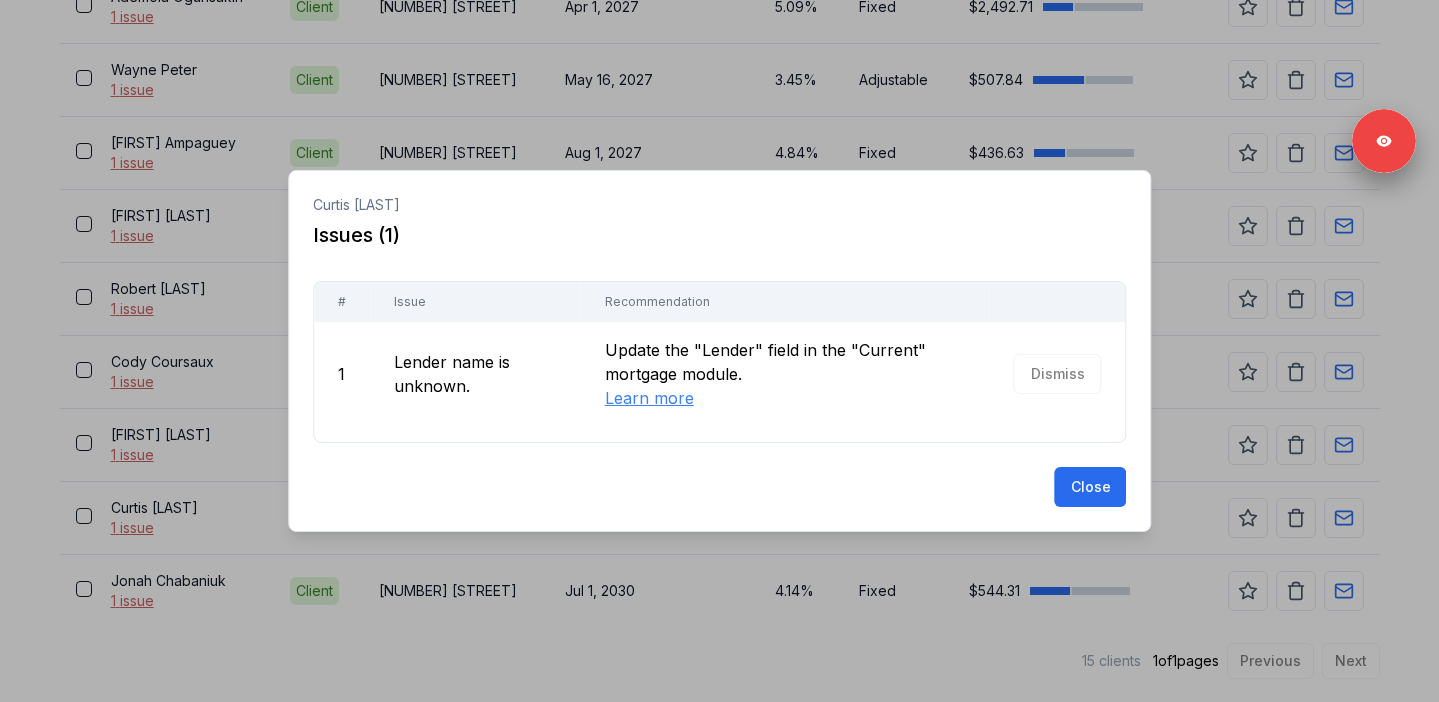 click at bounding box center [719, 351] 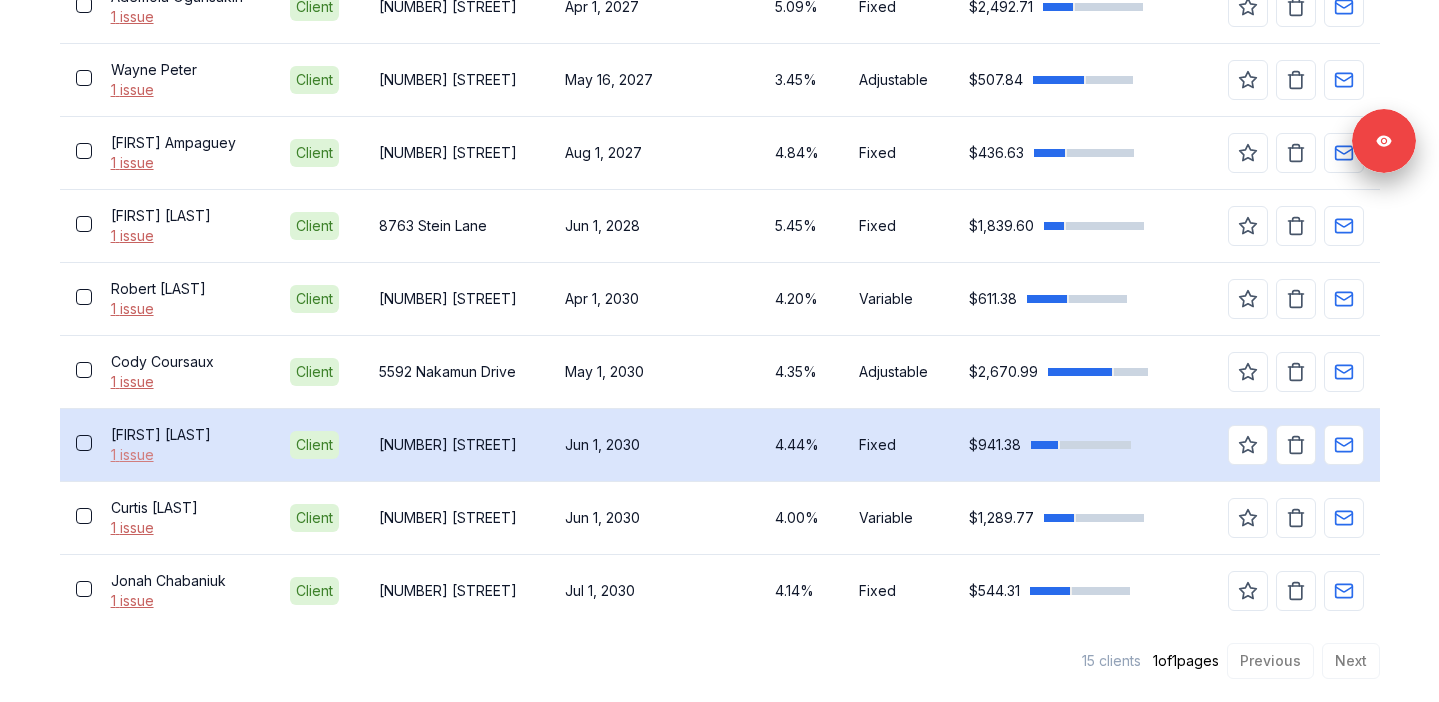 click on "1   issue" at bounding box center (185, 455) 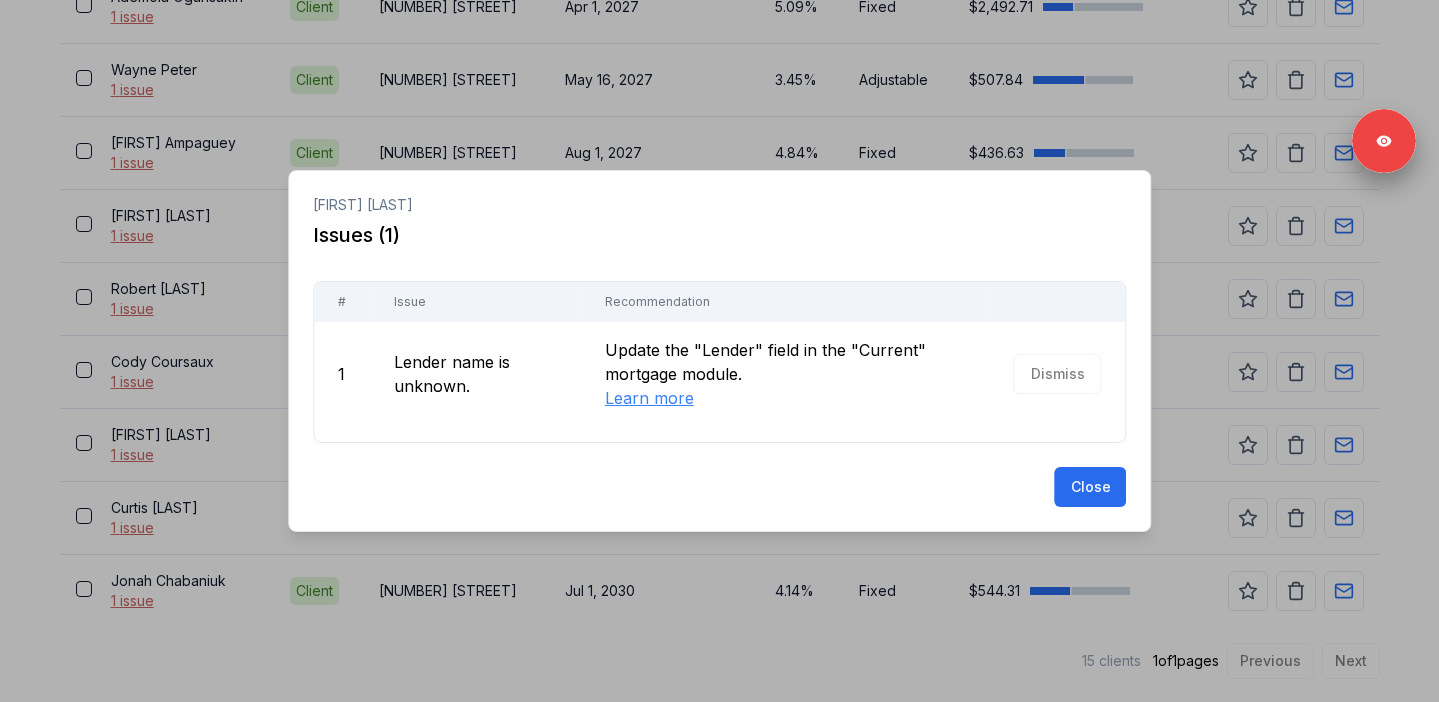 click at bounding box center [719, 351] 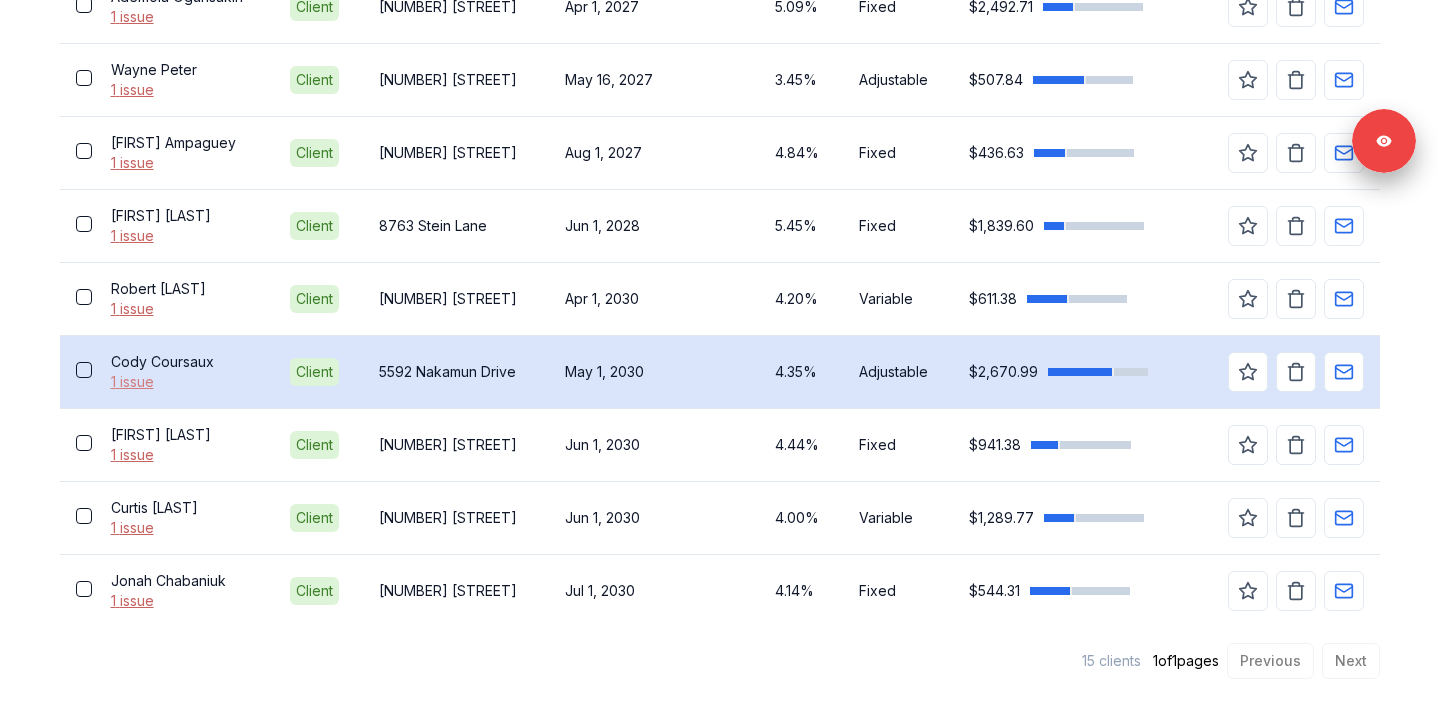 click on "1   issue" at bounding box center [185, 382] 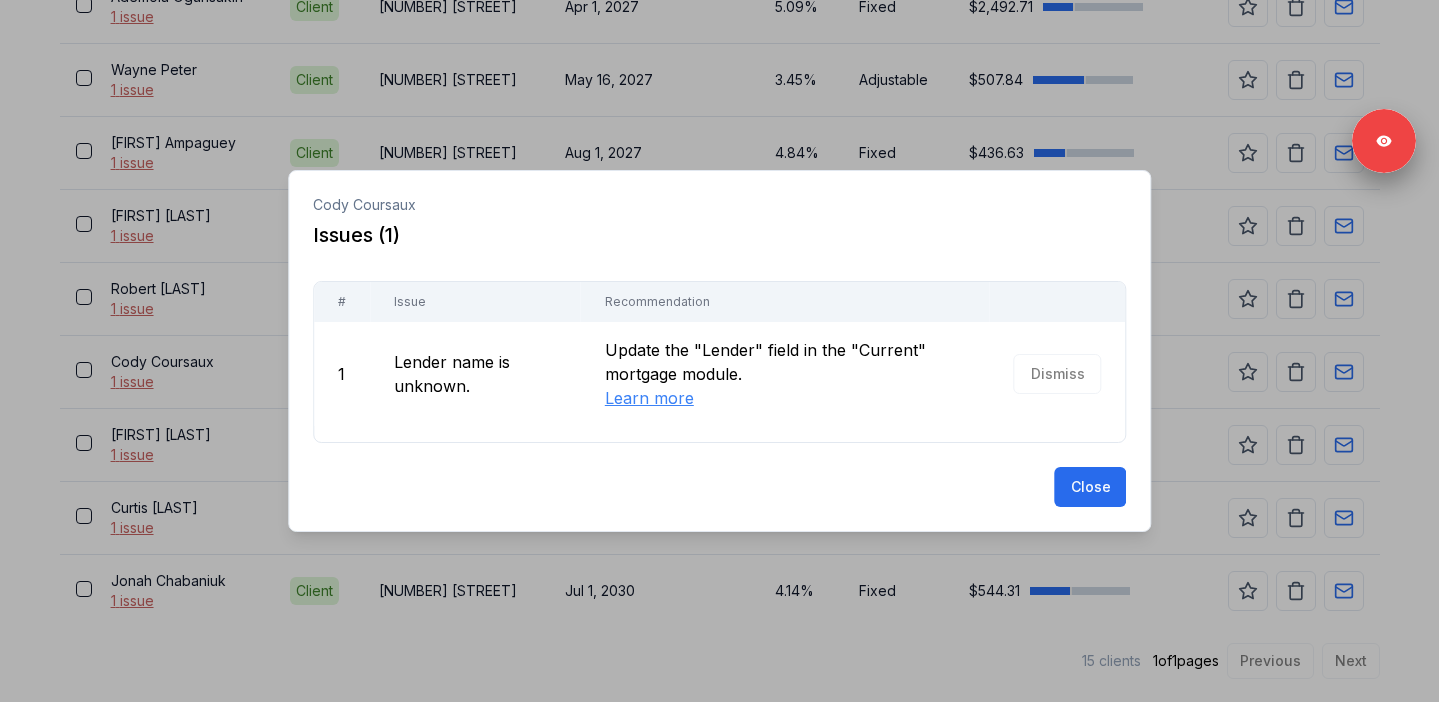 click at bounding box center (719, 351) 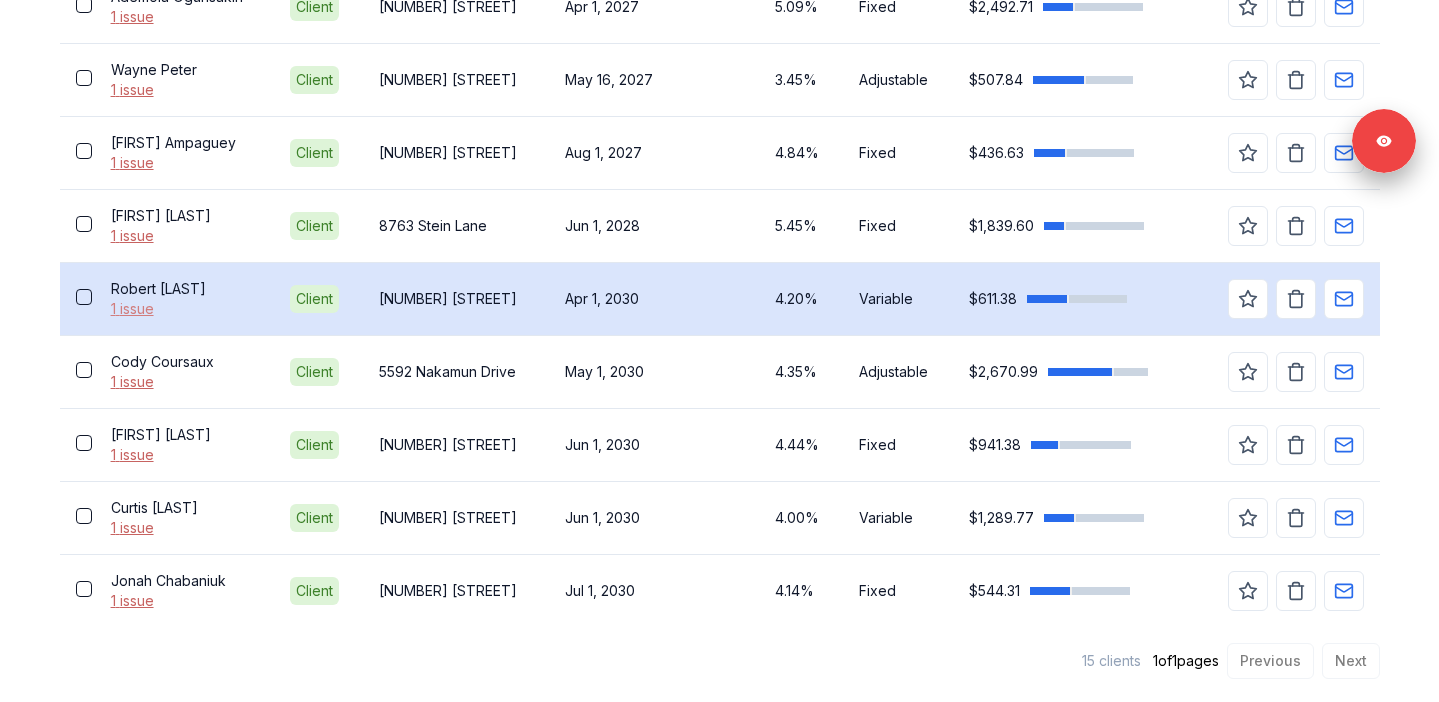 click on "1   issue" at bounding box center (185, 309) 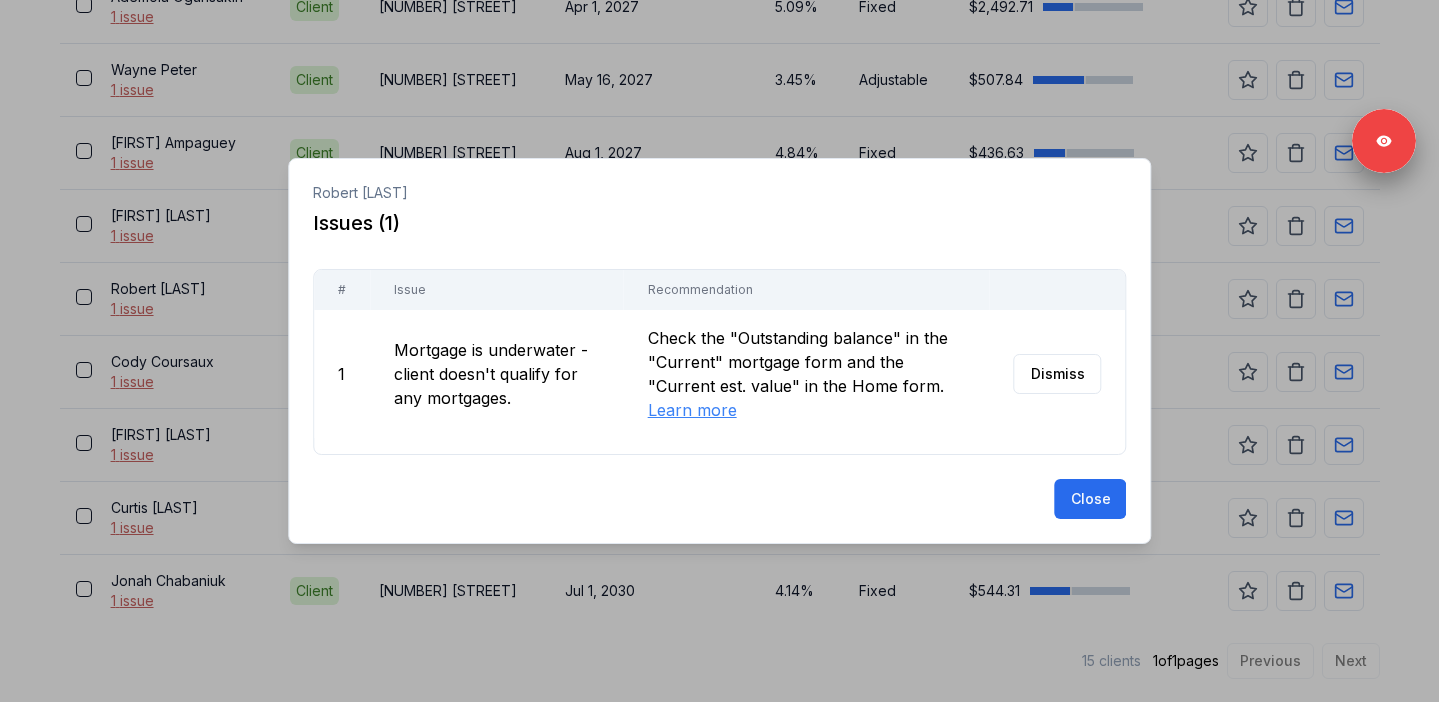 click at bounding box center [719, 351] 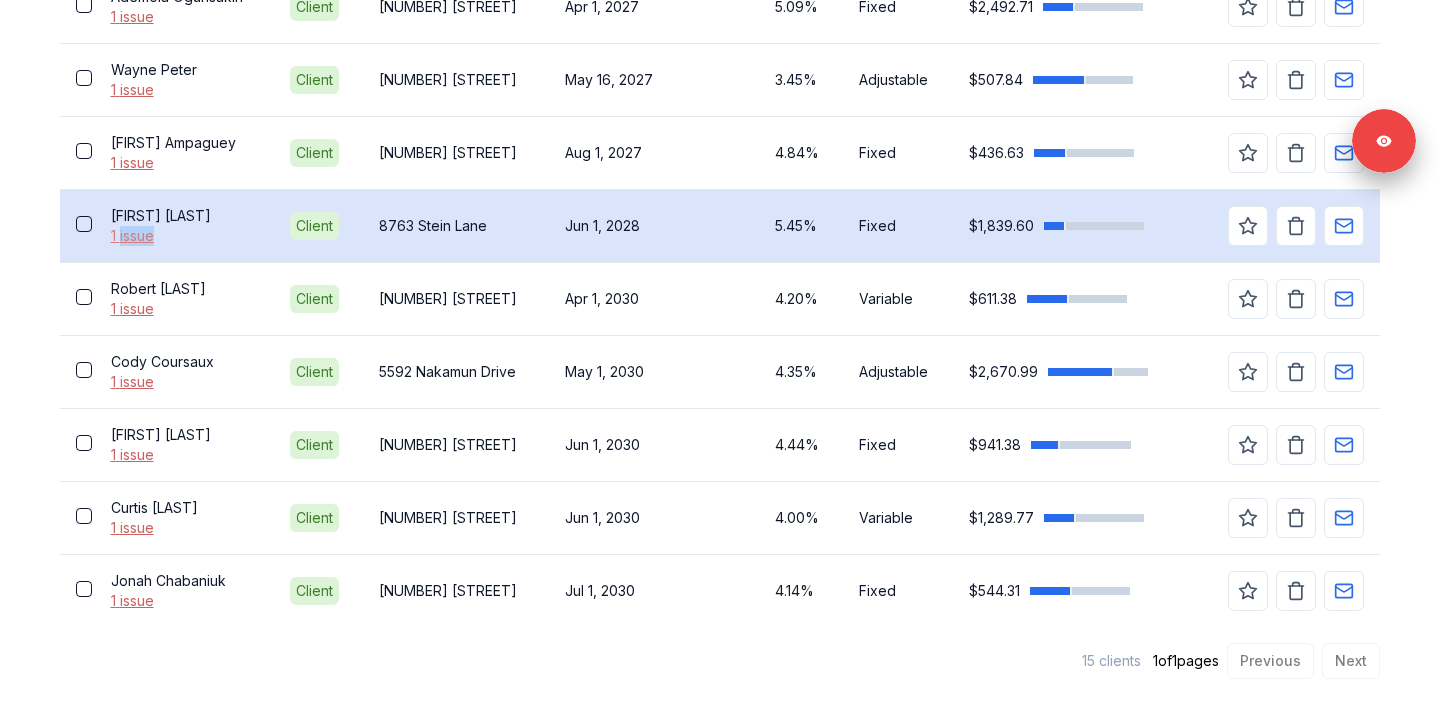 click on "1   issue" at bounding box center [185, 236] 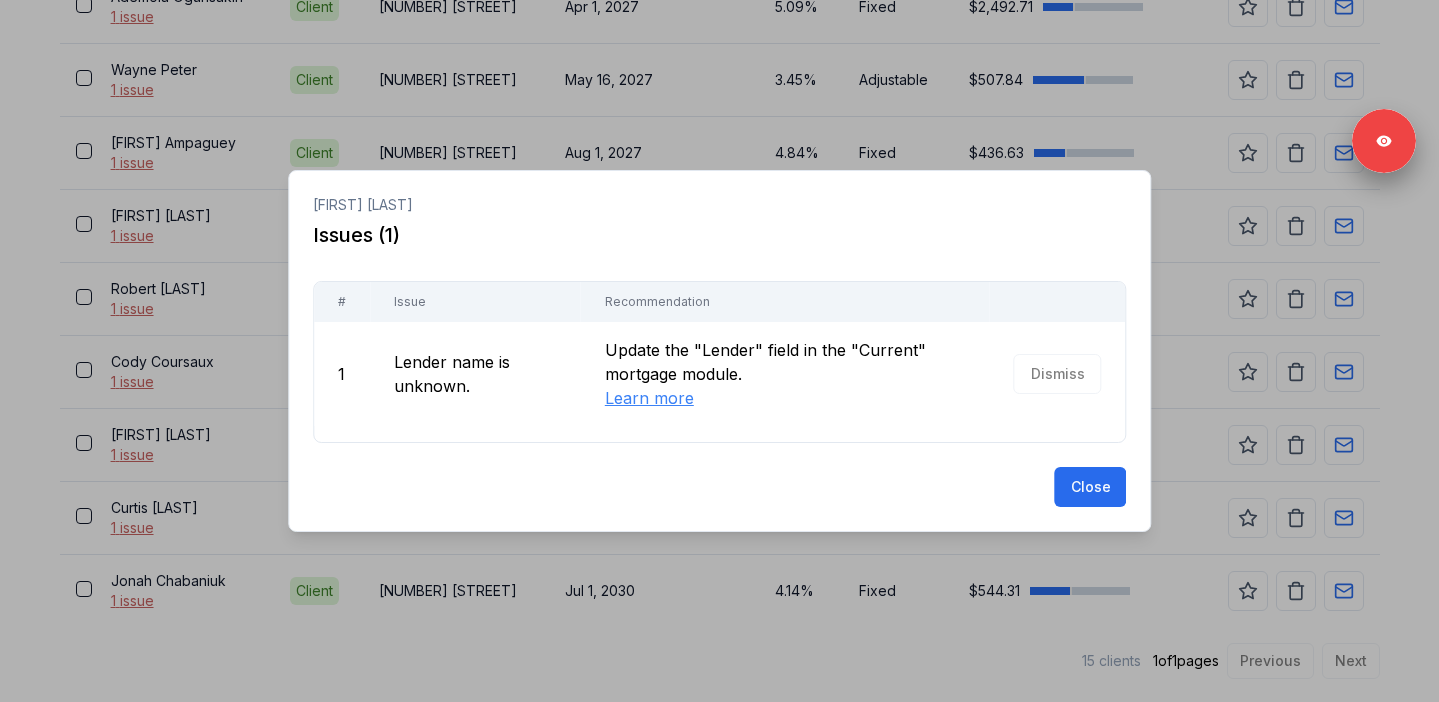 click at bounding box center (719, 351) 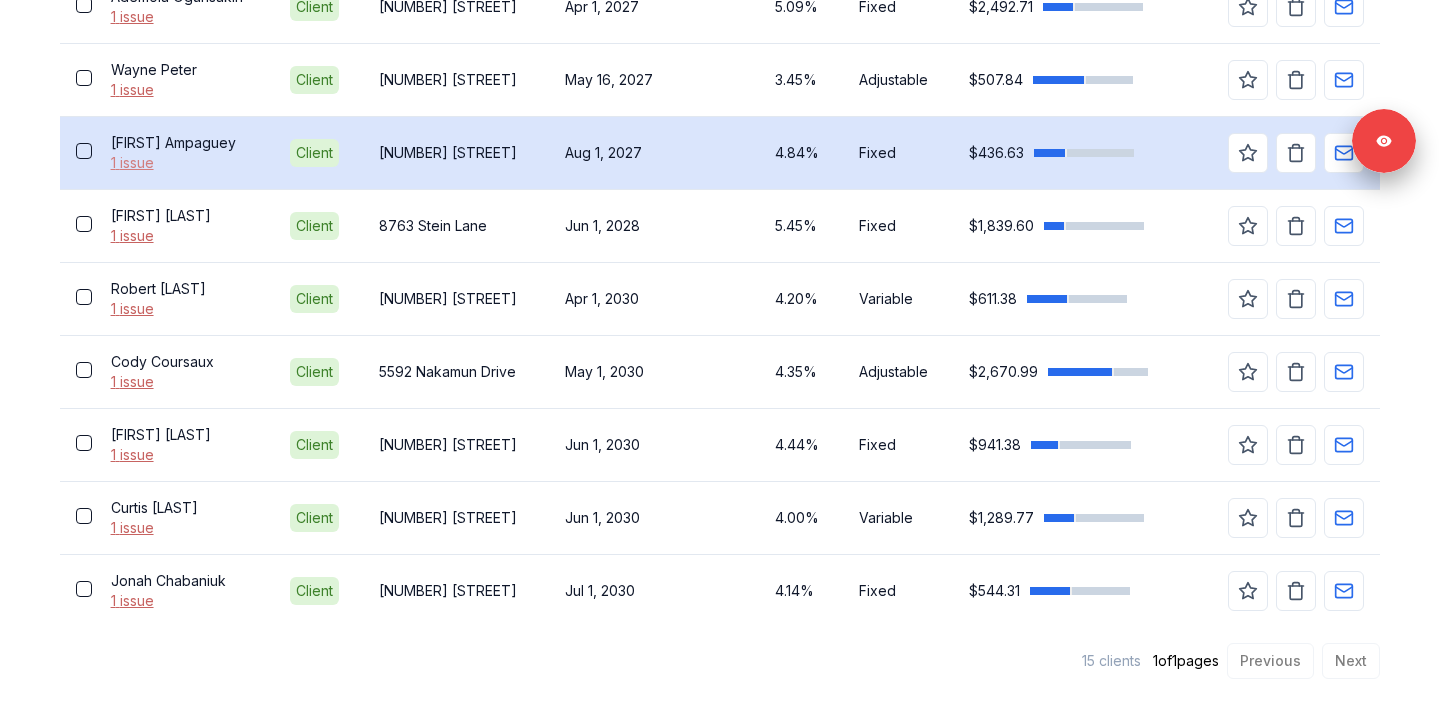 click on "1   issue" at bounding box center [185, 163] 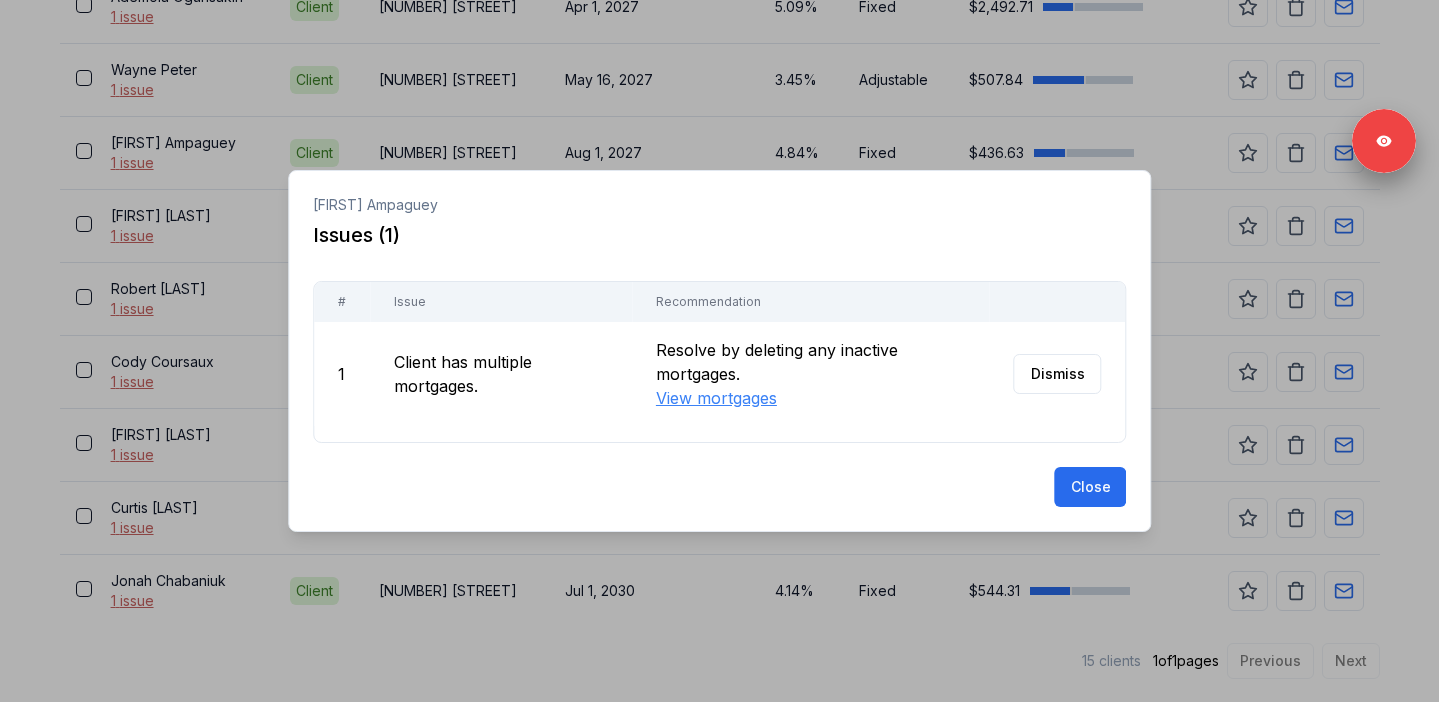 click at bounding box center [719, 351] 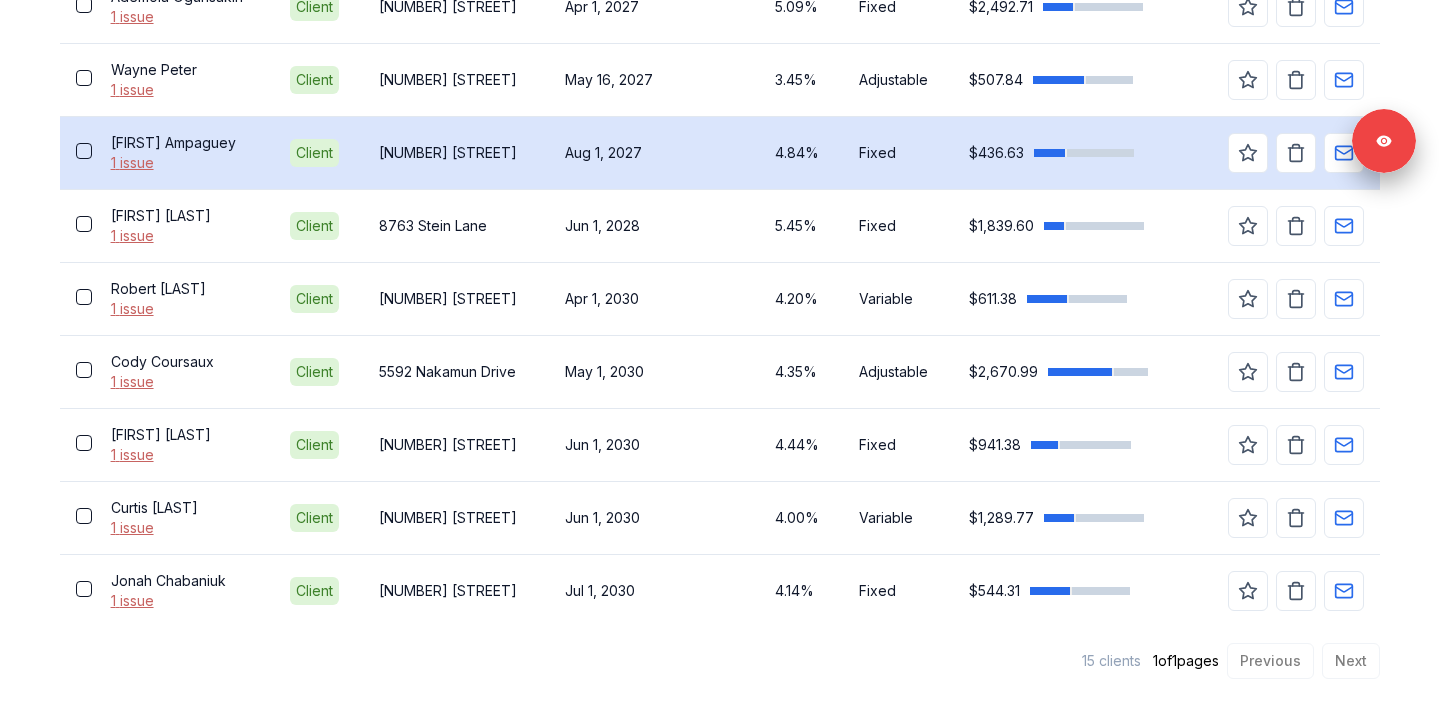 click on "Geneva   Ampaguey" at bounding box center [185, 143] 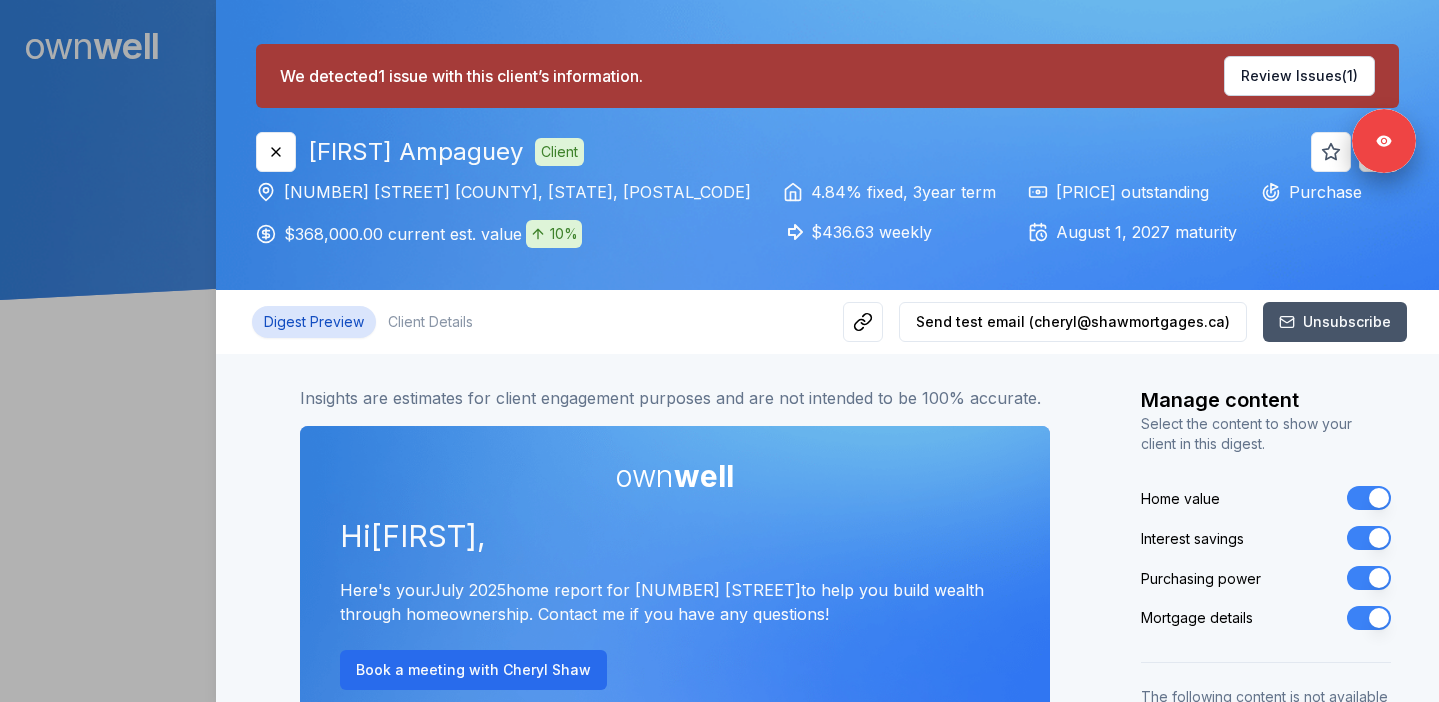 click on "Purchasing power" at bounding box center (1369, 578) 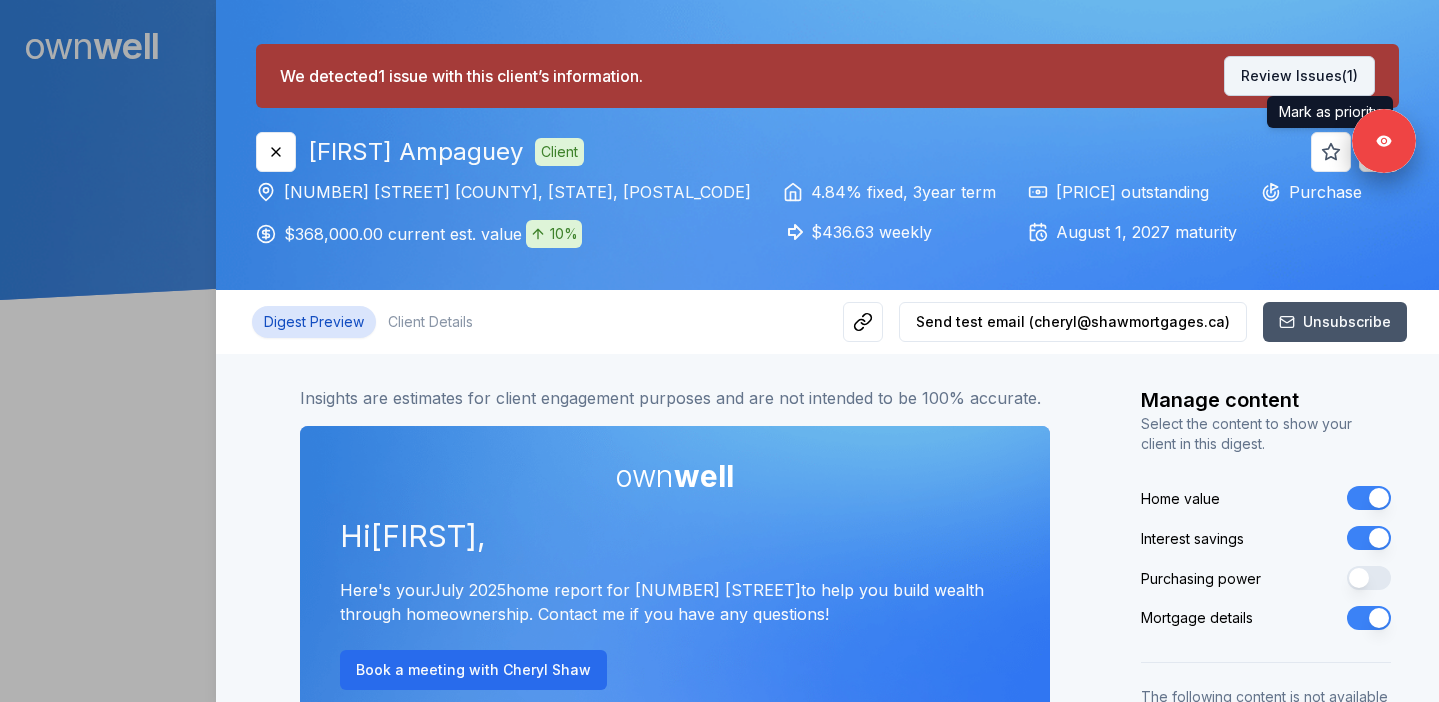 click on "Review Issues  (1)" at bounding box center [1299, 76] 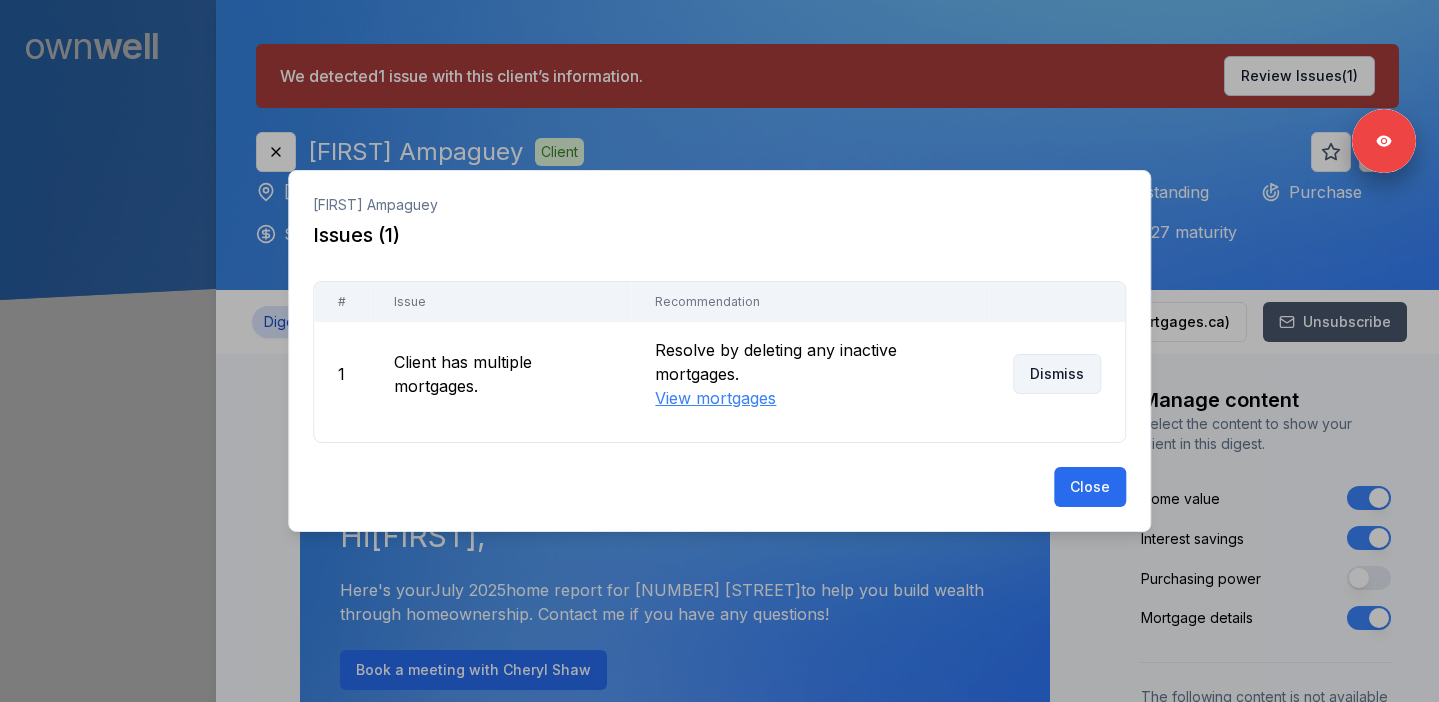 click on "Dismiss" at bounding box center (1057, 374) 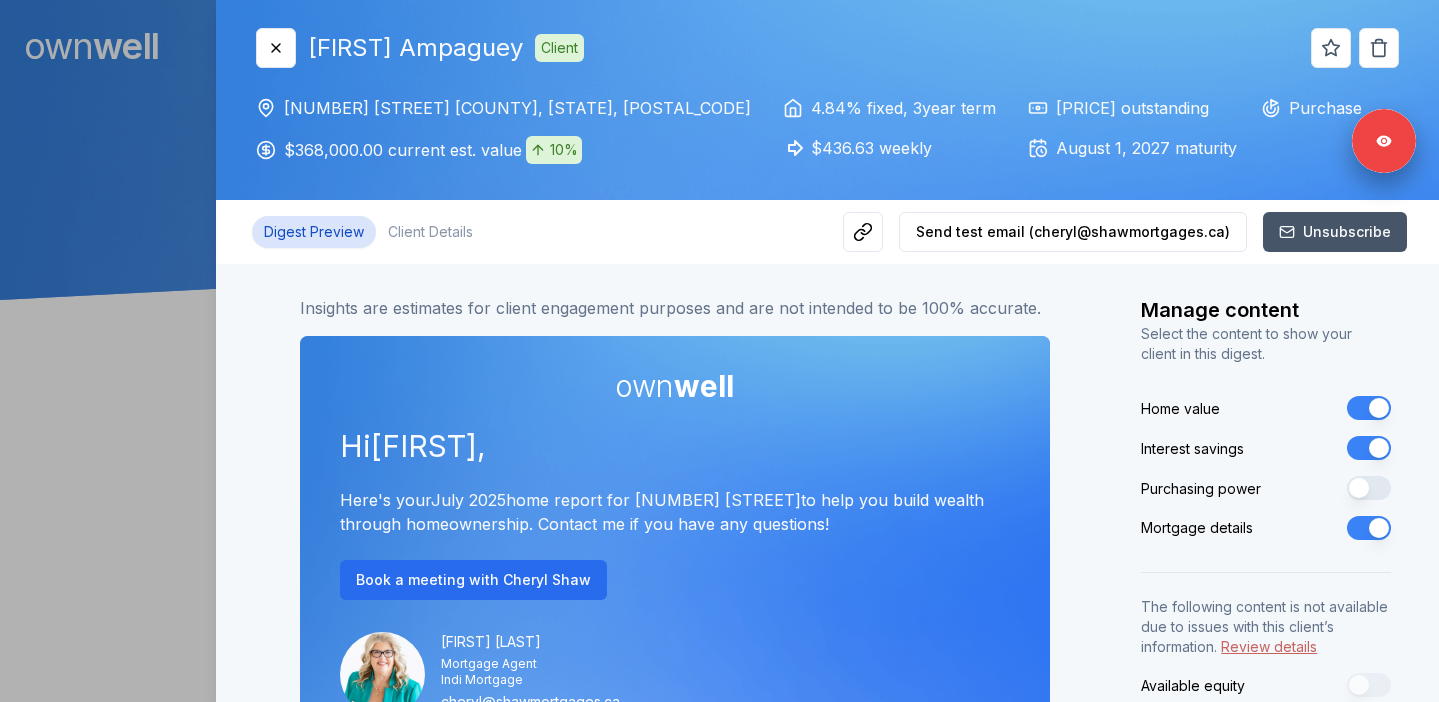 click at bounding box center (719, 351) 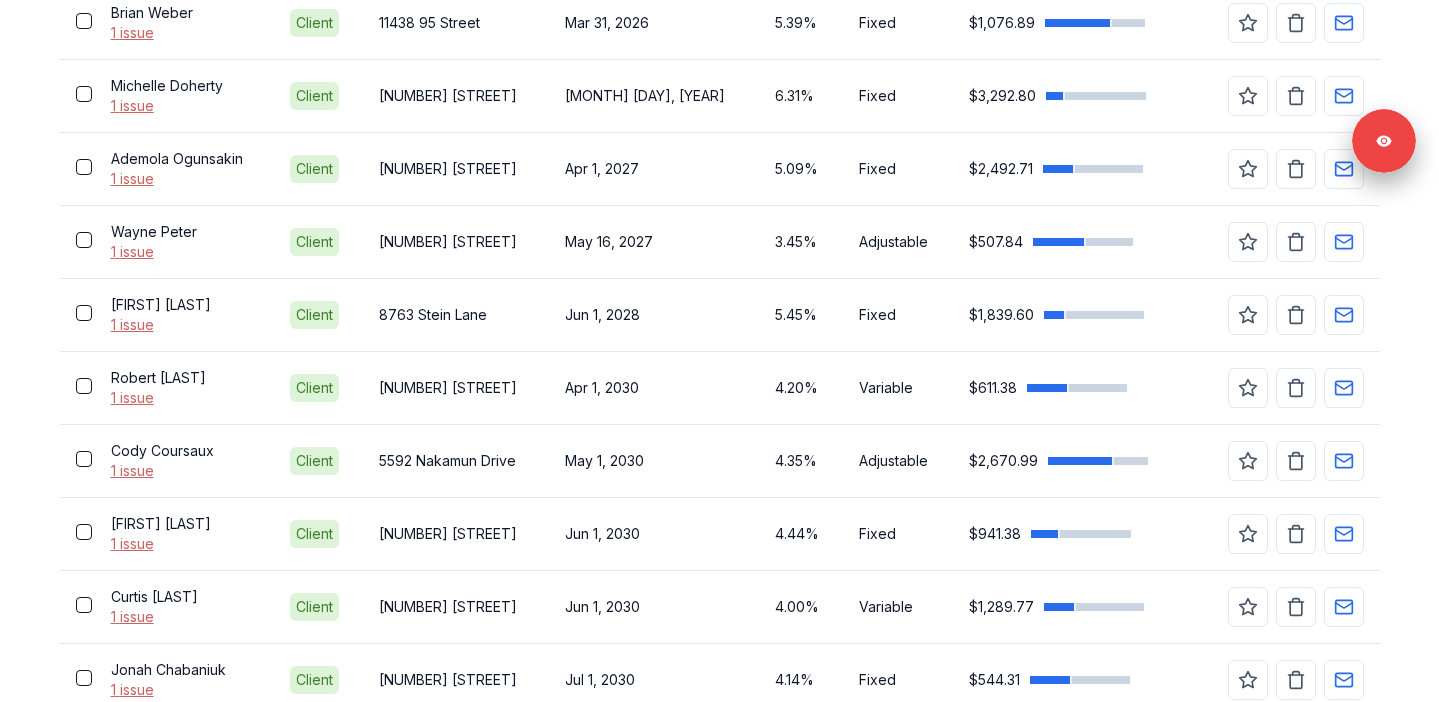 scroll, scrollTop: 1213, scrollLeft: 0, axis: vertical 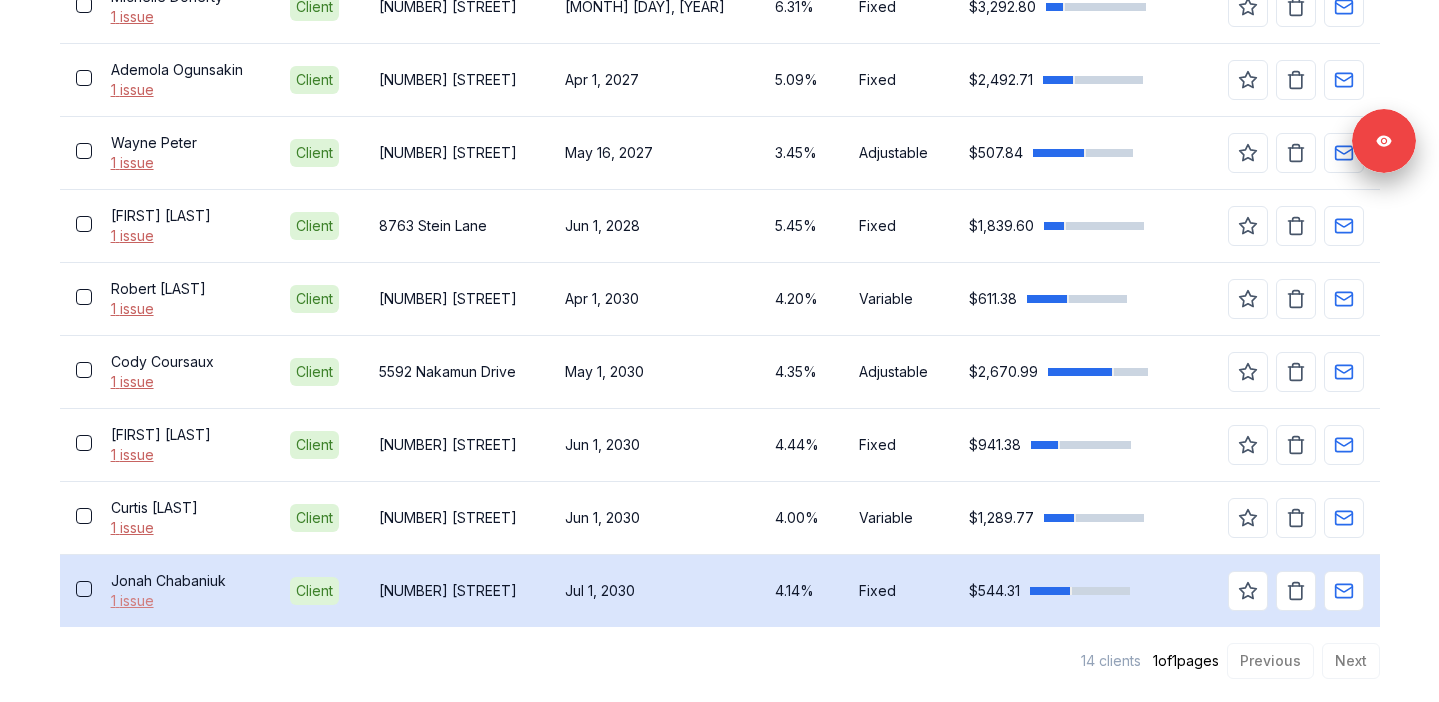 click on "1   issue" at bounding box center (185, 601) 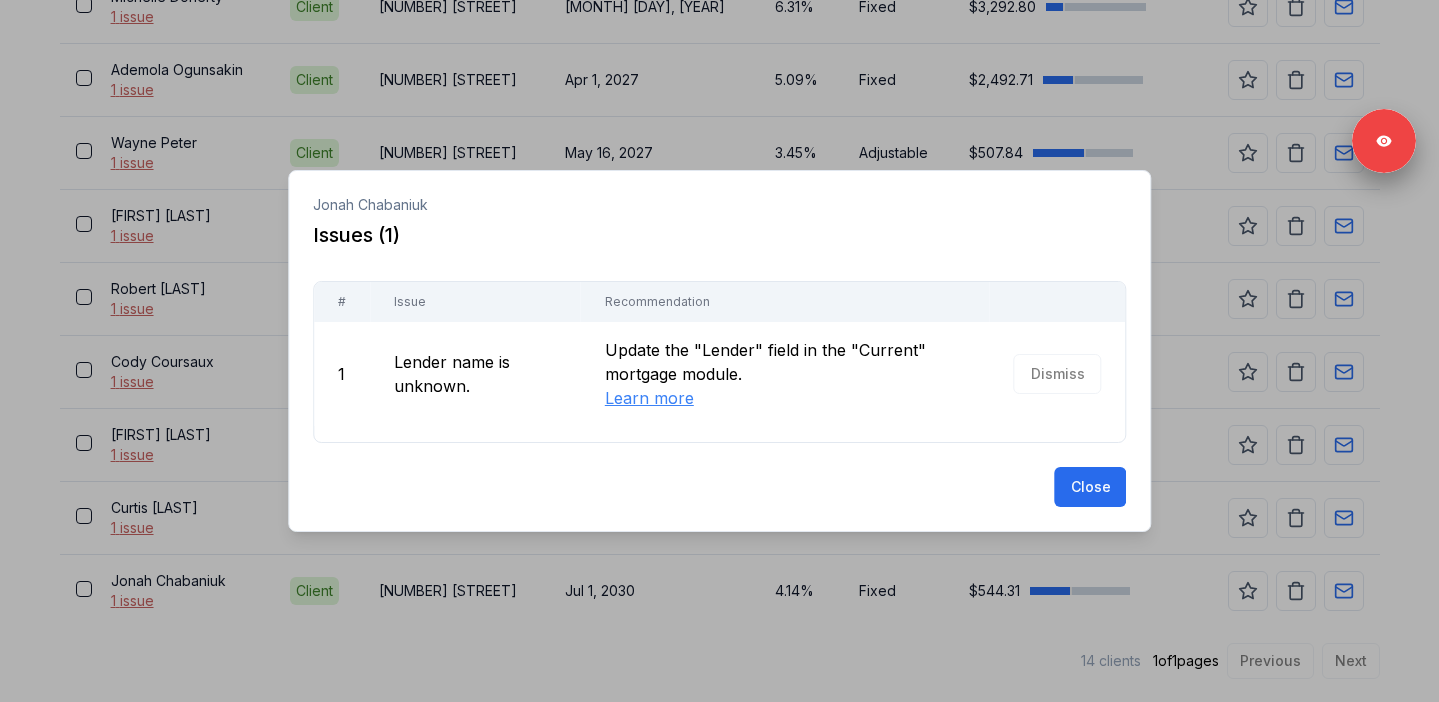 click at bounding box center [719, 351] 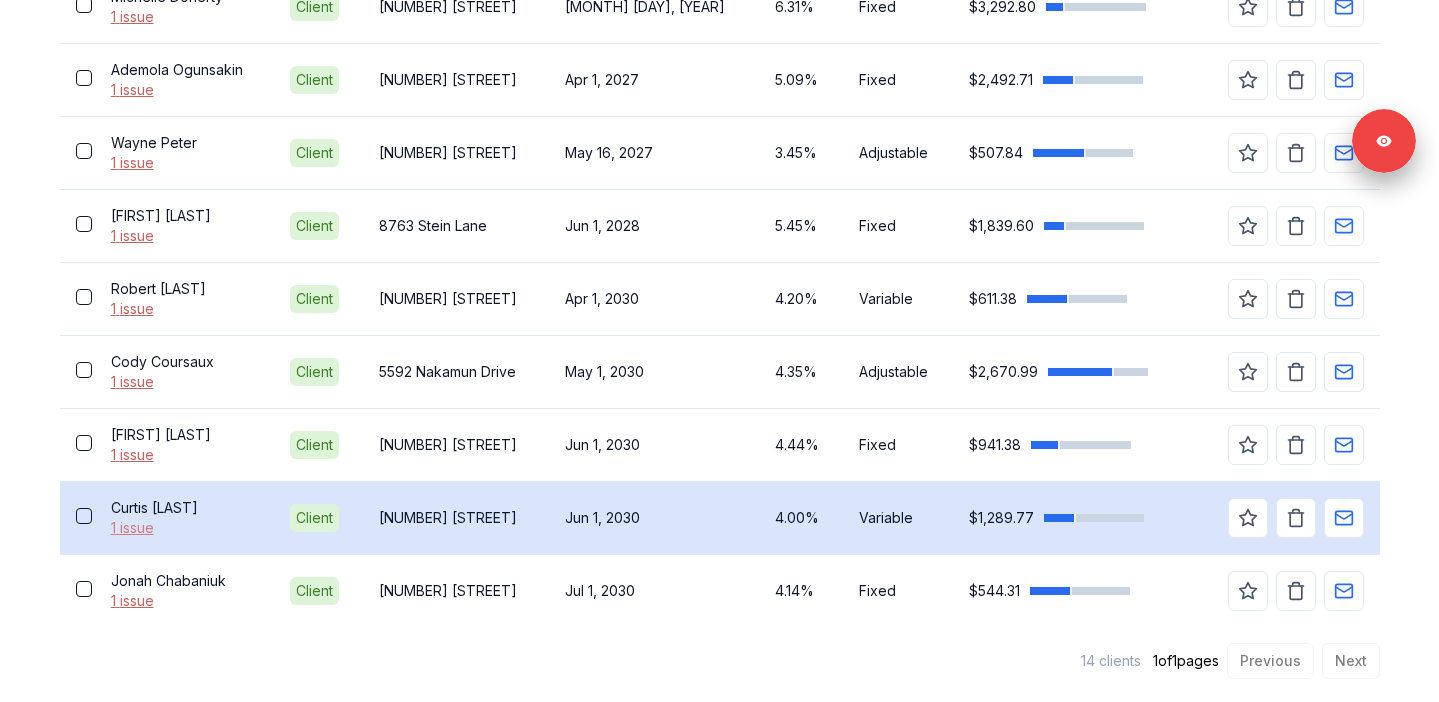 click on "1   issue" at bounding box center (185, 528) 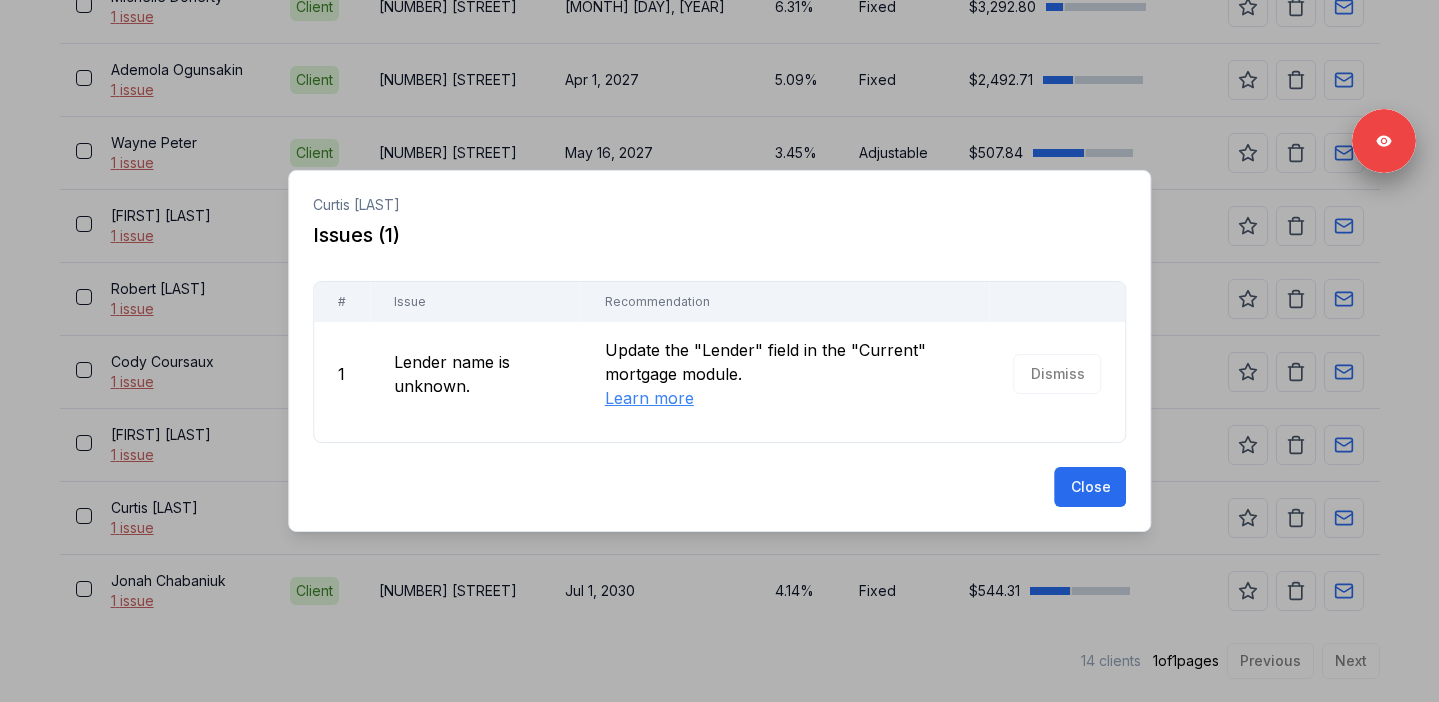 click at bounding box center [719, 351] 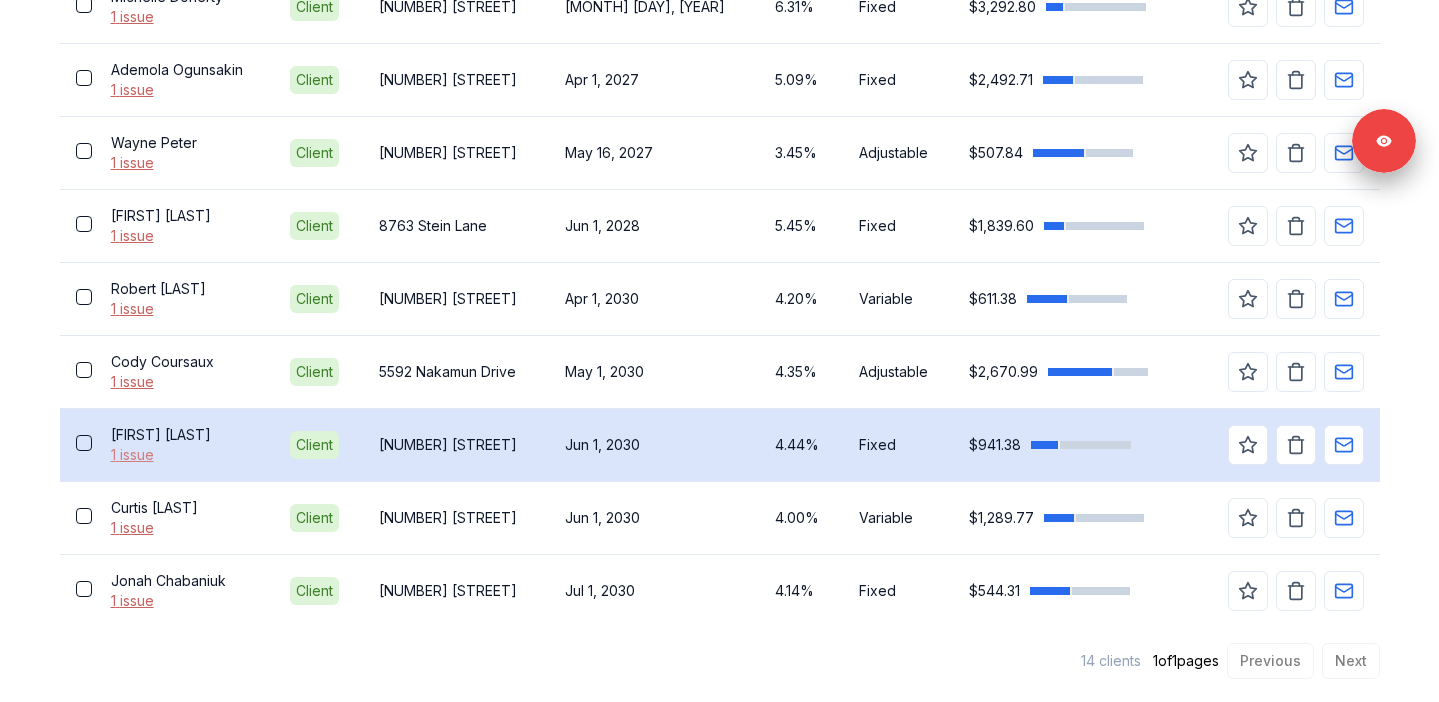 click on "1   issue" at bounding box center (185, 455) 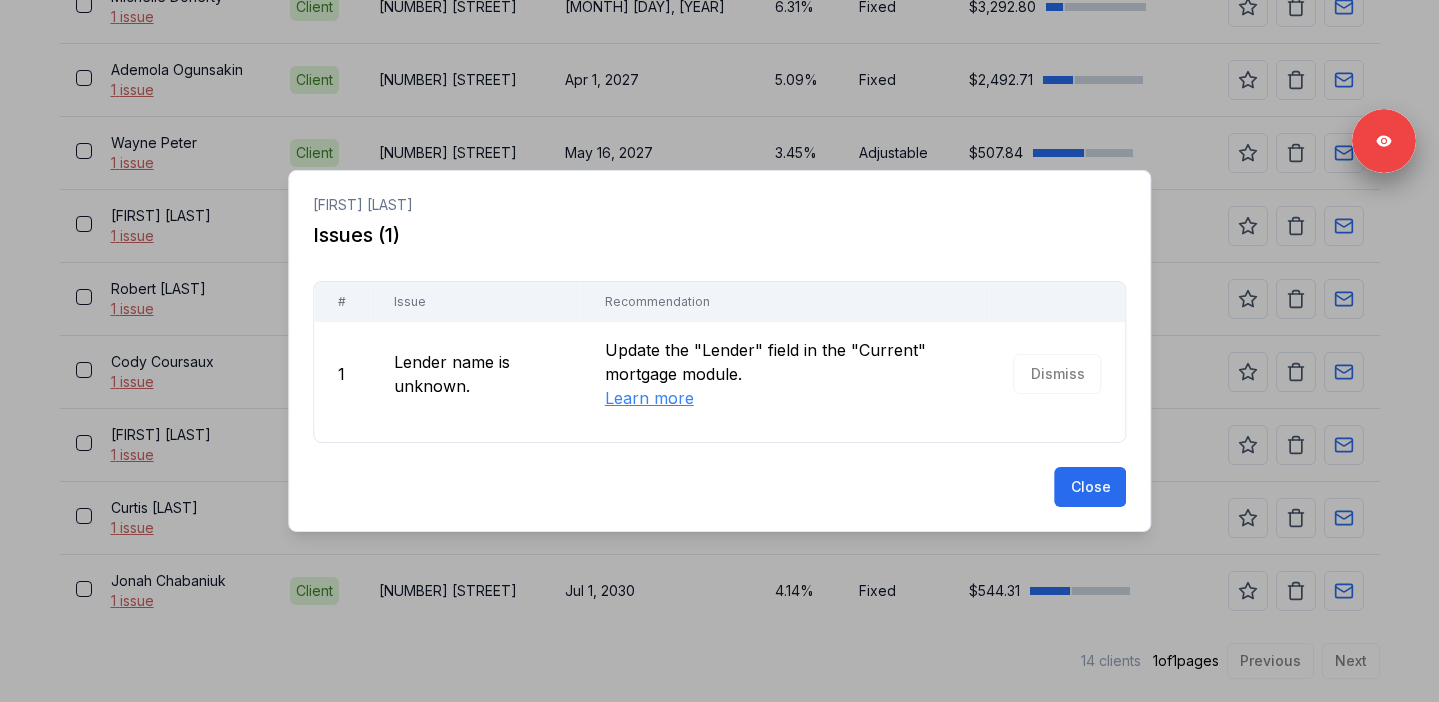 click at bounding box center (719, 351) 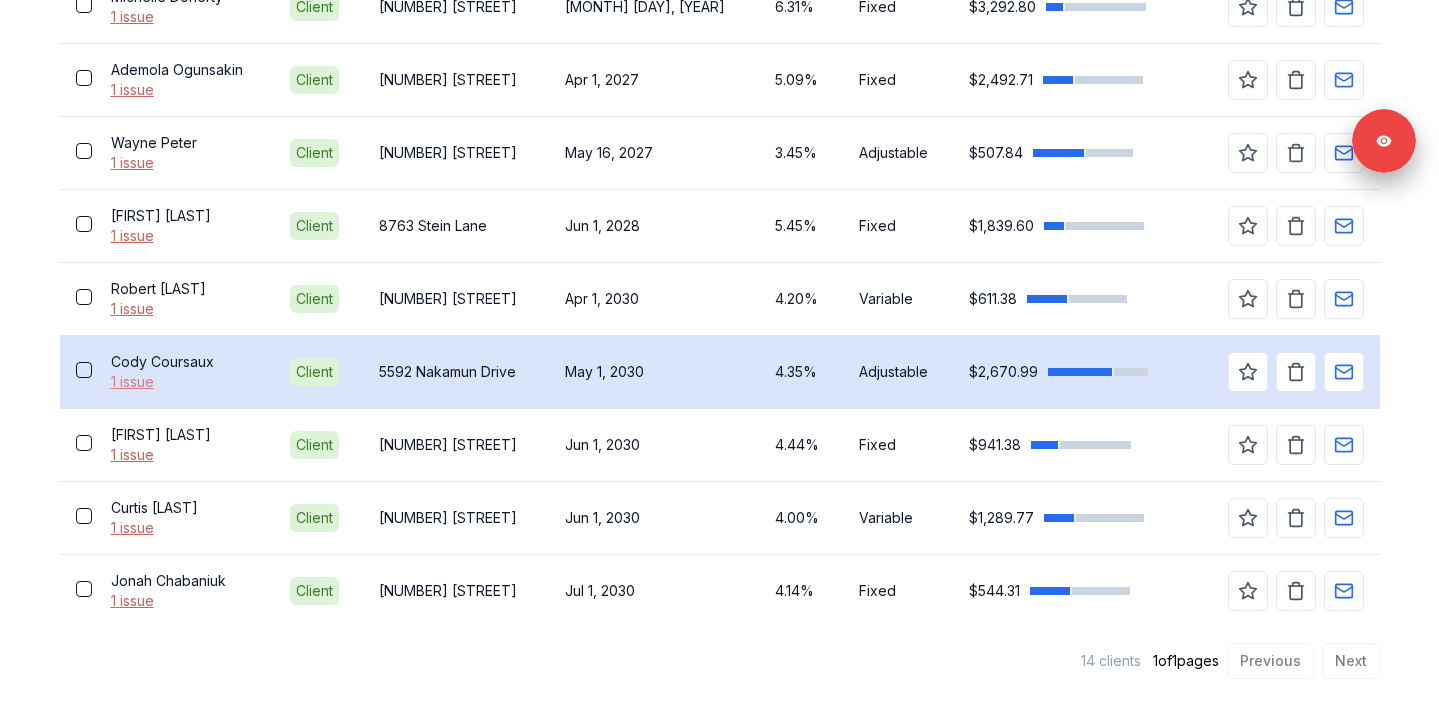 click on "1   issue" at bounding box center (185, 382) 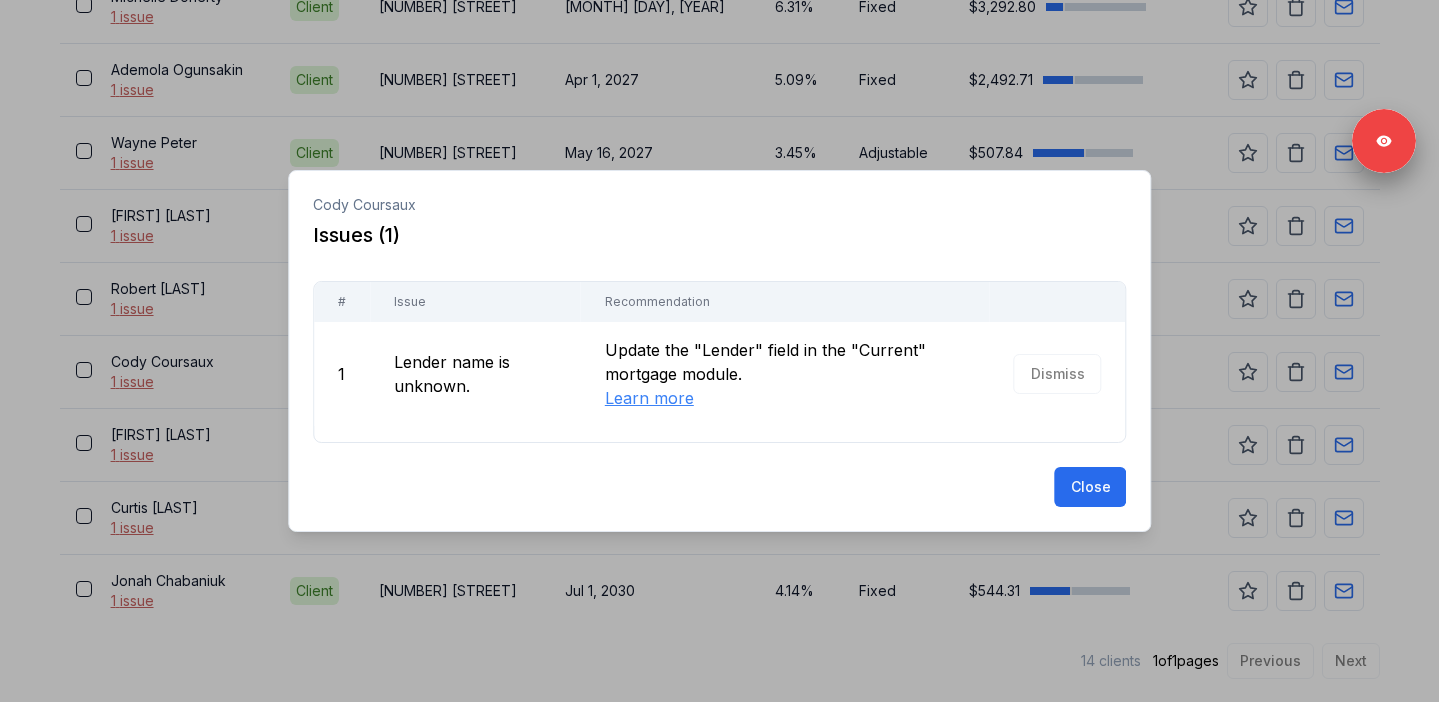 click at bounding box center [719, 351] 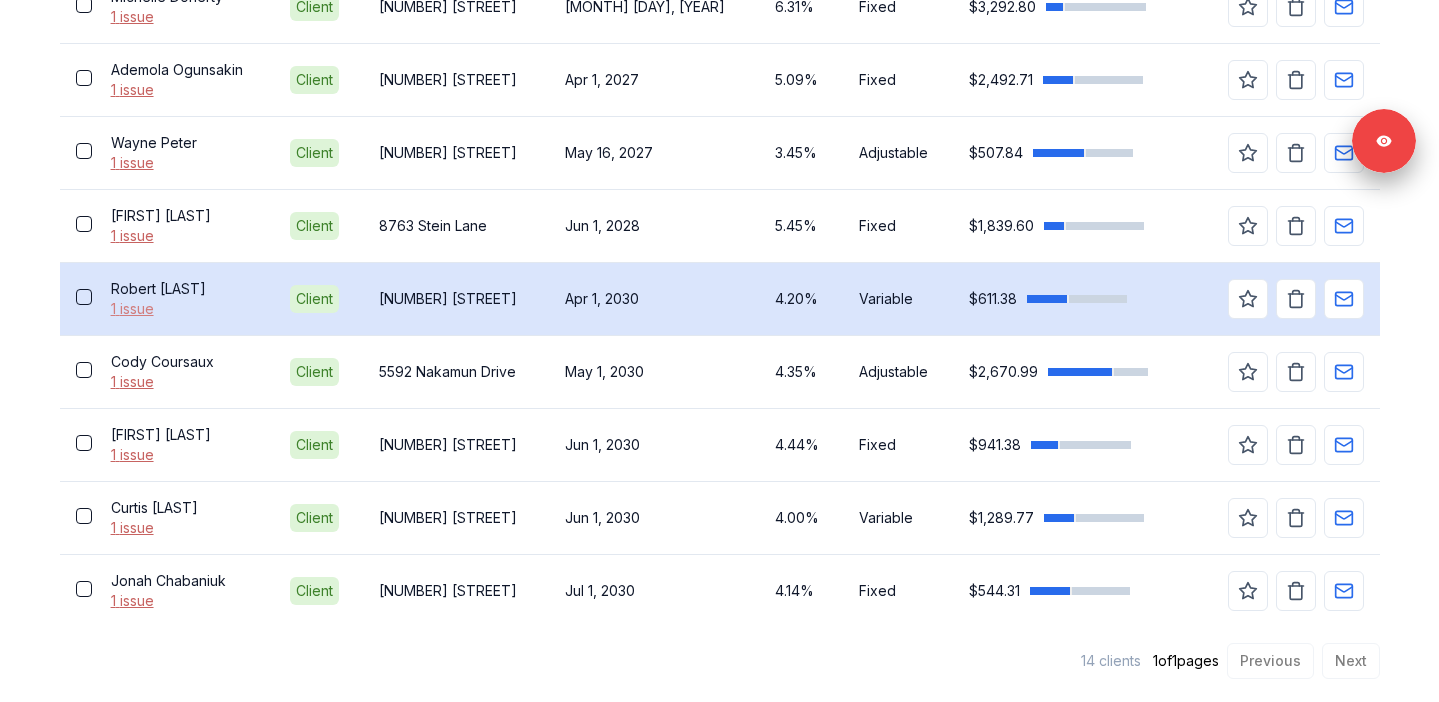 click on "1   issue" at bounding box center [185, 309] 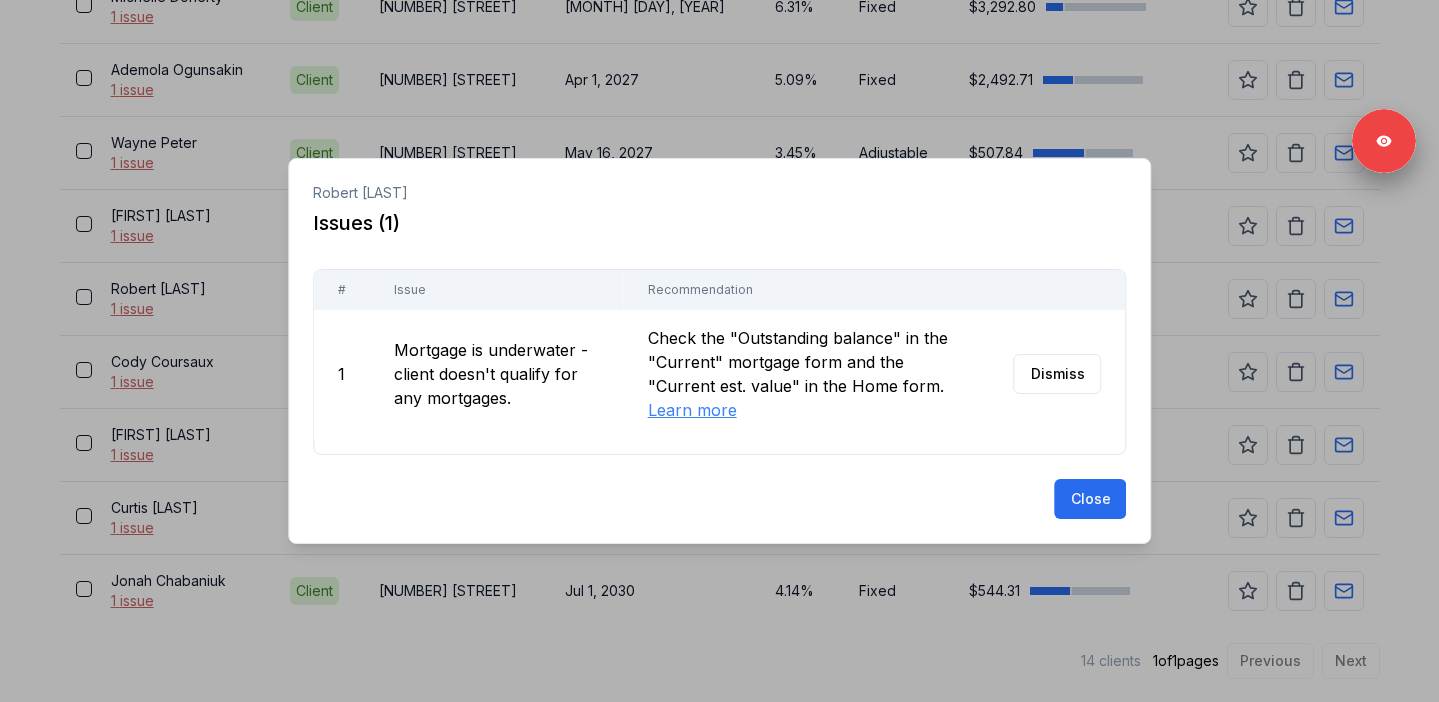click at bounding box center [719, 351] 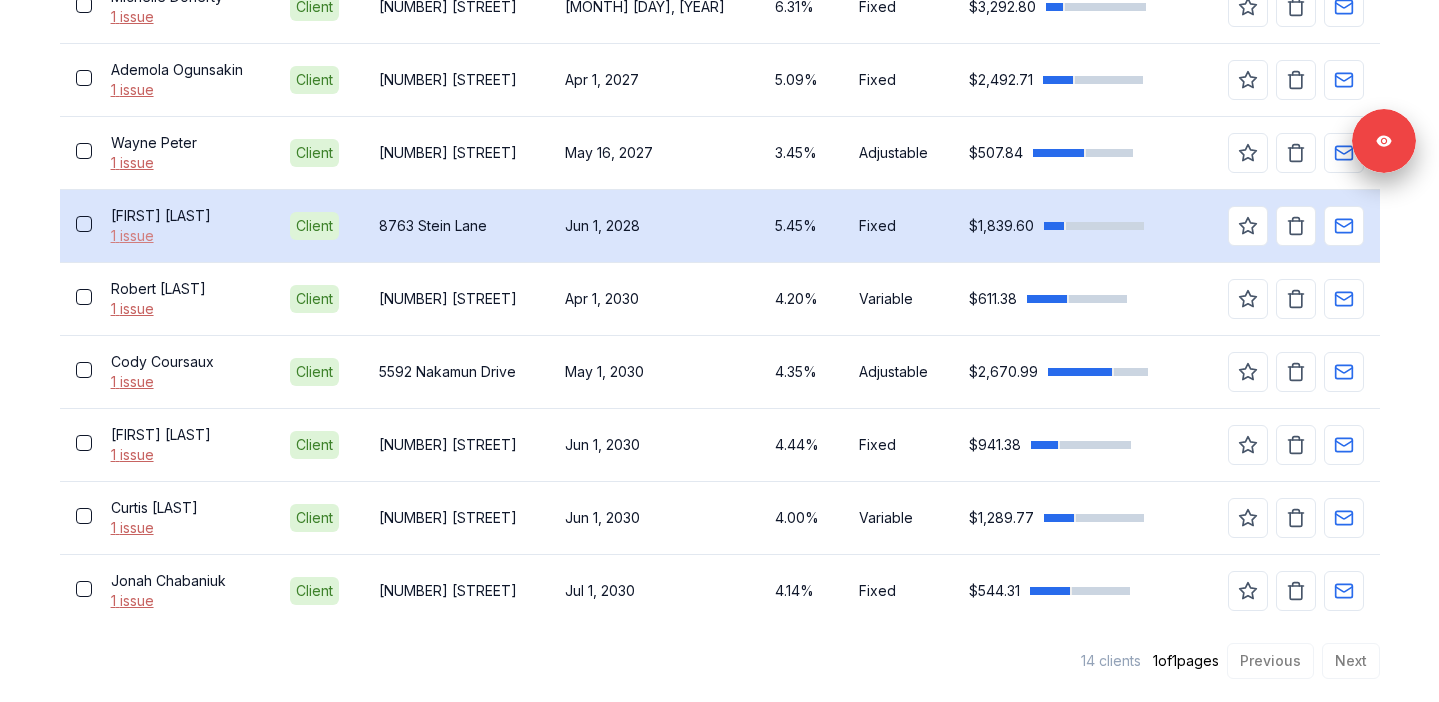 click on "1   issue" at bounding box center [185, 236] 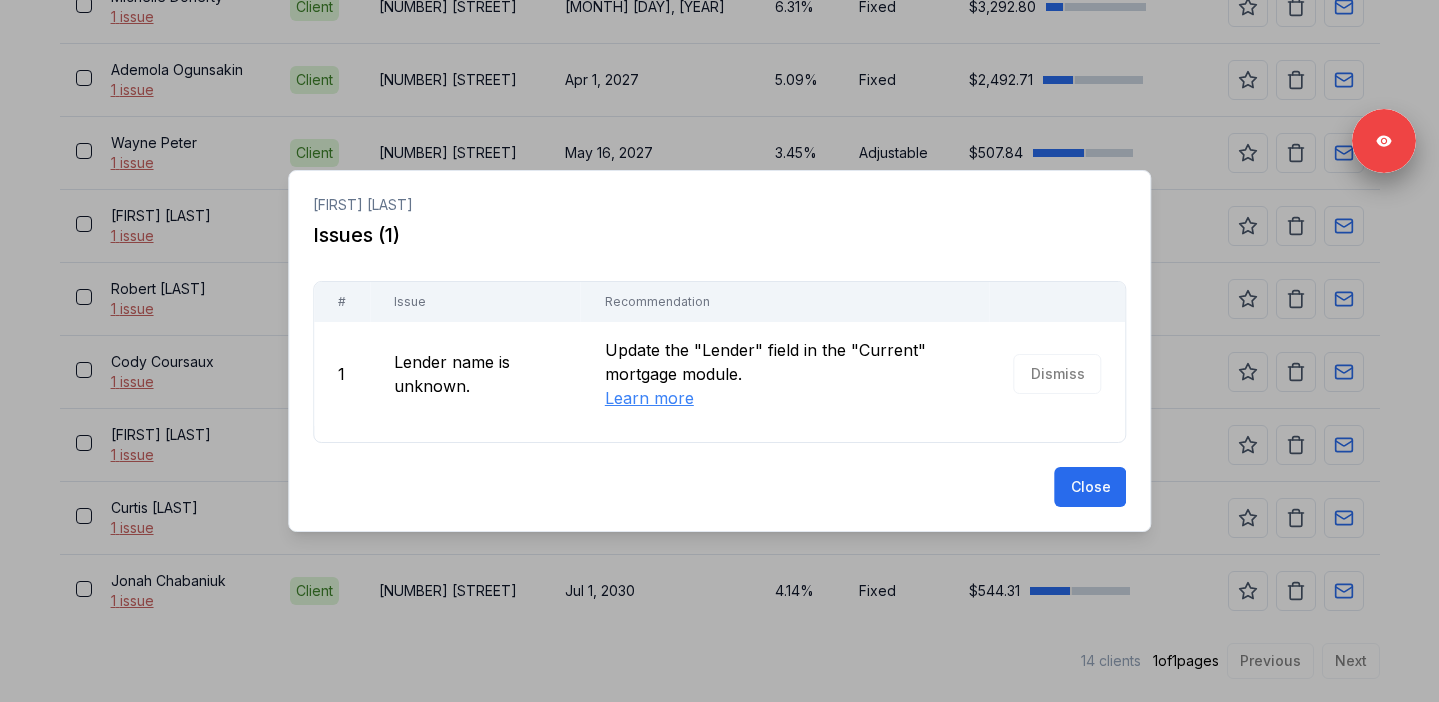 click at bounding box center [719, 351] 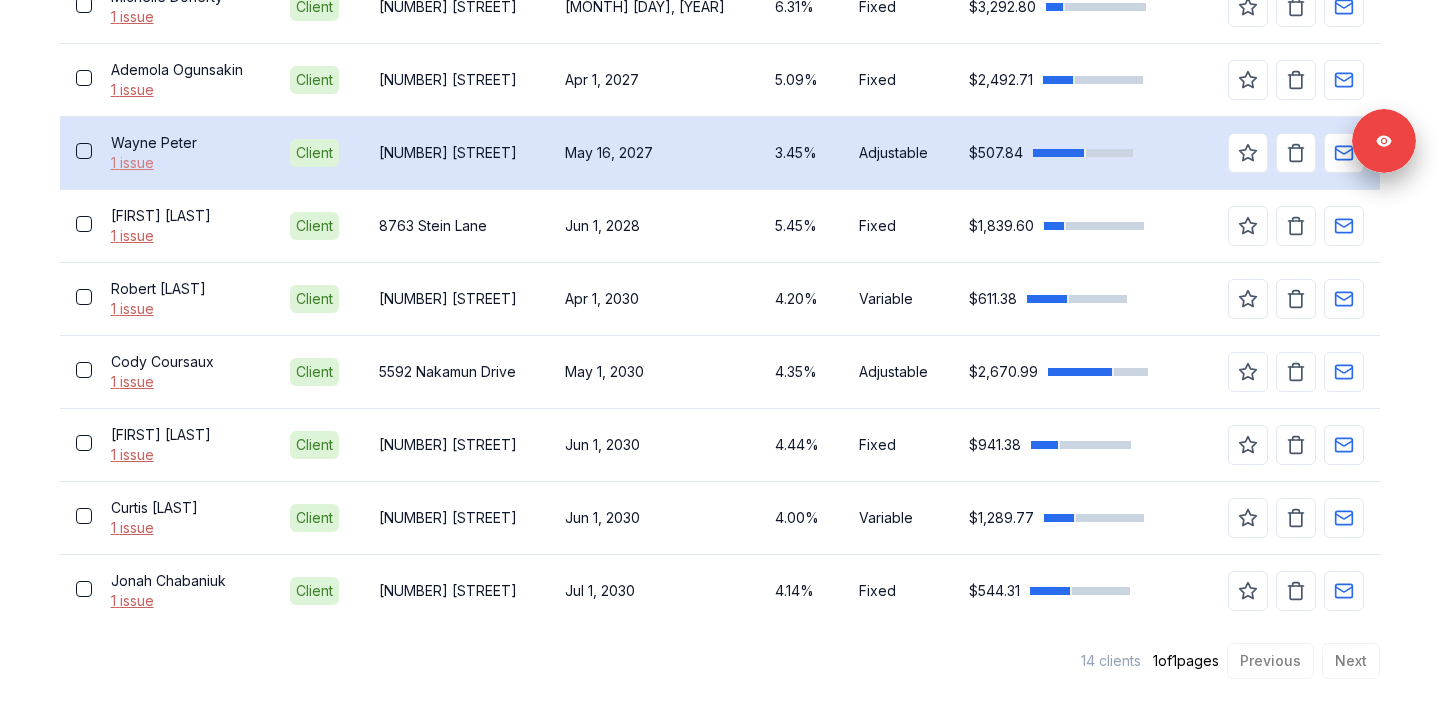 click on "1   issue" at bounding box center [185, 163] 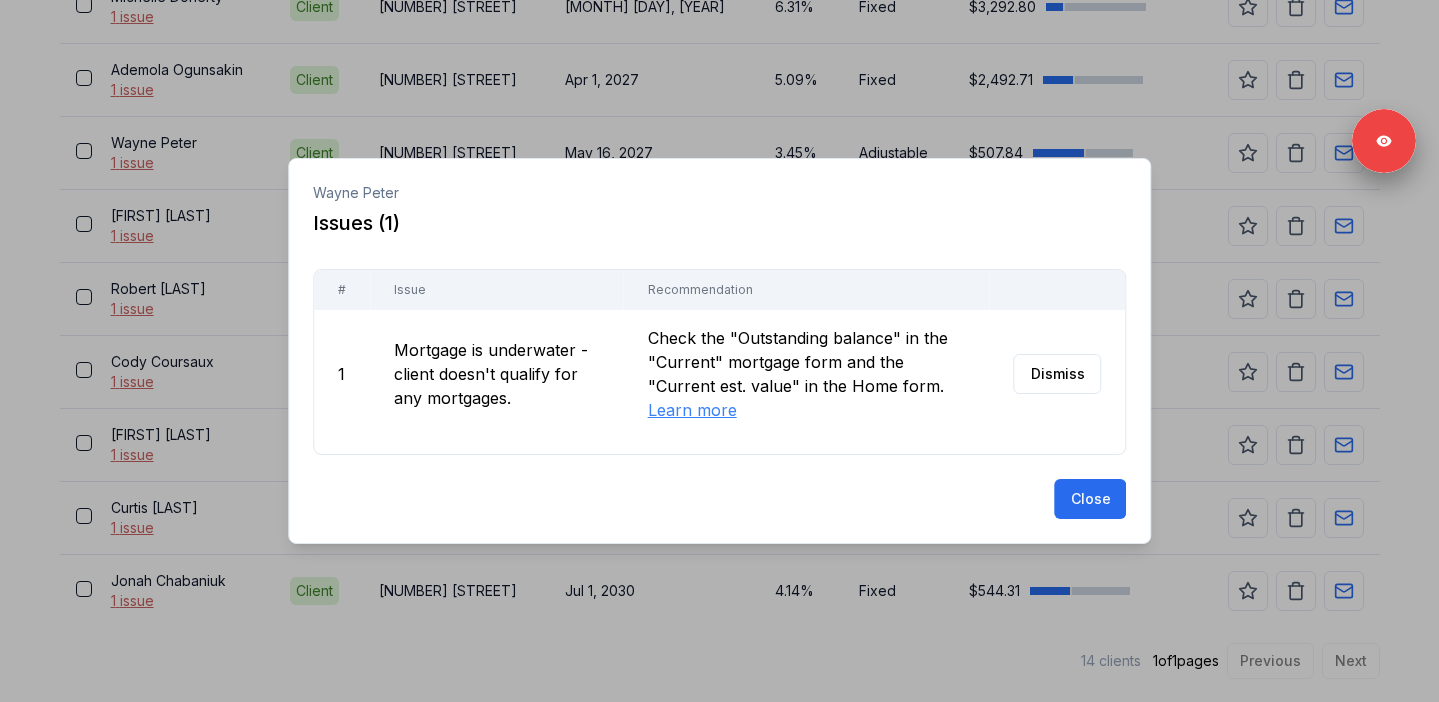 click at bounding box center [719, 351] 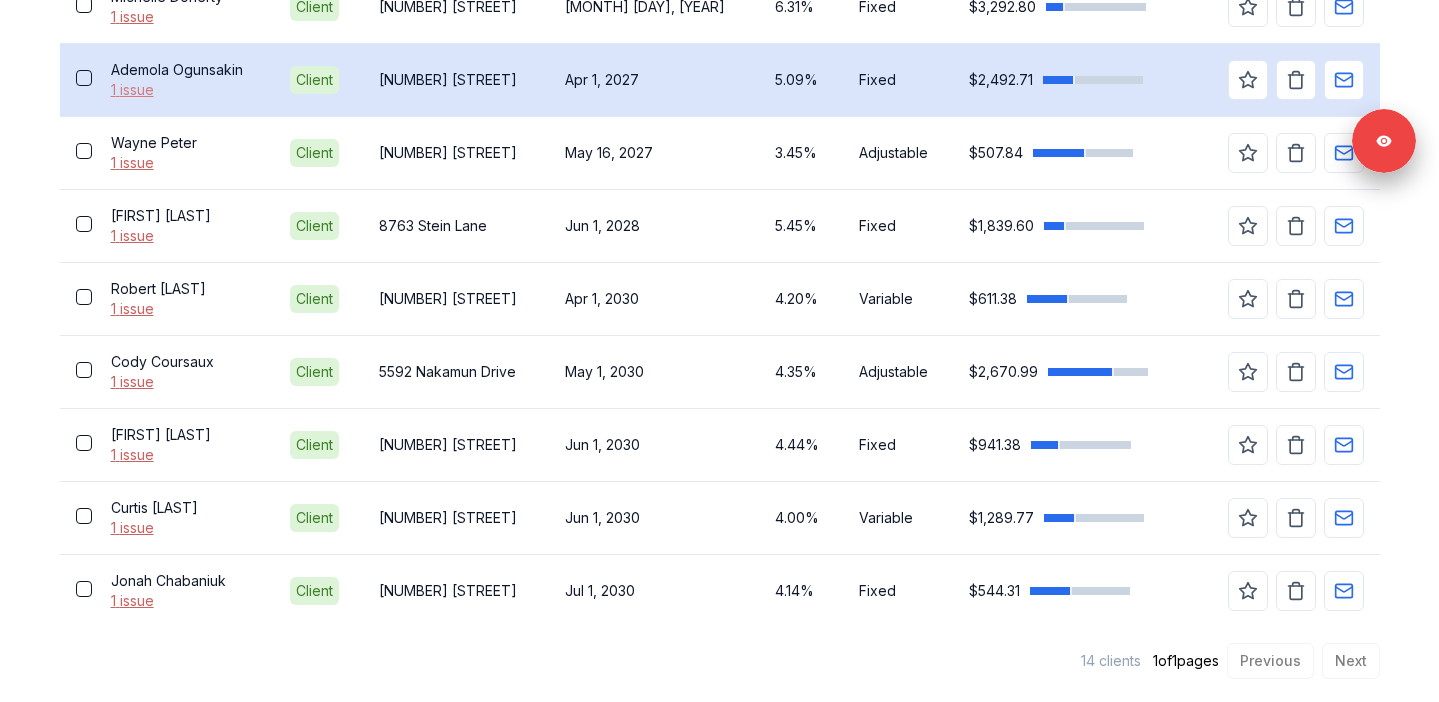 click on "1   issue" at bounding box center (185, 90) 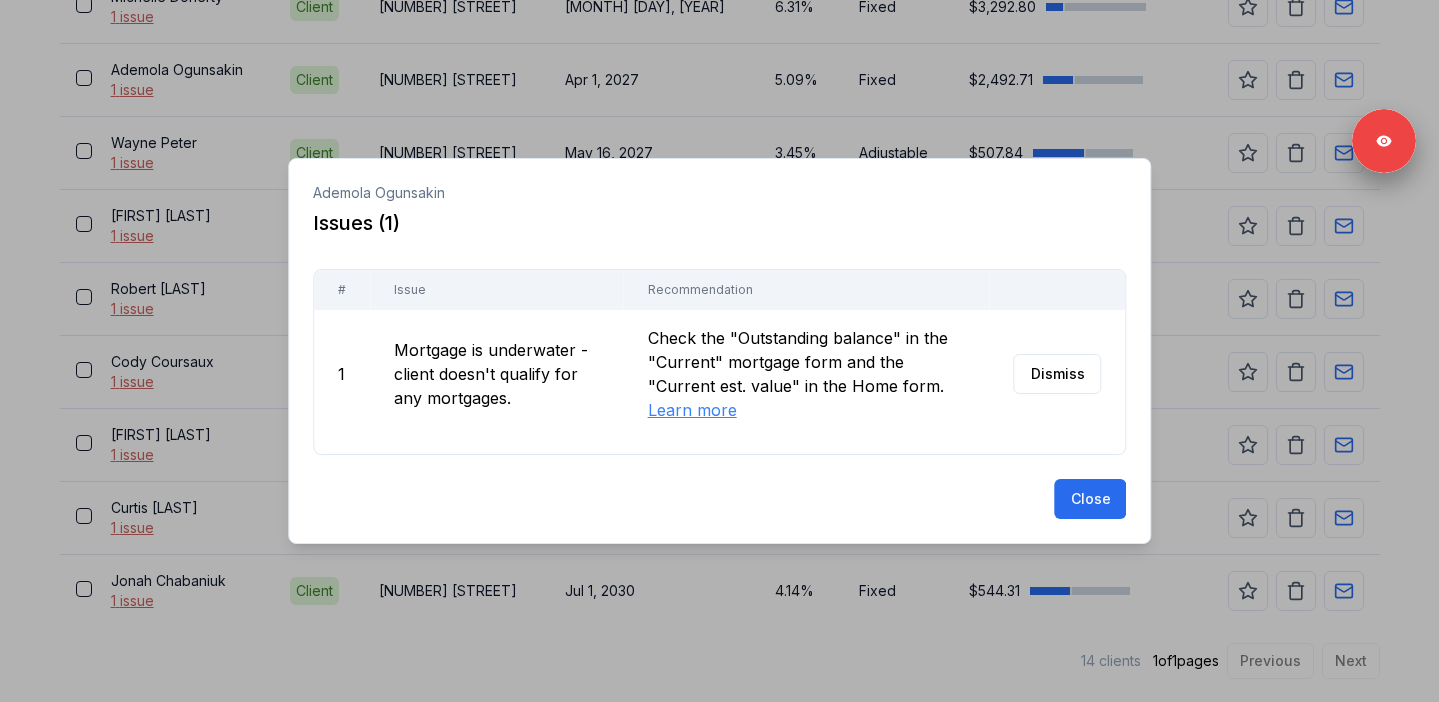 click at bounding box center (719, 351) 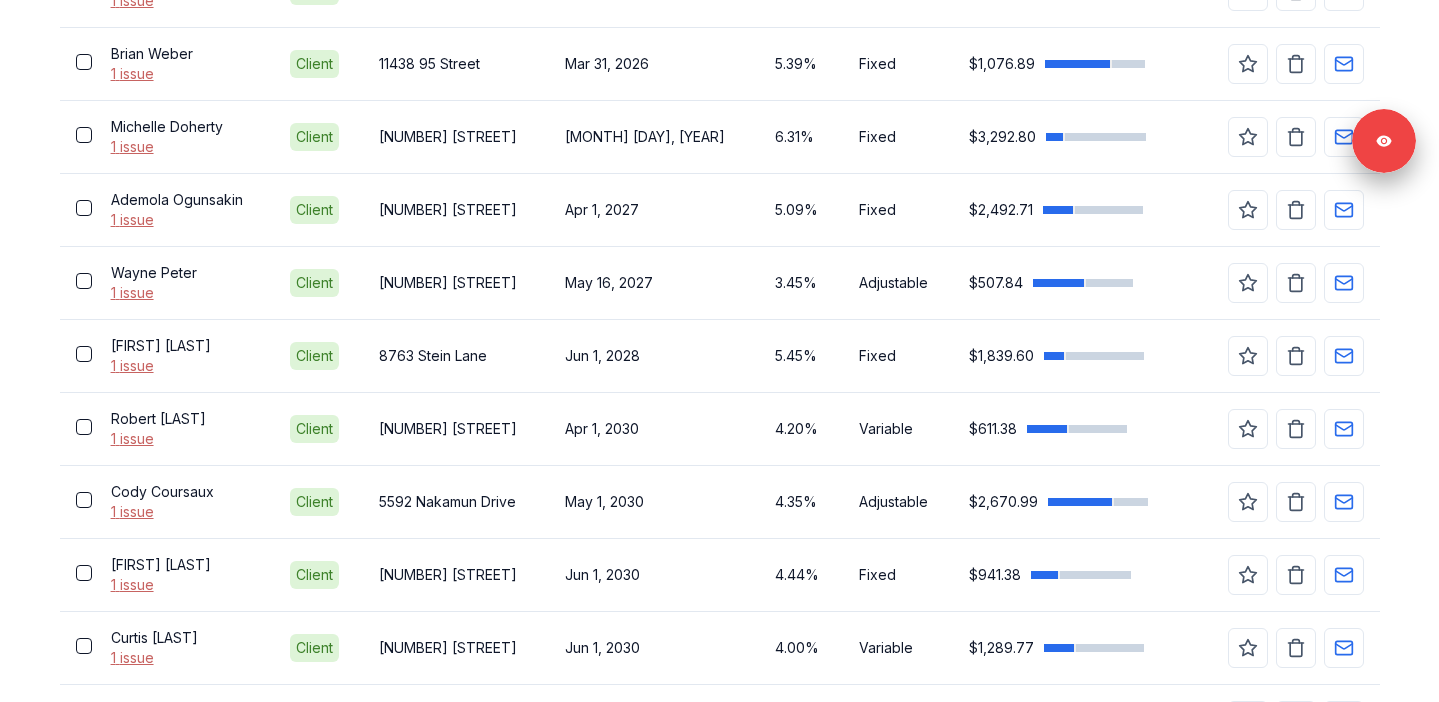 scroll, scrollTop: 1060, scrollLeft: 0, axis: vertical 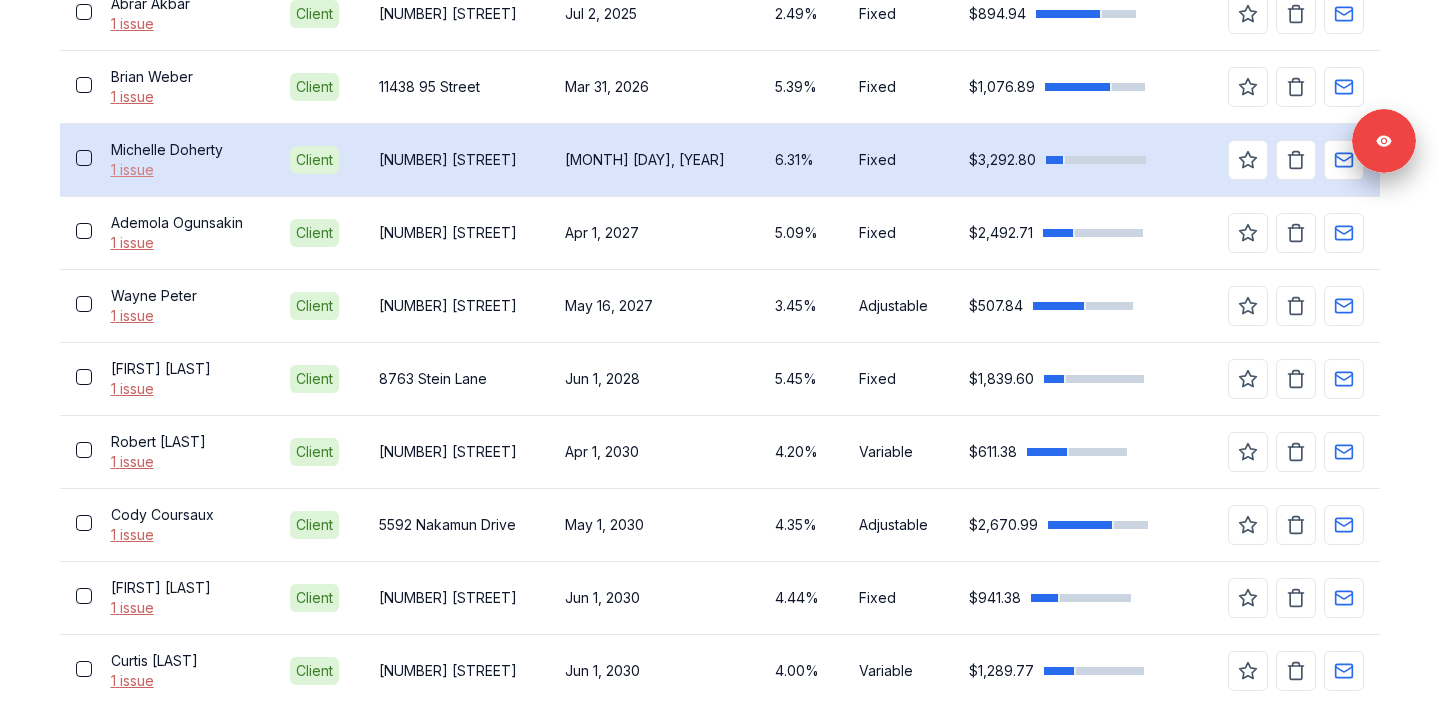 click on "1   issue" at bounding box center (185, 170) 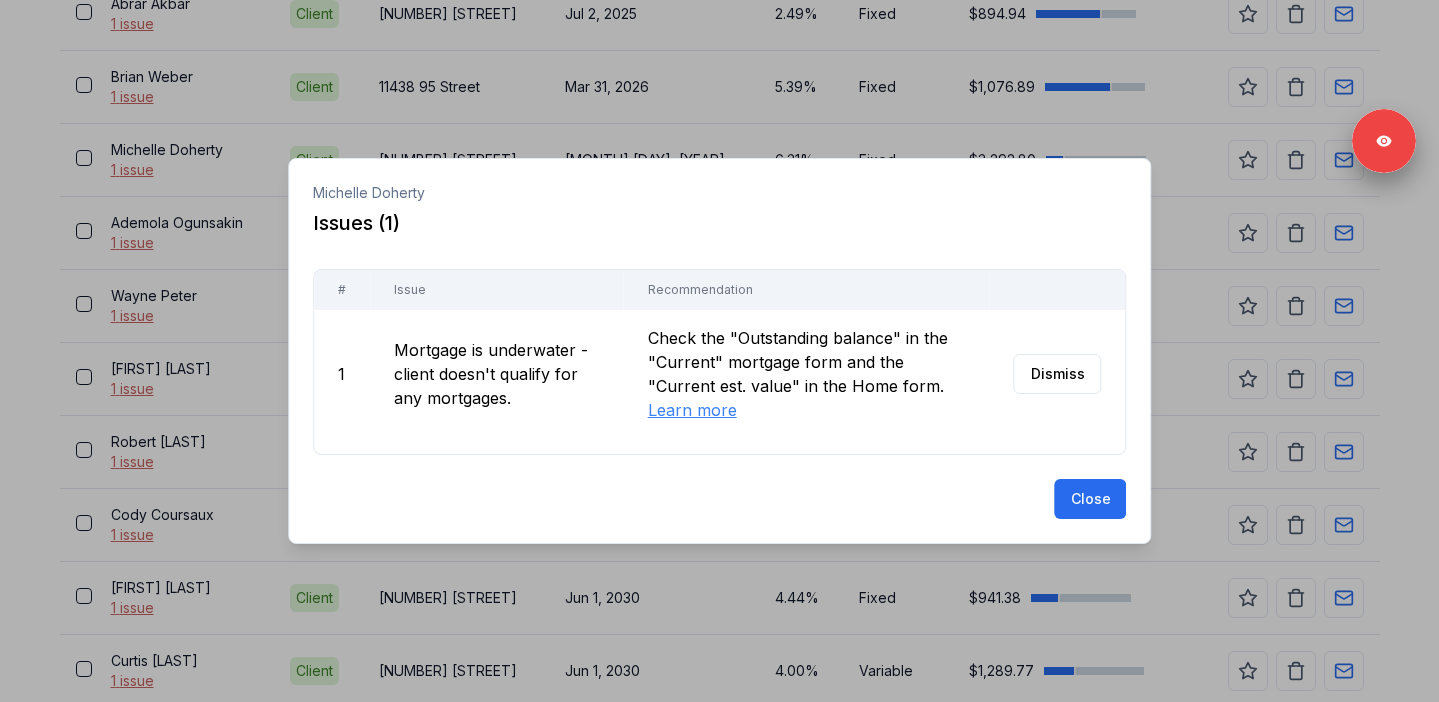 click at bounding box center (719, 351) 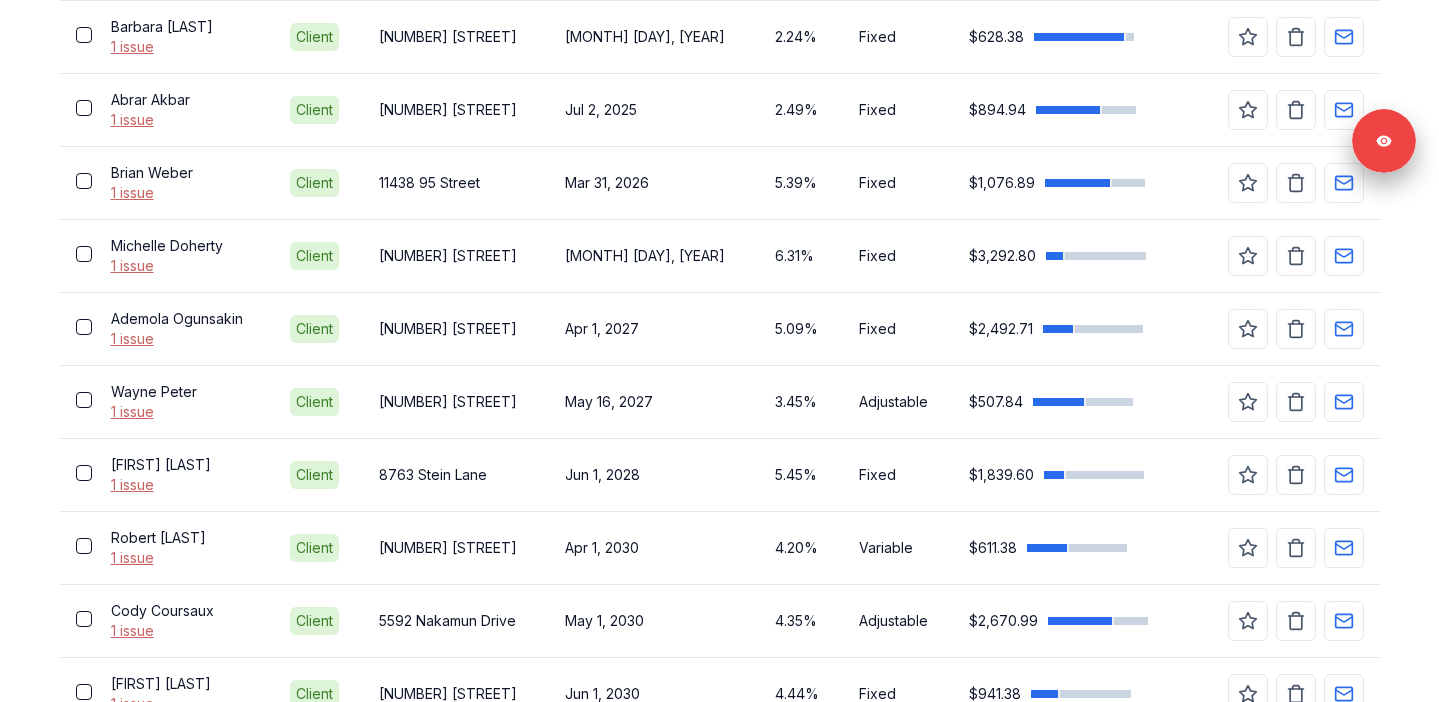 scroll, scrollTop: 956, scrollLeft: 0, axis: vertical 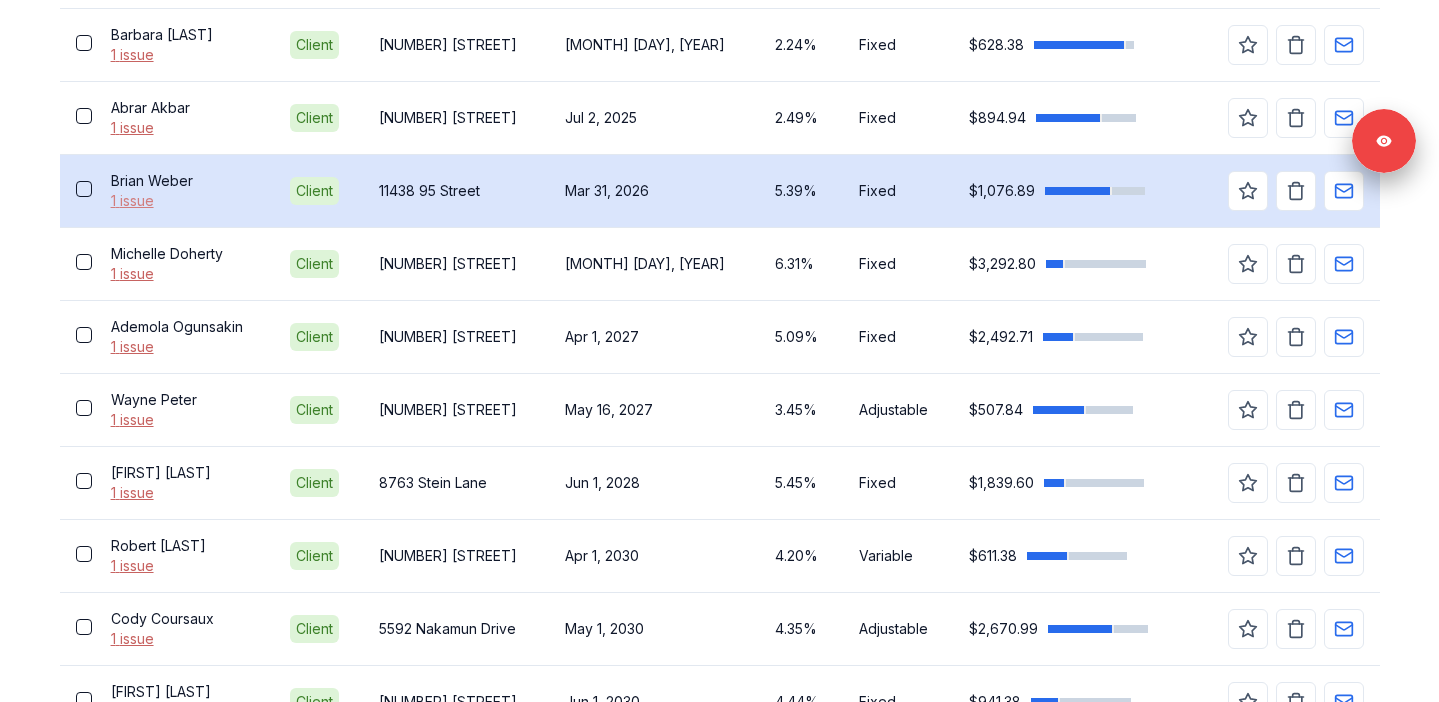 click on "1   issue" at bounding box center (185, 201) 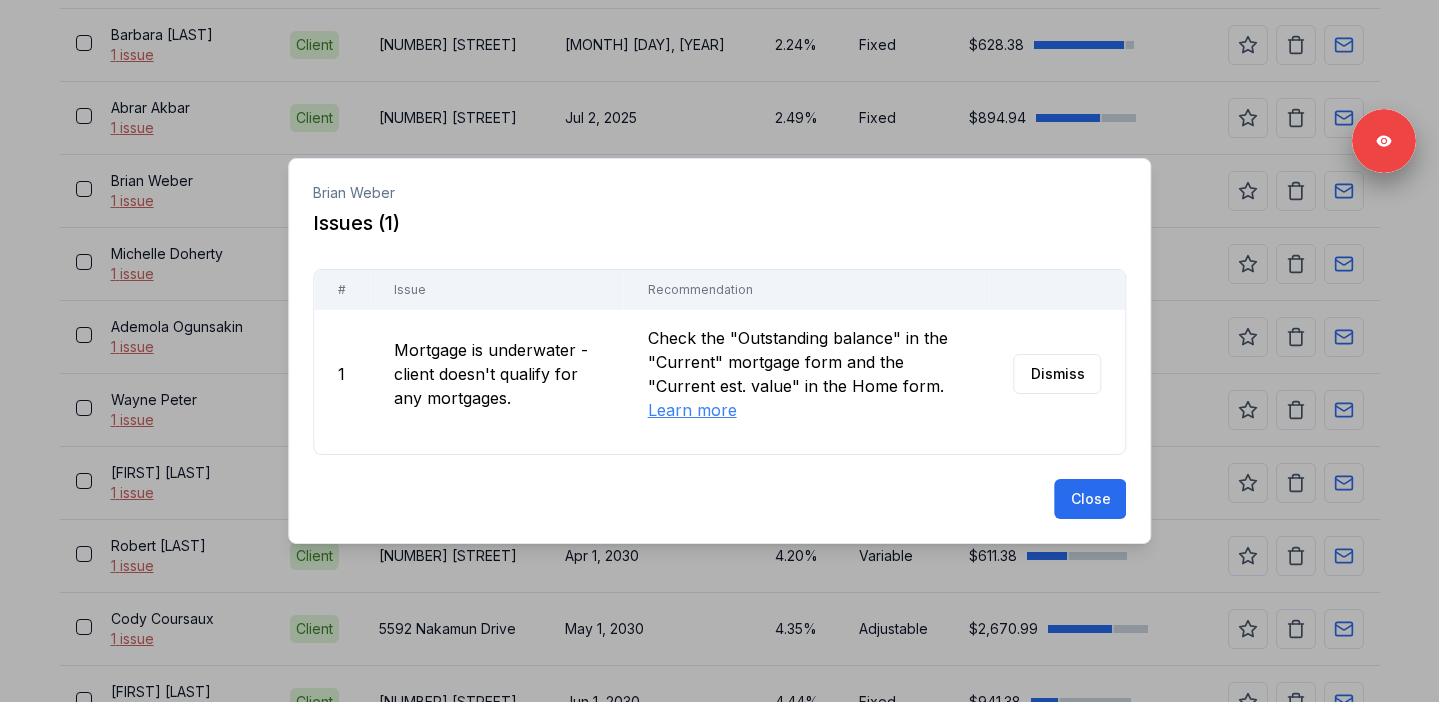 click at bounding box center [719, 351] 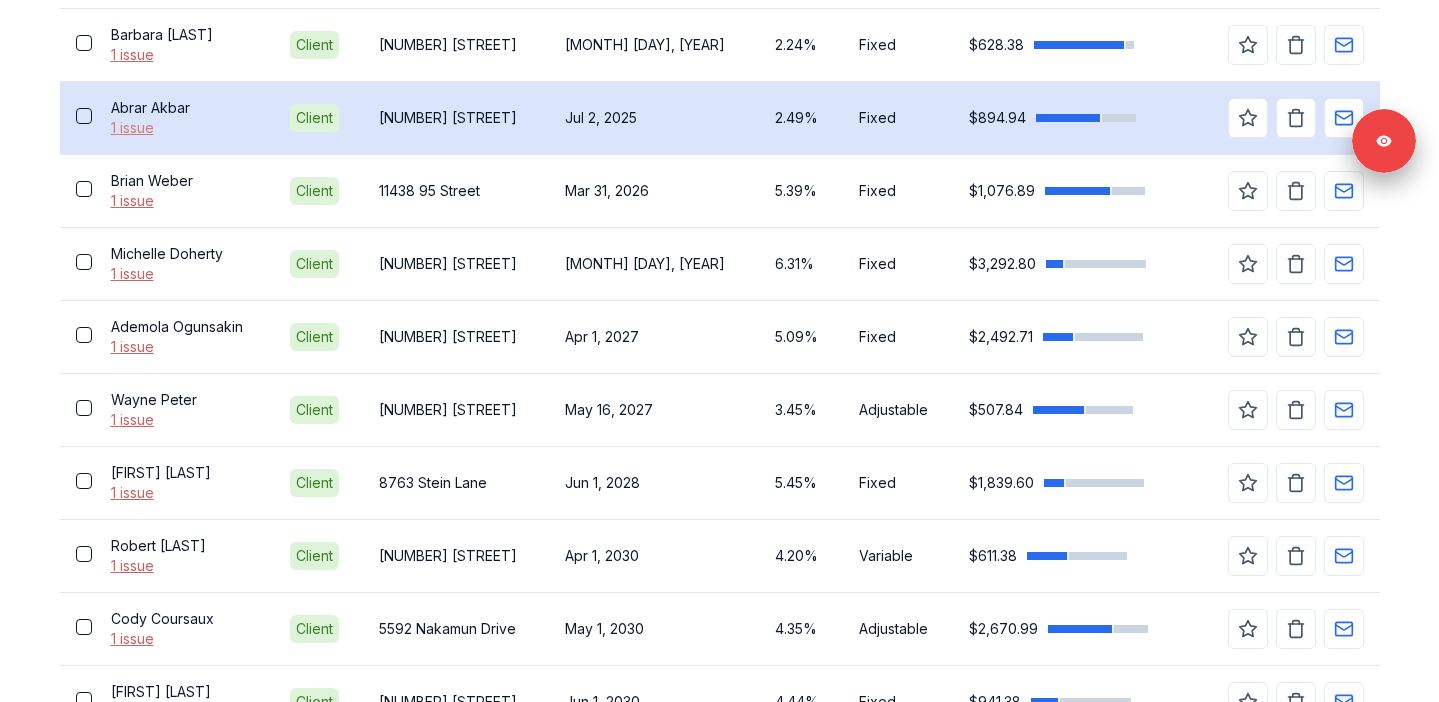 click on "1   issue" at bounding box center [185, 128] 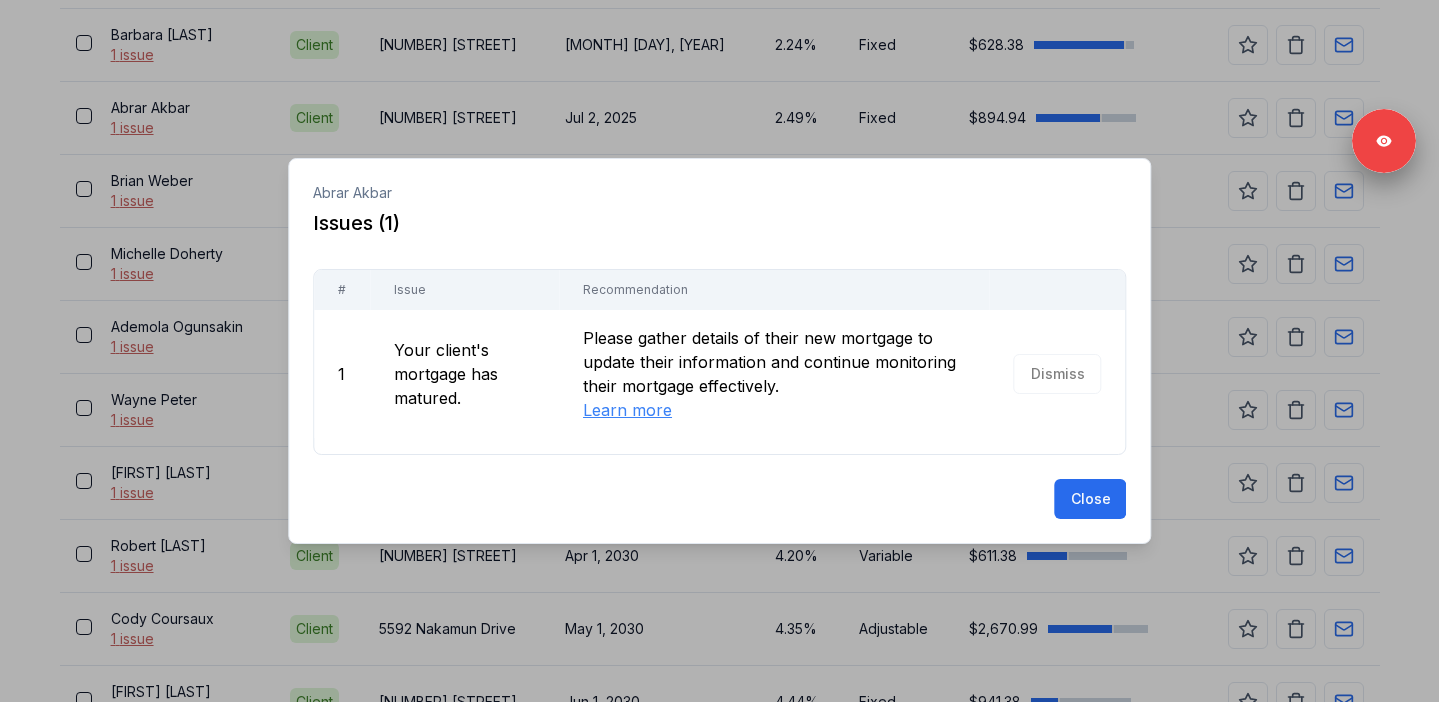 click at bounding box center [719, 351] 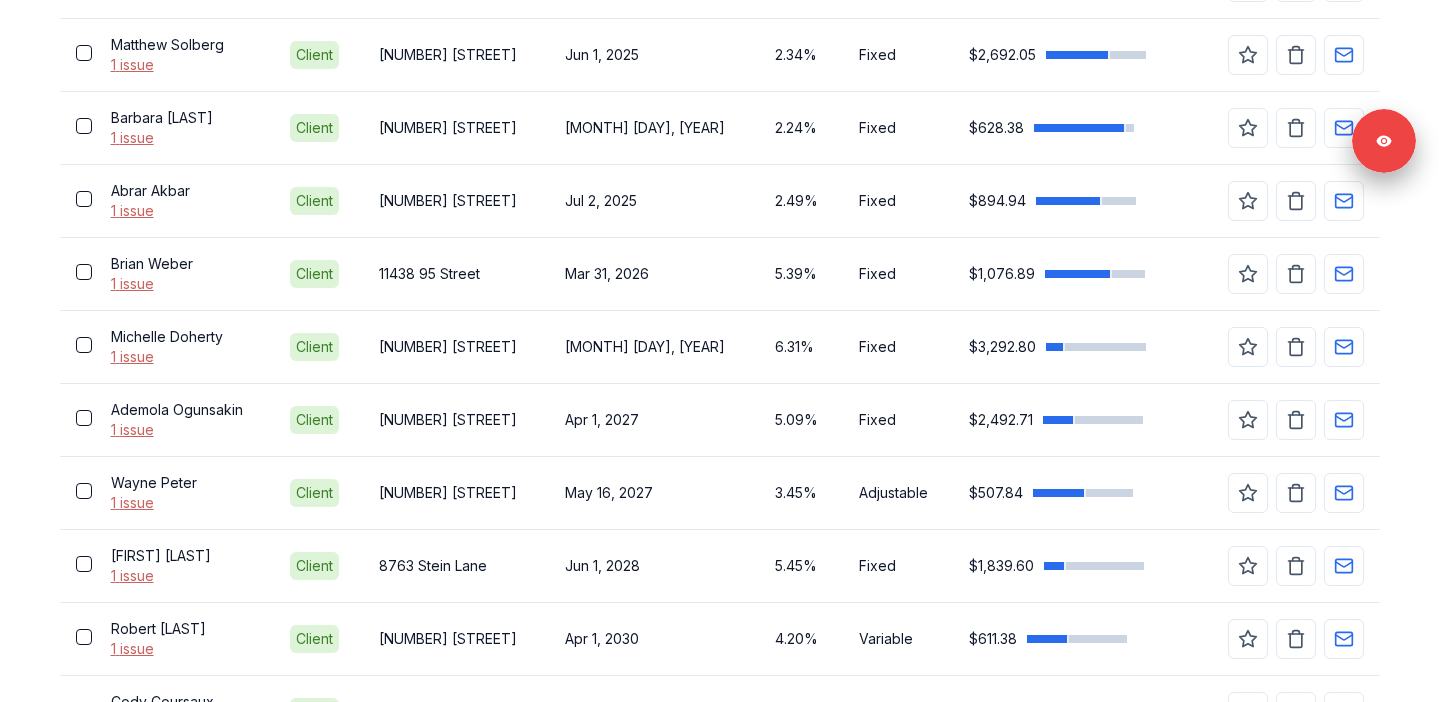scroll, scrollTop: 851, scrollLeft: 0, axis: vertical 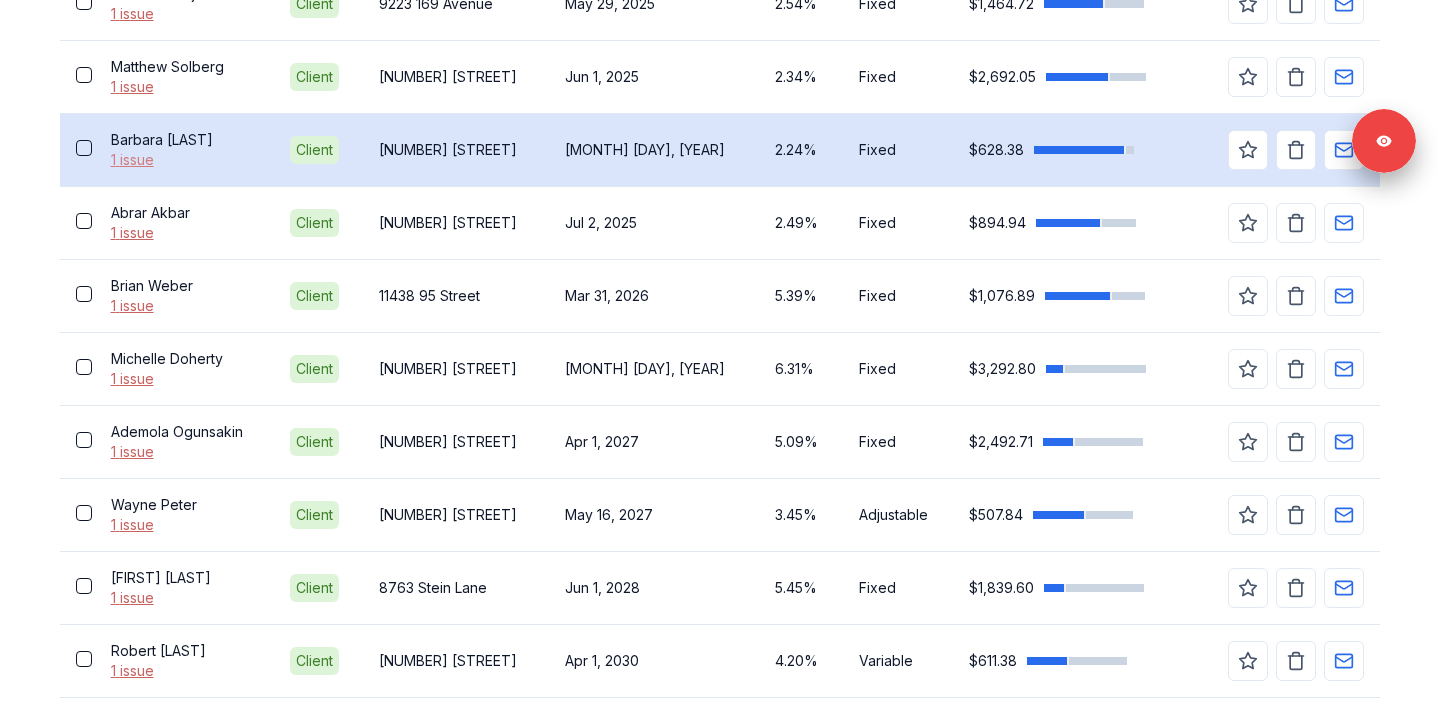 click on "1   issue" at bounding box center (185, 160) 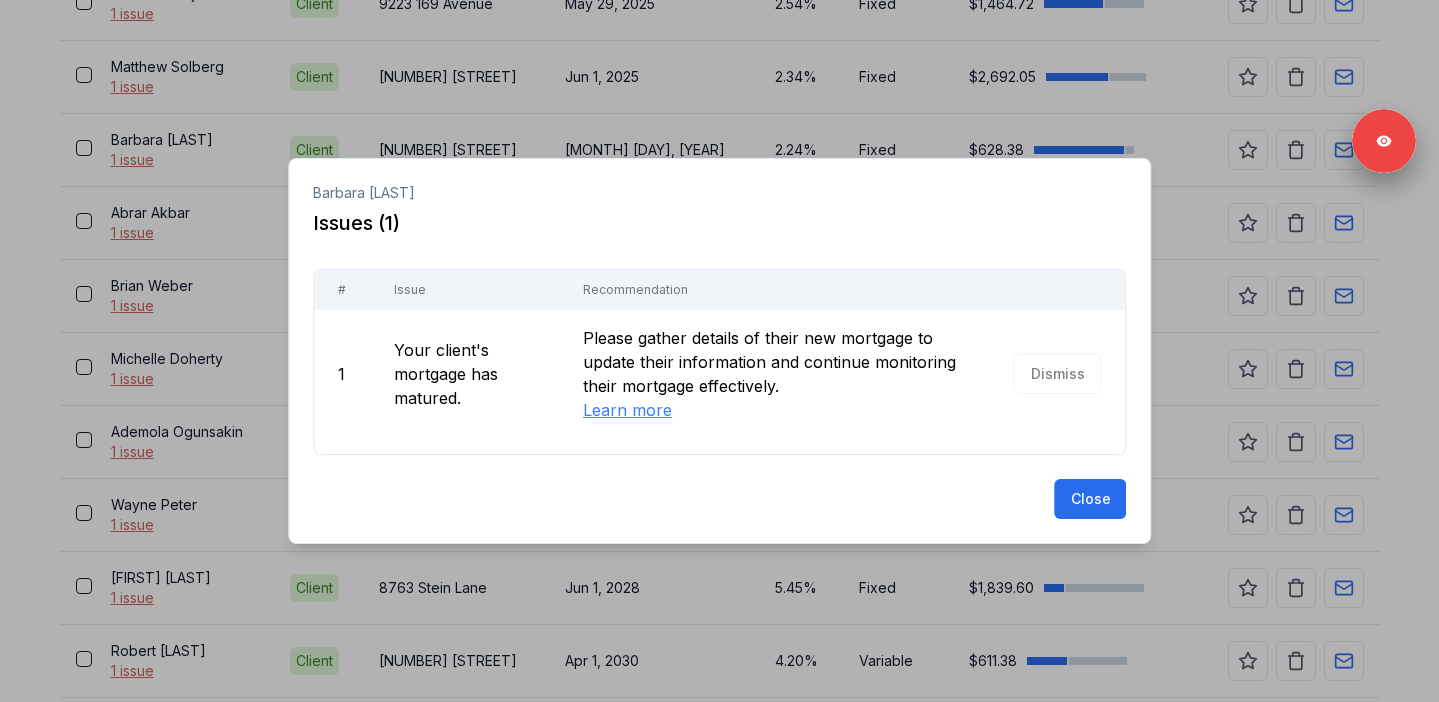 click at bounding box center [719, 351] 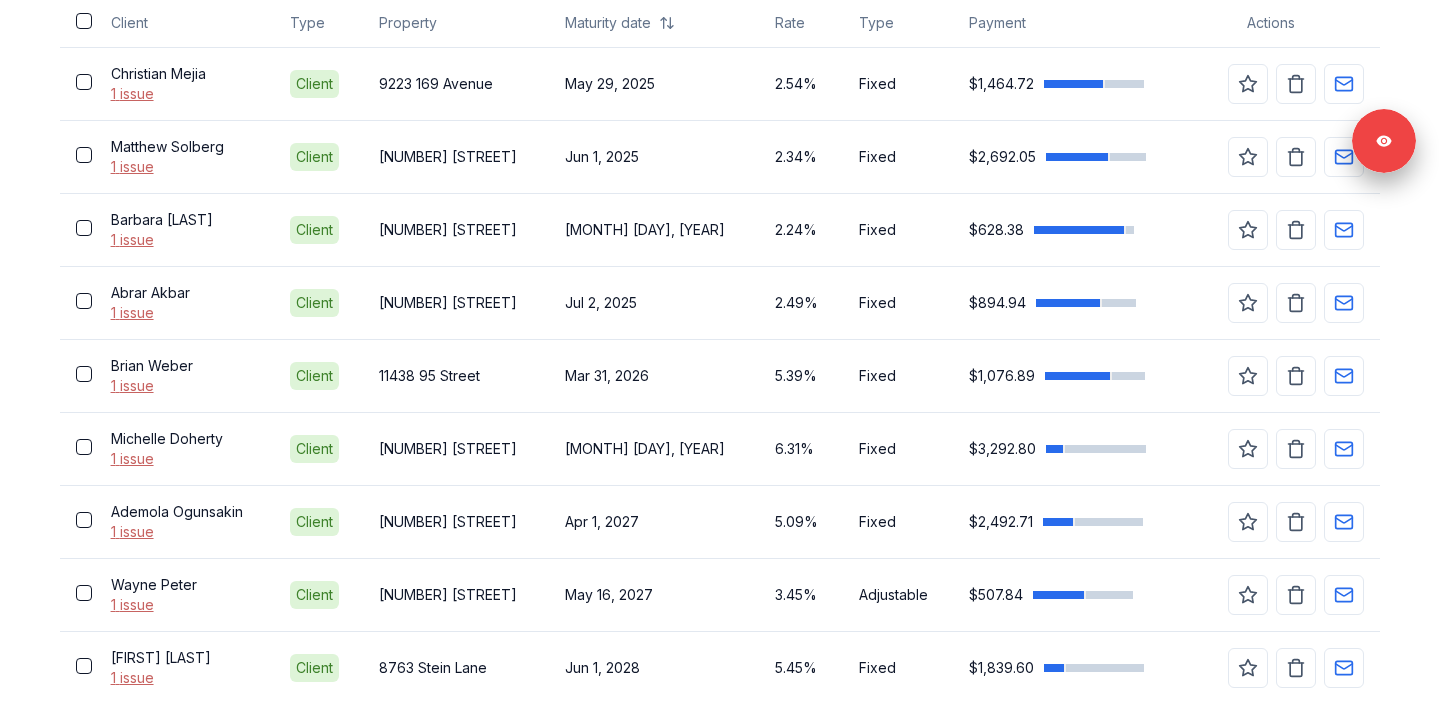 scroll, scrollTop: 764, scrollLeft: 0, axis: vertical 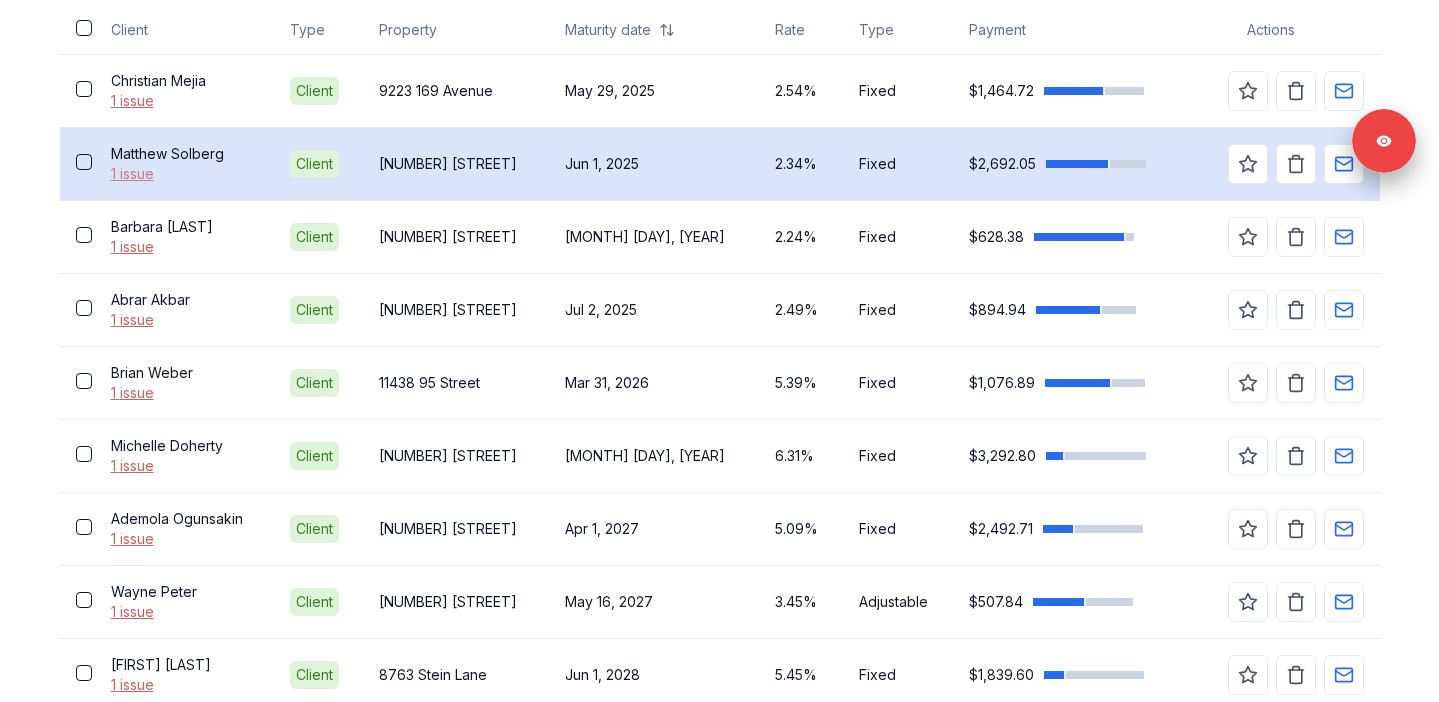 click on "1   issue" at bounding box center (185, 174) 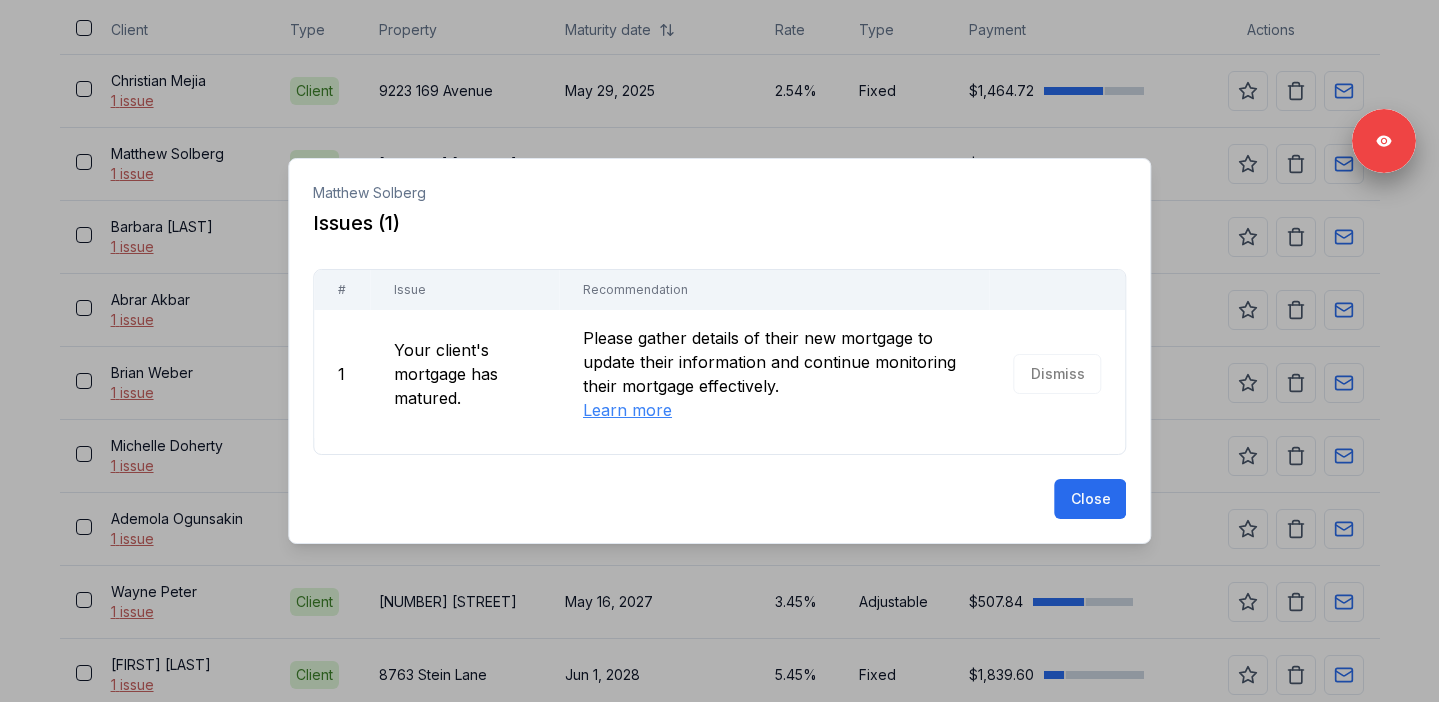 click at bounding box center [719, 351] 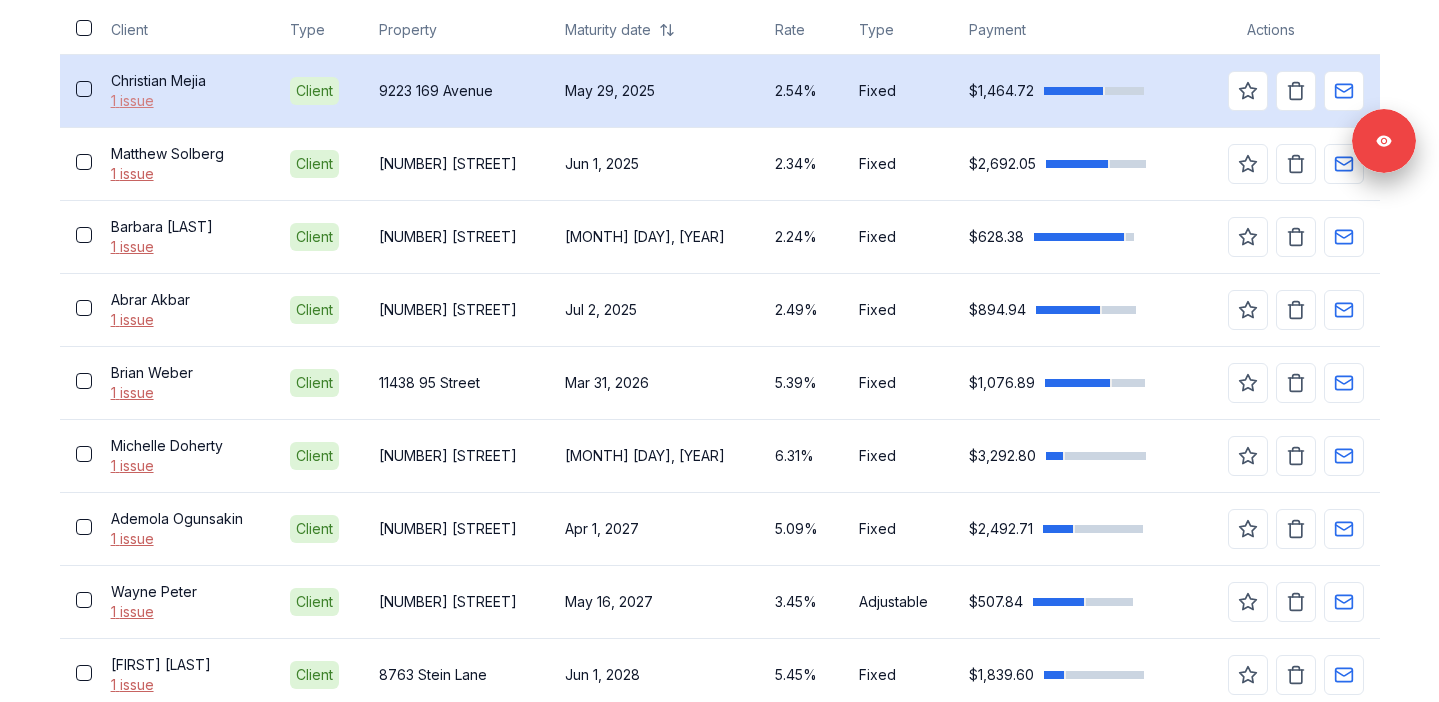click on "1   issue" at bounding box center (185, 101) 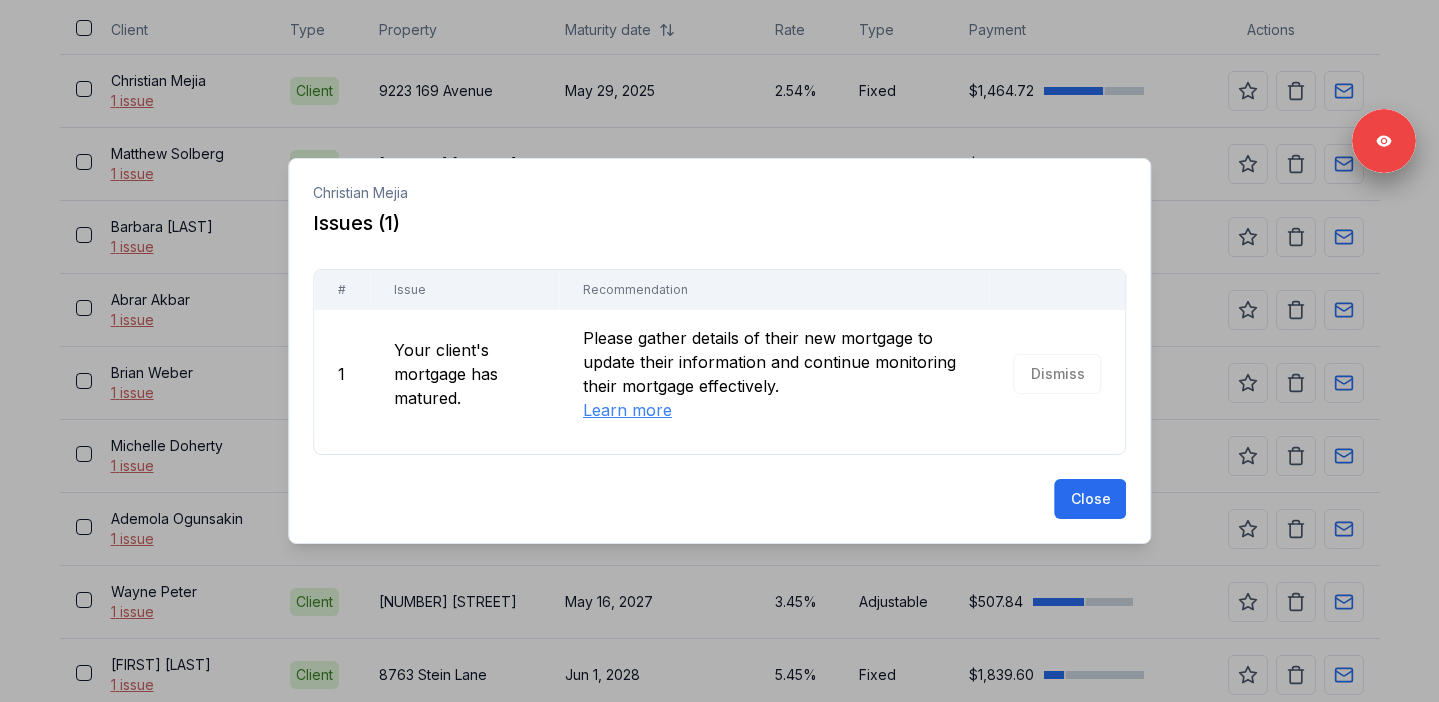 click at bounding box center (719, 351) 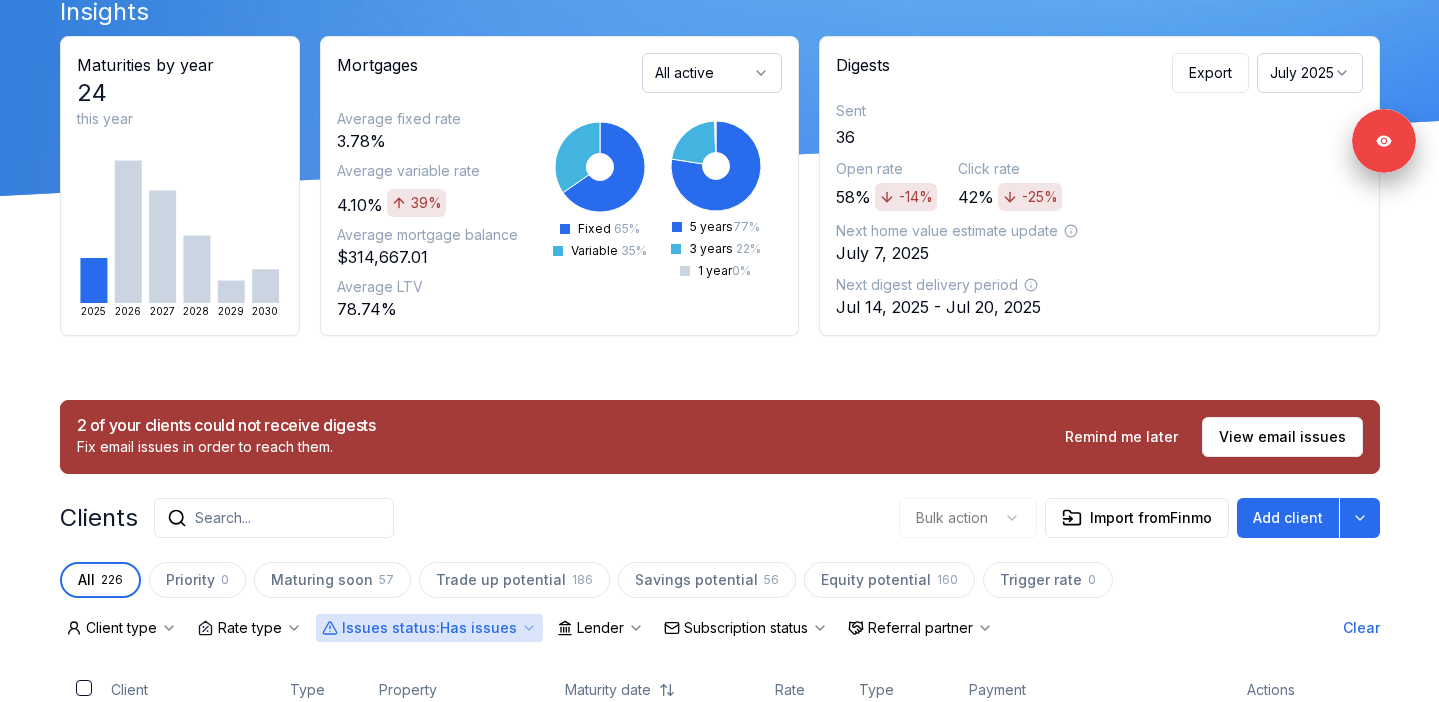 scroll, scrollTop: 0, scrollLeft: 0, axis: both 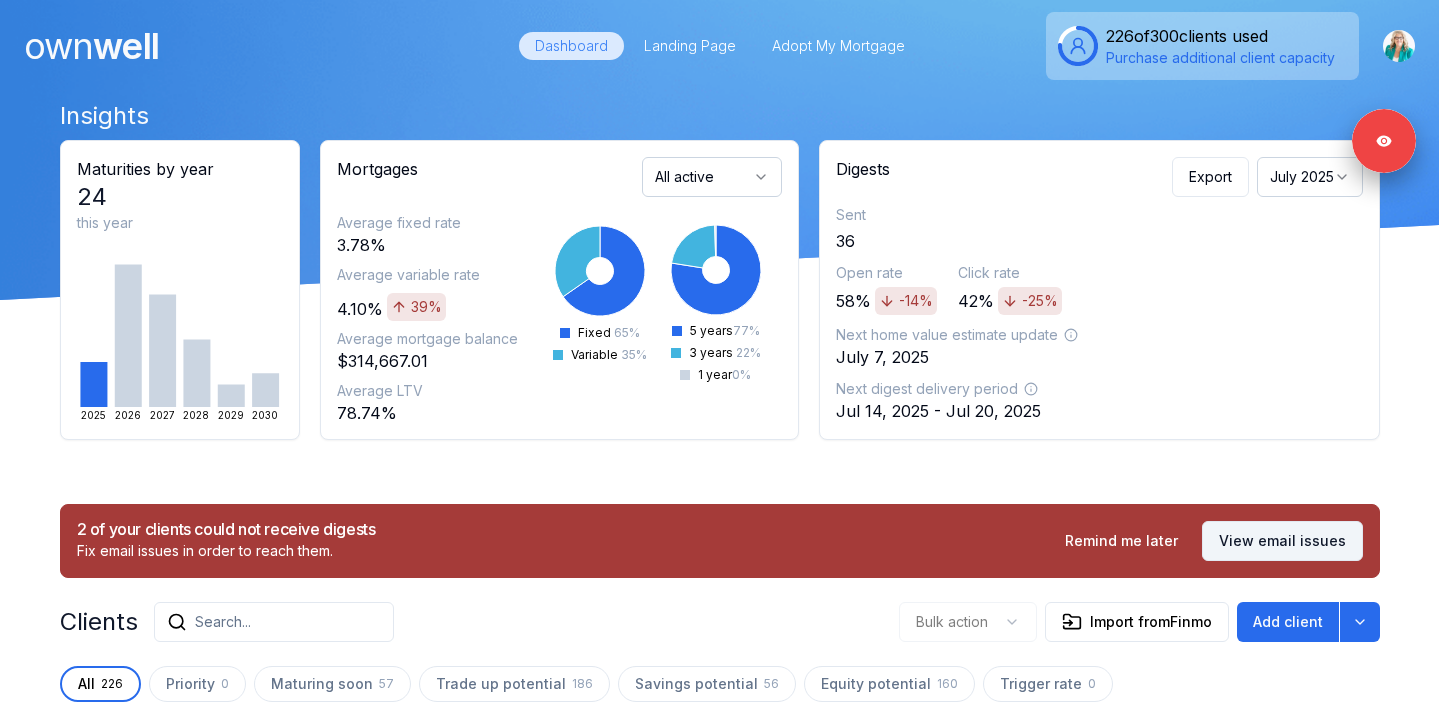 click on "View email issues" at bounding box center (1282, 541) 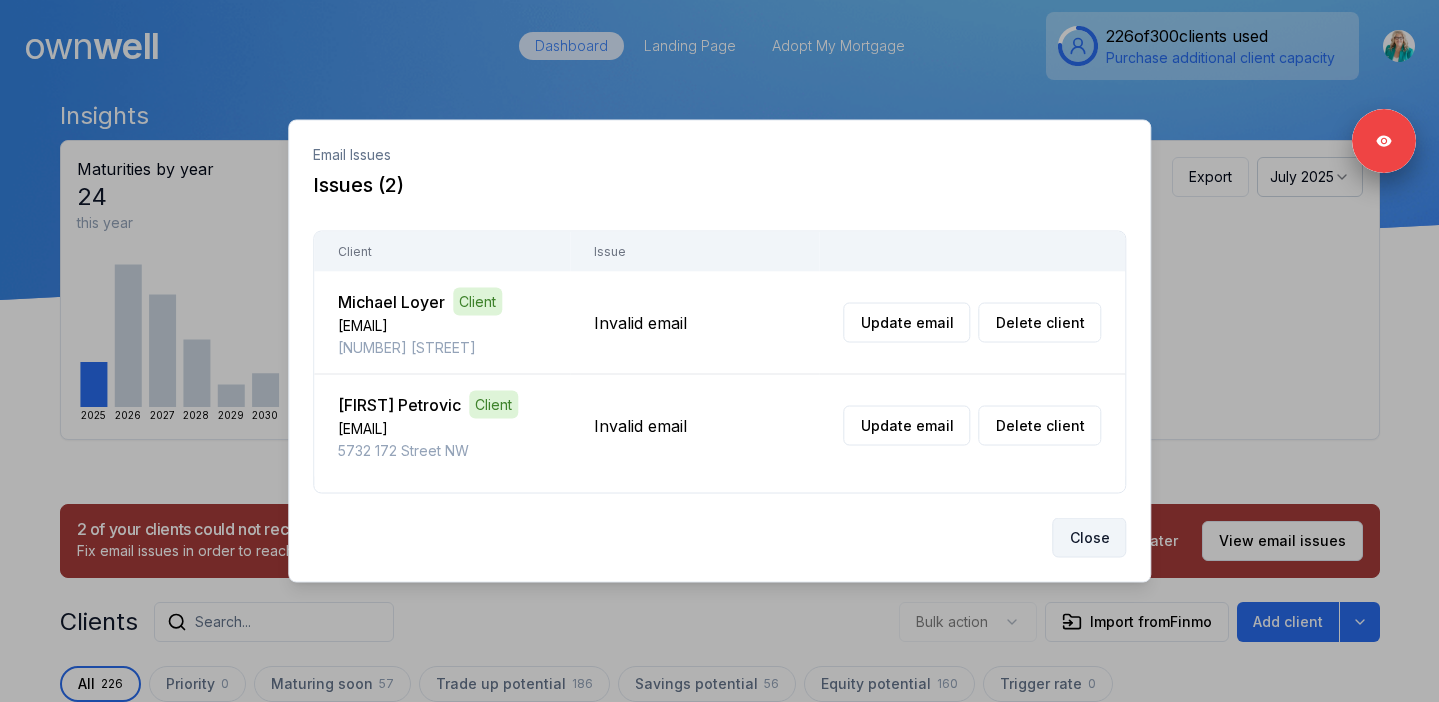 click on "Close" at bounding box center [1089, 538] 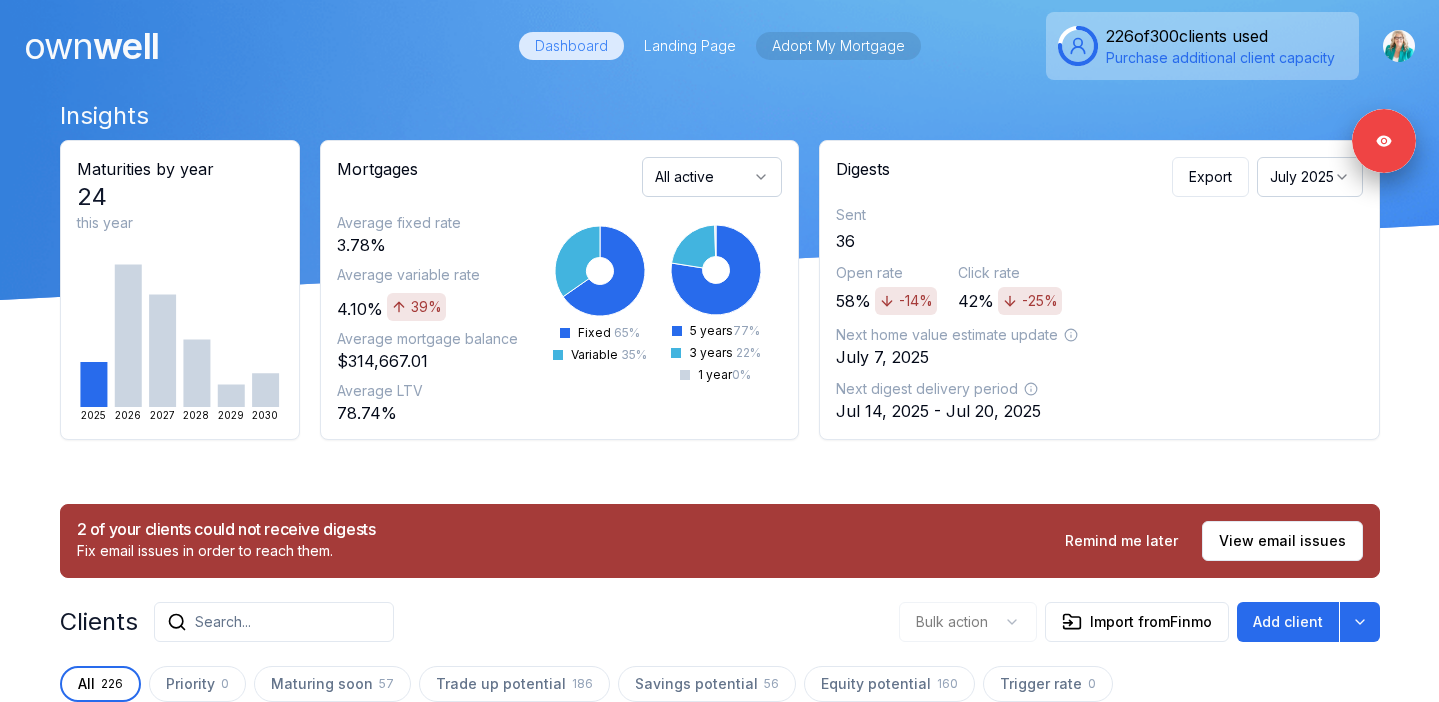 click on "Adopt My Mortgage" at bounding box center (838, 46) 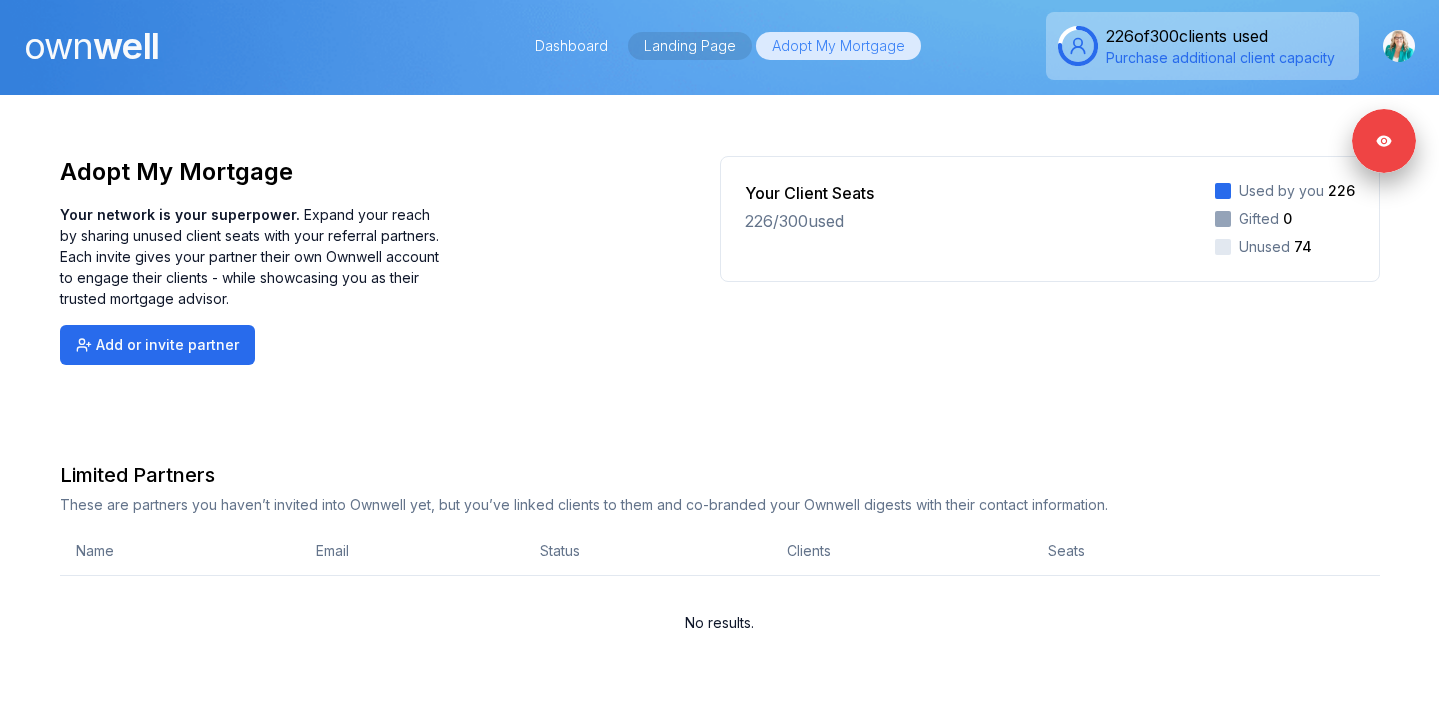 click on "Landing Page" at bounding box center [690, 46] 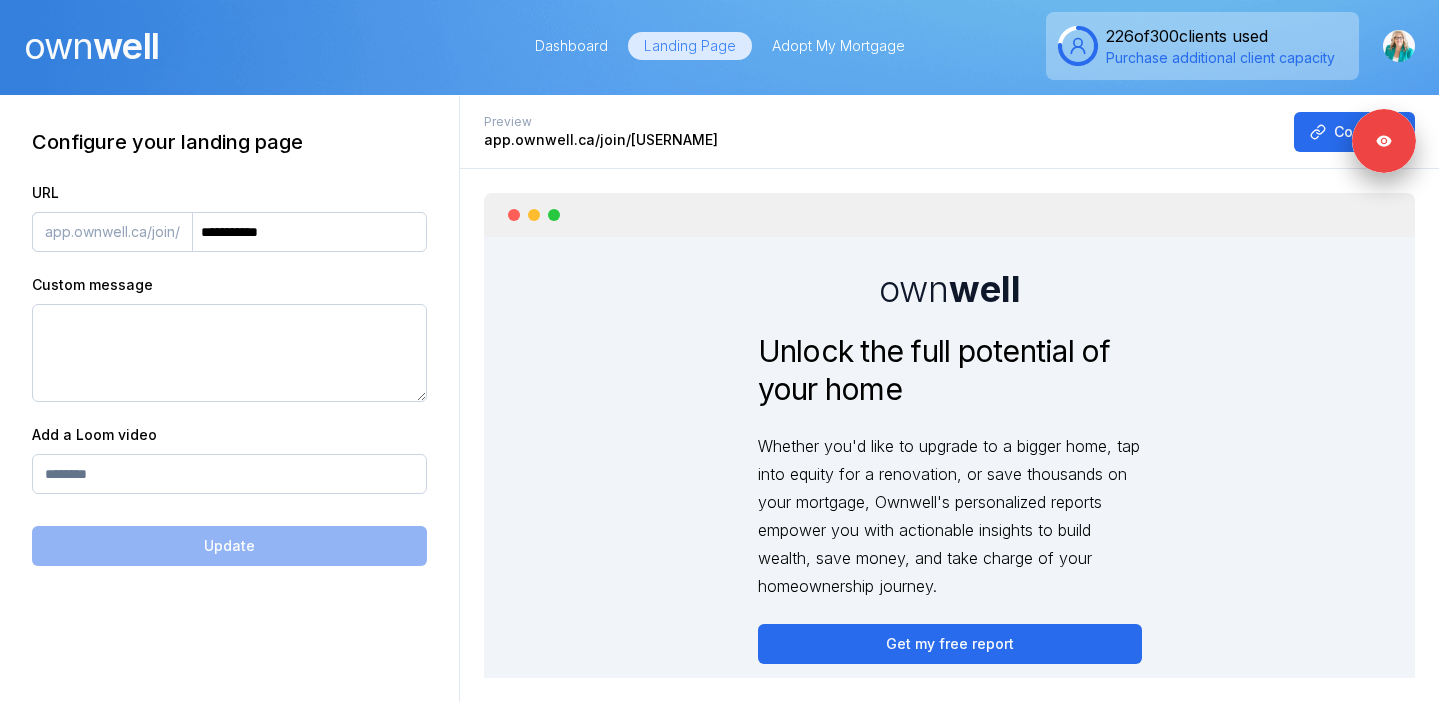 click on "own well" at bounding box center [91, 46] 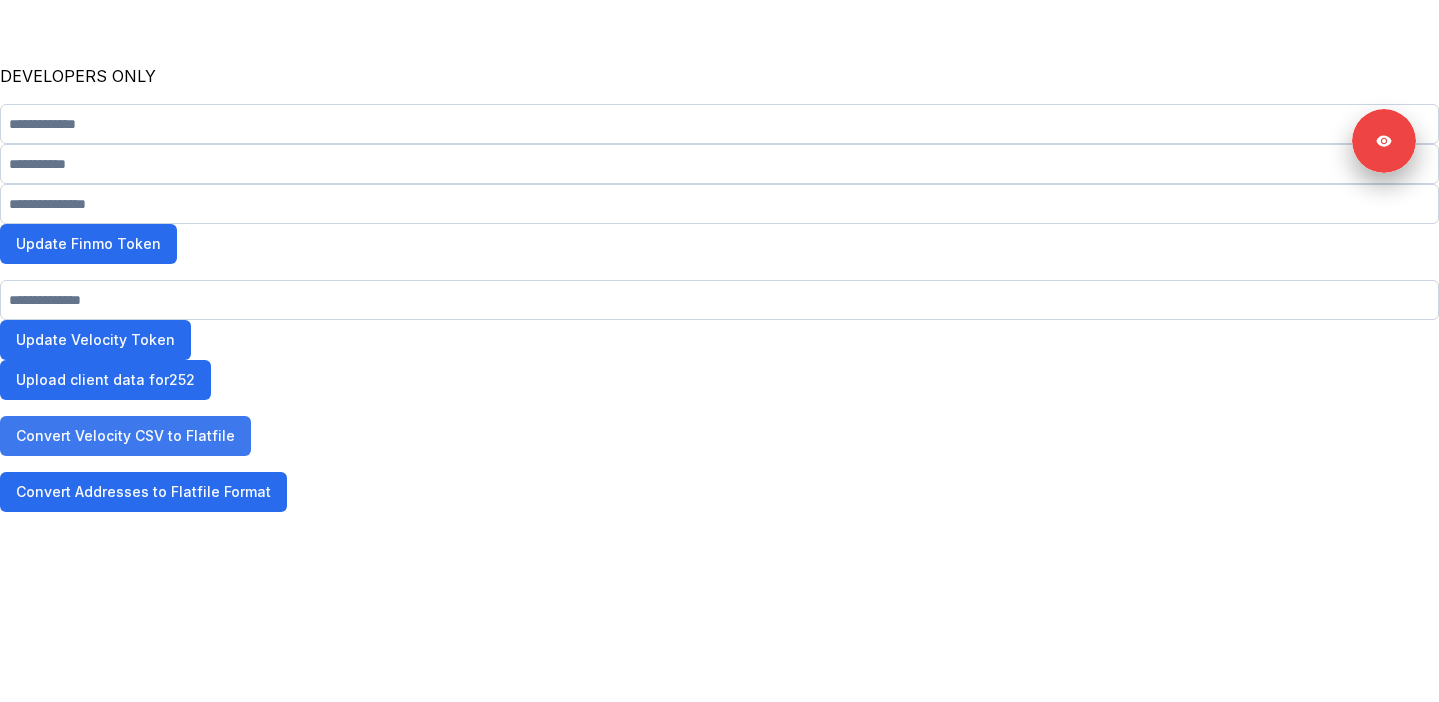 scroll, scrollTop: 0, scrollLeft: 0, axis: both 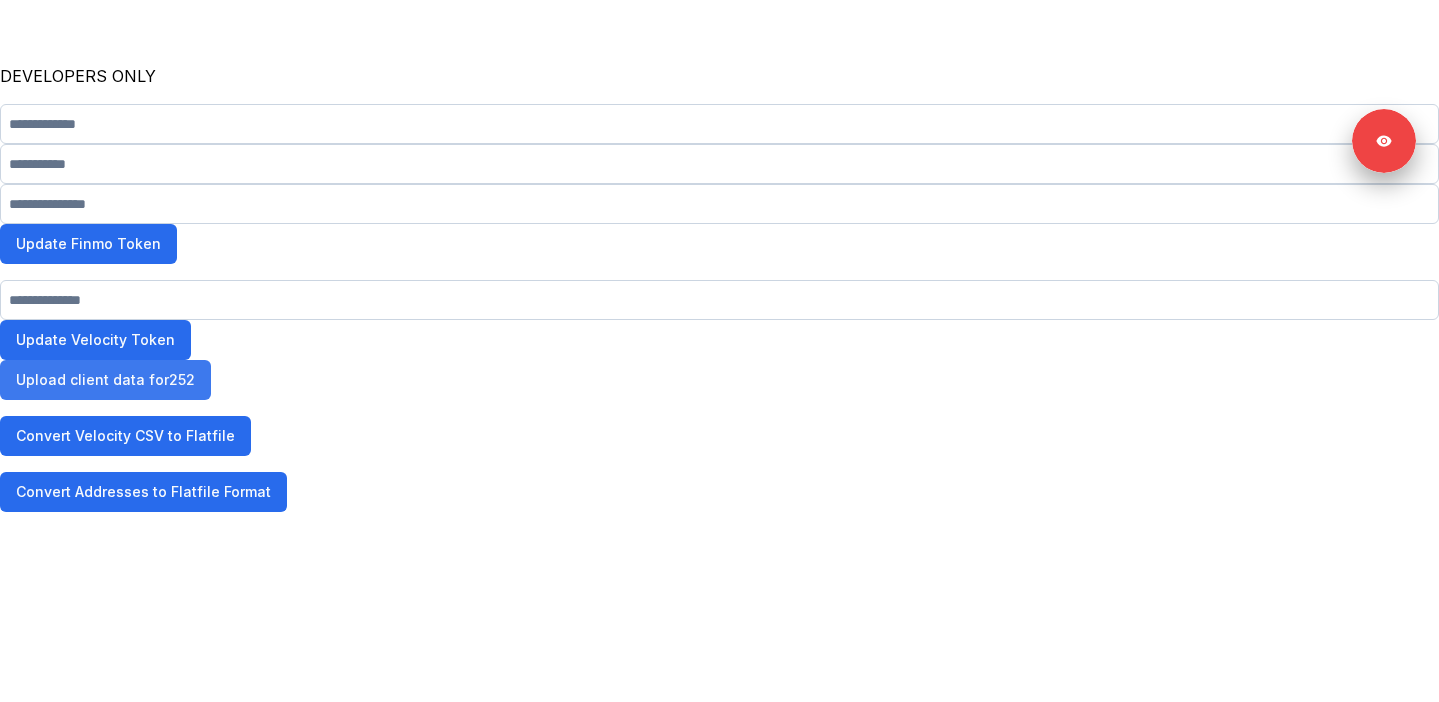 click on "Upload client data for  252" at bounding box center [105, 380] 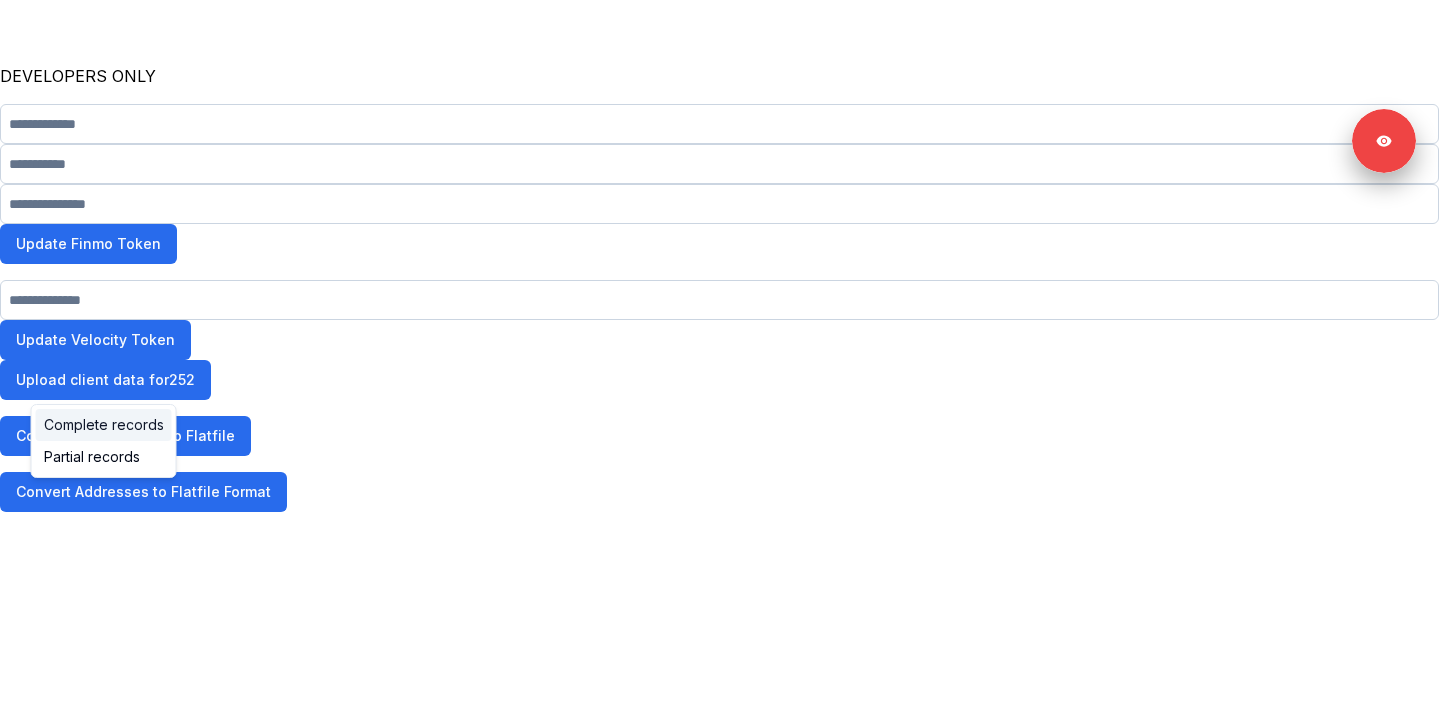 click on "Complete records" at bounding box center [104, 425] 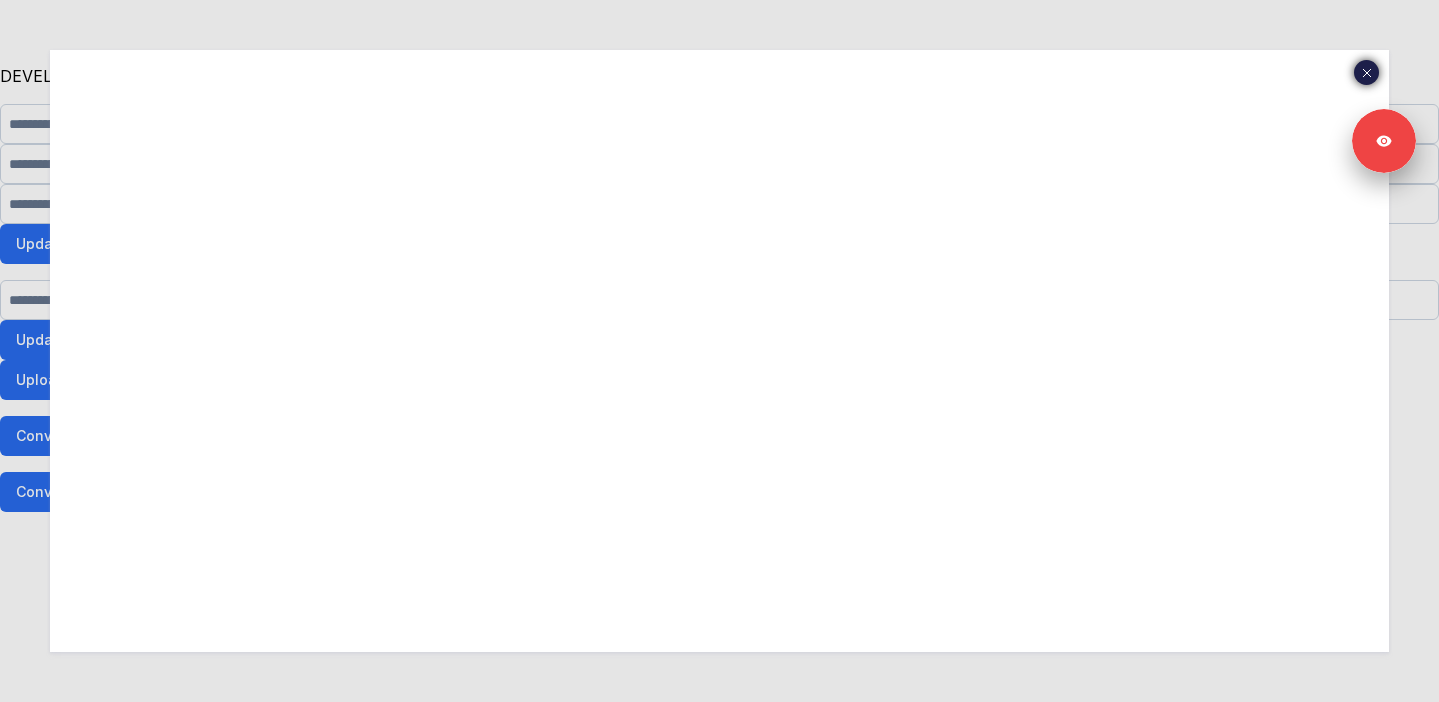 click 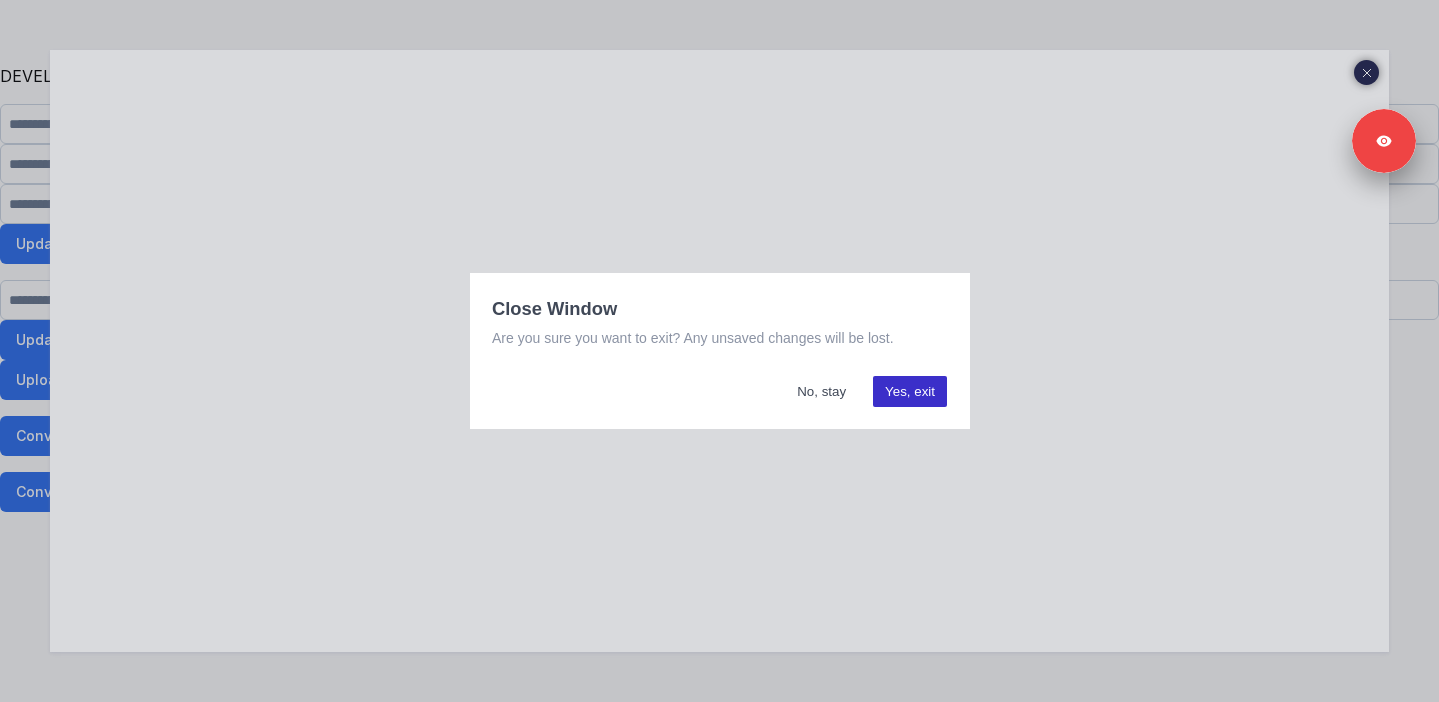 click on "Yes, exit" at bounding box center [910, 391] 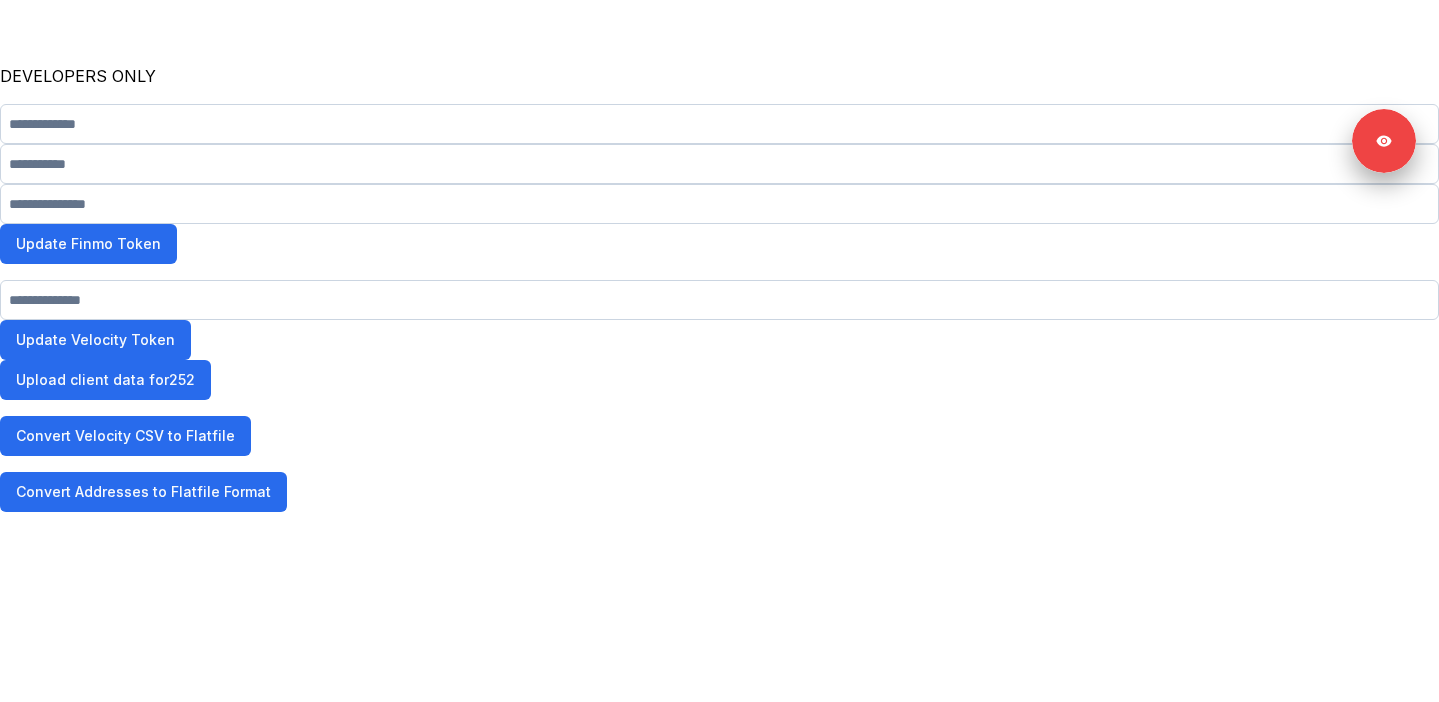 scroll, scrollTop: 0, scrollLeft: 0, axis: both 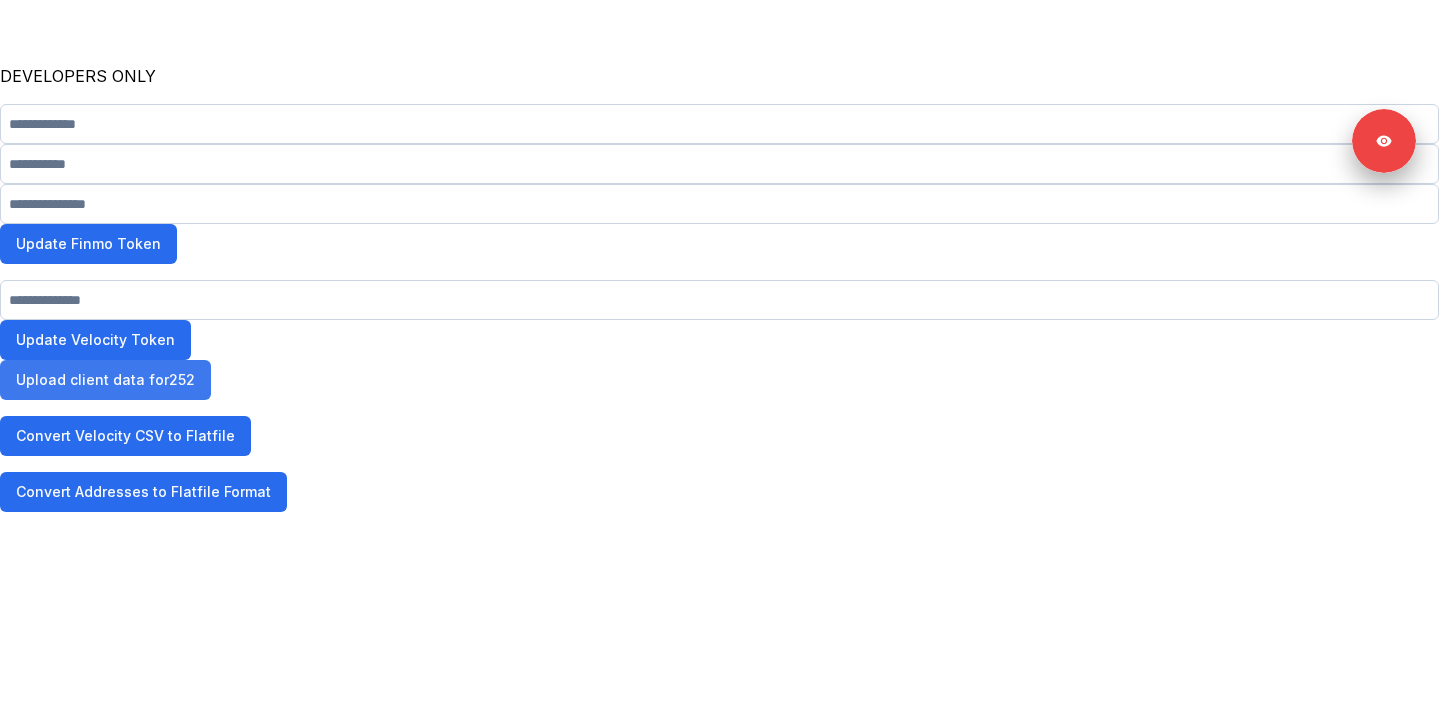 click on "Upload client data for  252" at bounding box center (105, 380) 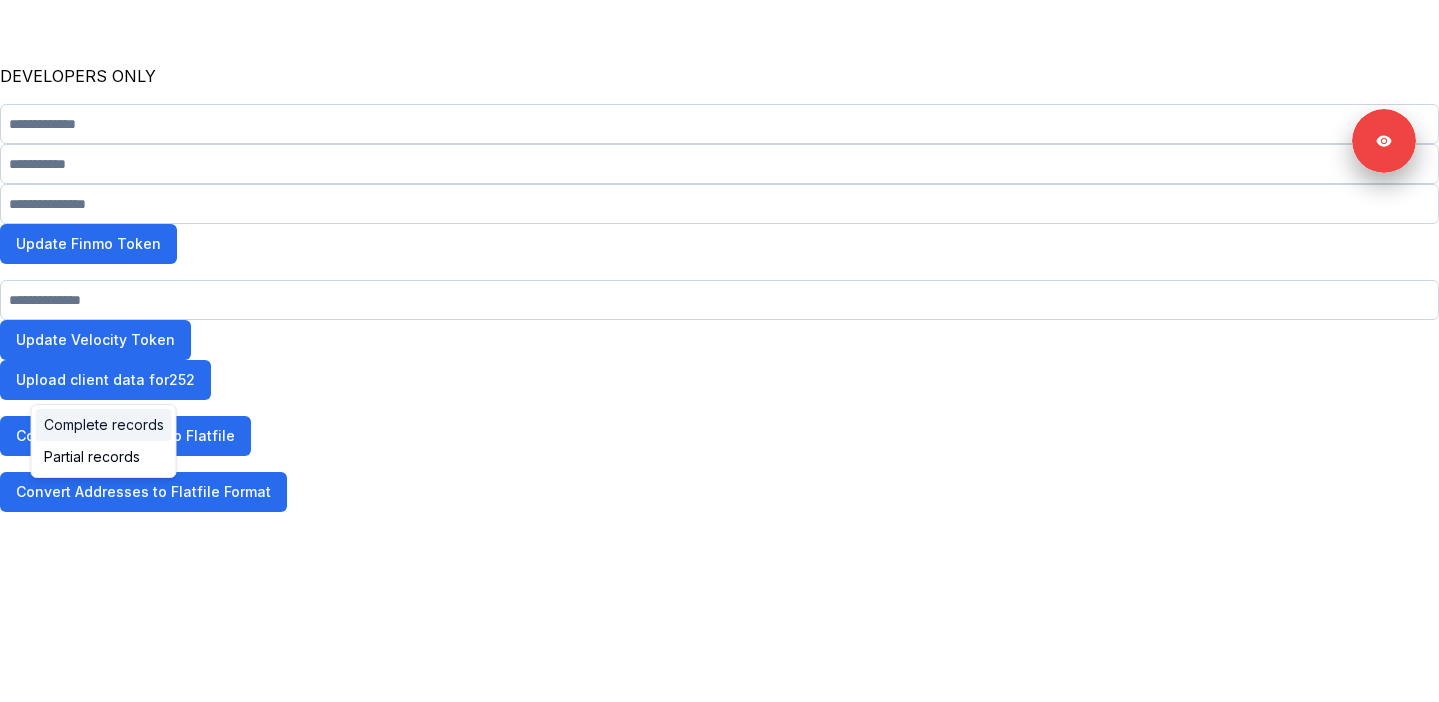 click on "Complete records" at bounding box center (104, 425) 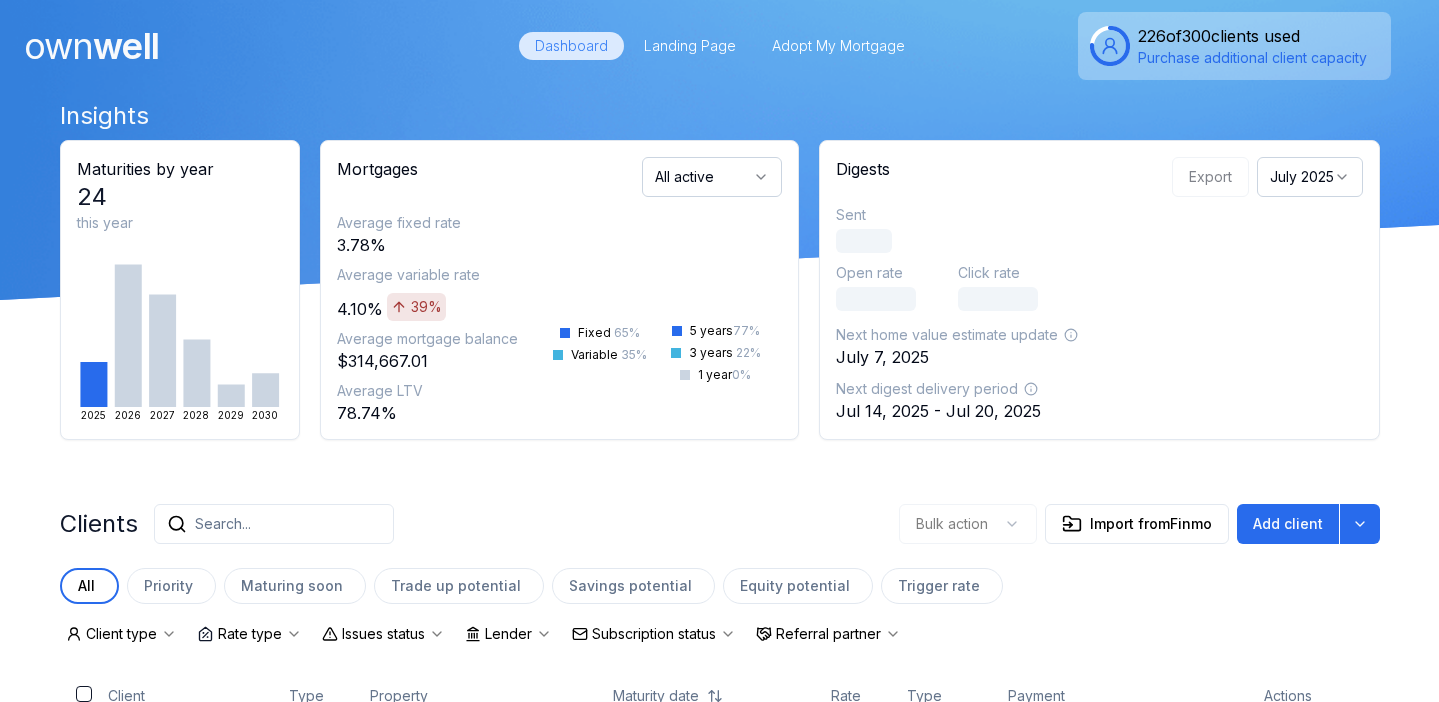 scroll, scrollTop: 0, scrollLeft: 0, axis: both 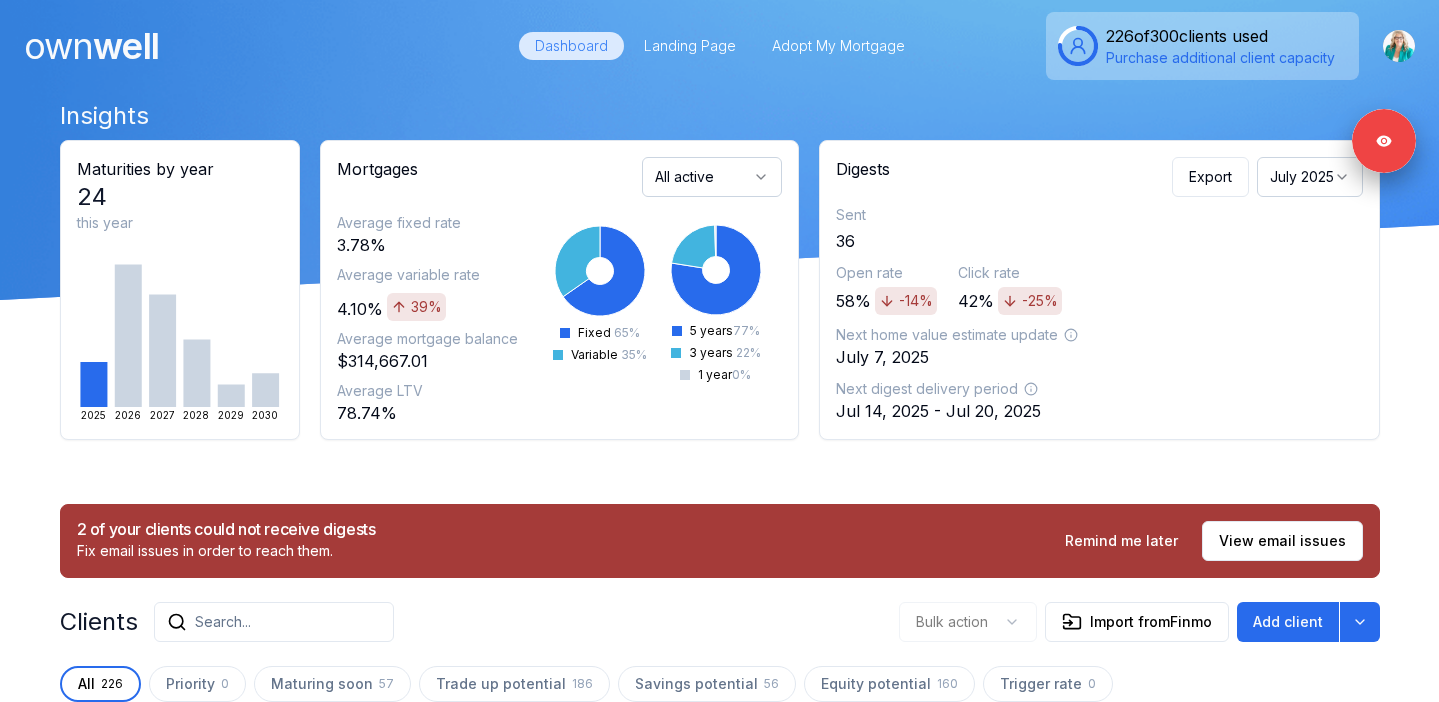 click on "Purchase additional client capacity" at bounding box center [1220, 58] 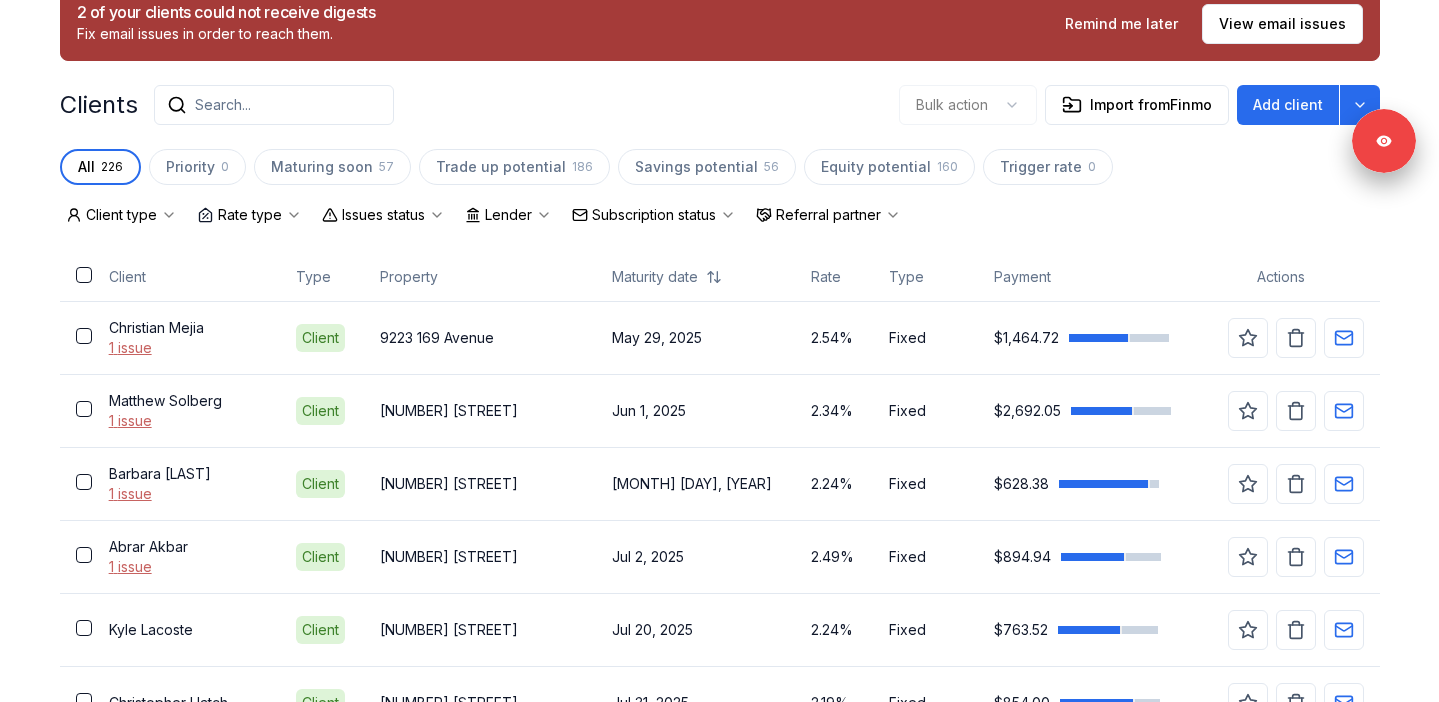 scroll, scrollTop: 560, scrollLeft: 0, axis: vertical 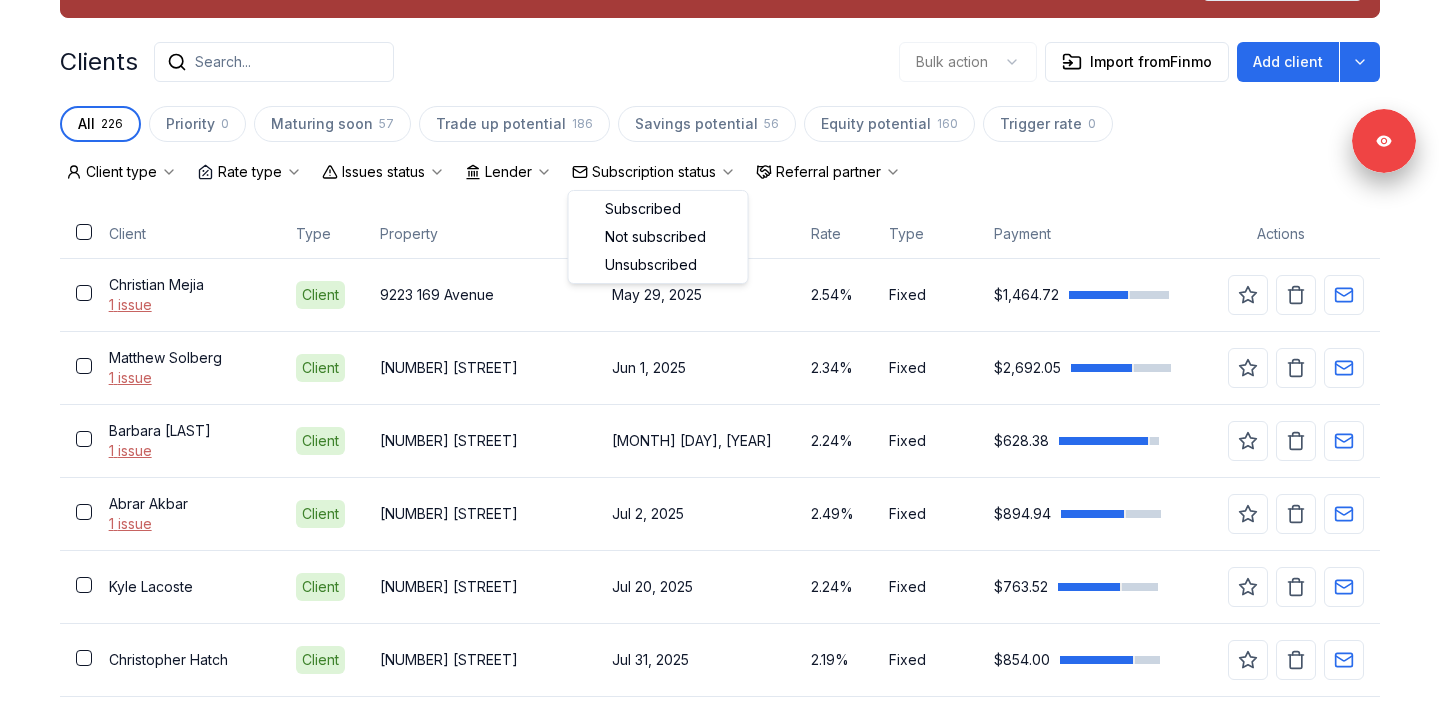 click on "Subscription status" at bounding box center (654, 172) 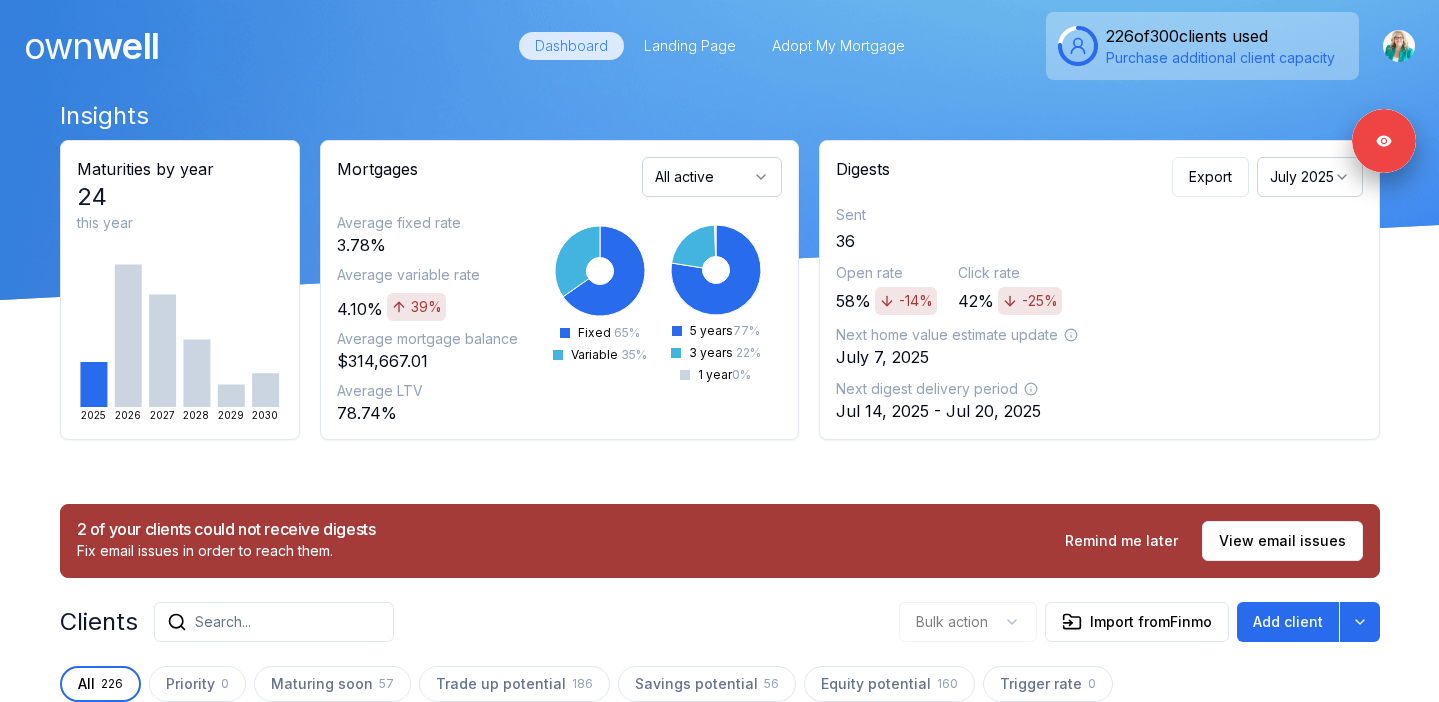 scroll, scrollTop: 288, scrollLeft: 0, axis: vertical 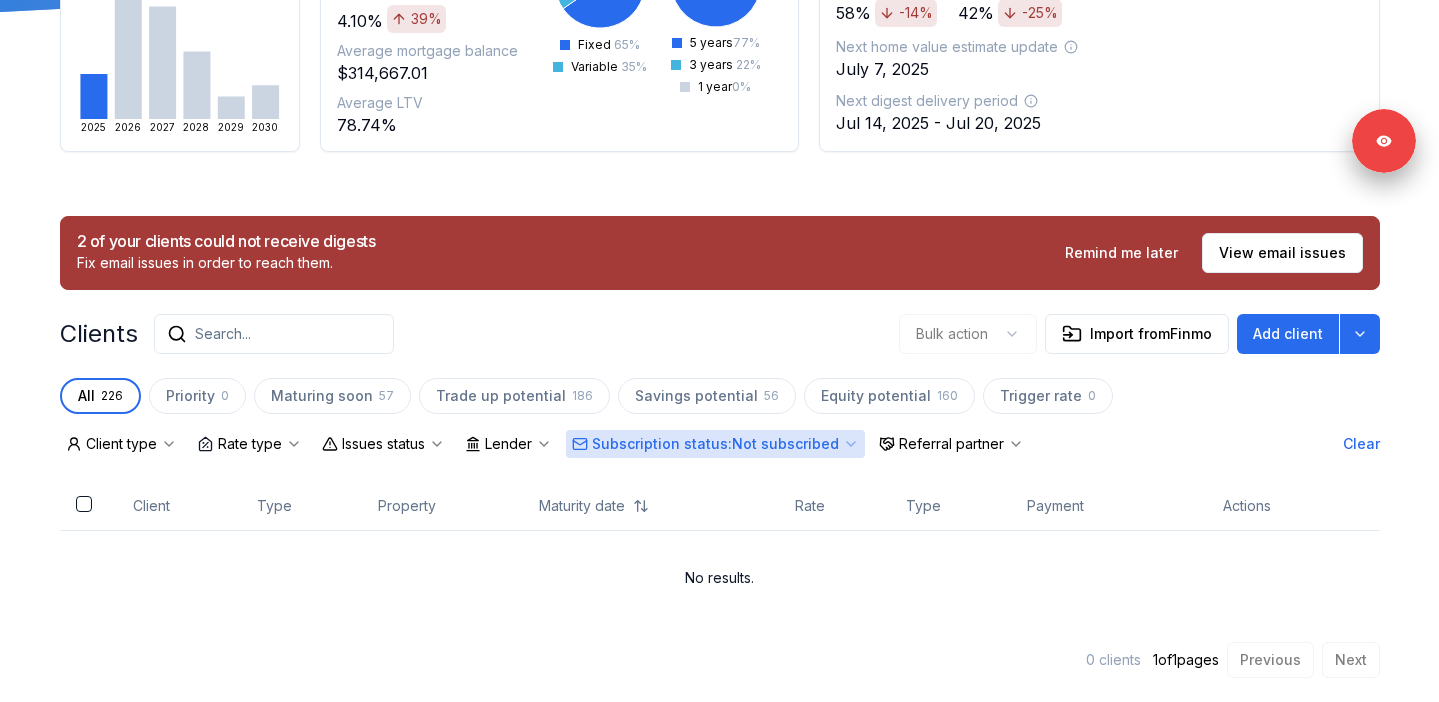 click on "Subscription status :  Not subscribed" at bounding box center [715, 444] 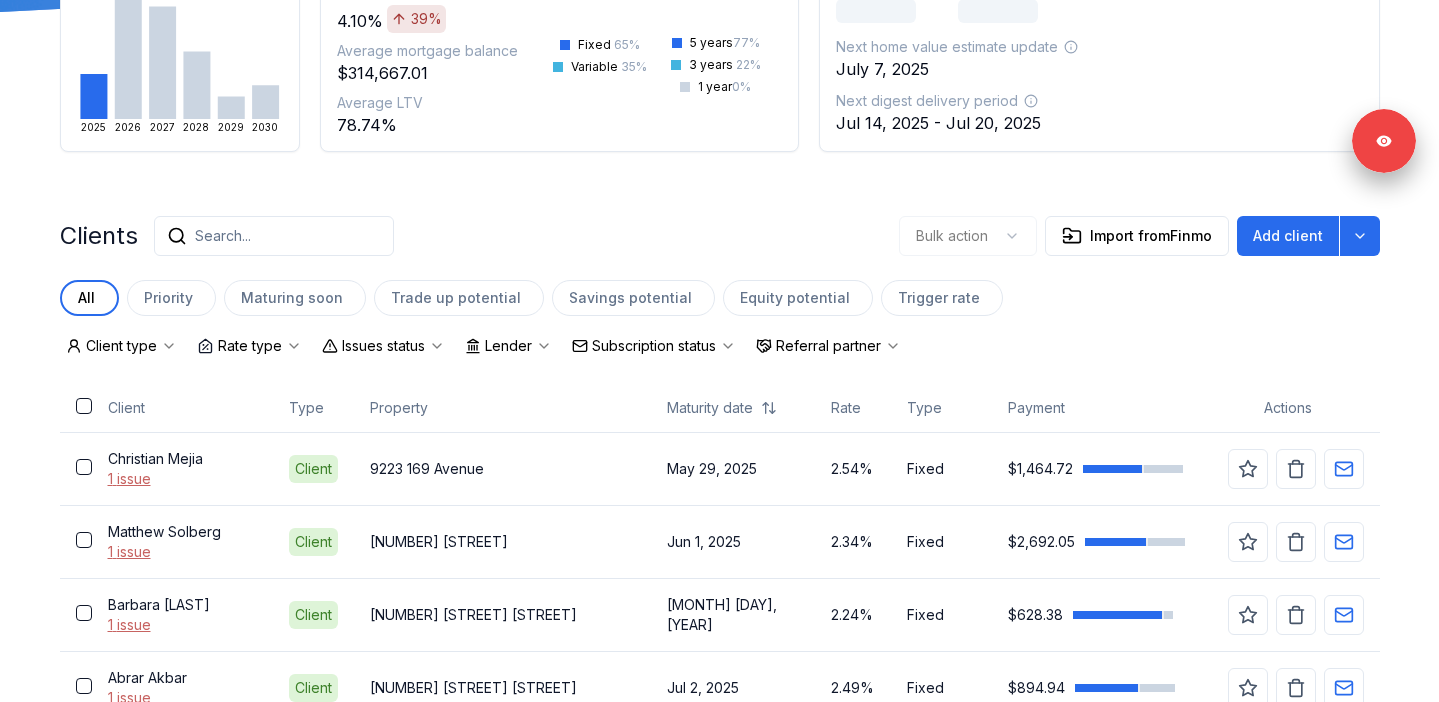 scroll, scrollTop: 0, scrollLeft: 0, axis: both 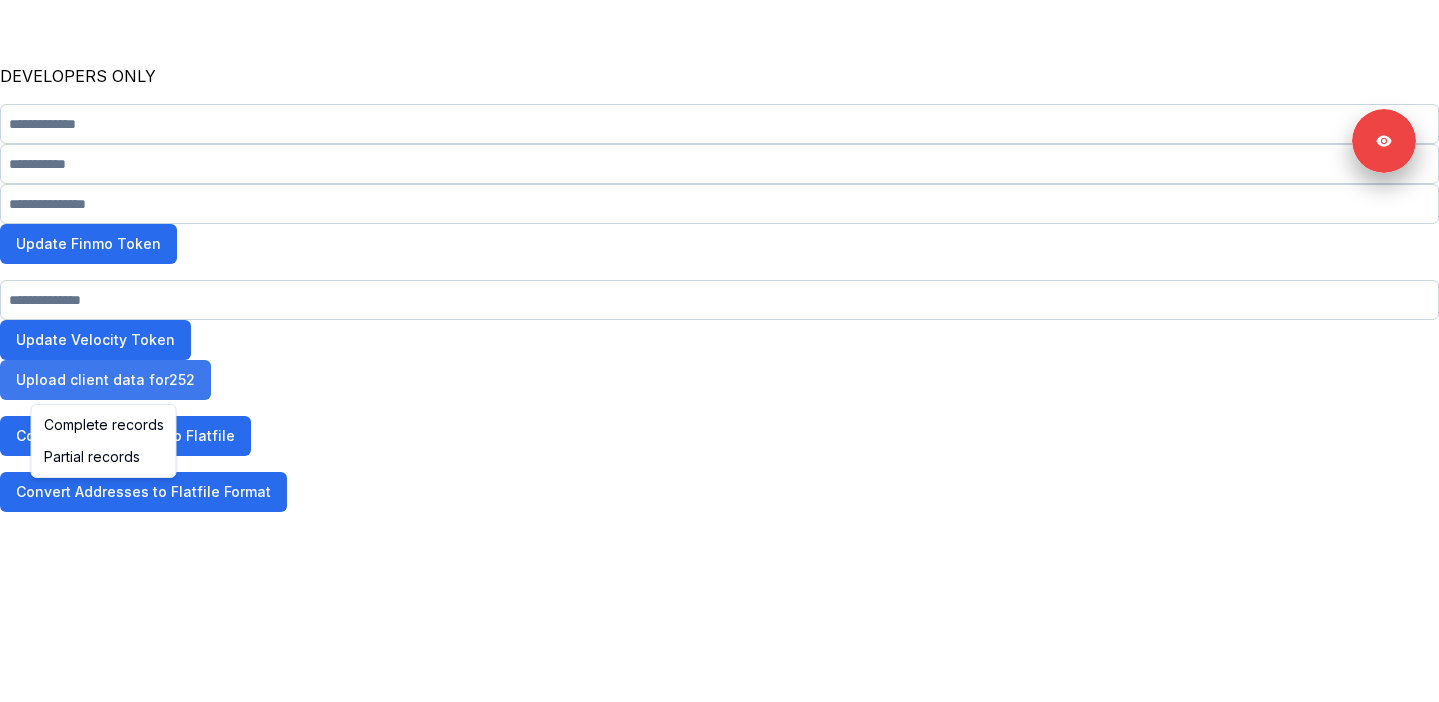 click on "Upload client data for  252" at bounding box center [105, 380] 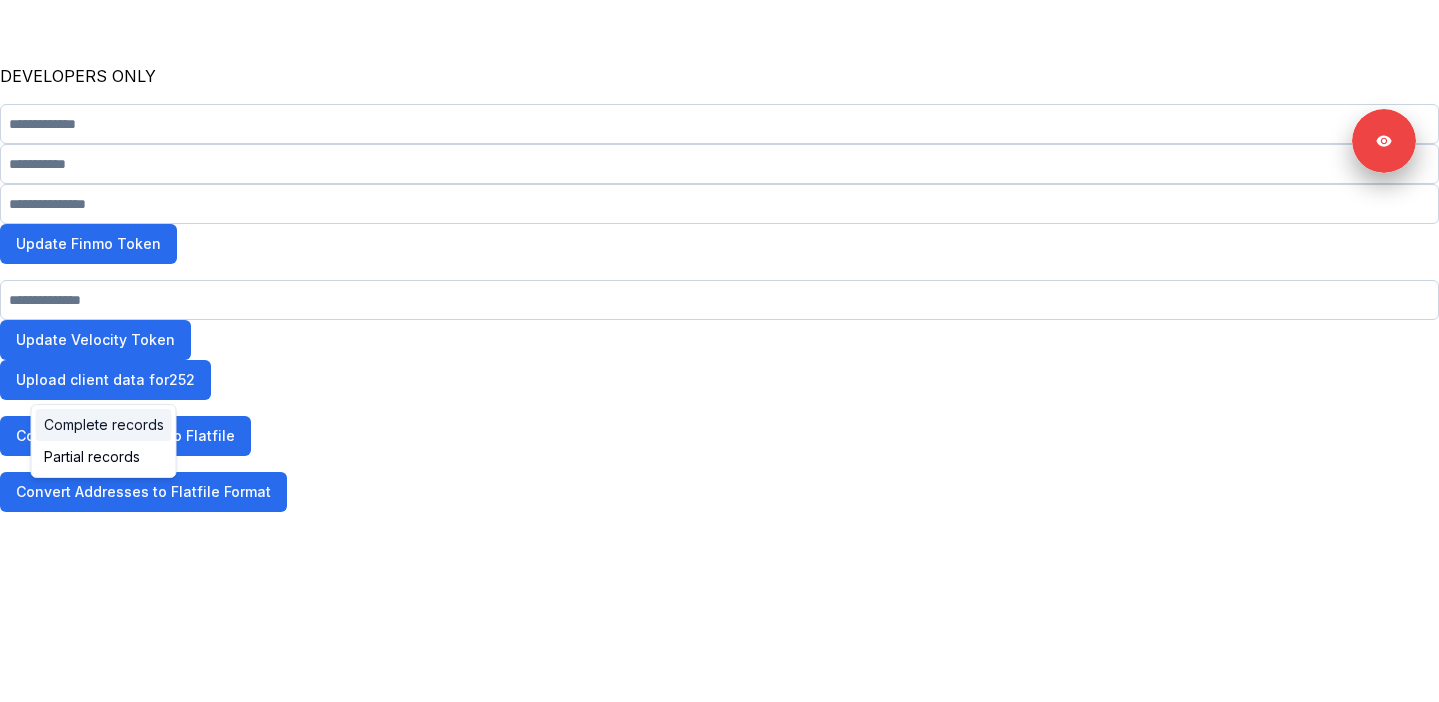 click on "Complete records" at bounding box center [104, 425] 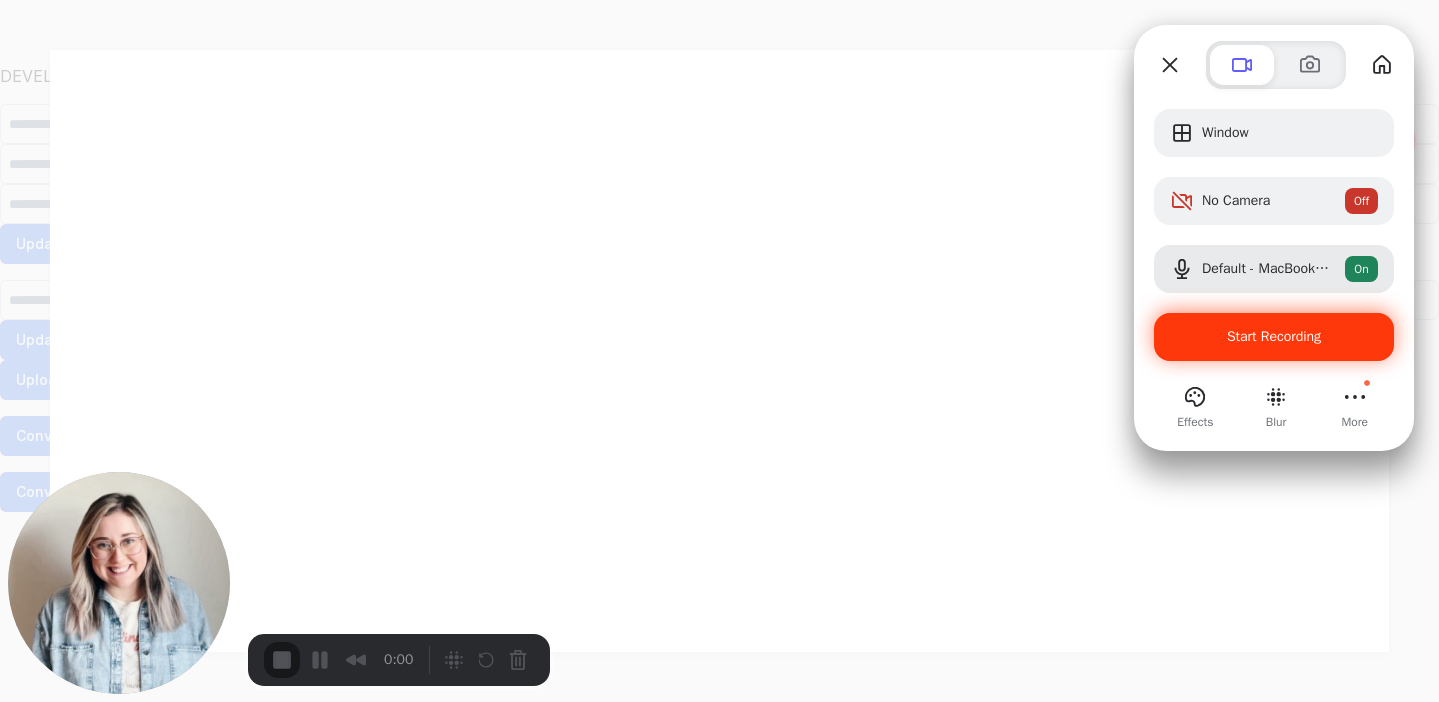 click on "Start Recording" at bounding box center (1274, 337) 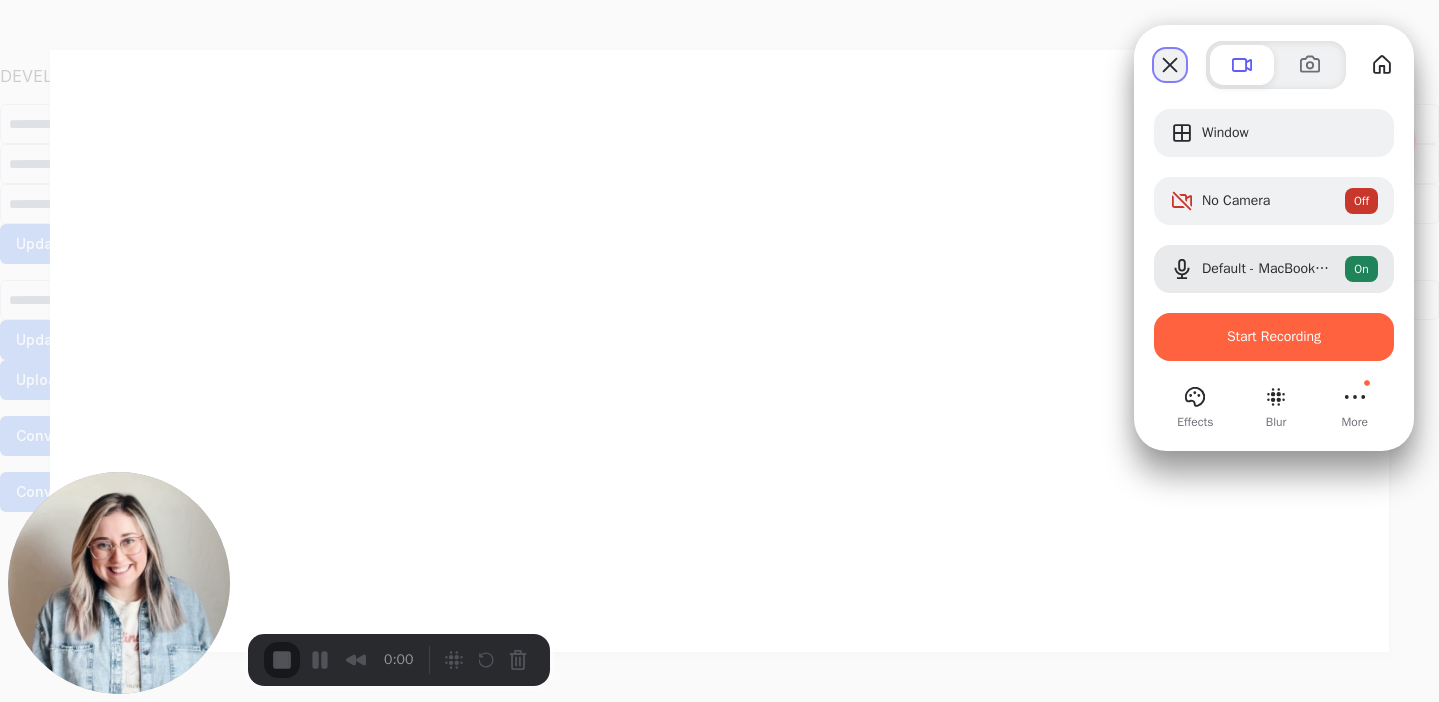 click at bounding box center [1170, 65] 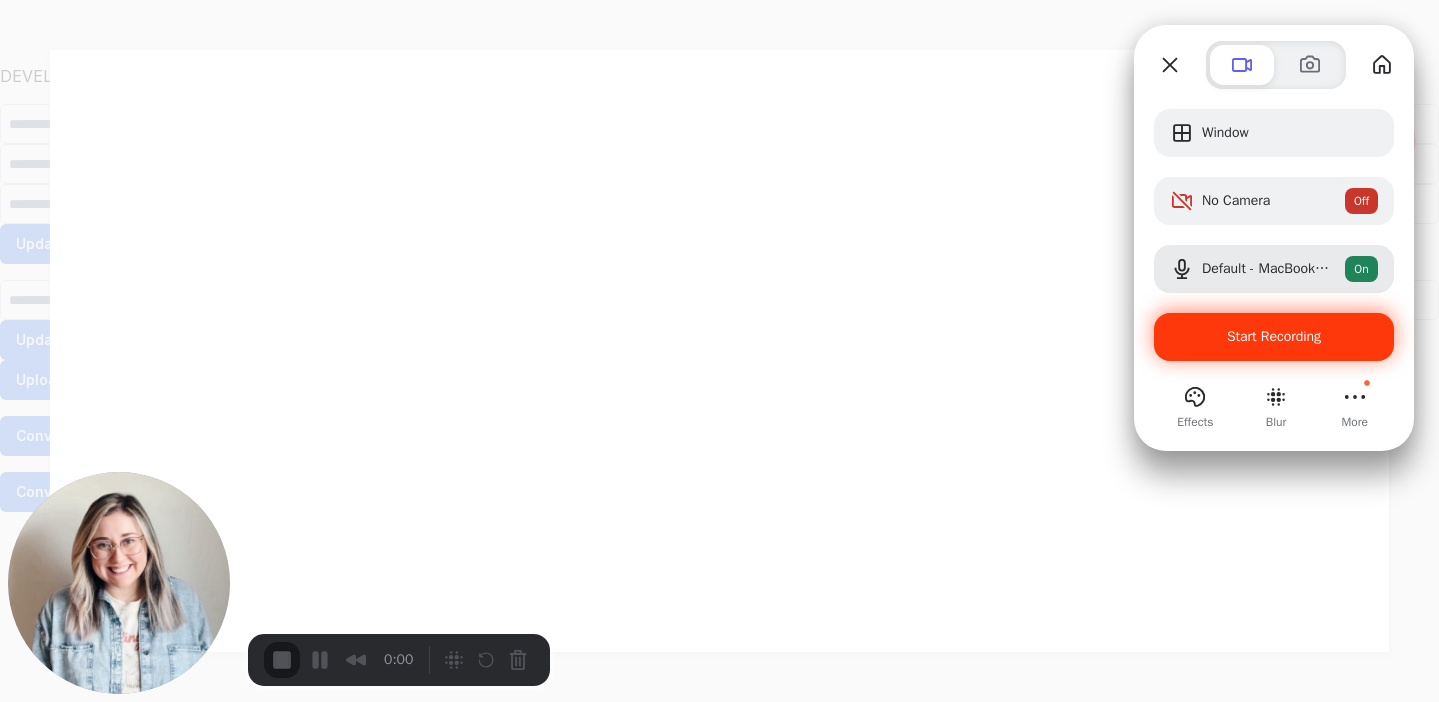 click on "Start Recording" at bounding box center (1274, 336) 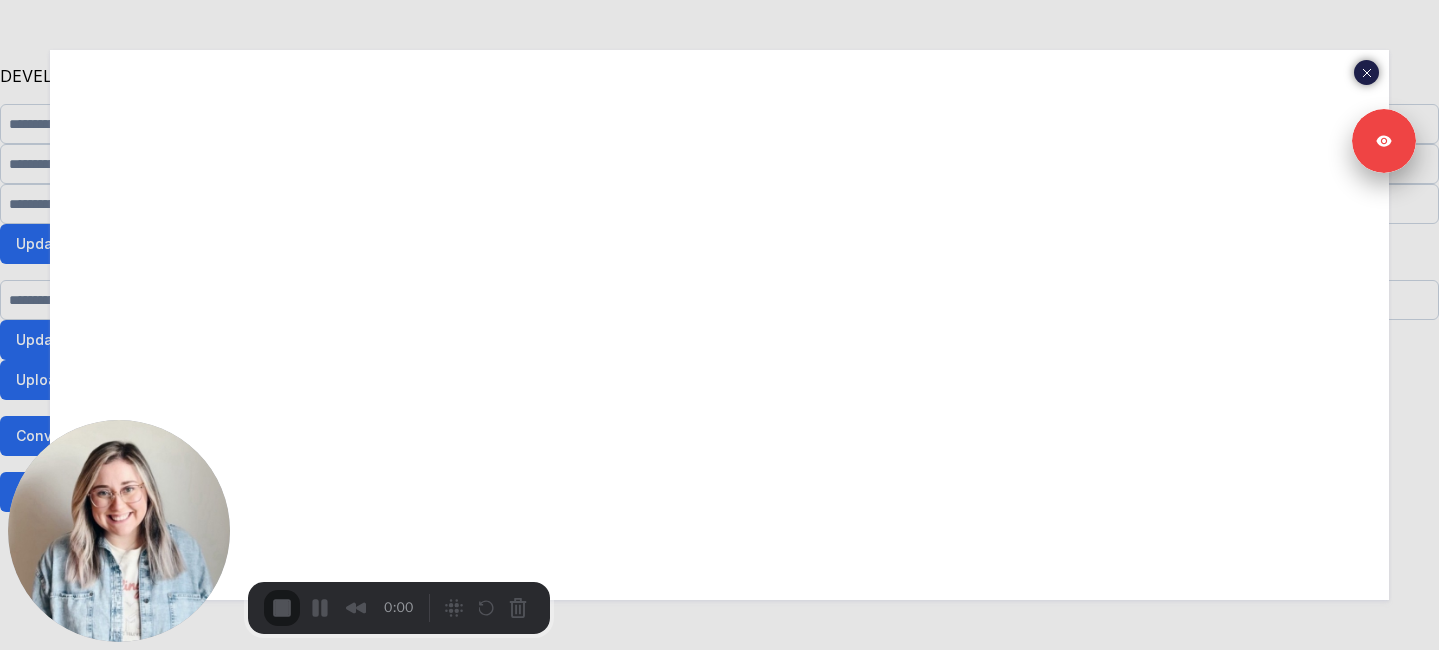click on "You're ready to record! The tab you selected to record will be captured once you start recording. Start Recording" at bounding box center (719, 681) 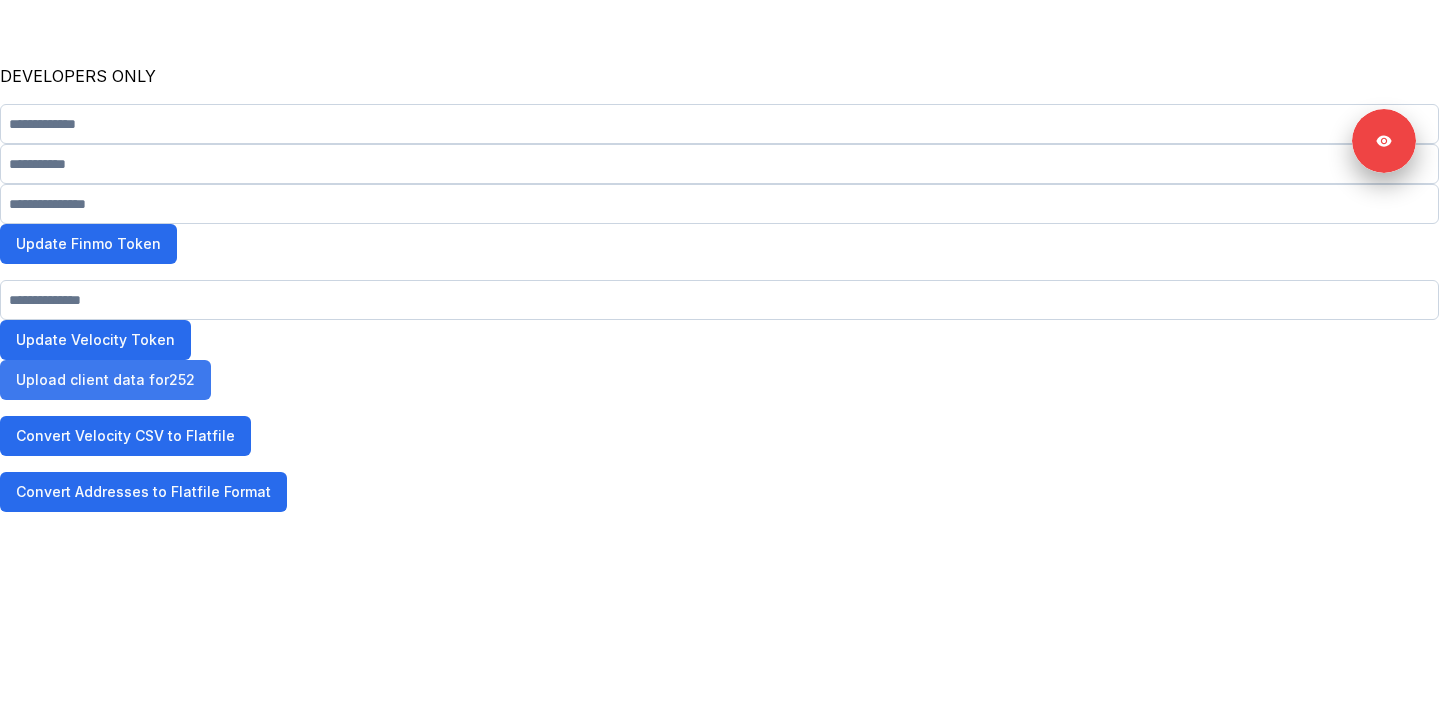 click on "Upload client data for  252" at bounding box center [105, 380] 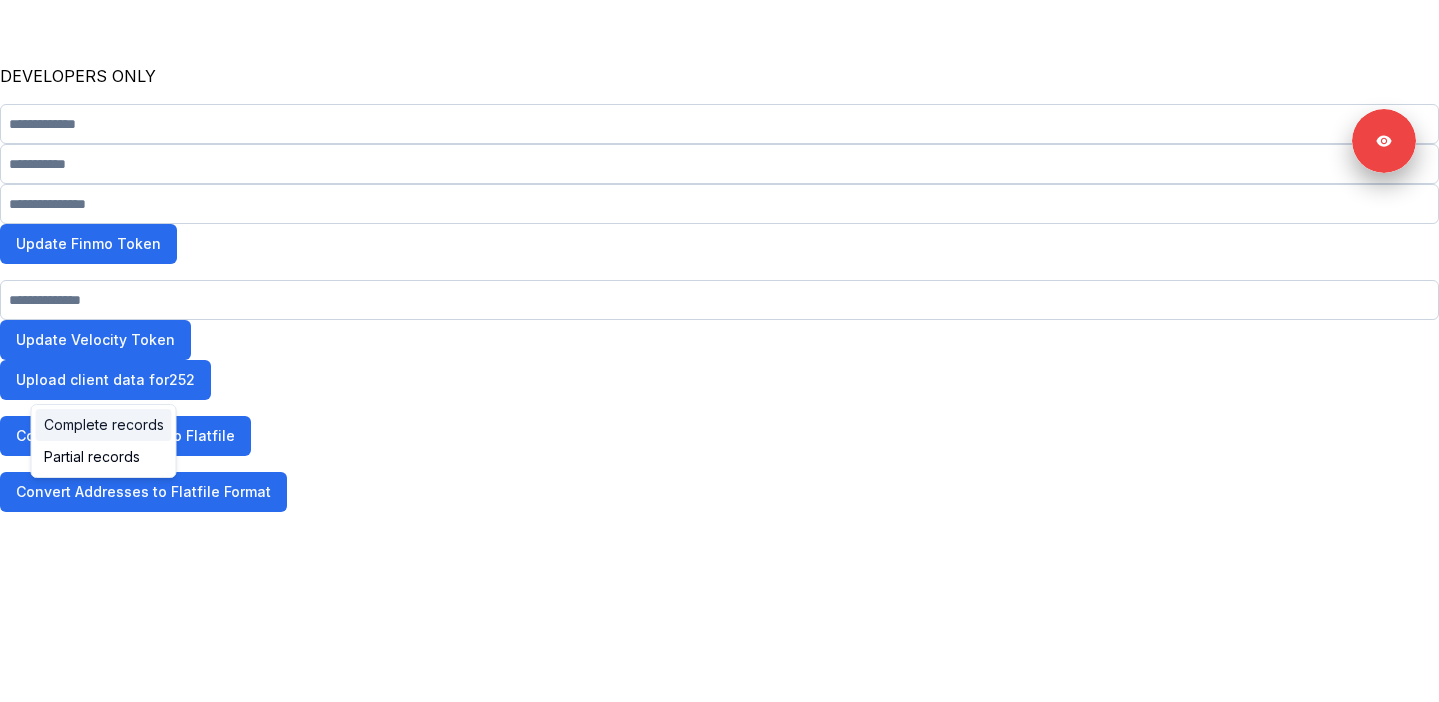 click on "Complete records" at bounding box center [104, 425] 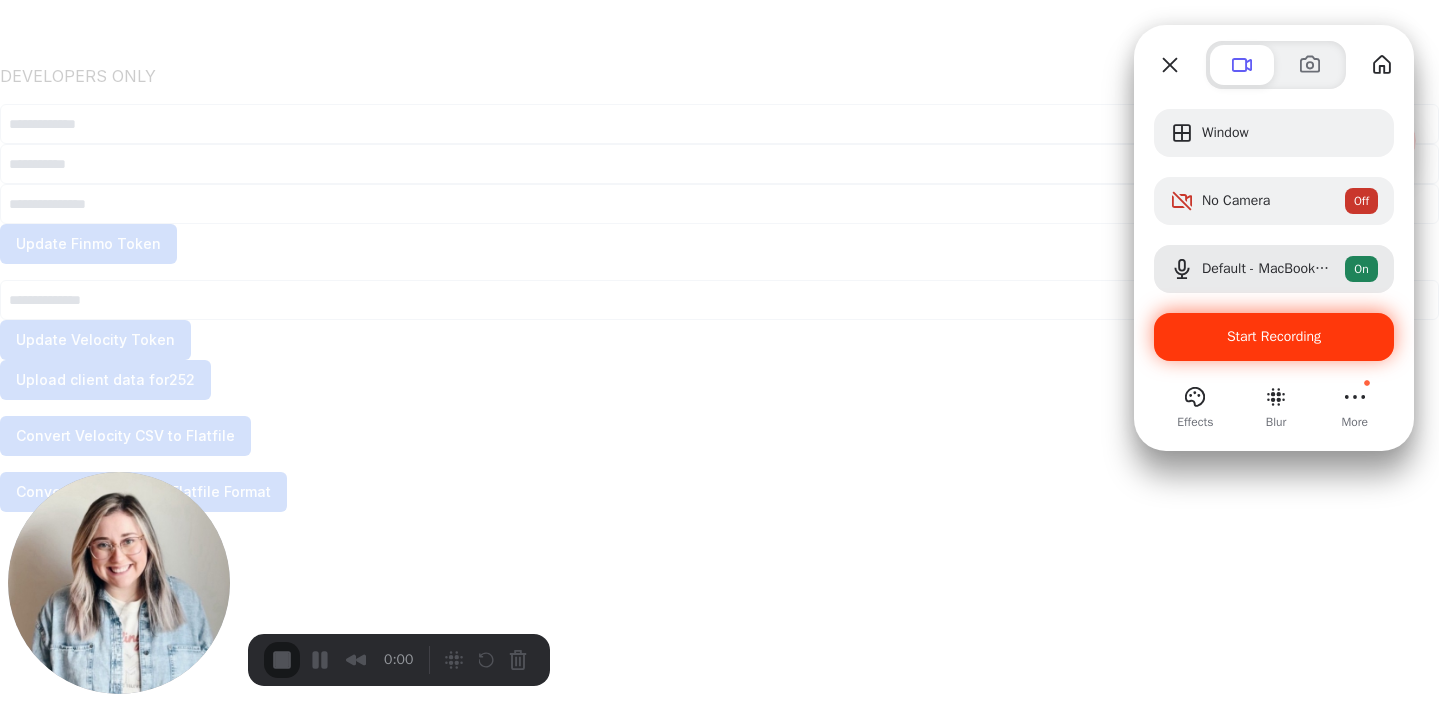 click on "Start Recording" at bounding box center (1274, 337) 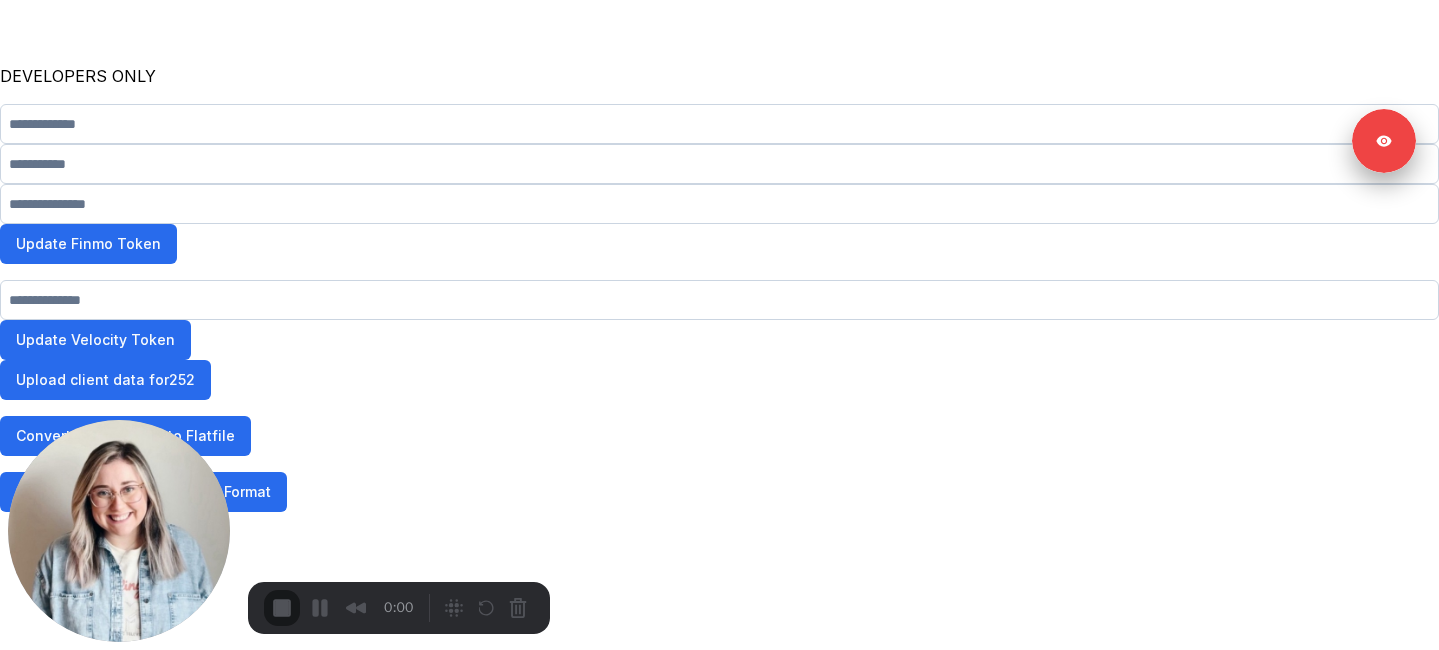 click on "Start Recording" at bounding box center (54, 702) 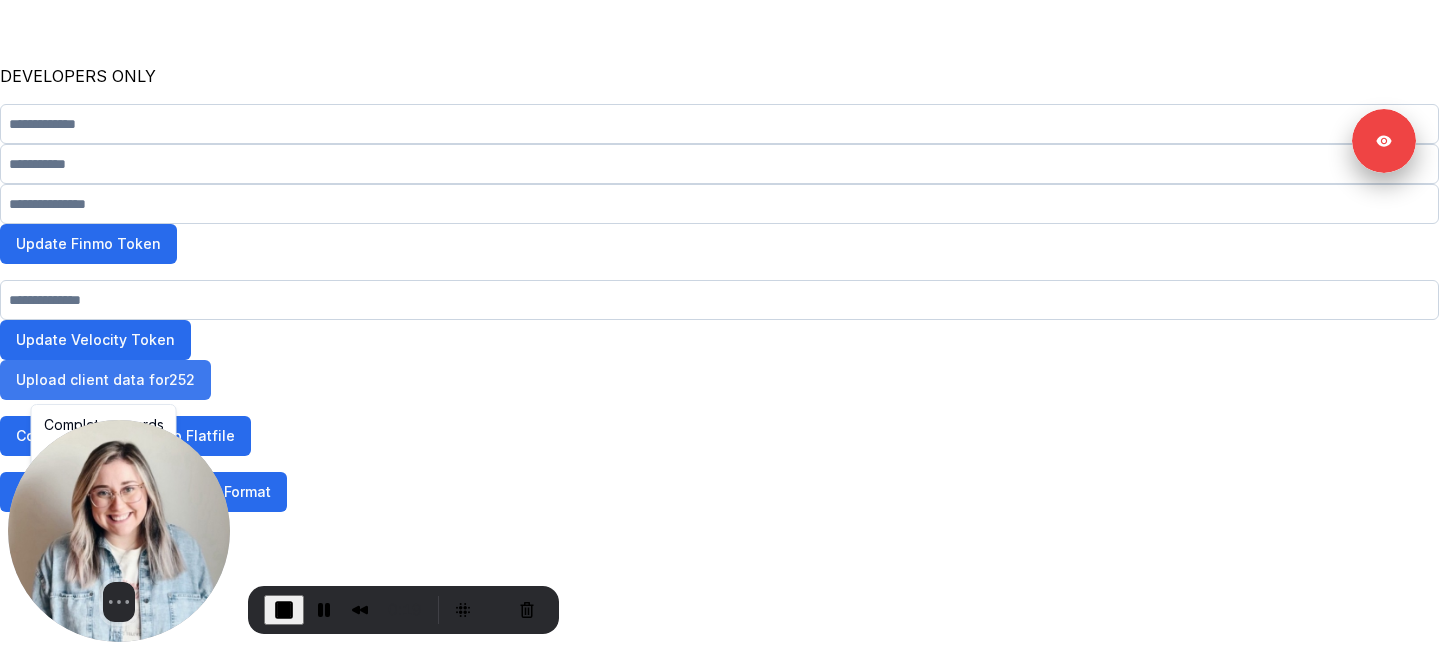 click on "Upload client data for  252" at bounding box center [105, 380] 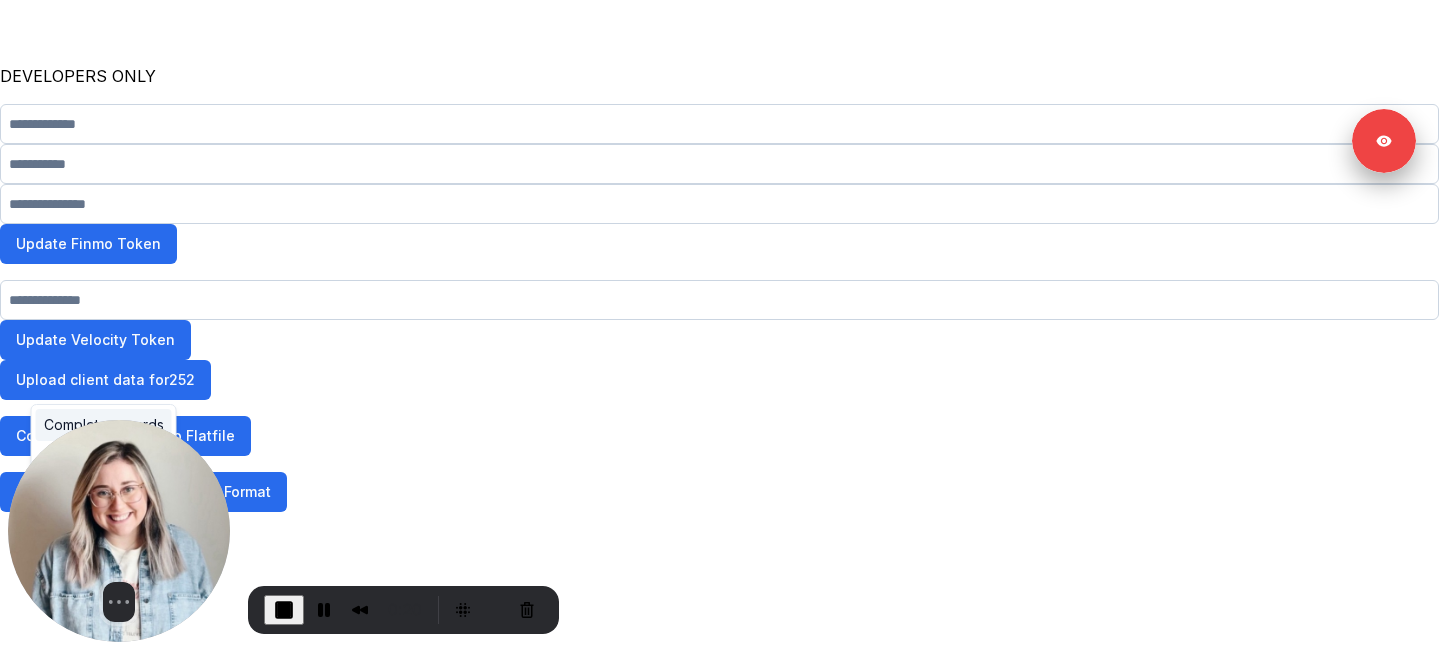 click on "Complete records" at bounding box center (104, 425) 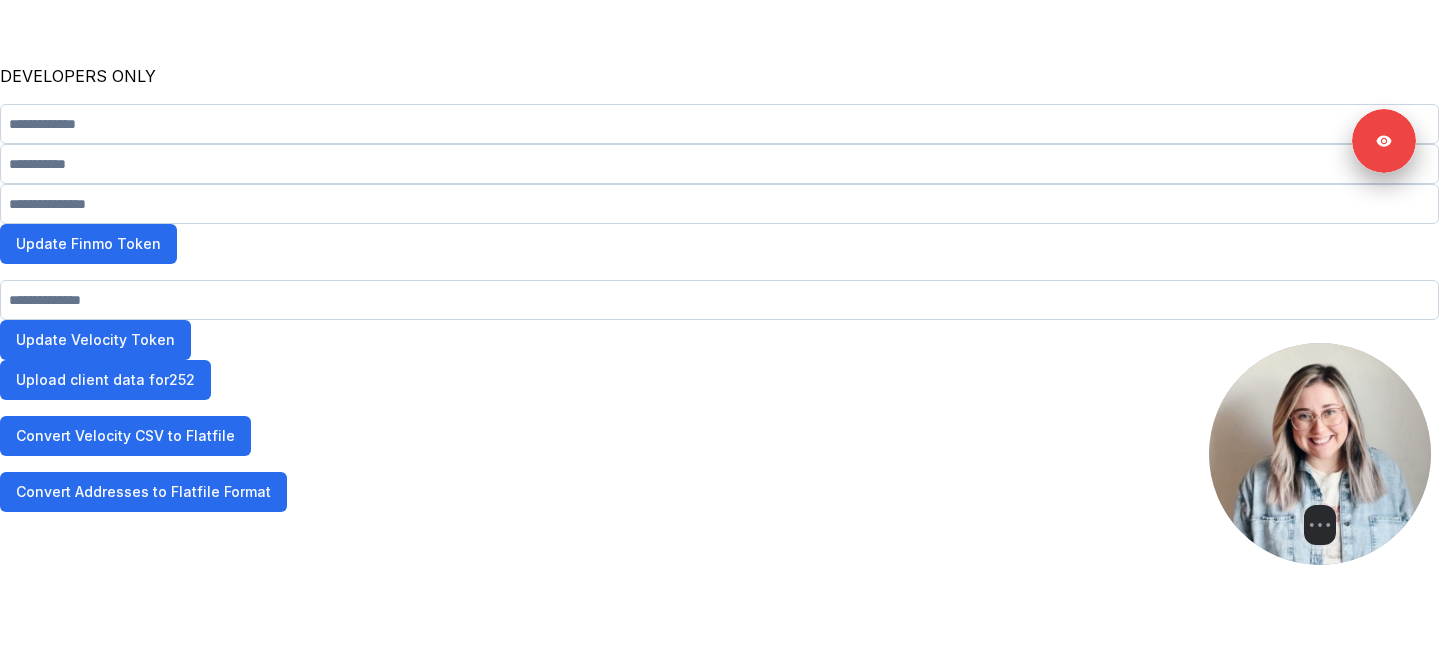 drag, startPoint x: 162, startPoint y: 520, endPoint x: 1425, endPoint y: 443, distance: 1265.345 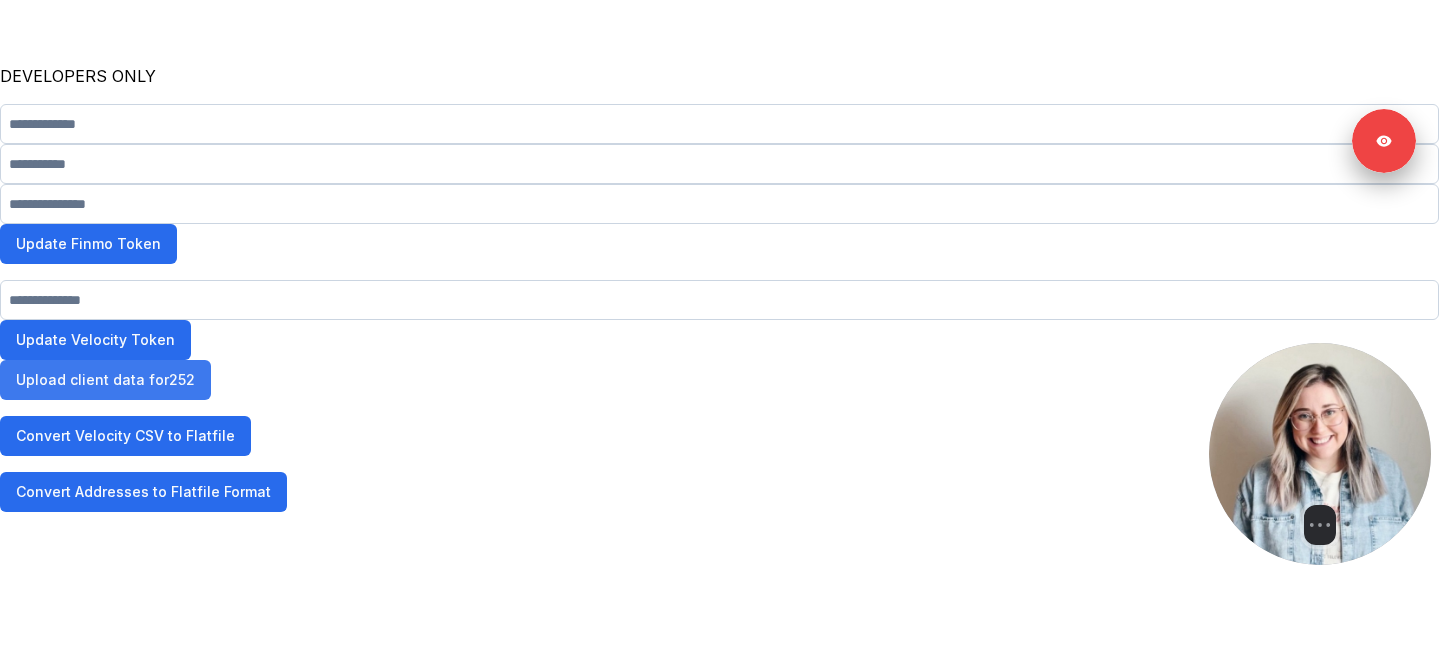 click on "Upload client data for  252" at bounding box center [105, 380] 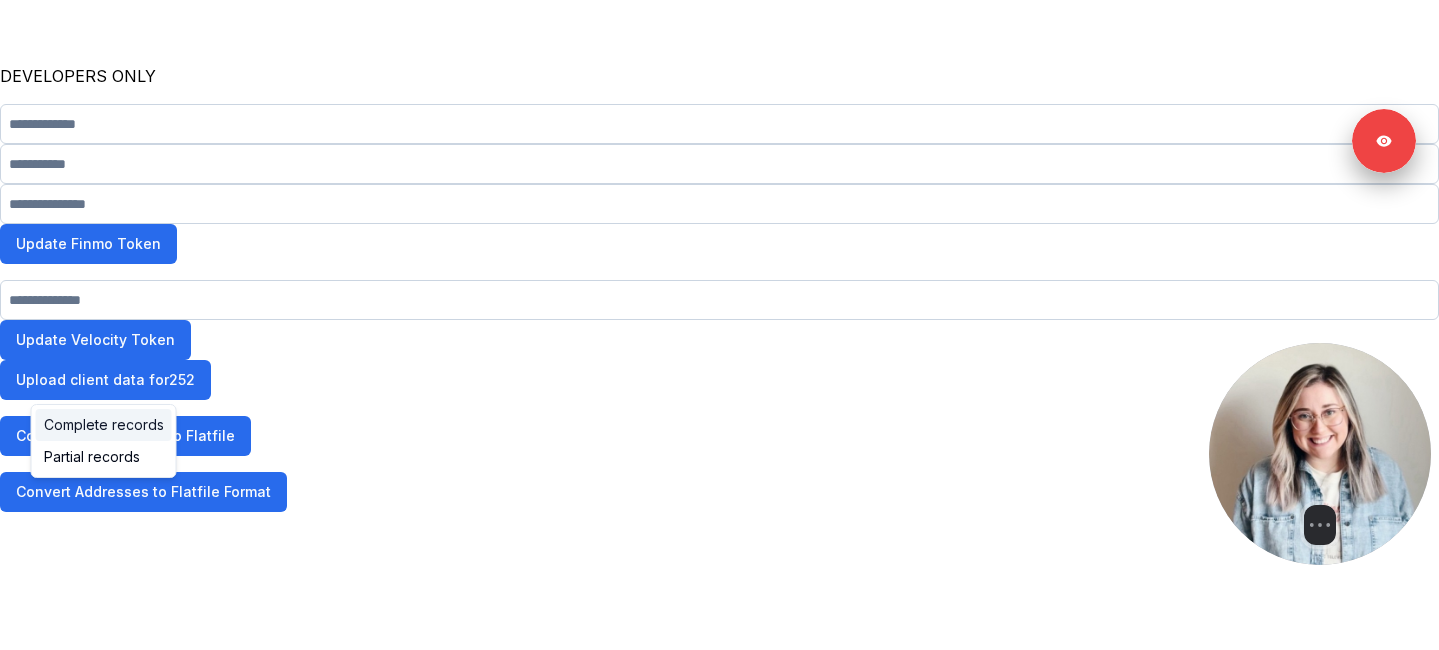 click on "Complete records" at bounding box center [104, 425] 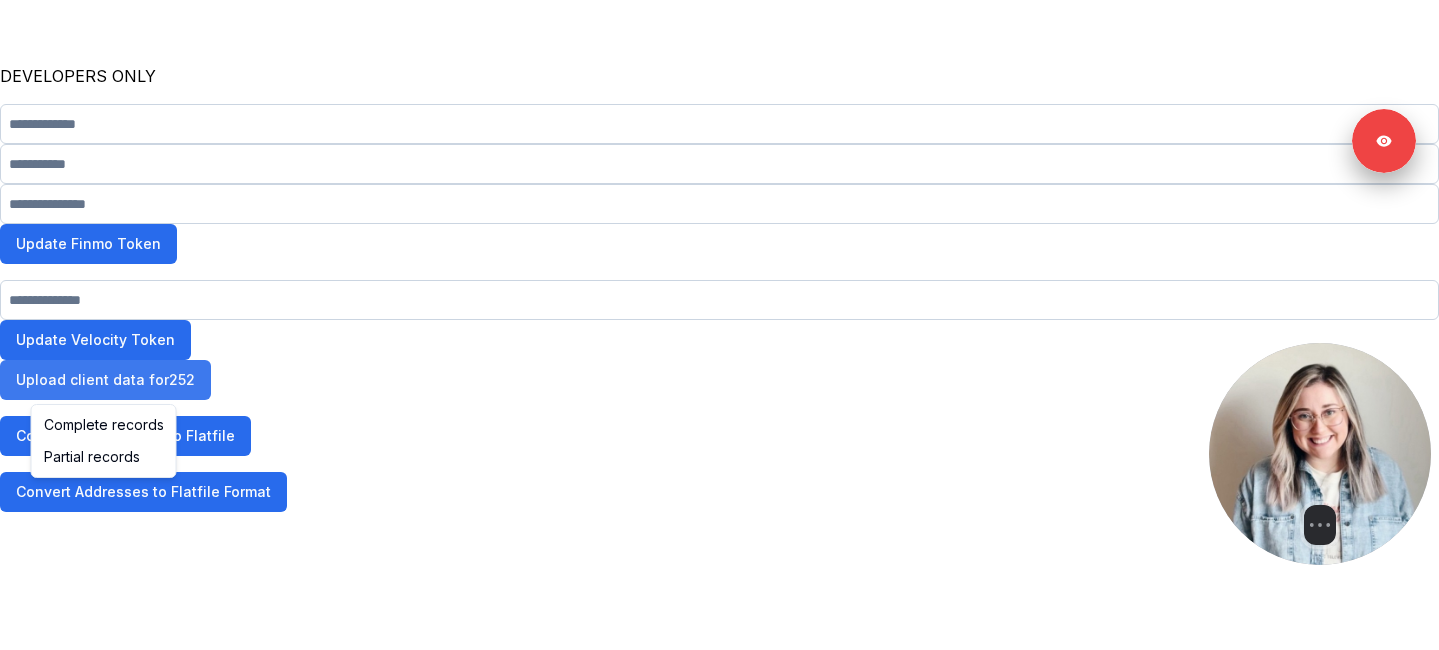click on "Upload client data for  252" at bounding box center [105, 380] 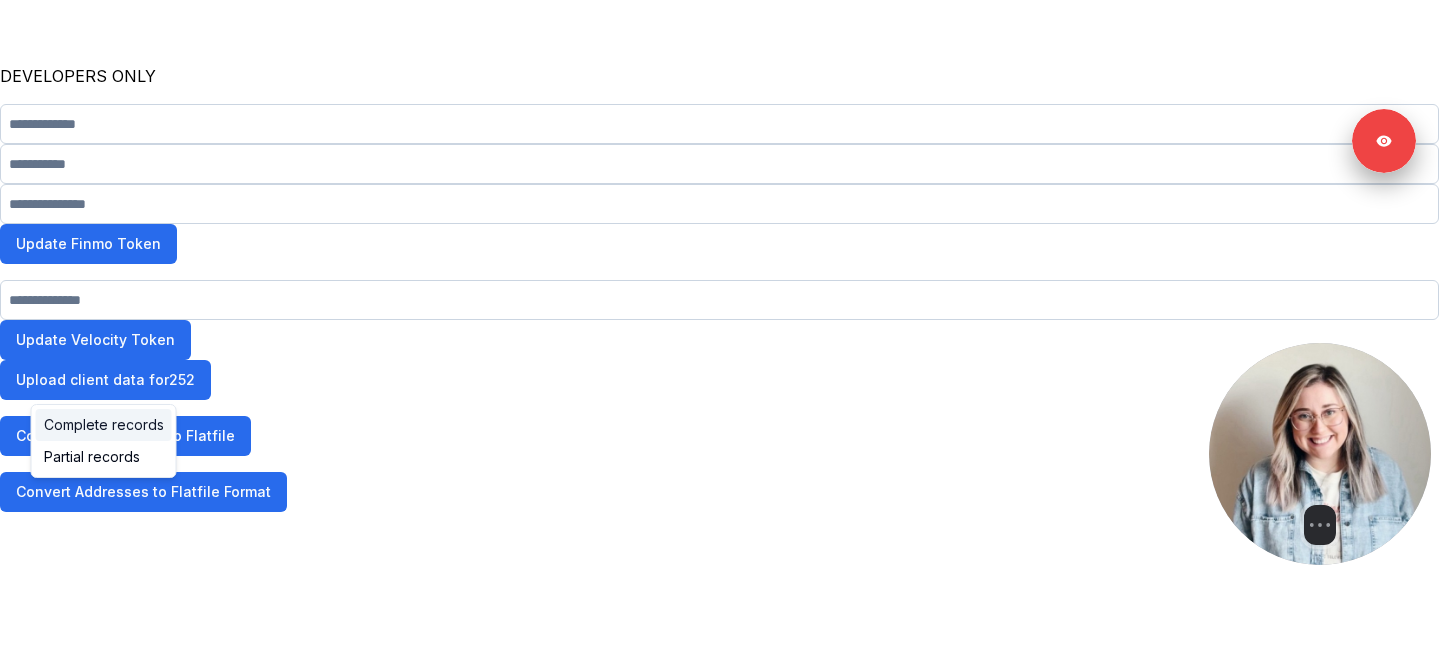 click on "Complete records" at bounding box center [104, 425] 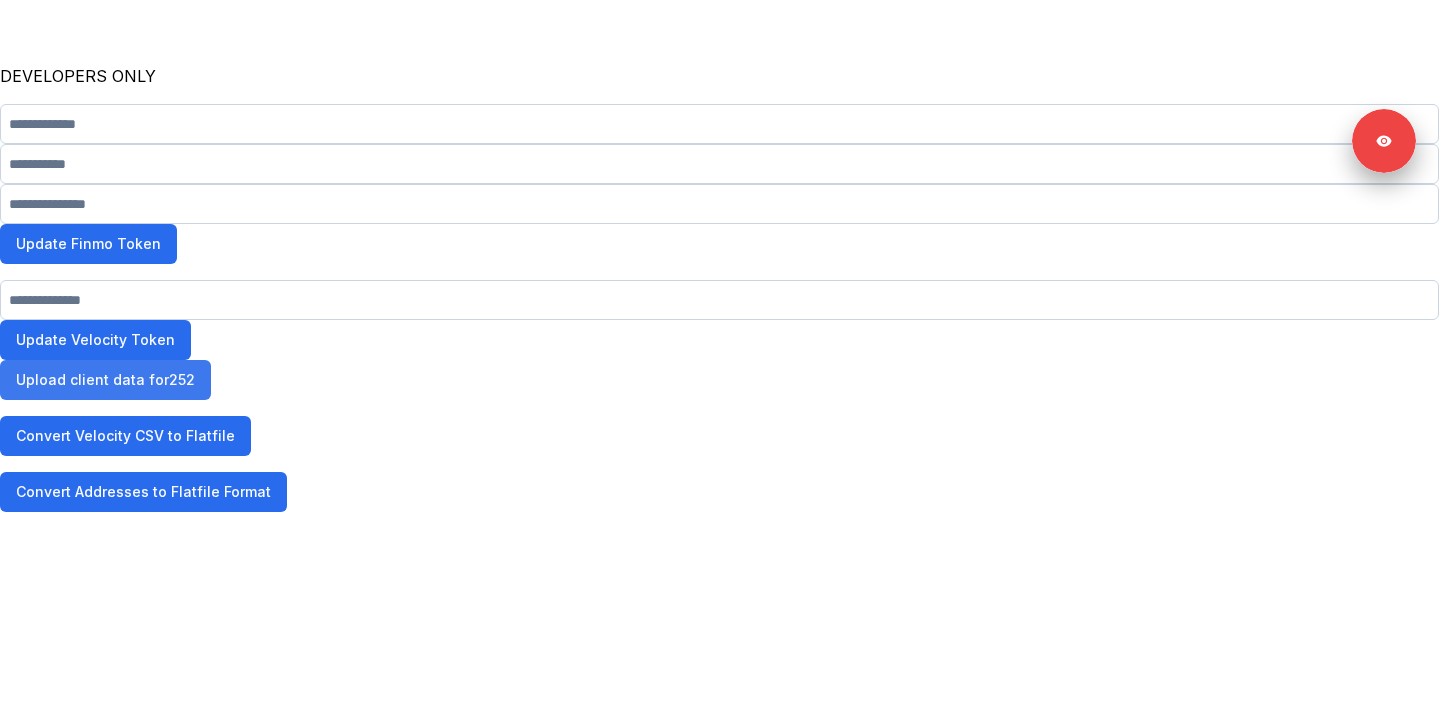 click on "Upload client data for  252" at bounding box center [105, 380] 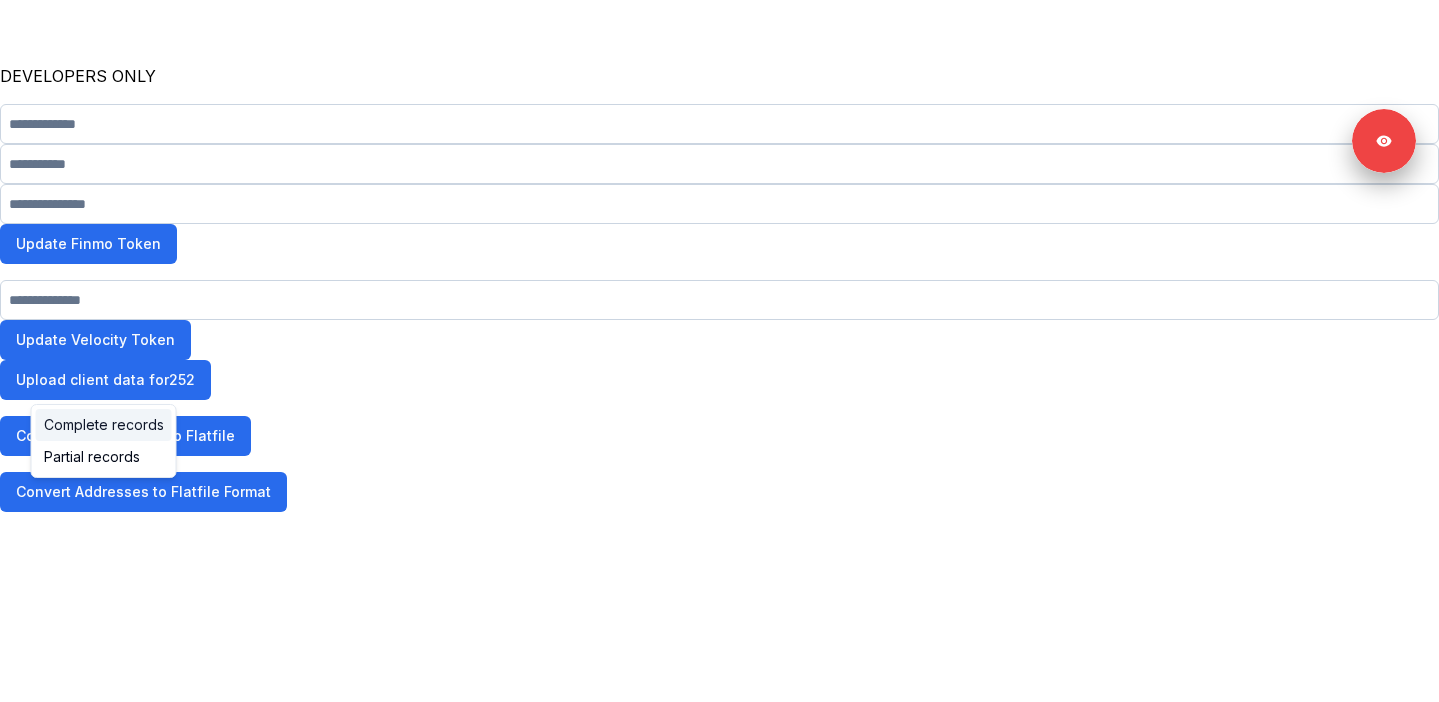 click on "Complete records" at bounding box center [104, 425] 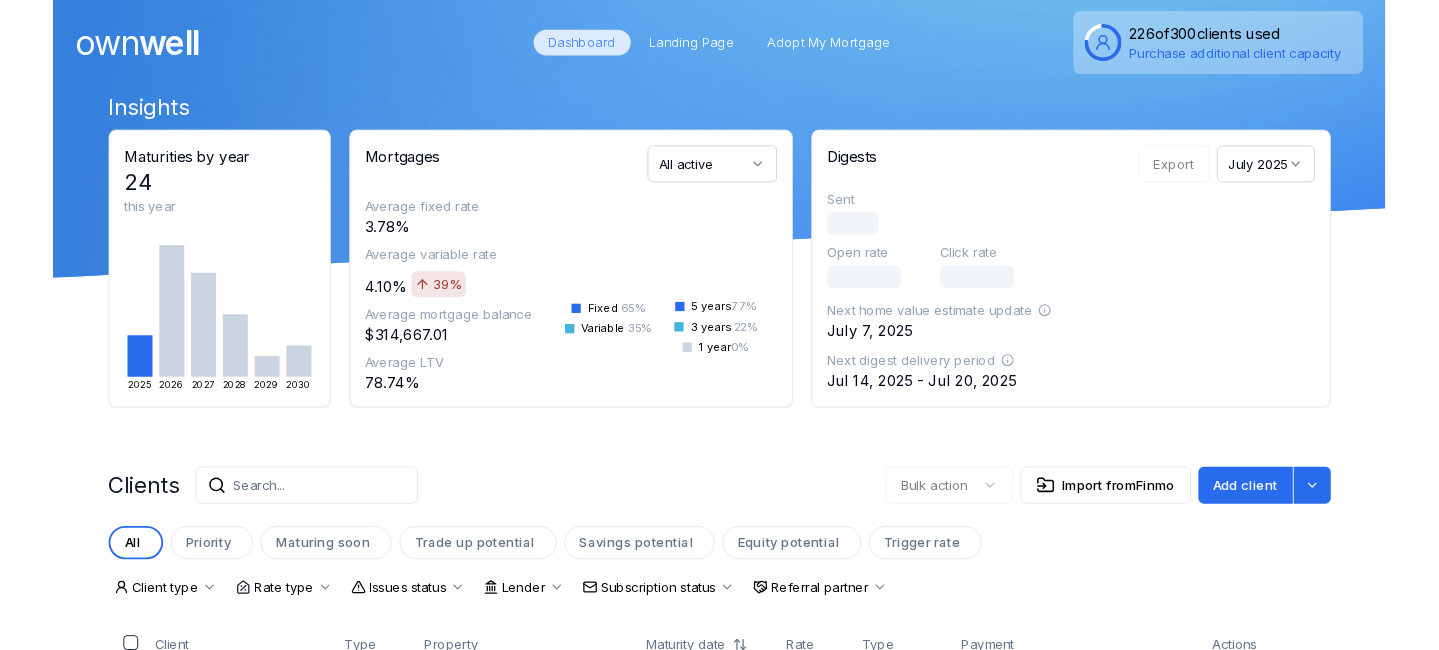 scroll, scrollTop: 0, scrollLeft: 0, axis: both 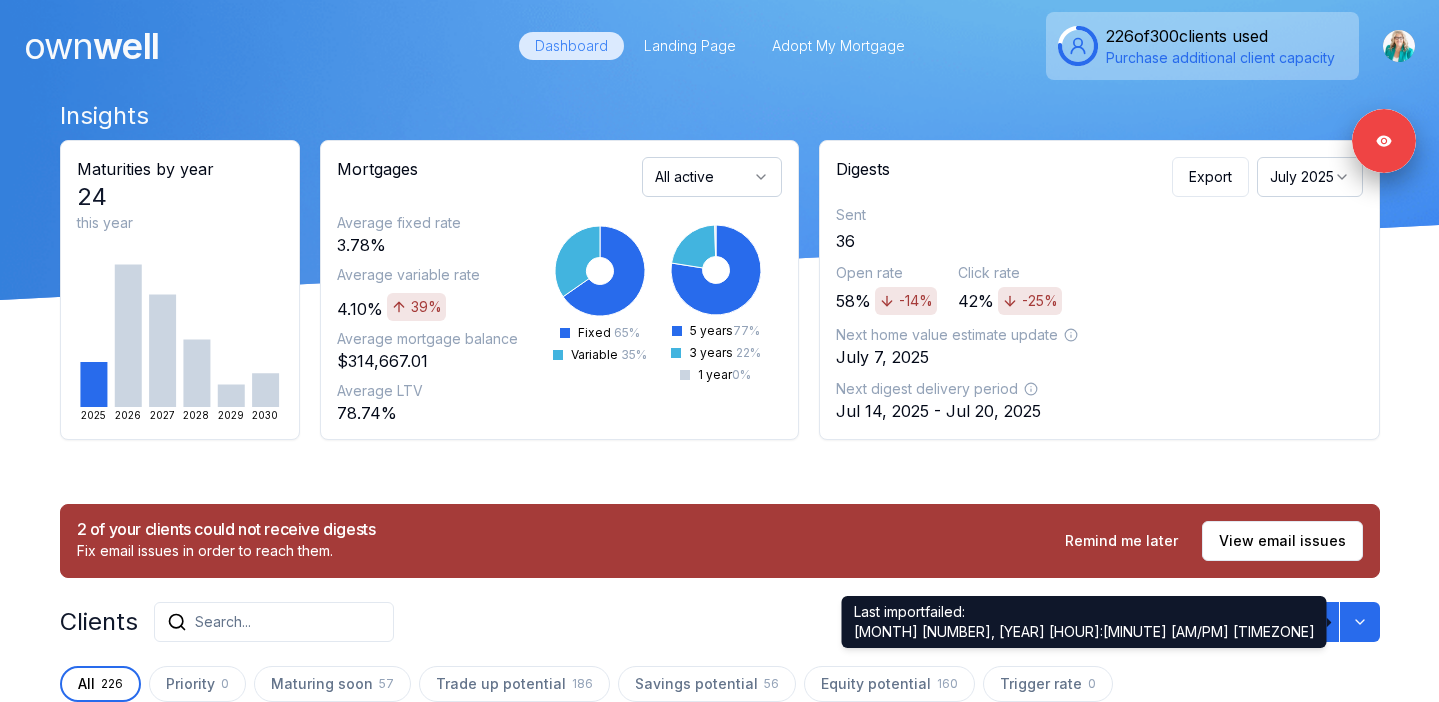 click on "Remind me later View email issues" at bounding box center (1214, 541) 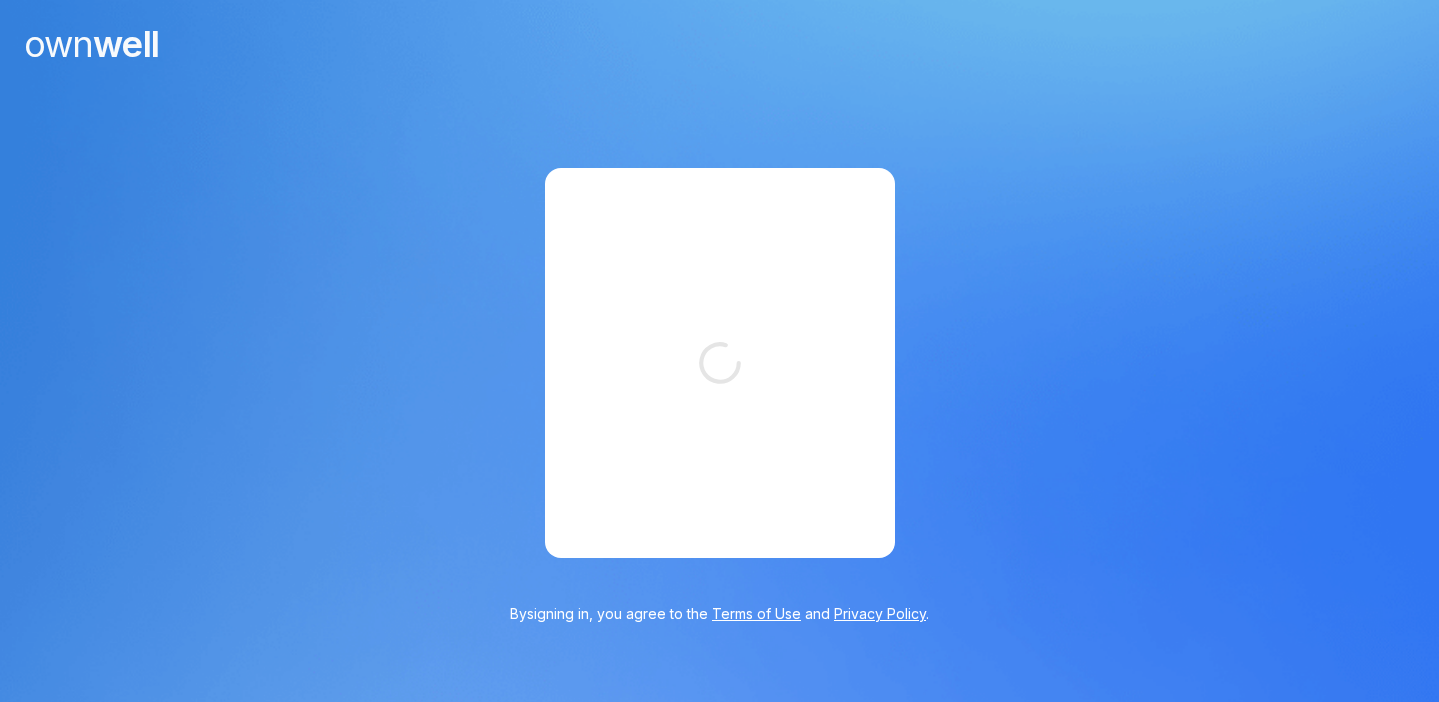 scroll, scrollTop: 0, scrollLeft: 0, axis: both 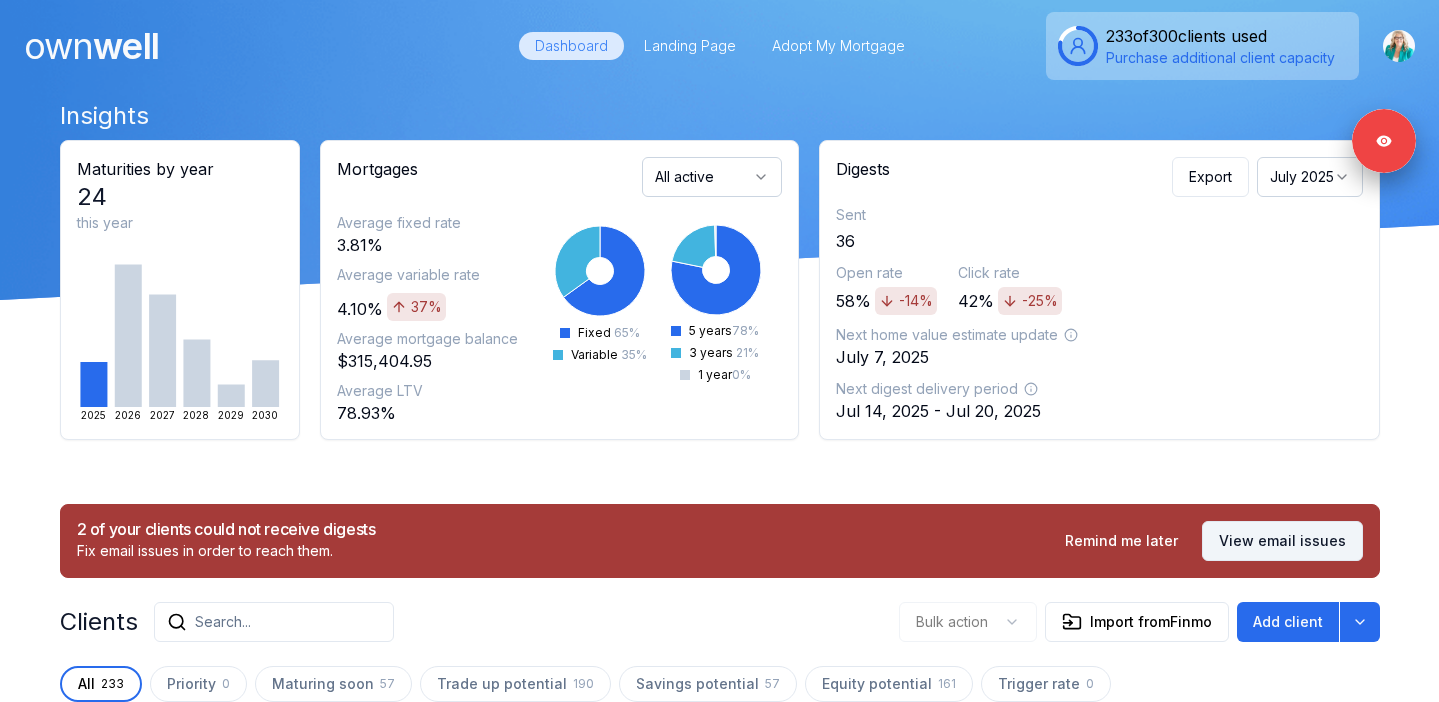 click on "View email issues" at bounding box center (1282, 541) 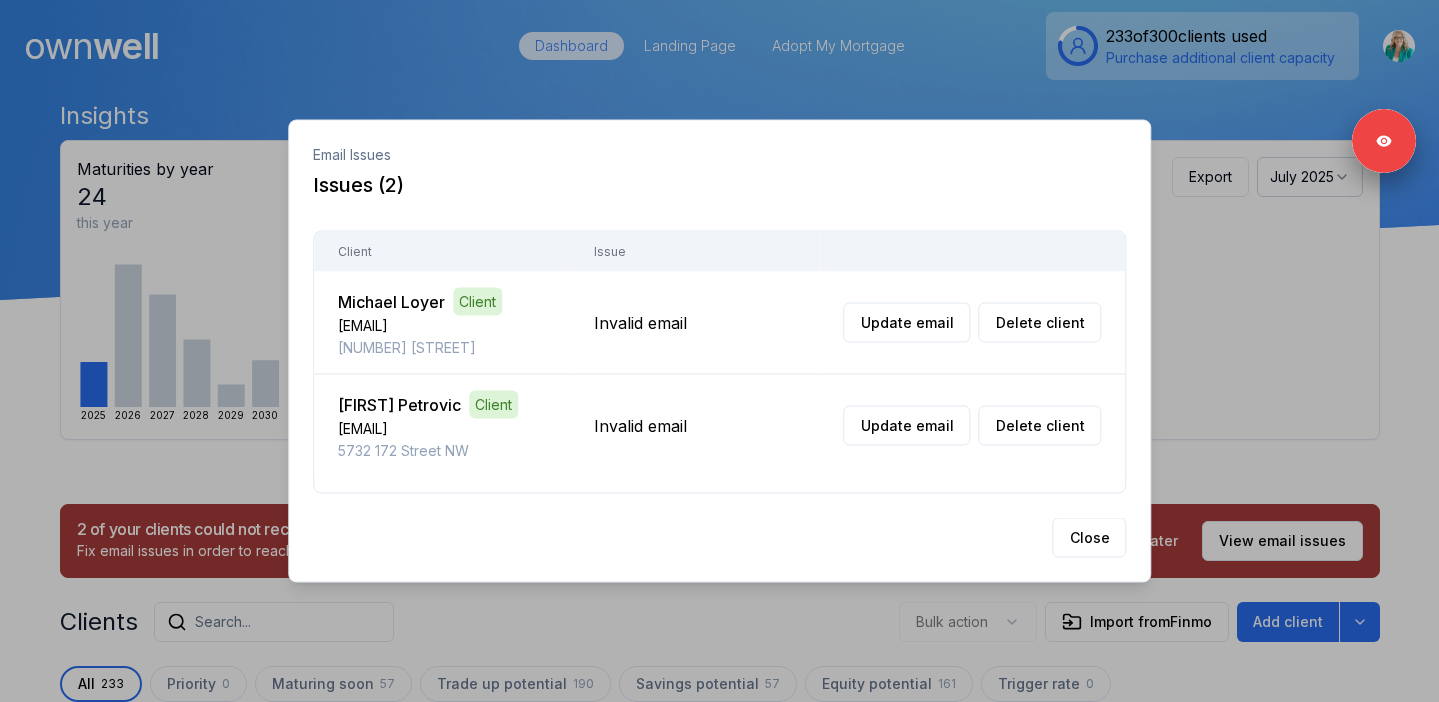 click at bounding box center [719, 351] 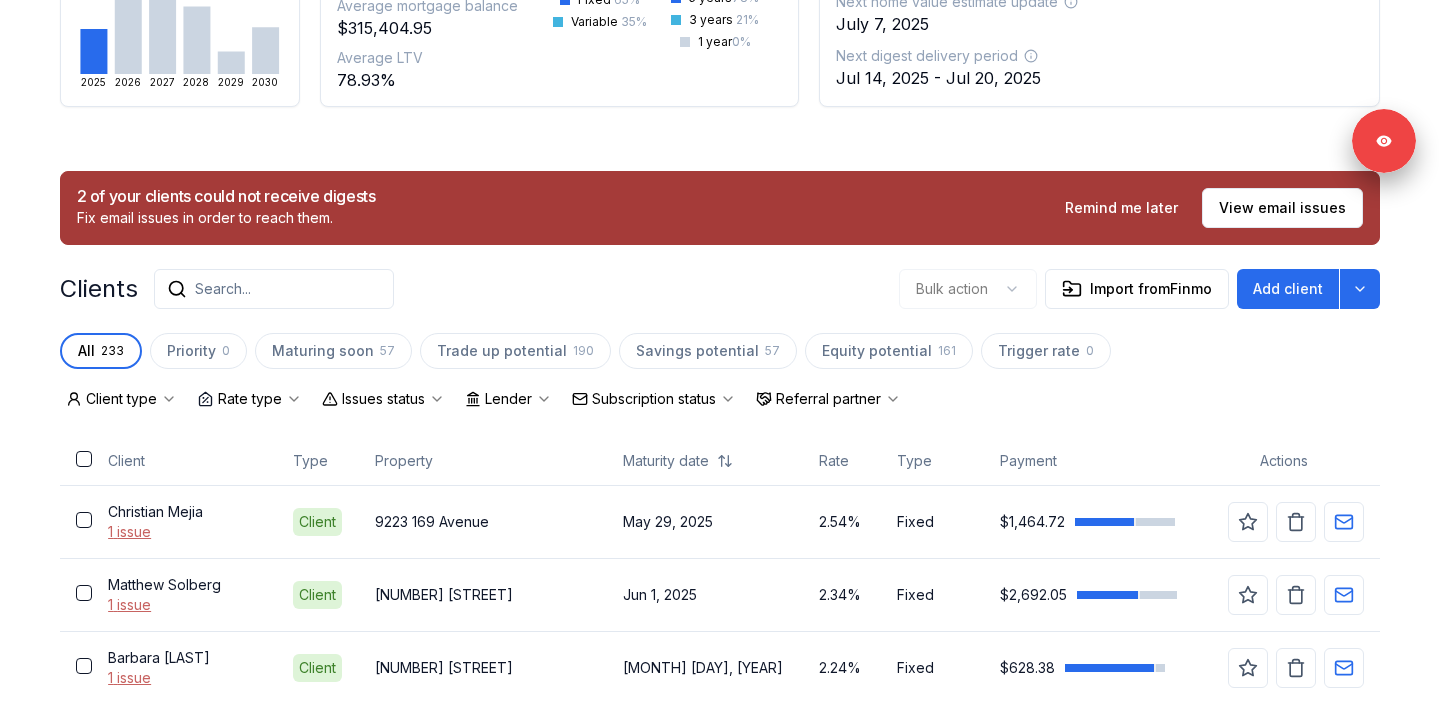 scroll, scrollTop: 372, scrollLeft: 0, axis: vertical 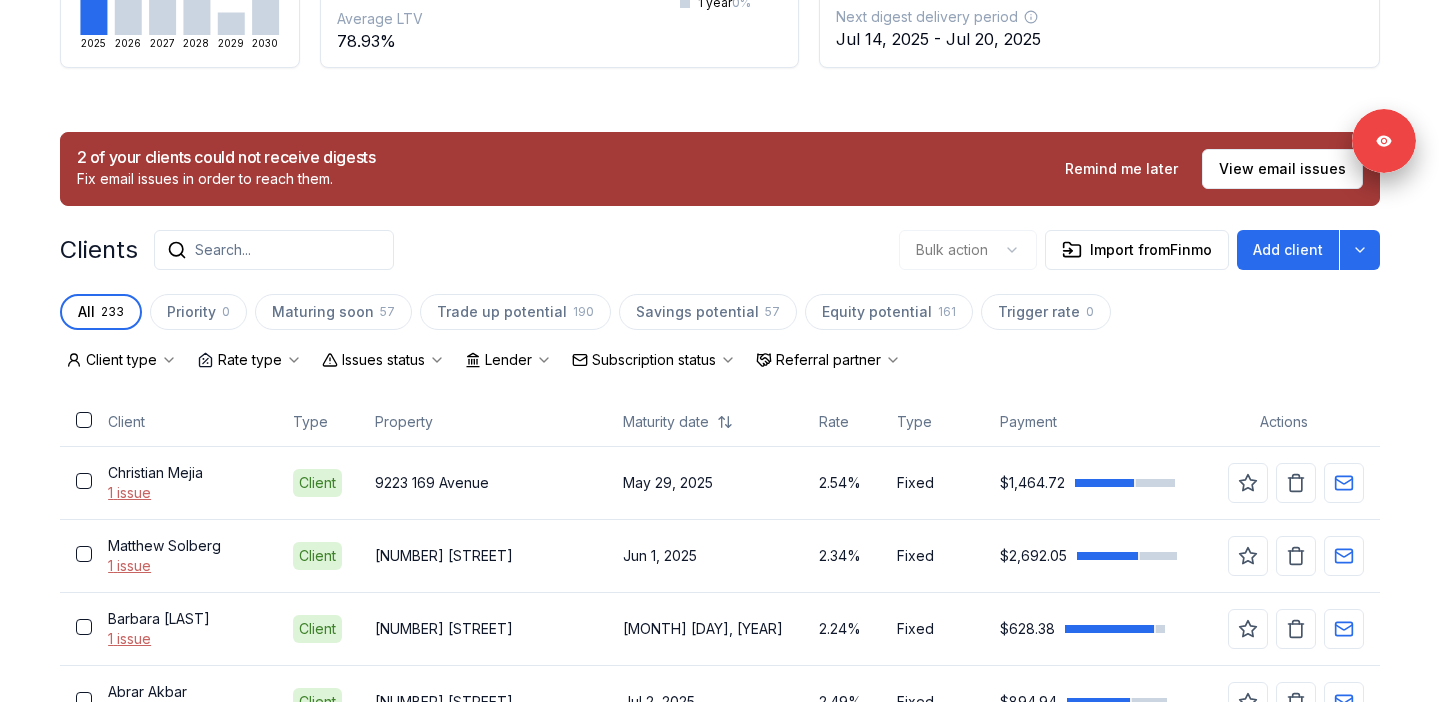 click on "Issues status" at bounding box center (383, 360) 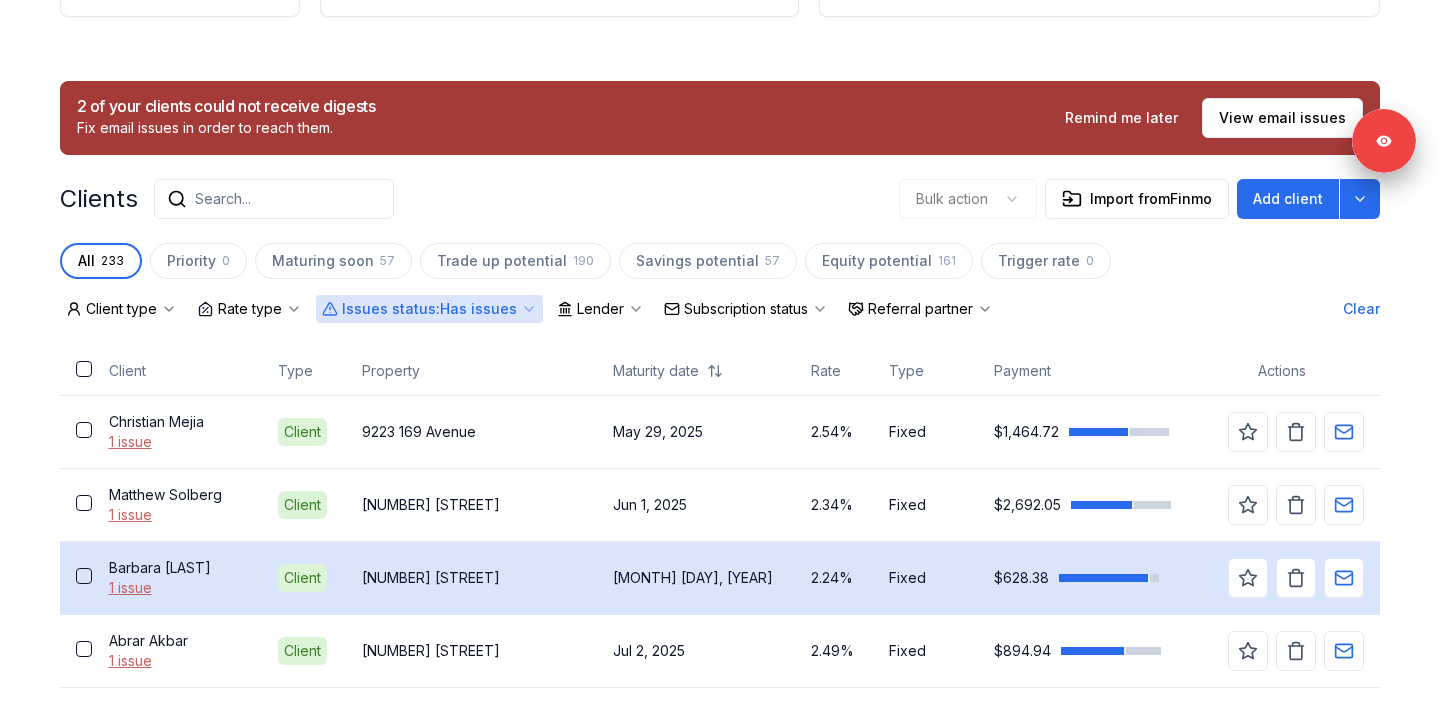 scroll, scrollTop: 401, scrollLeft: 0, axis: vertical 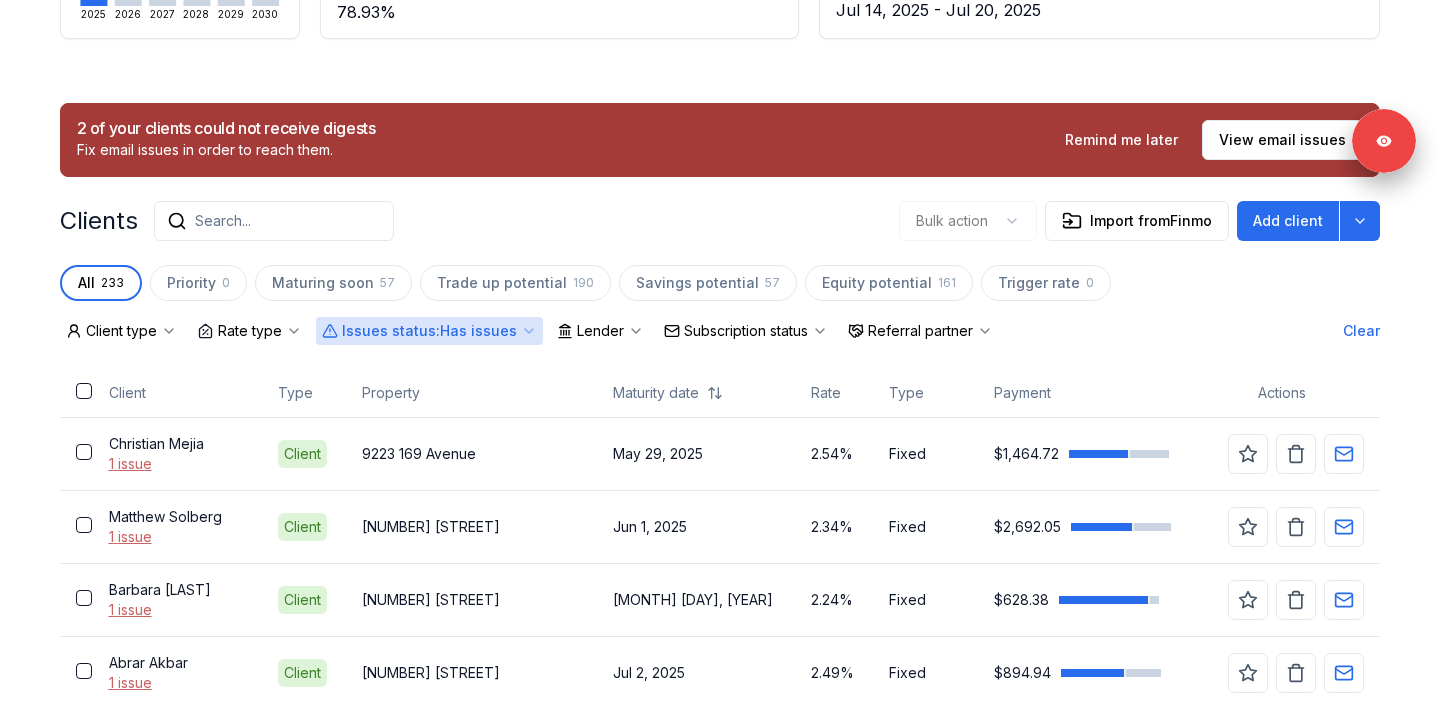 click on "Clients Search... Bulk action   Import from  Finmo Add client" at bounding box center (720, 221) 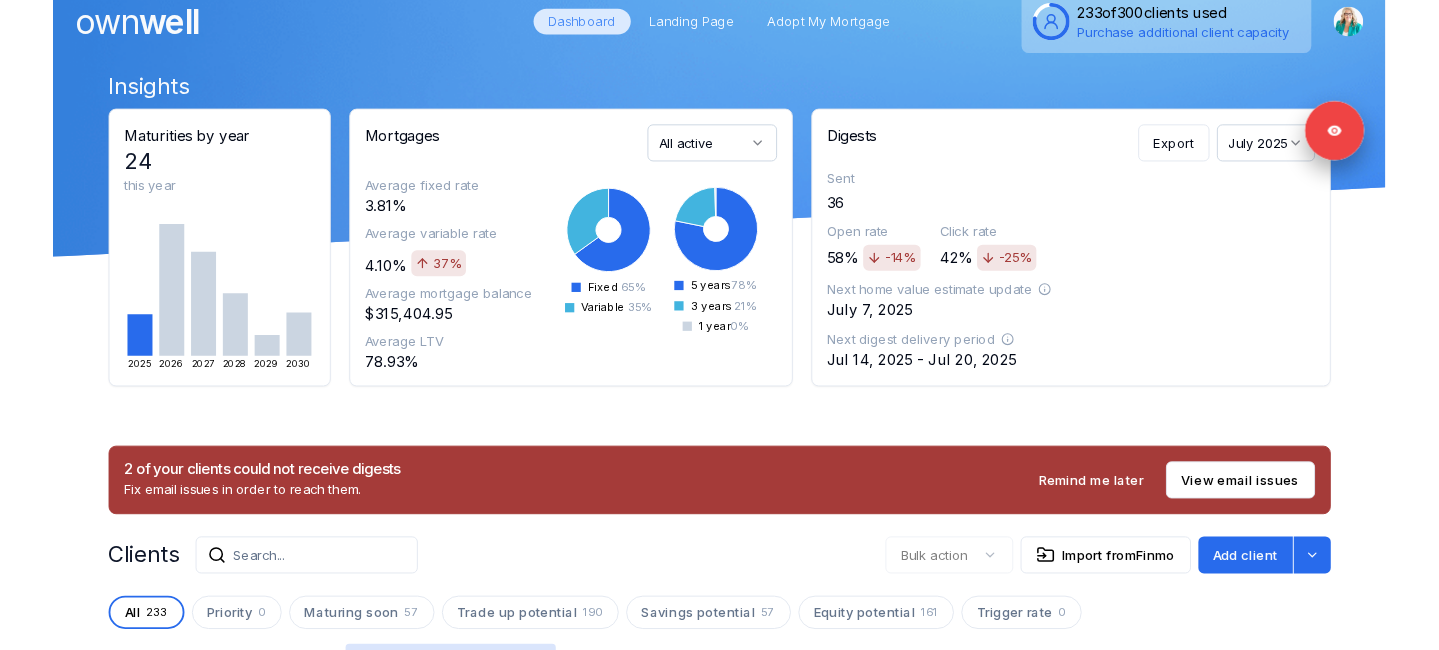 scroll, scrollTop: 0, scrollLeft: 0, axis: both 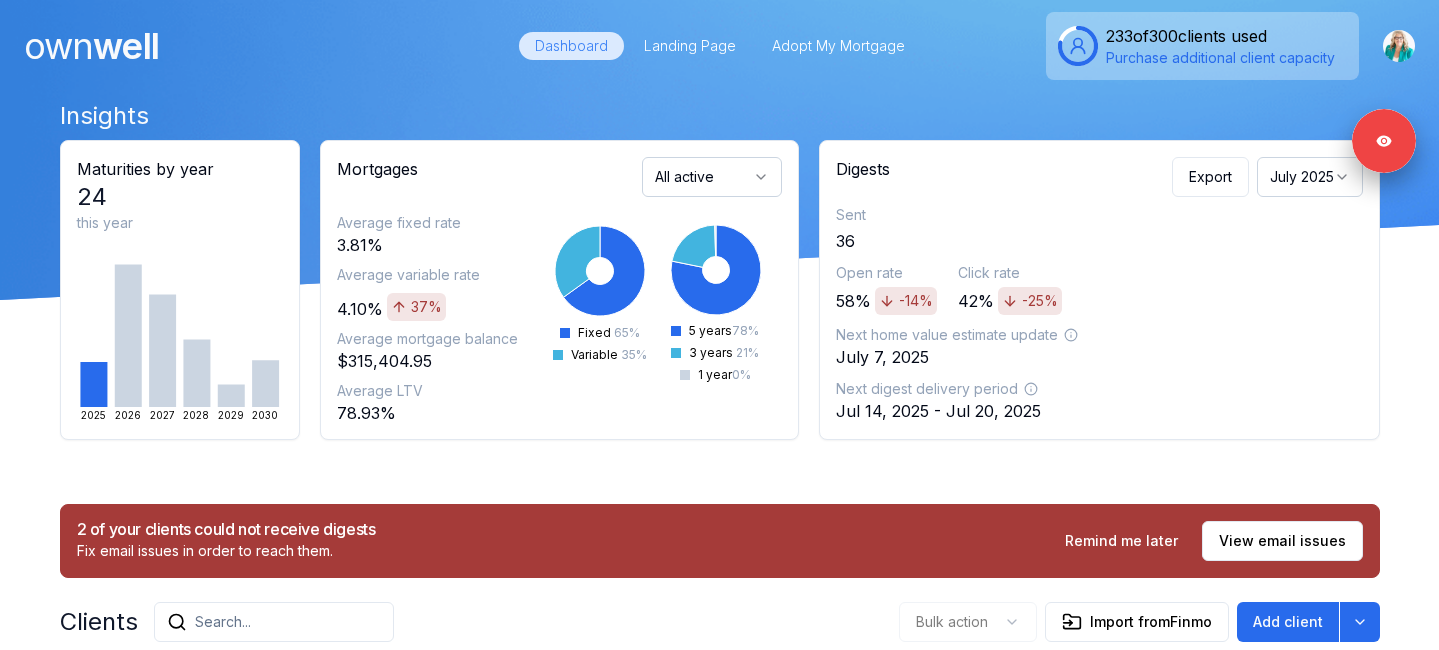 click at bounding box center [871, 60] 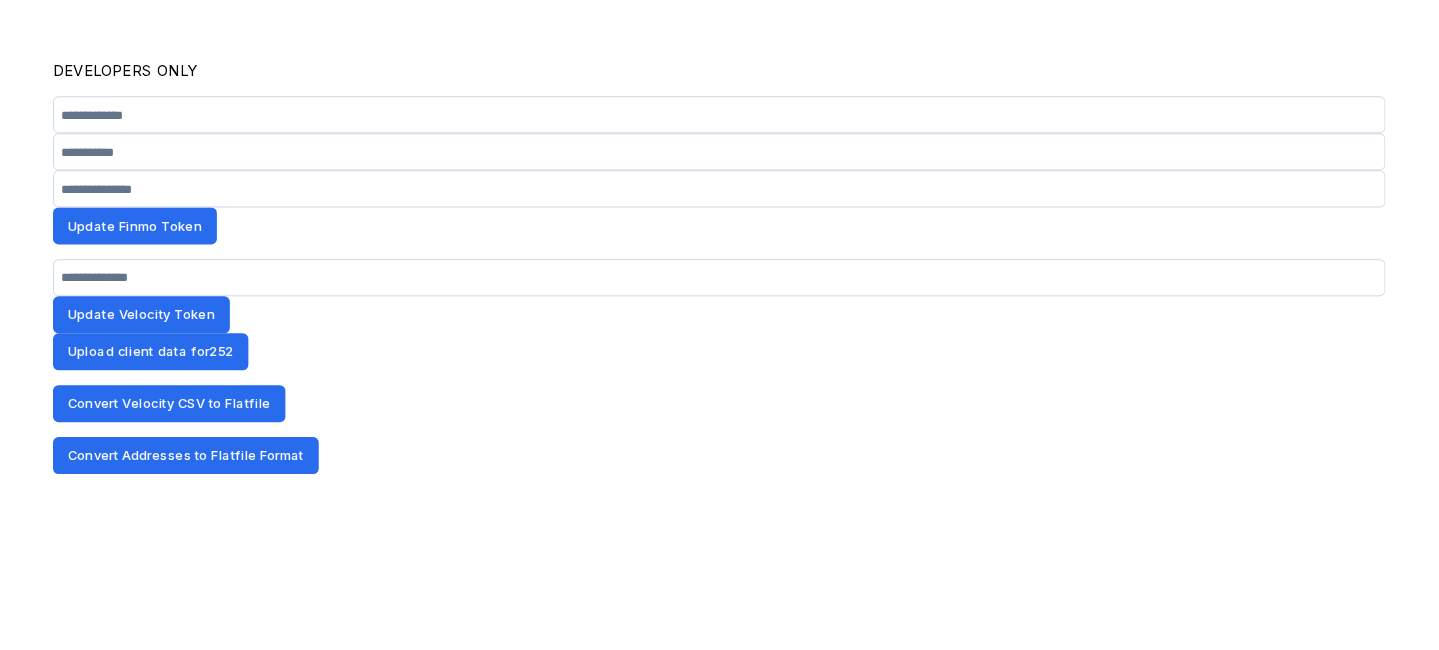 scroll, scrollTop: 0, scrollLeft: 0, axis: both 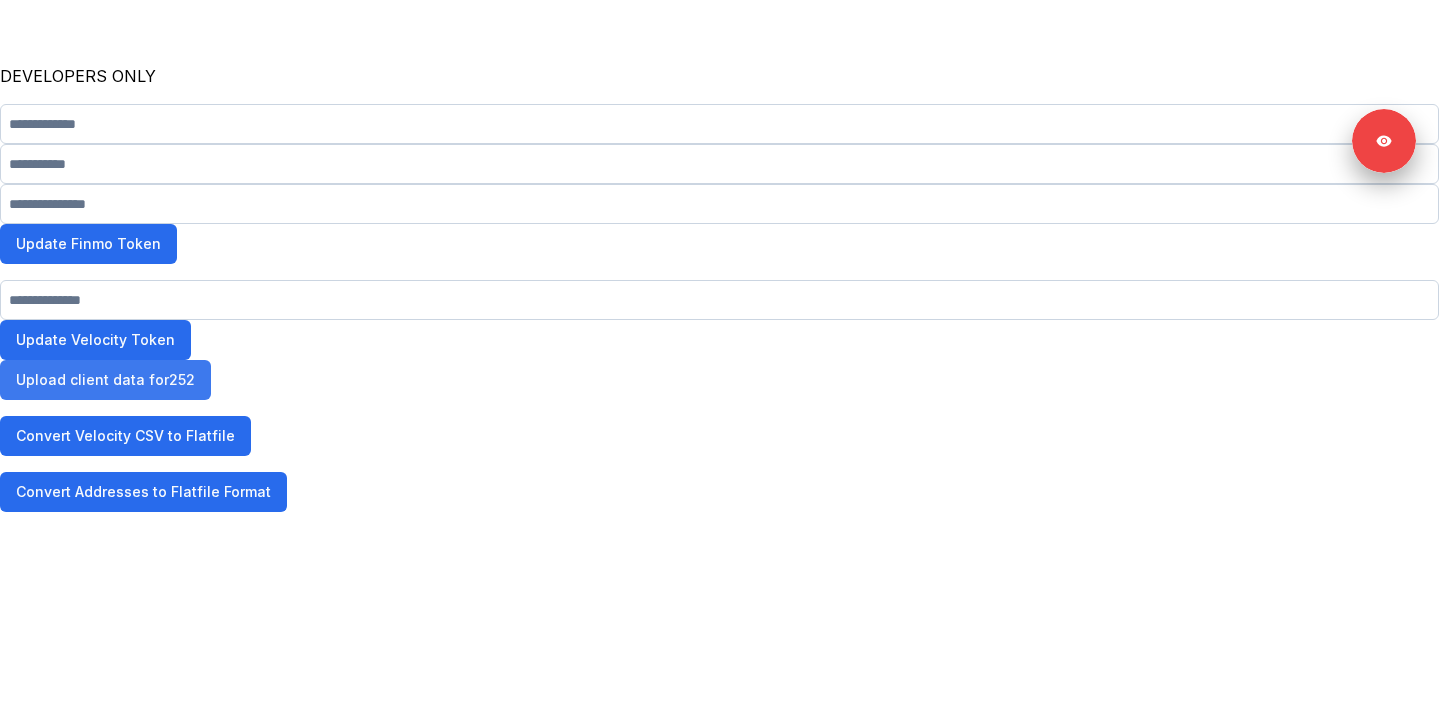 click on "Upload client data for  252" at bounding box center [105, 380] 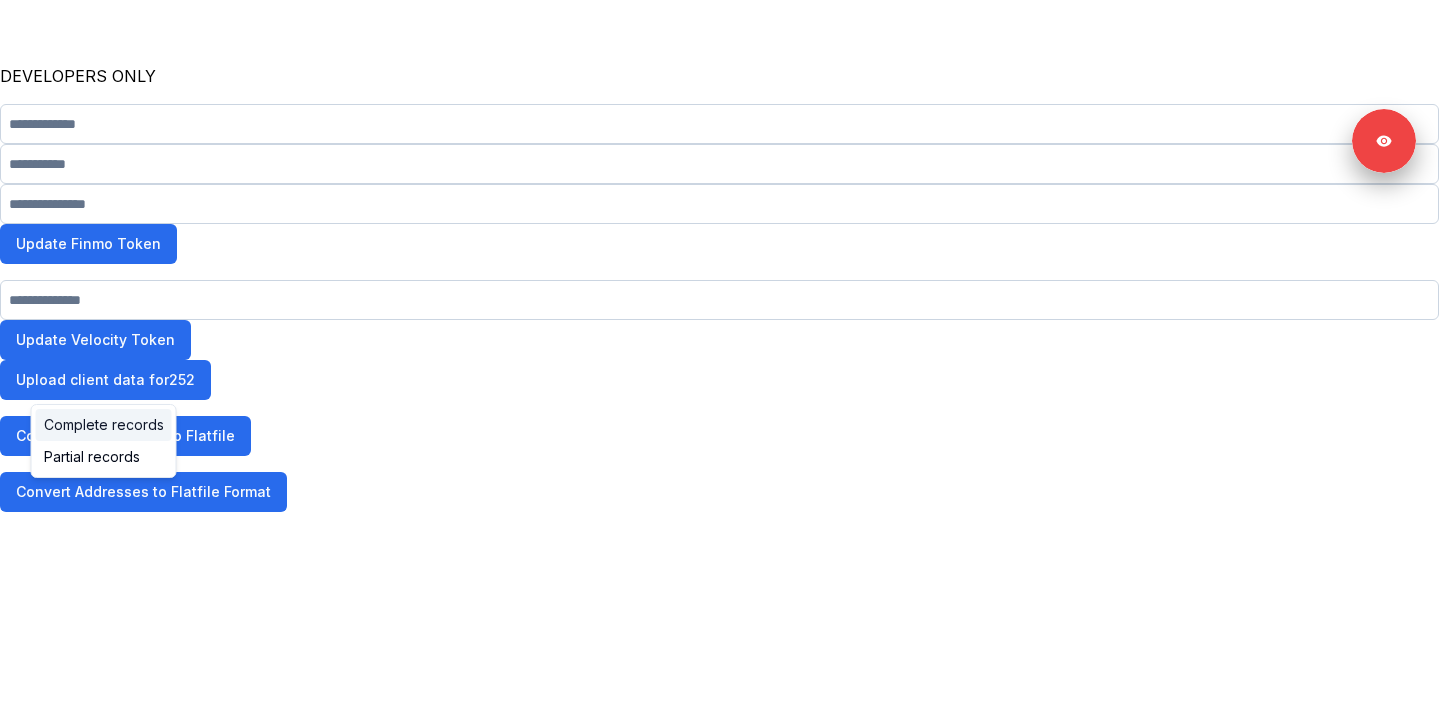click on "Complete records" at bounding box center (104, 425) 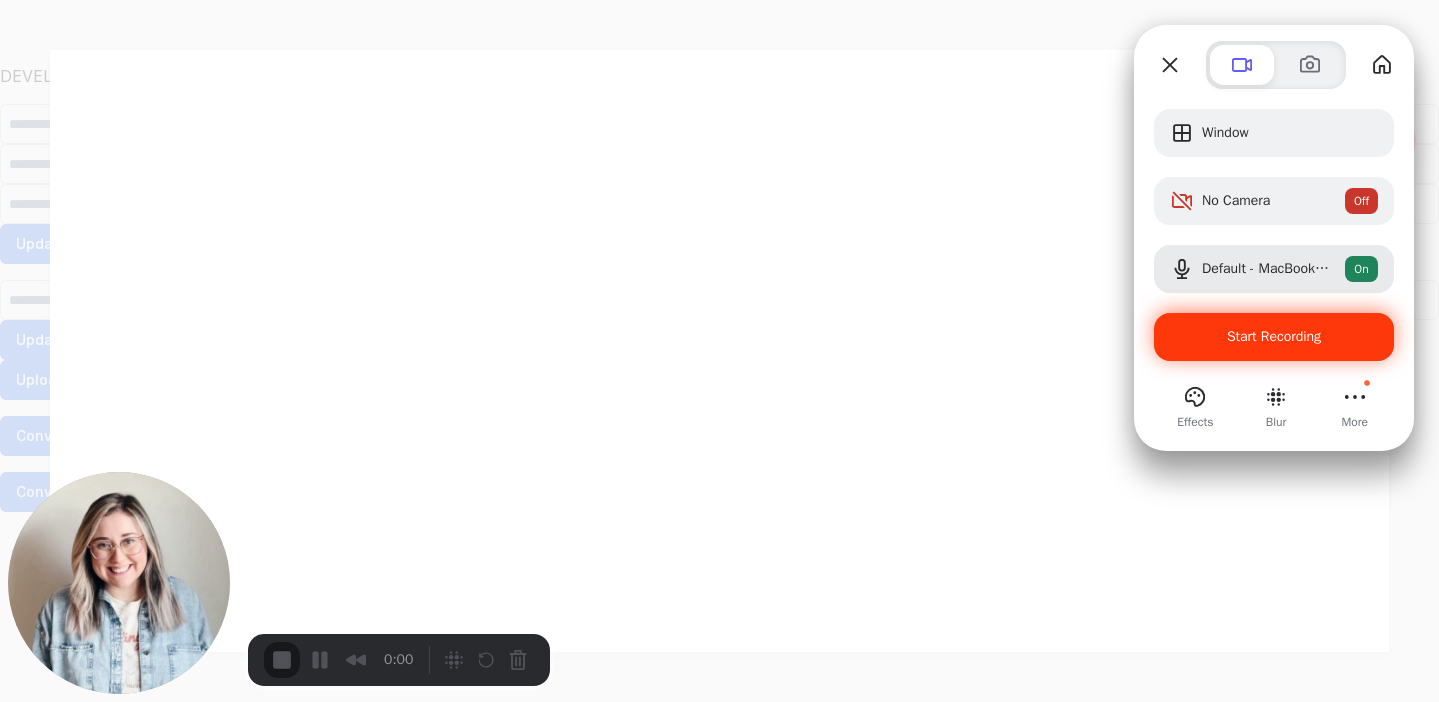 click on "Start Recording" at bounding box center (1274, 337) 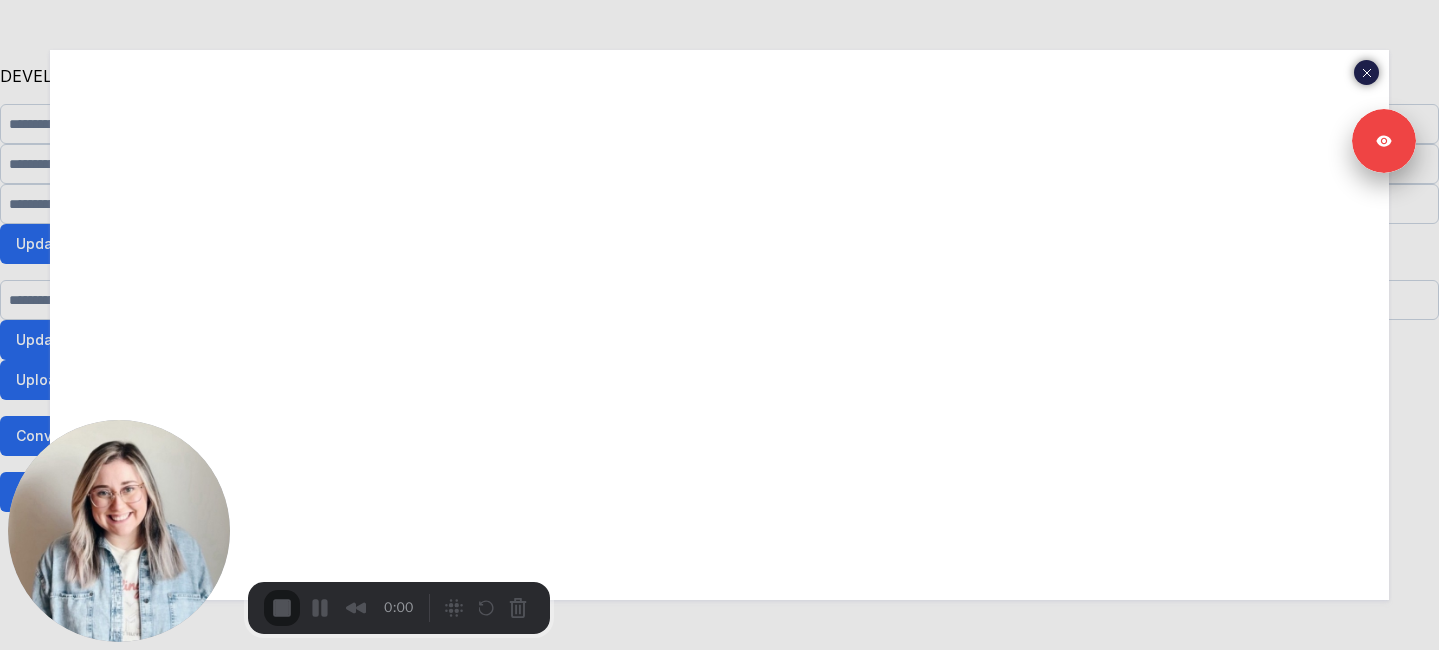 click on "Start Recording" at bounding box center (54, 702) 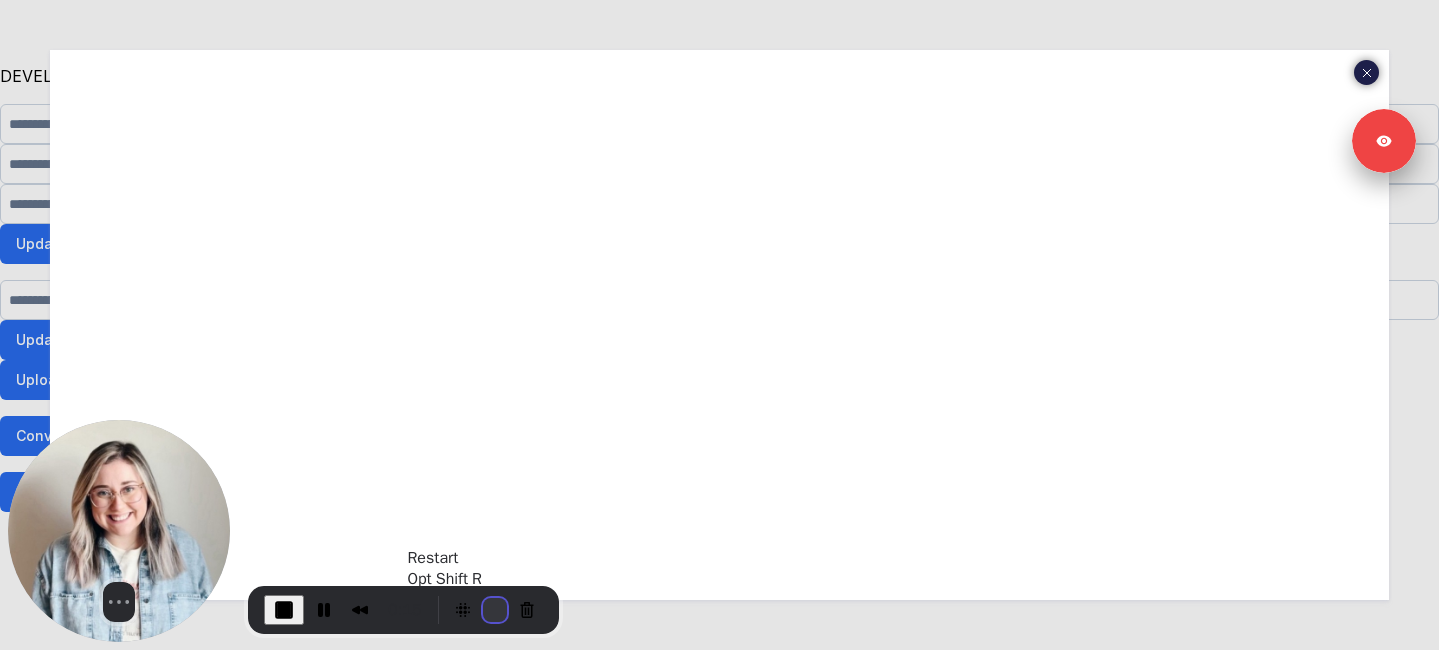 click at bounding box center [495, 610] 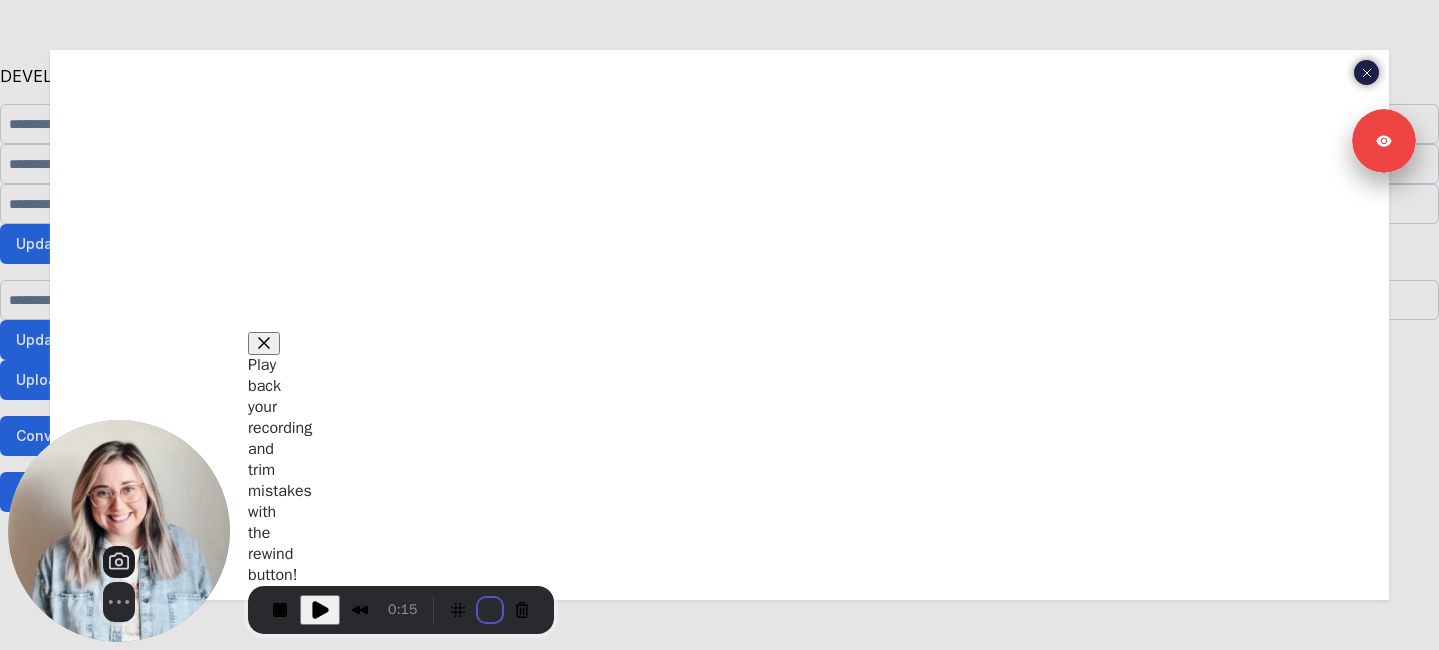 click on "Restart recording" at bounding box center (552, 774) 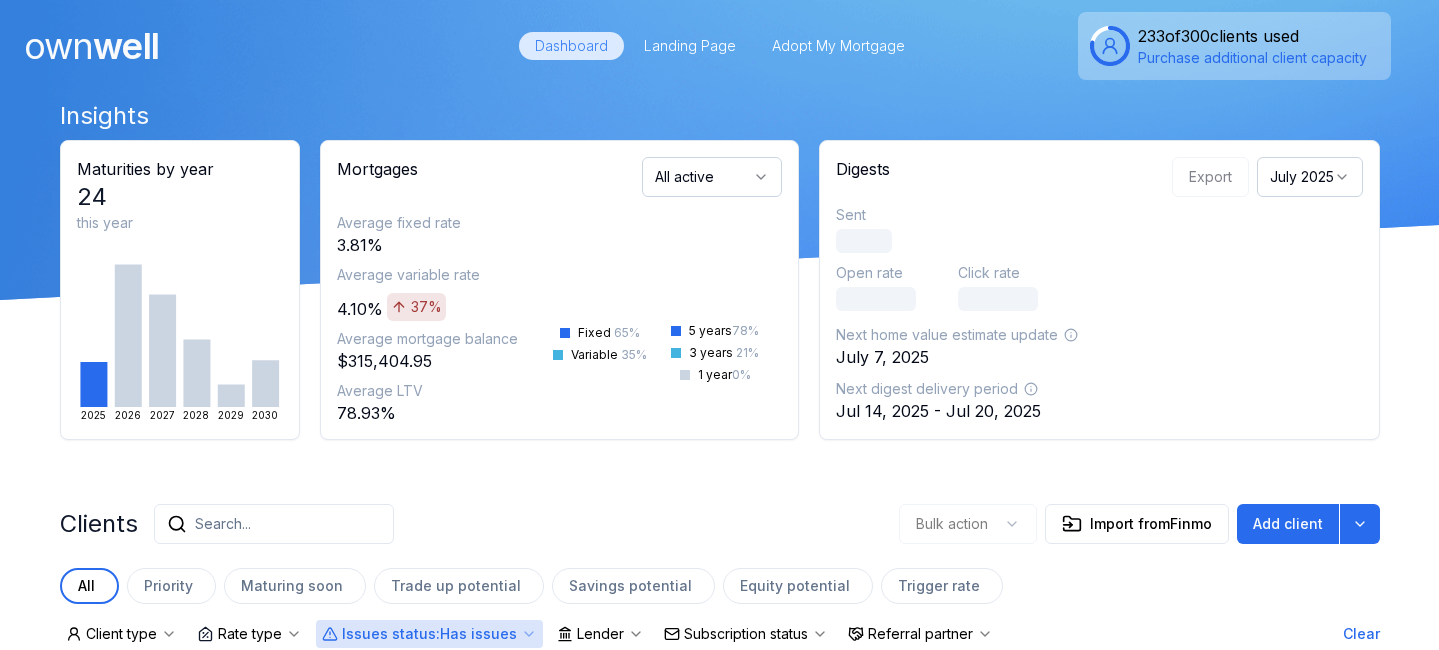 scroll, scrollTop: 0, scrollLeft: 0, axis: both 